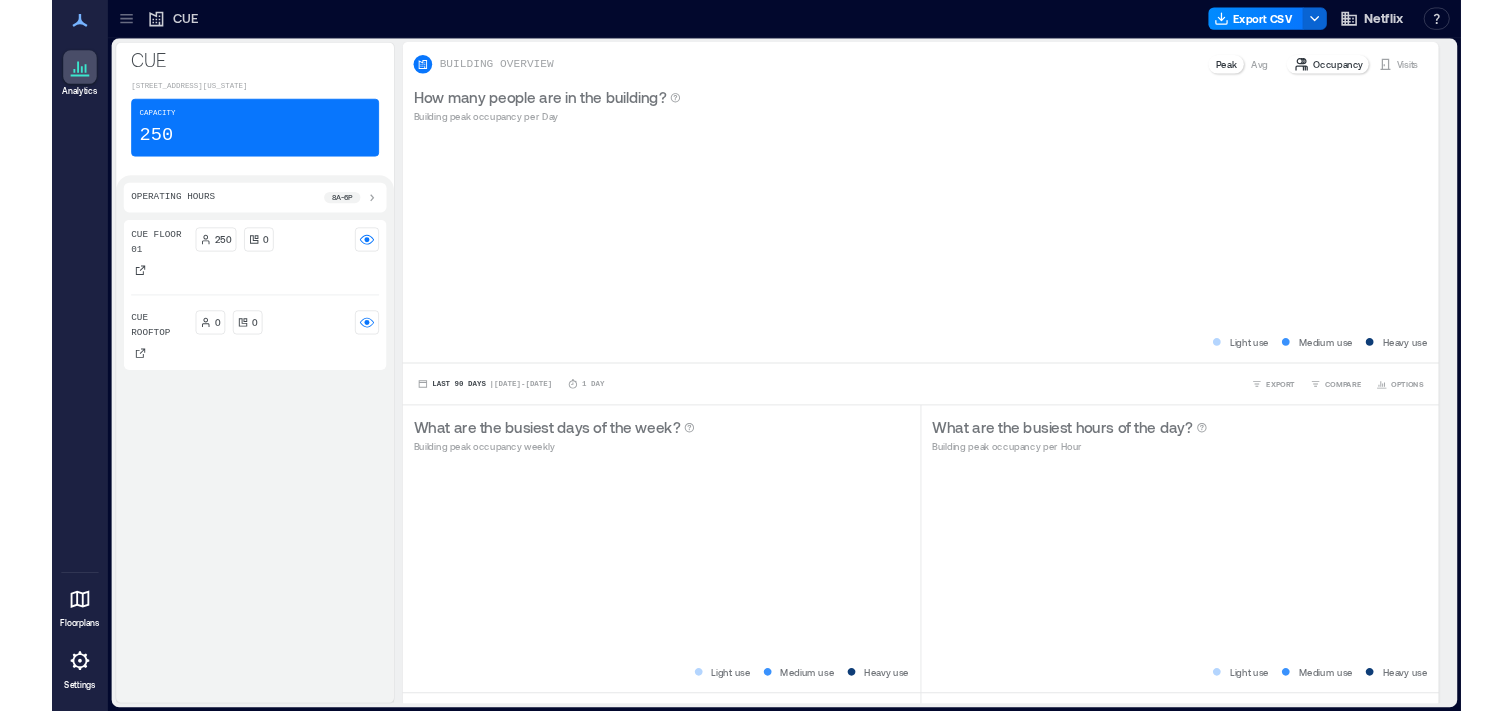 scroll, scrollTop: 0, scrollLeft: 0, axis: both 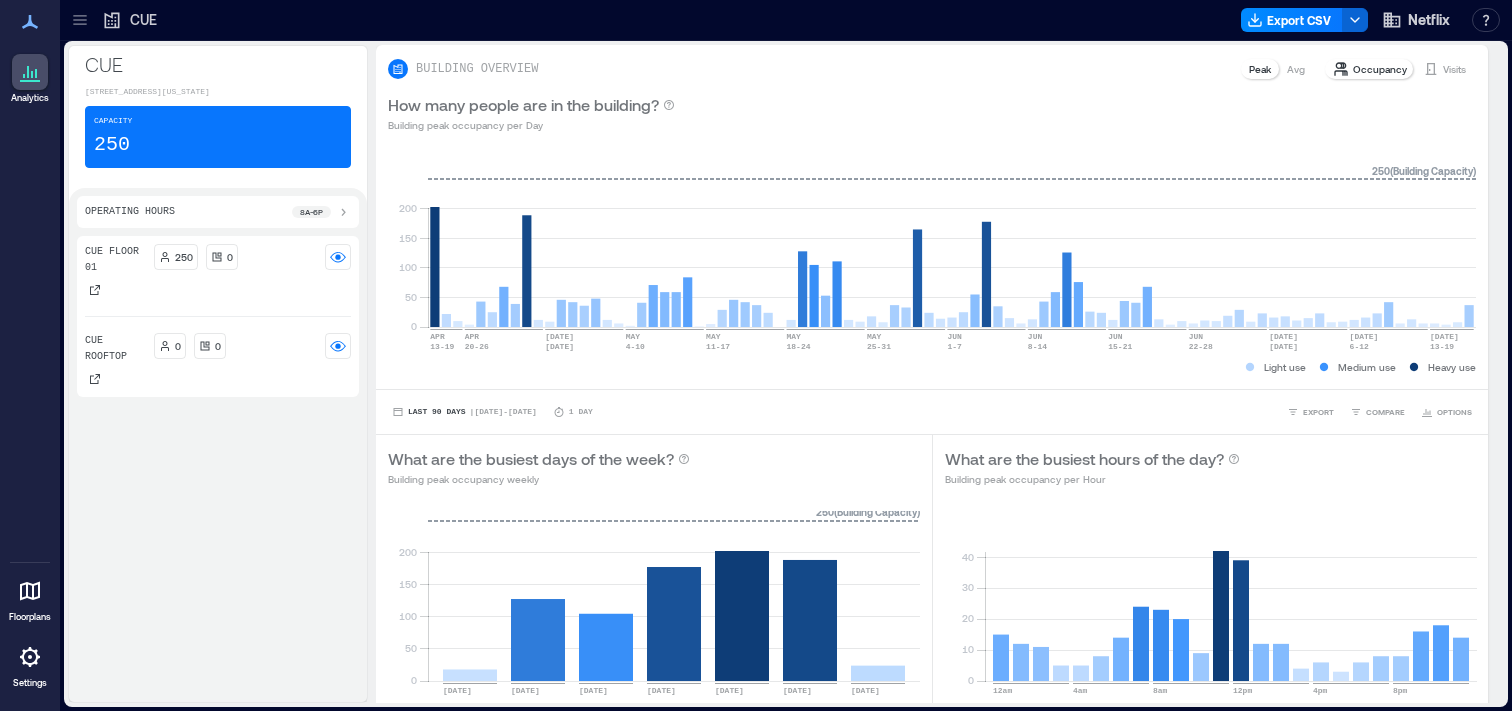 click 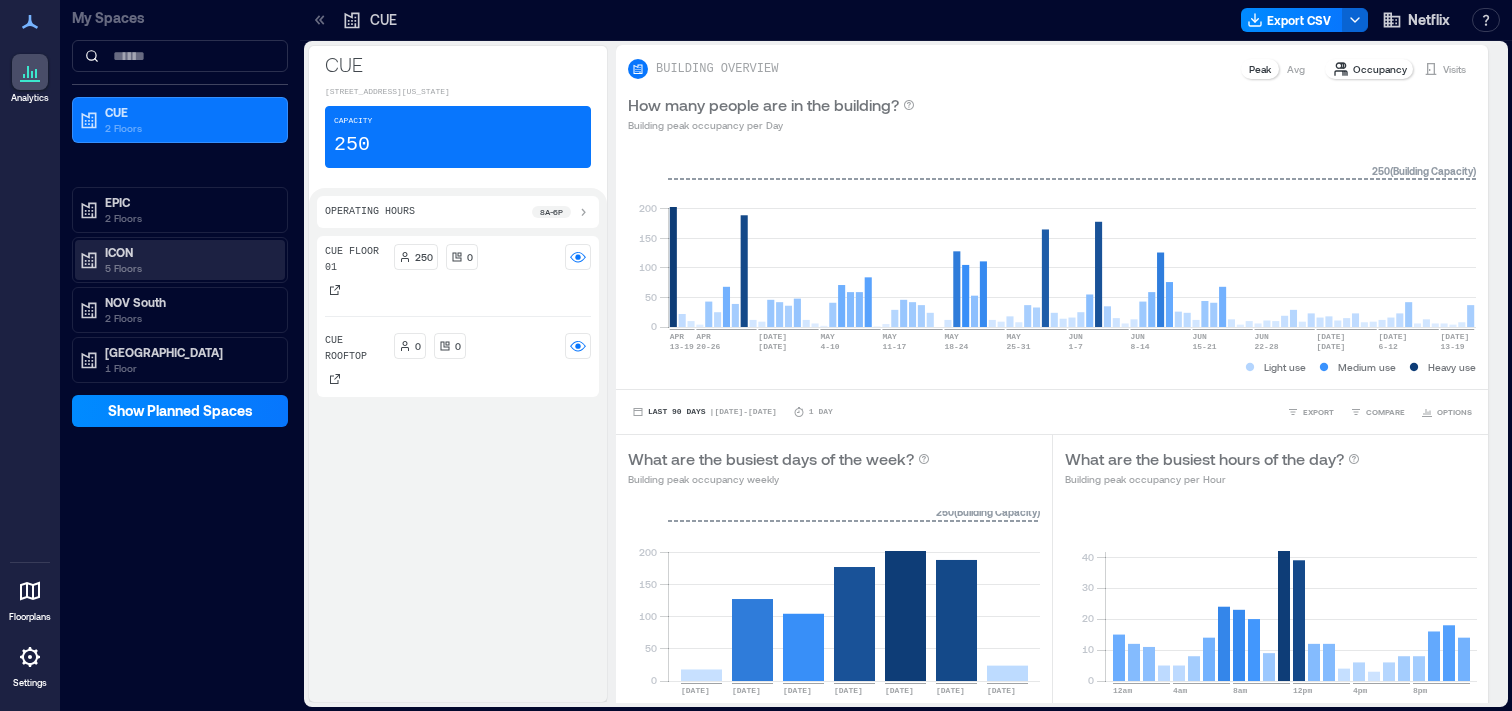 click on "5 Floors" at bounding box center [189, 268] 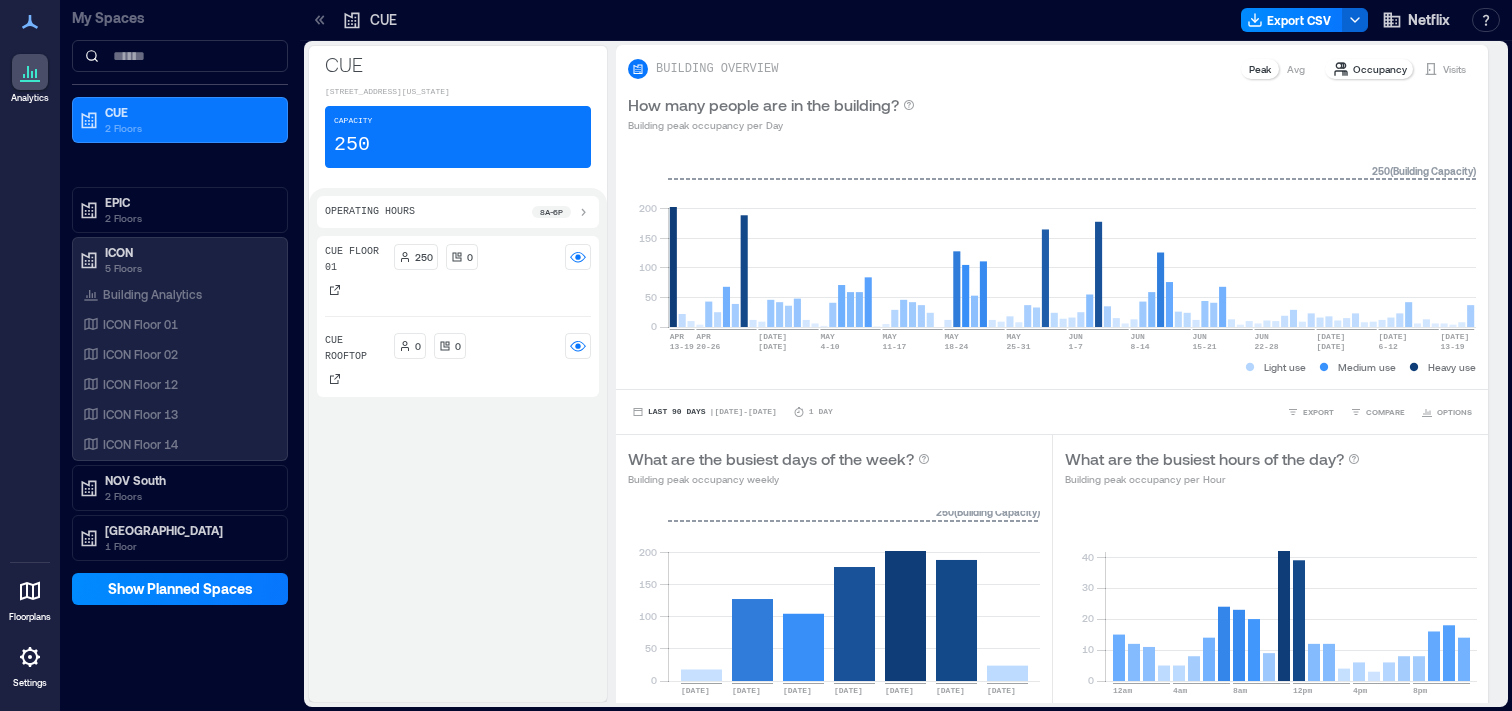 click 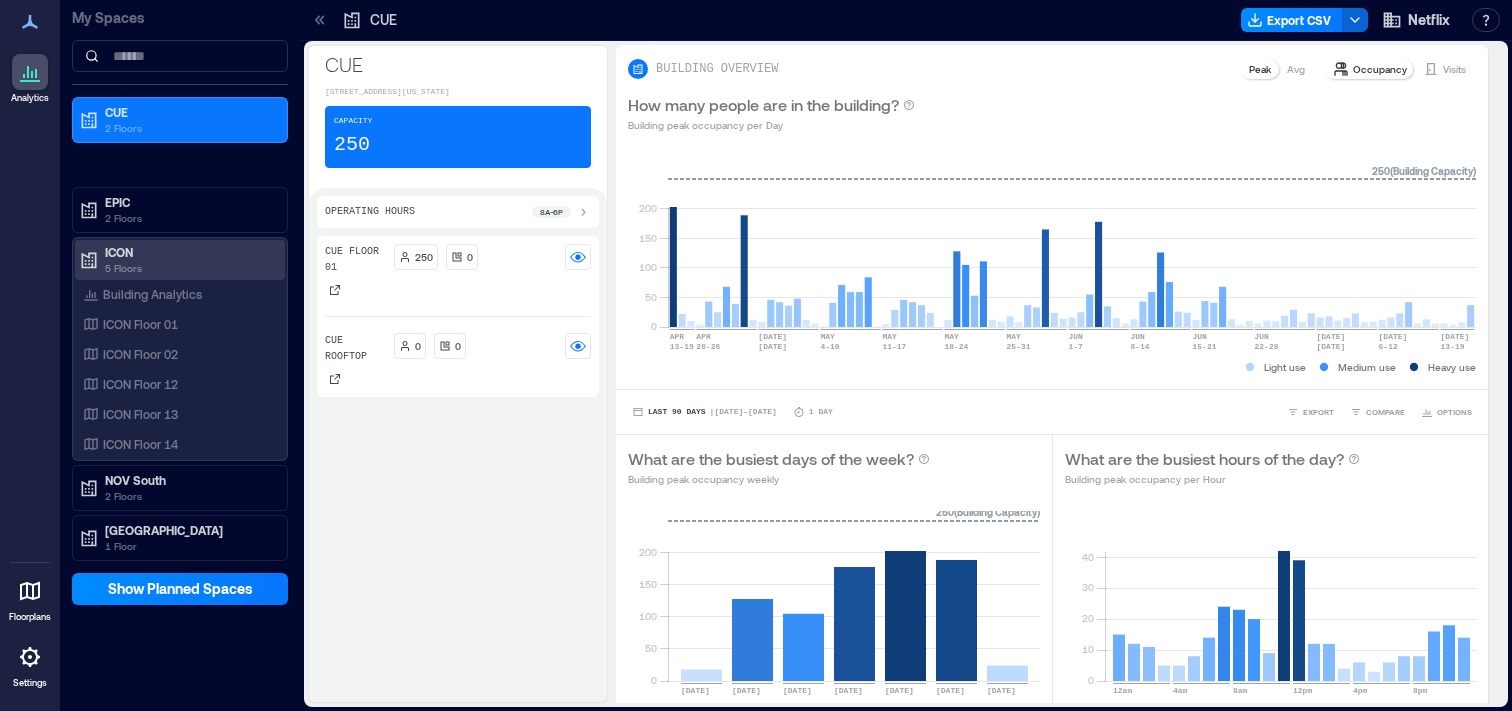 click on "ICON" at bounding box center (189, 252) 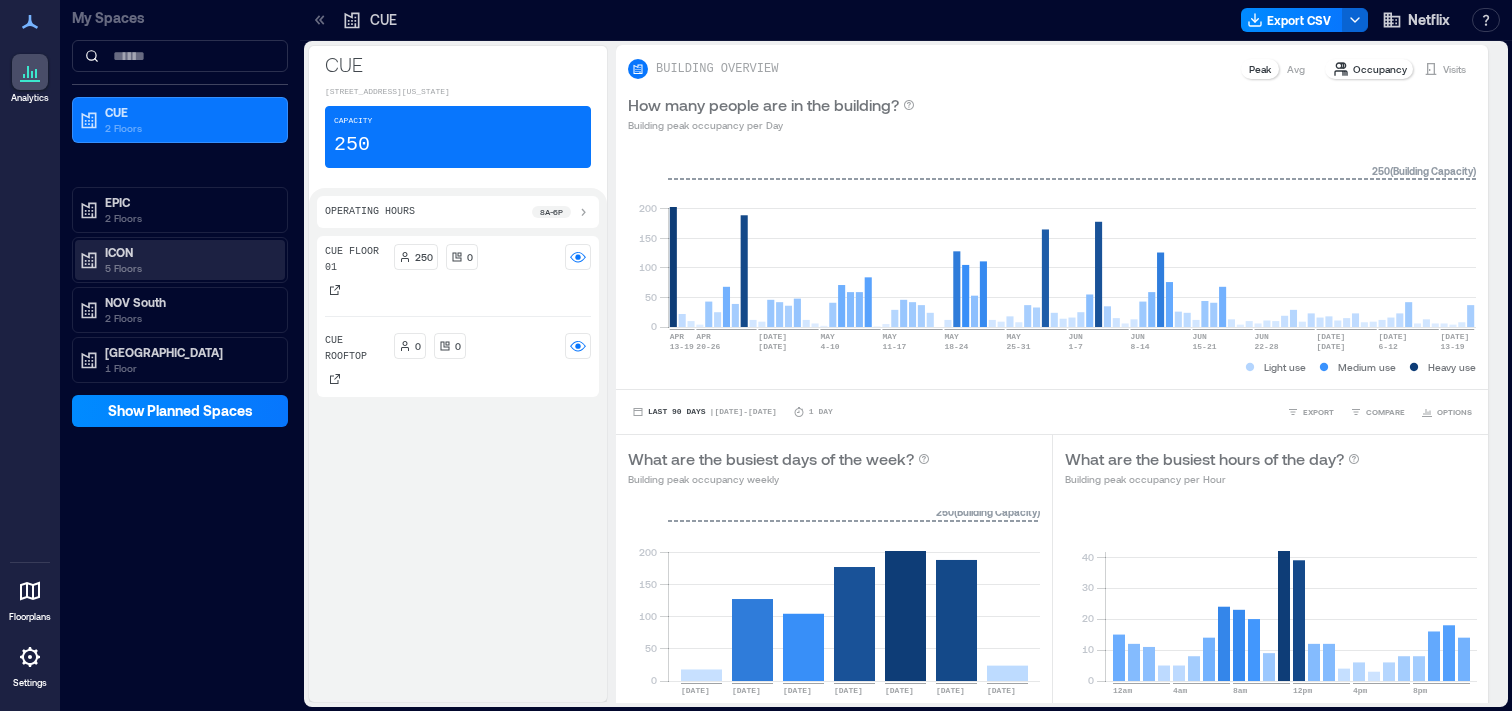 click on "ICON" at bounding box center [189, 252] 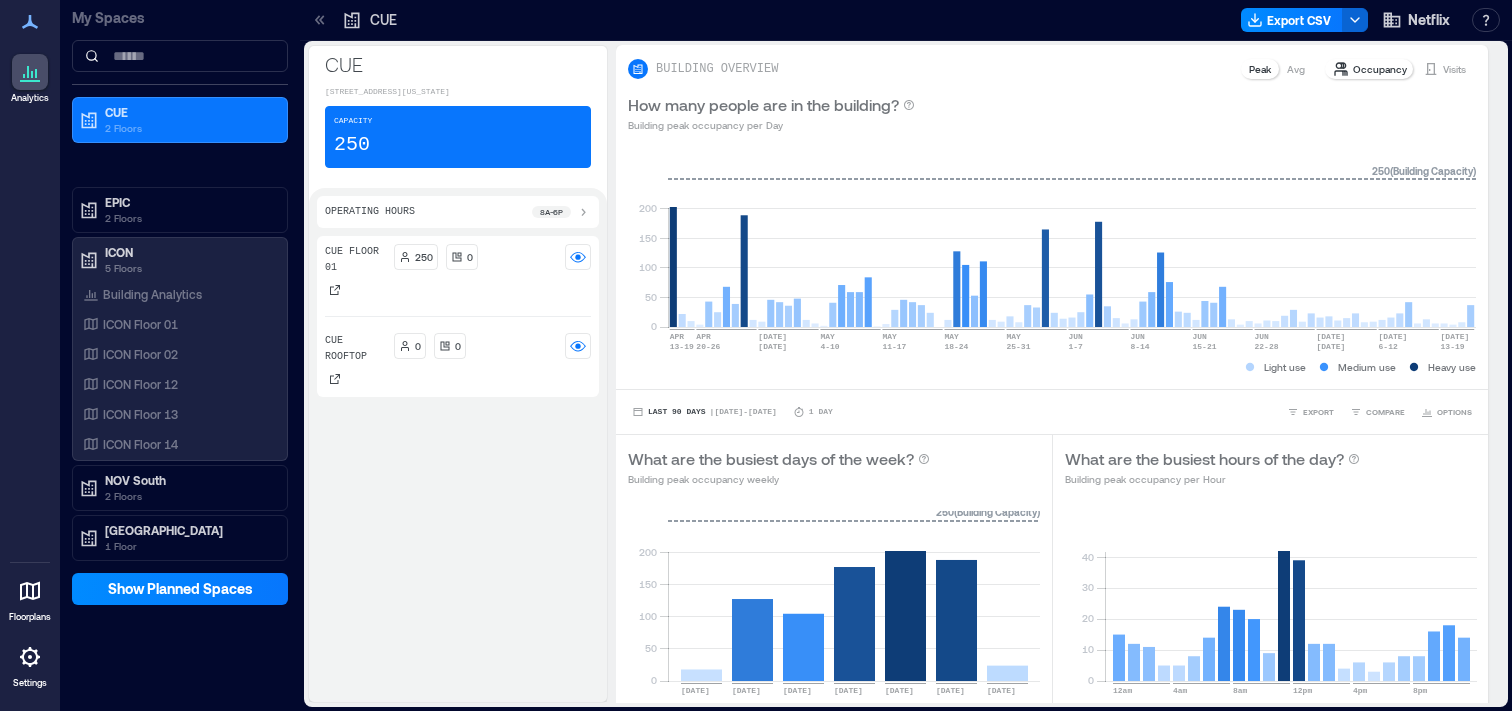 click 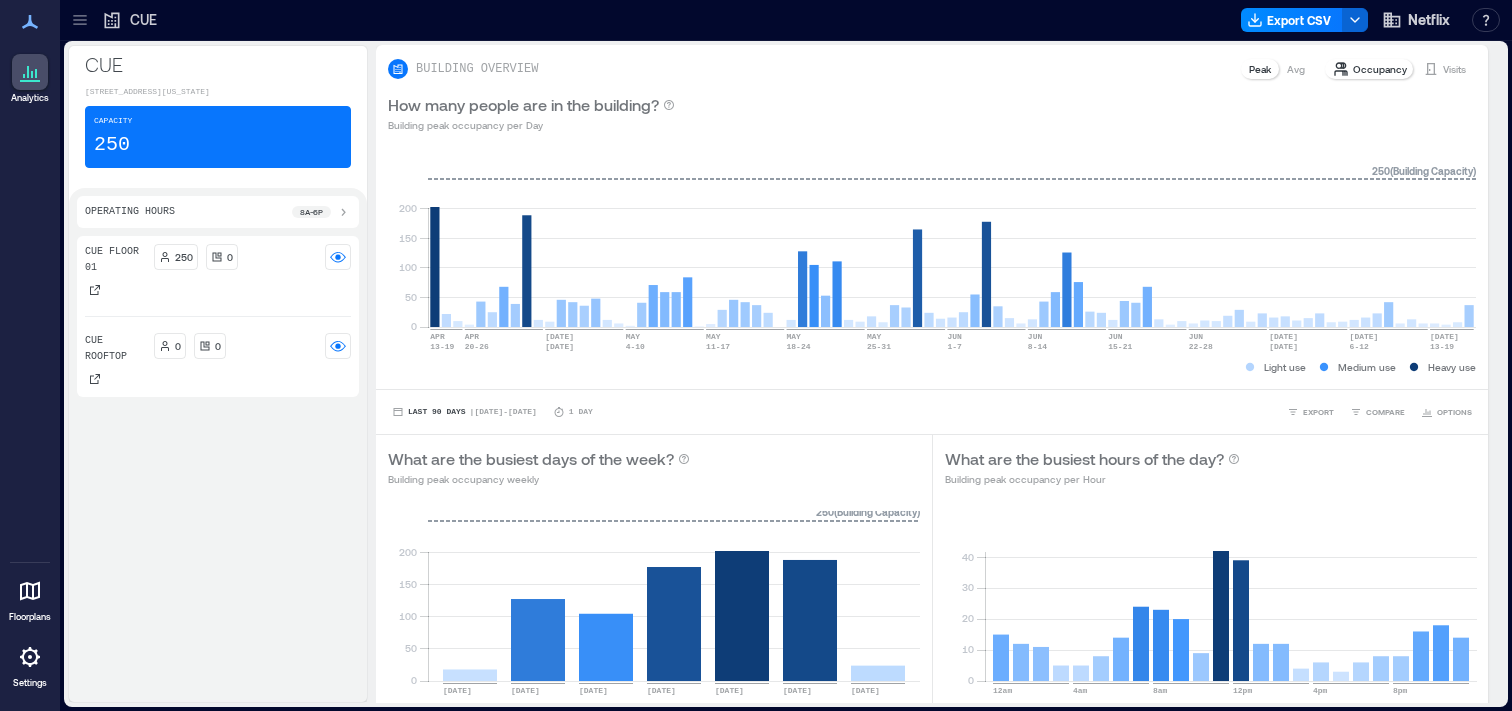 click 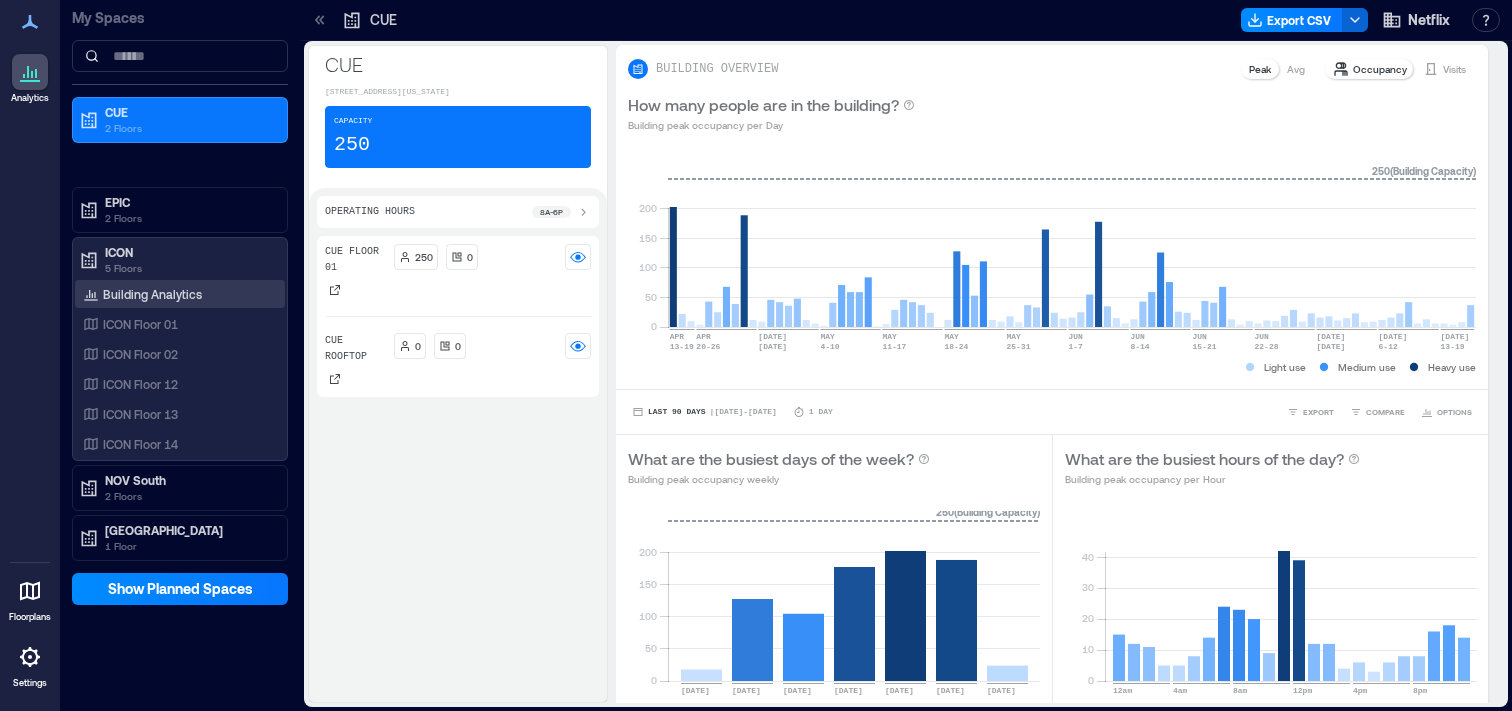 click on "Building Analytics" at bounding box center (152, 294) 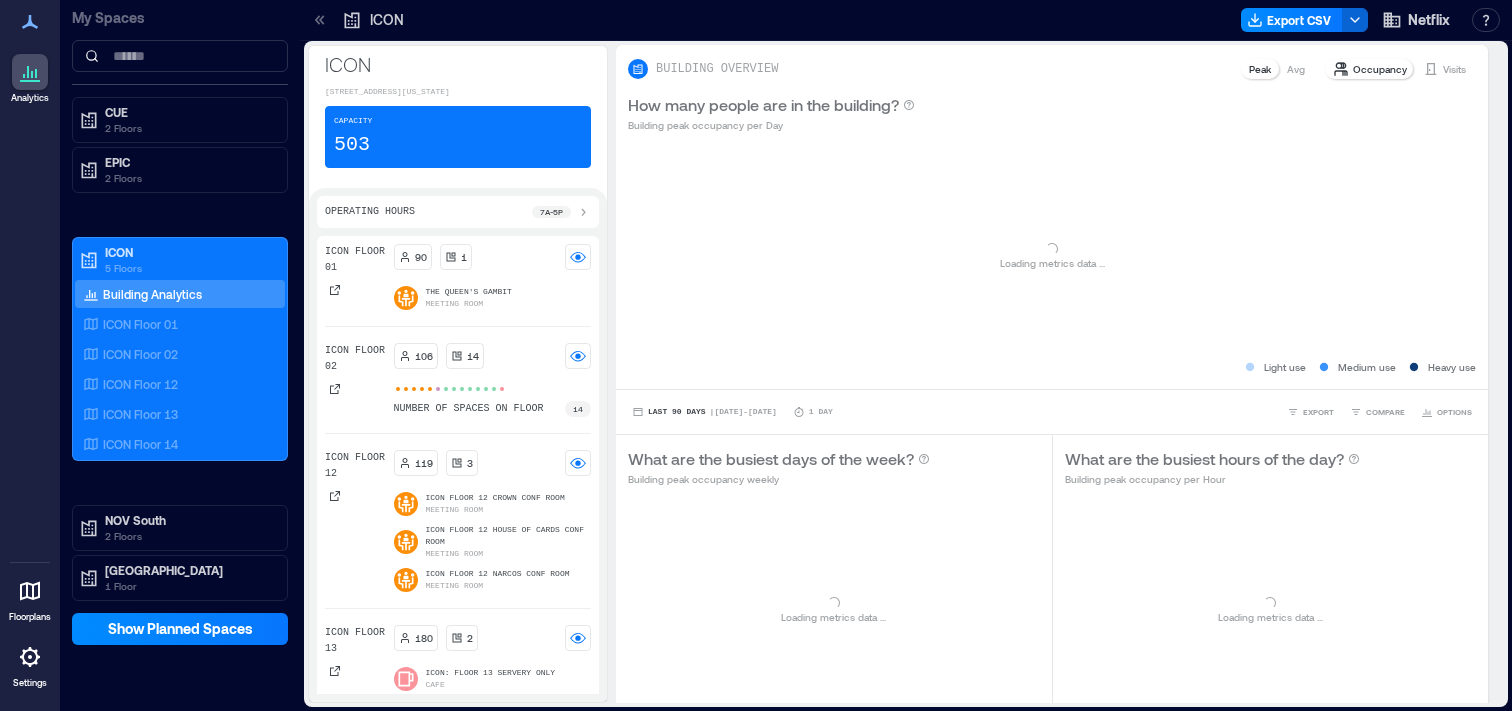 click 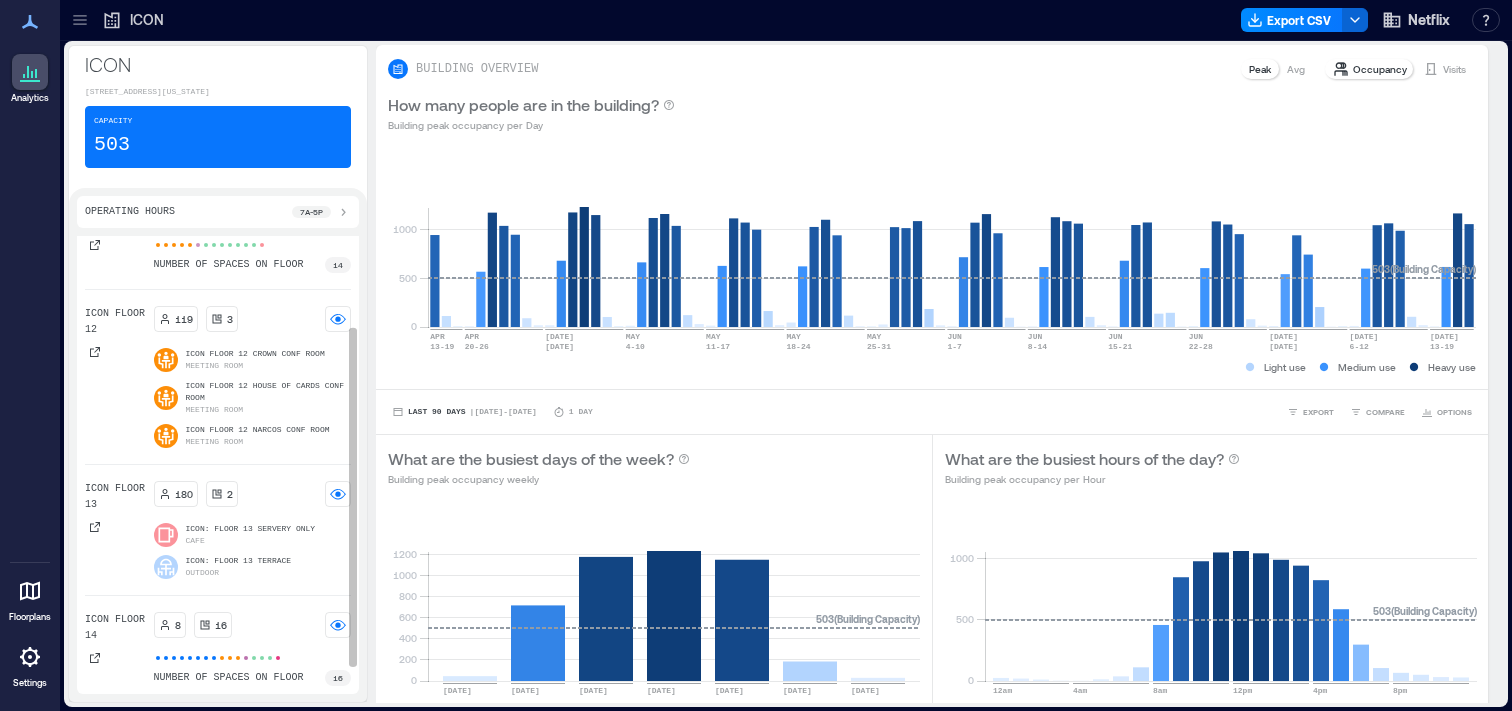 scroll, scrollTop: 0, scrollLeft: 0, axis: both 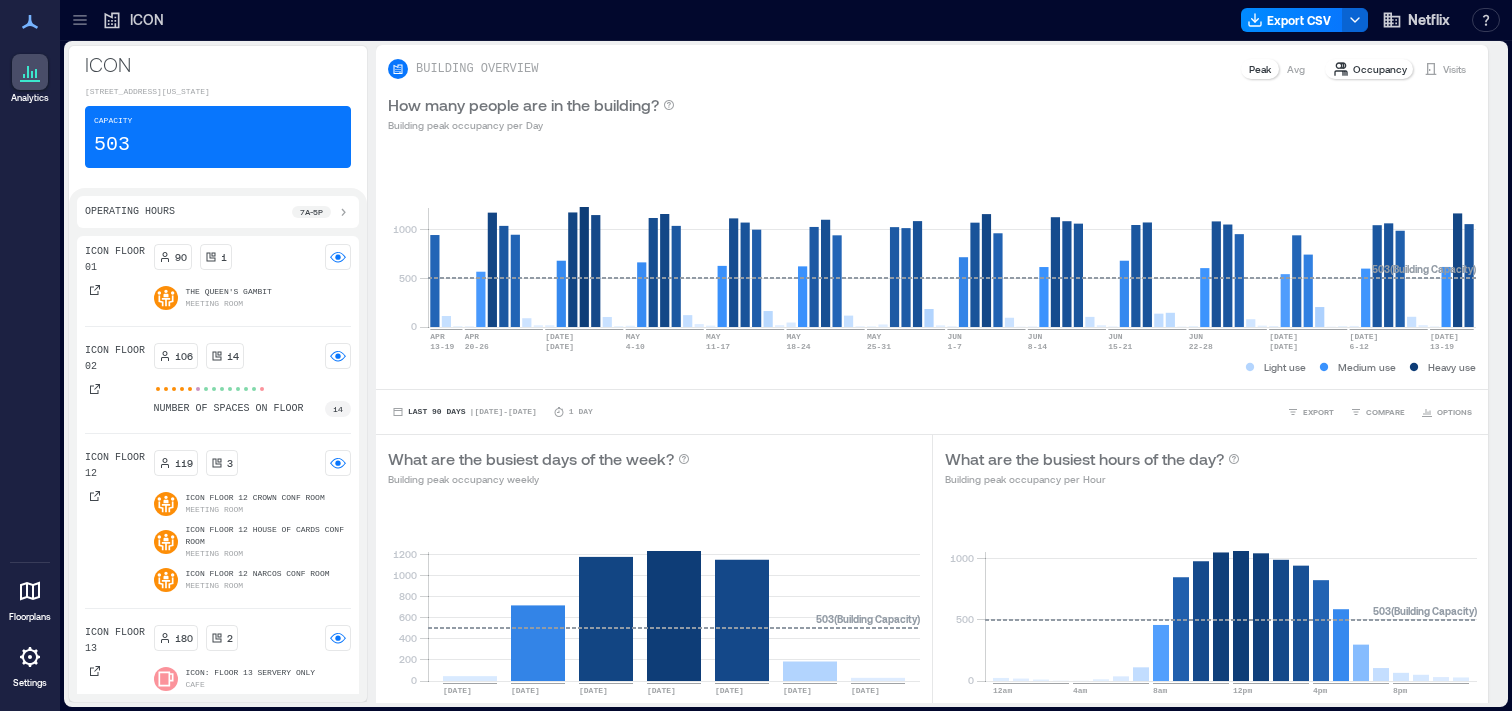 click on "Operating Hours 7a  -  5p" at bounding box center [218, 212] 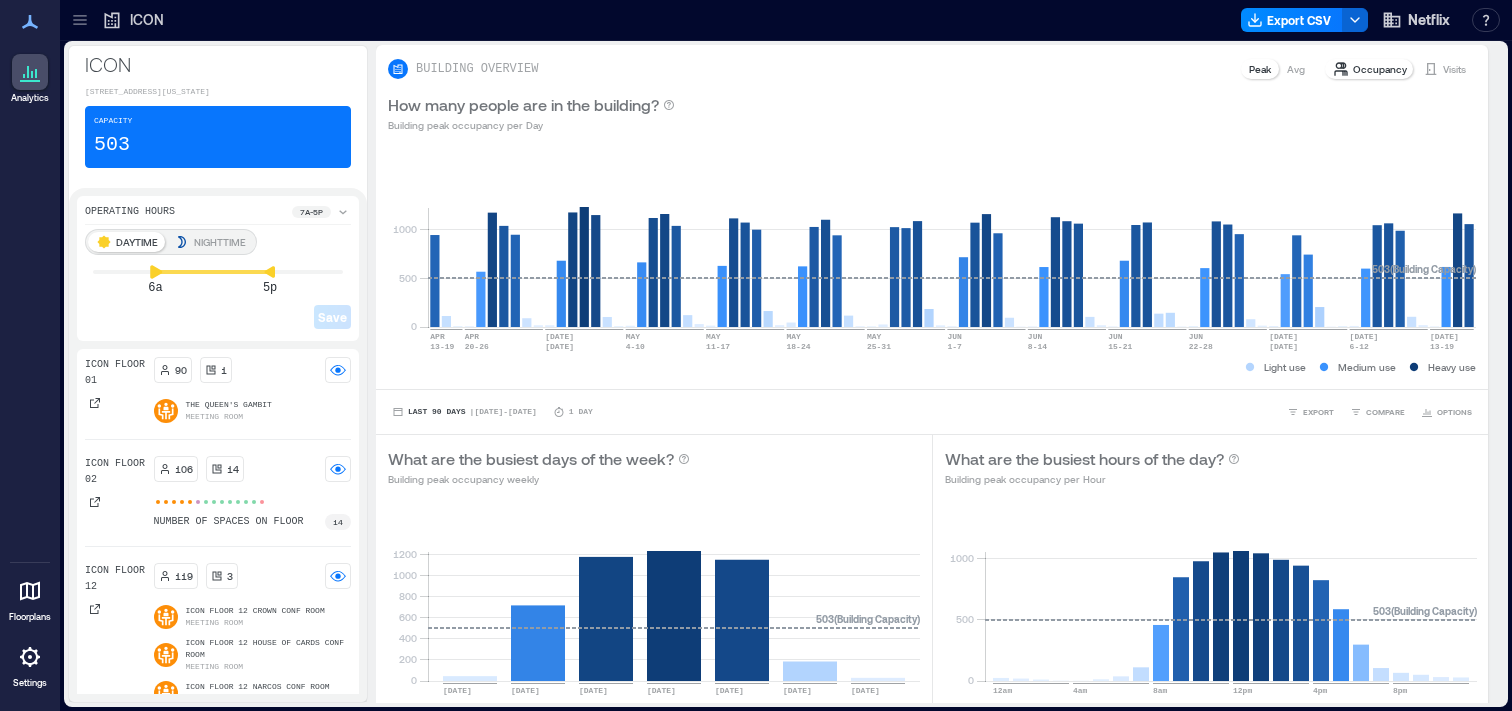 click 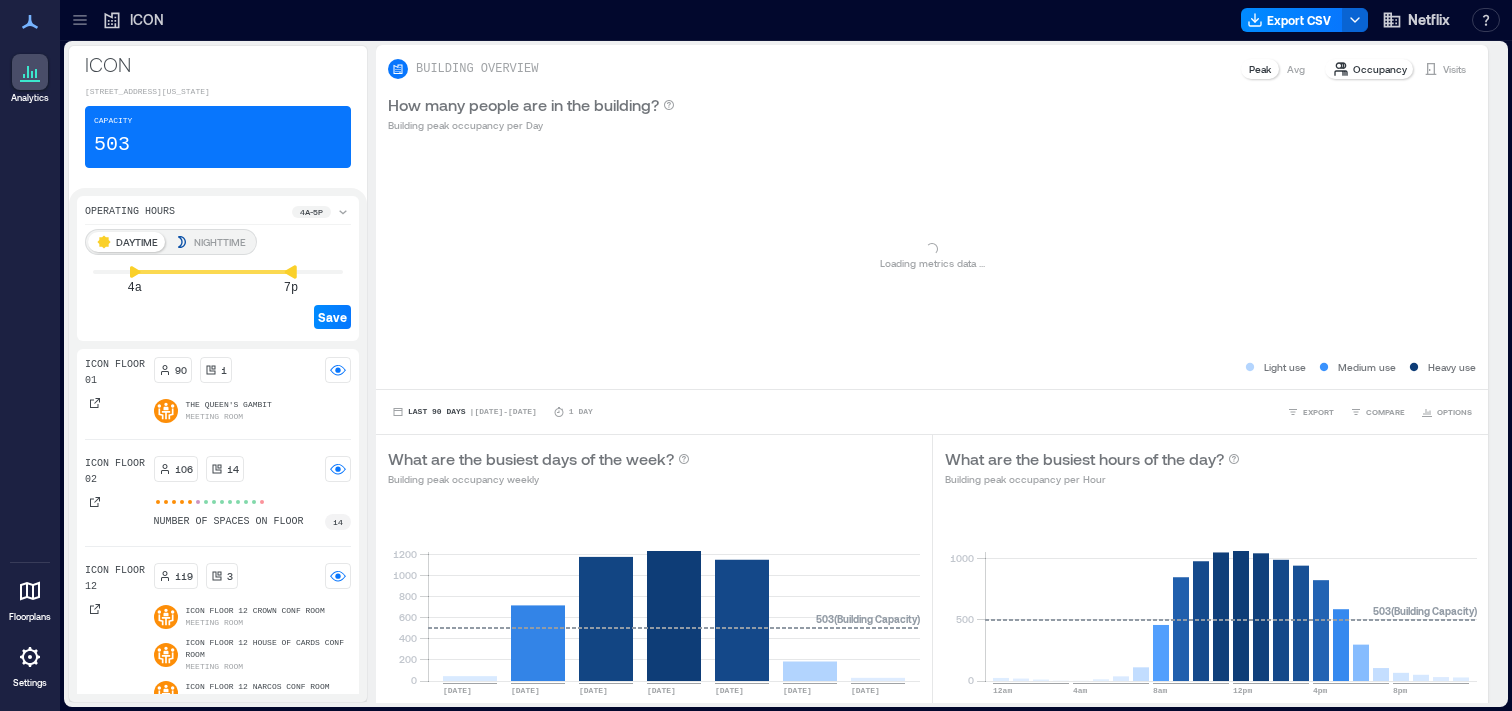 click 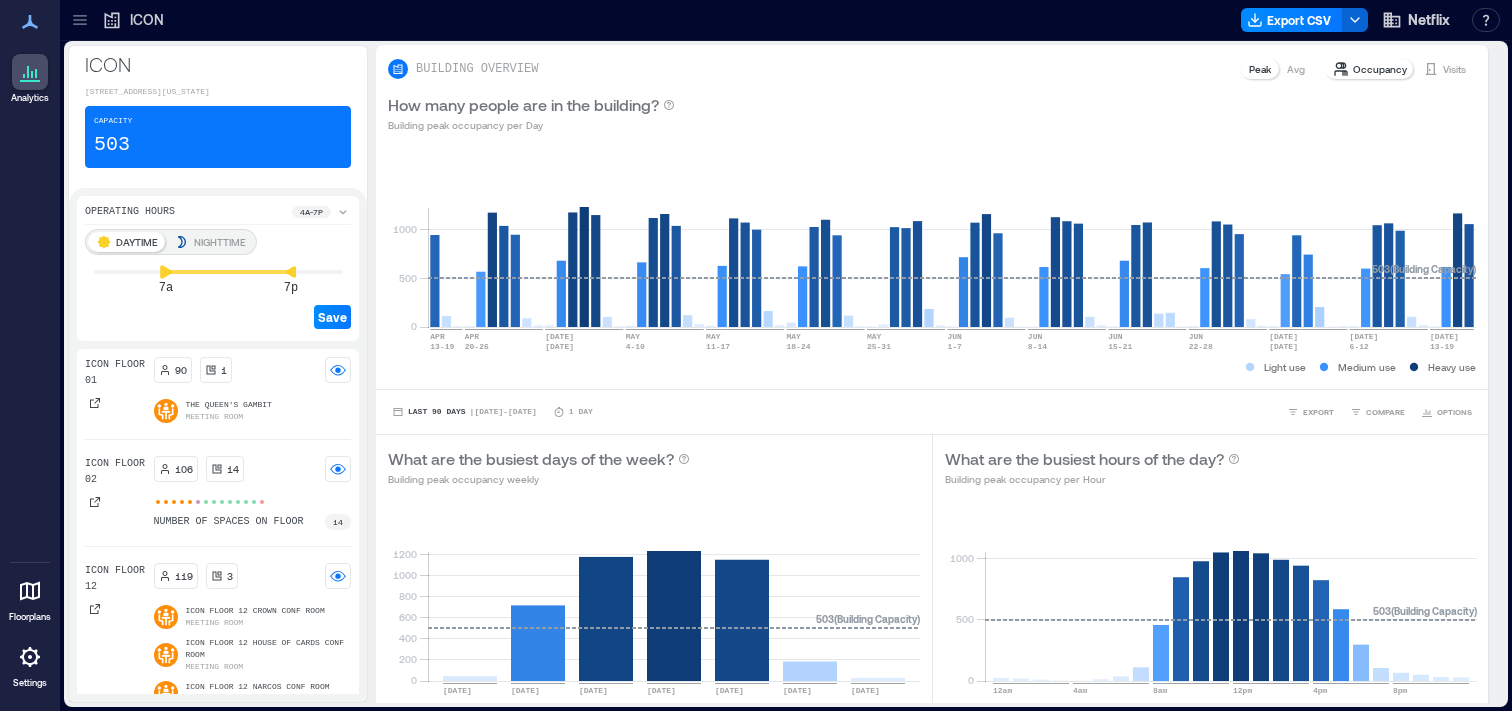 click 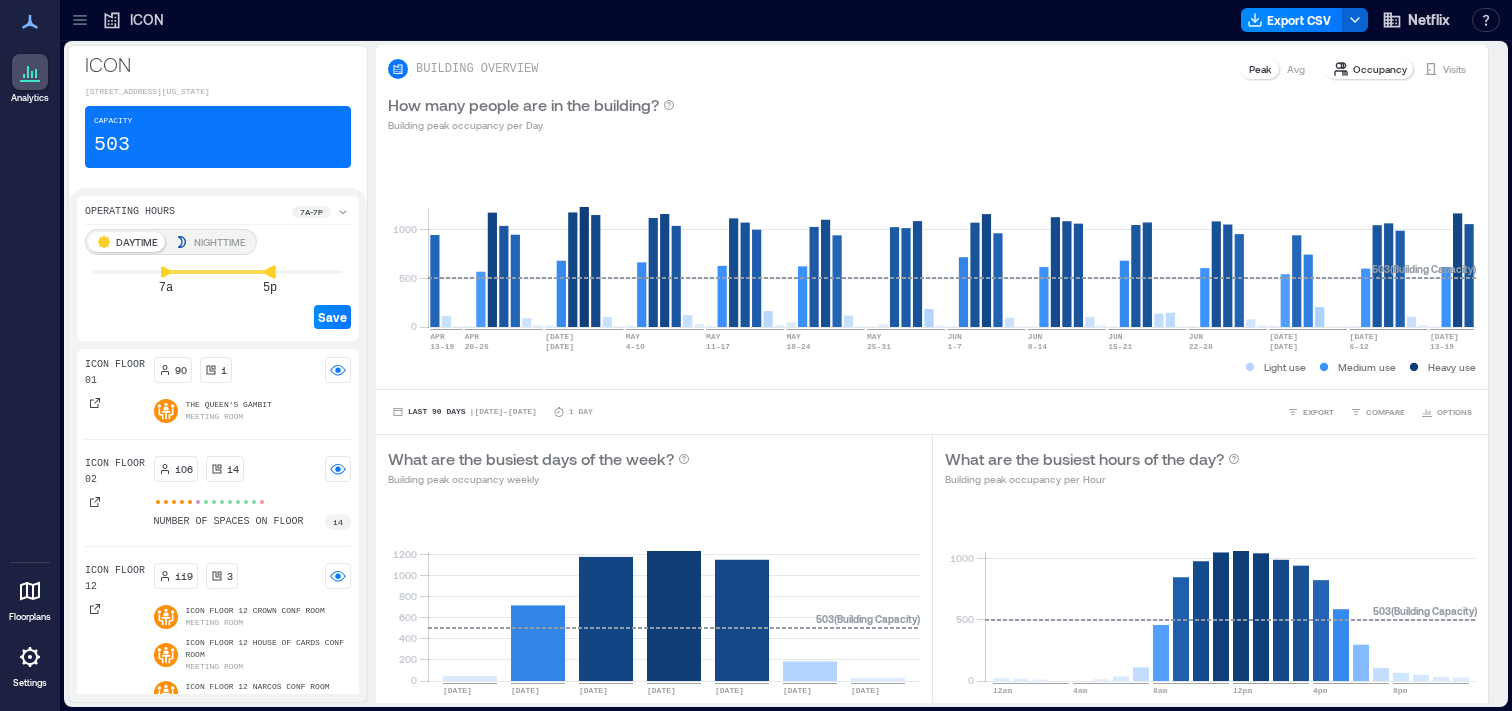 click 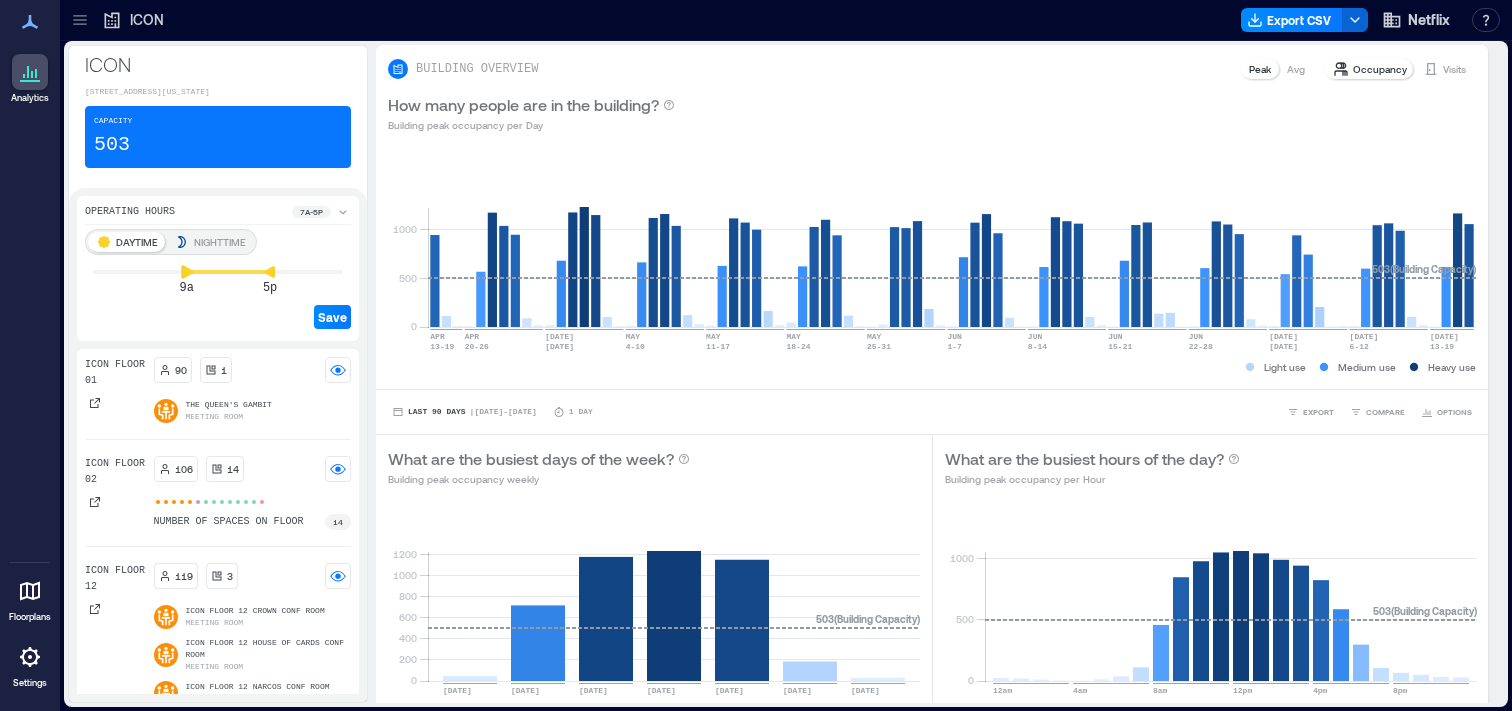 click 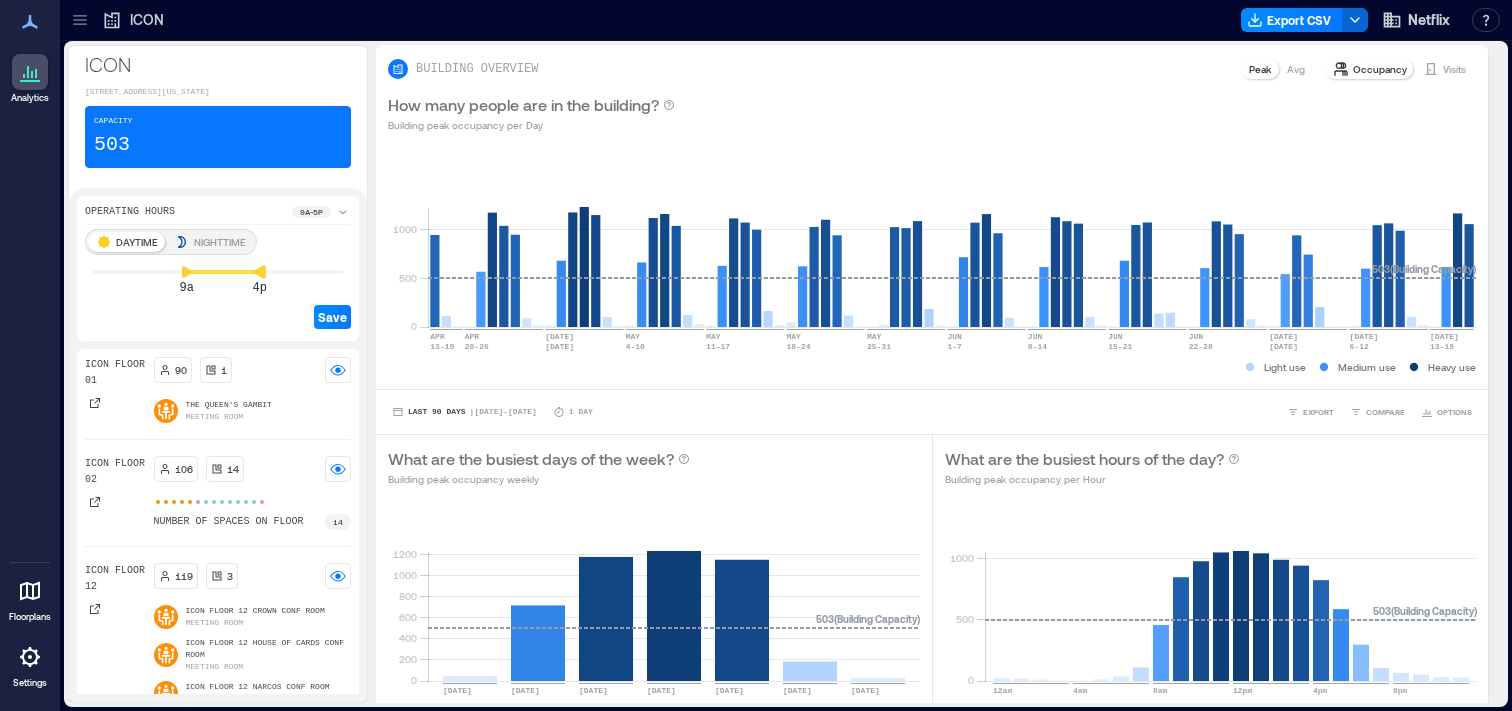 click 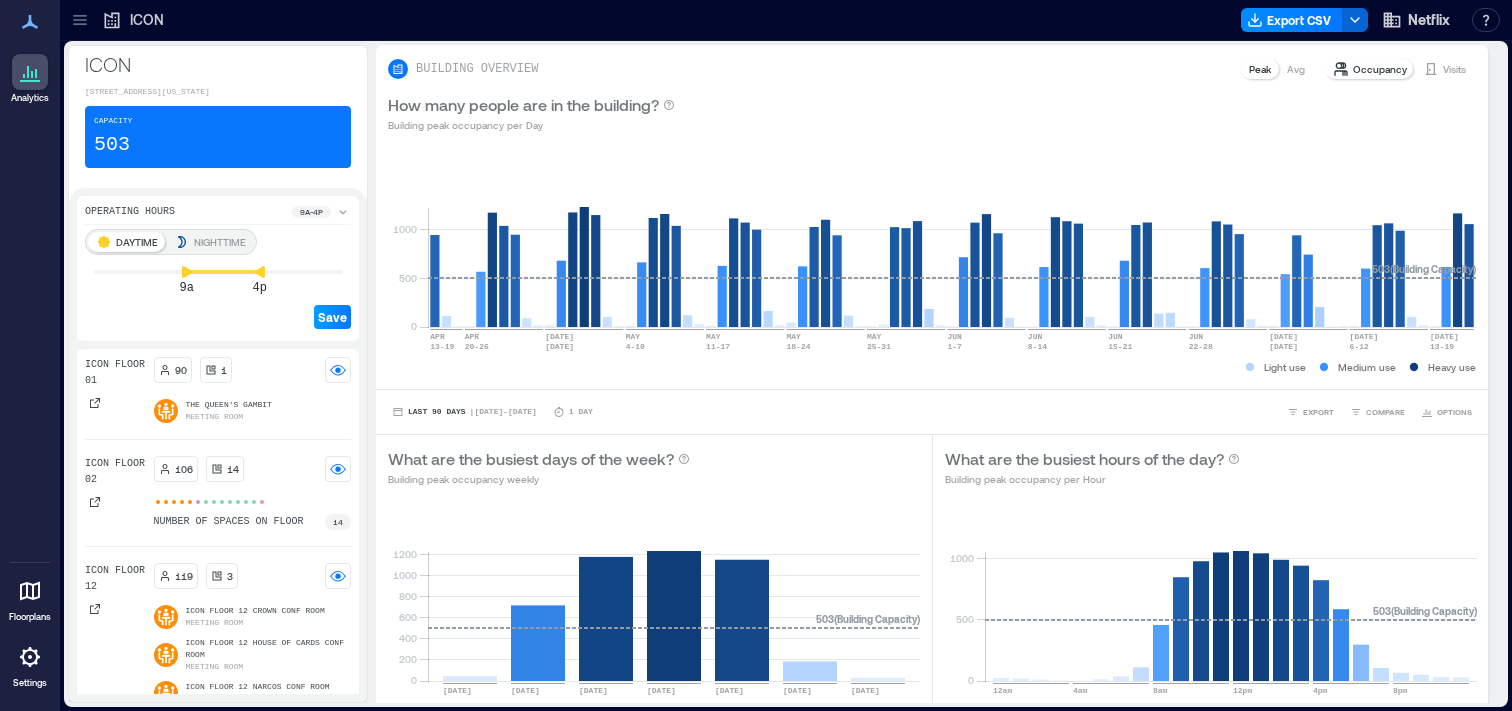 click on "Save" at bounding box center [332, 317] 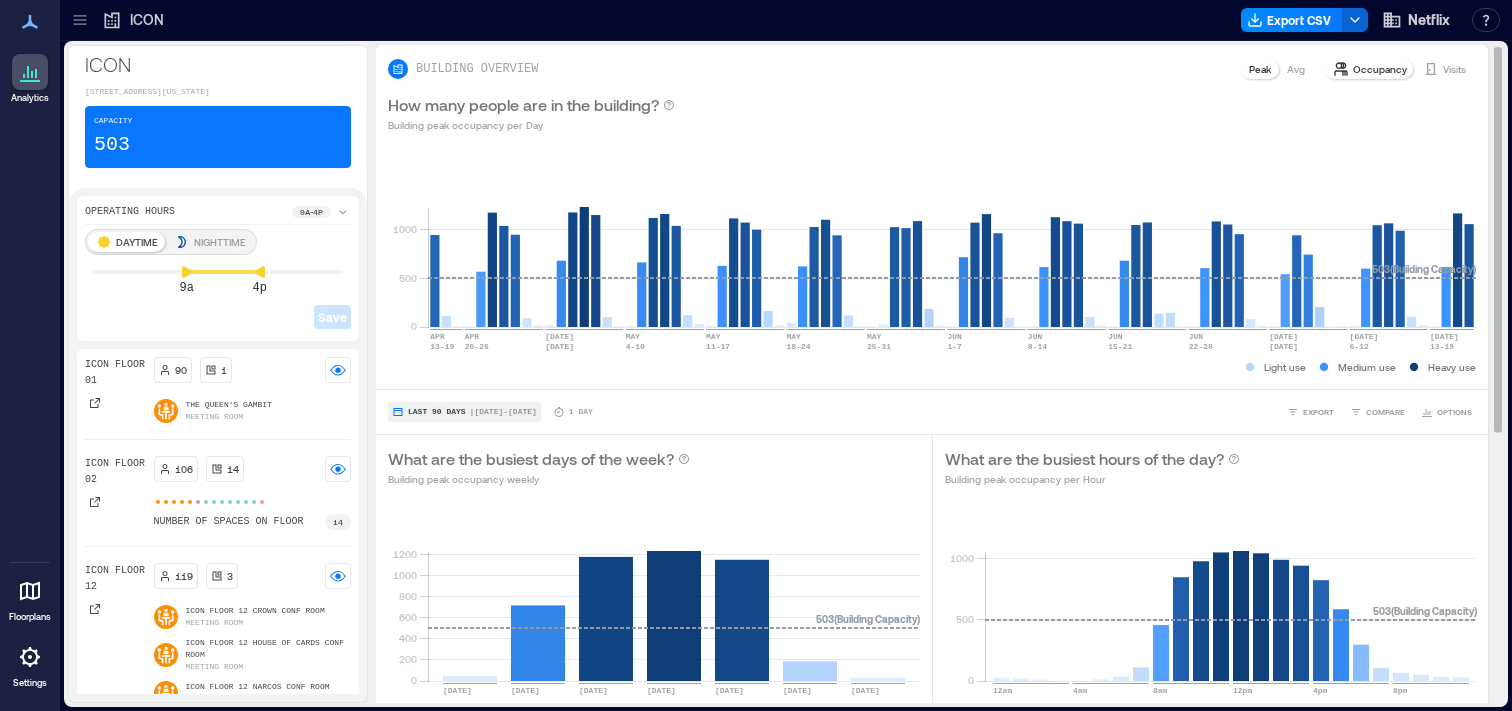 click on "Last 90 Days" at bounding box center (437, 412) 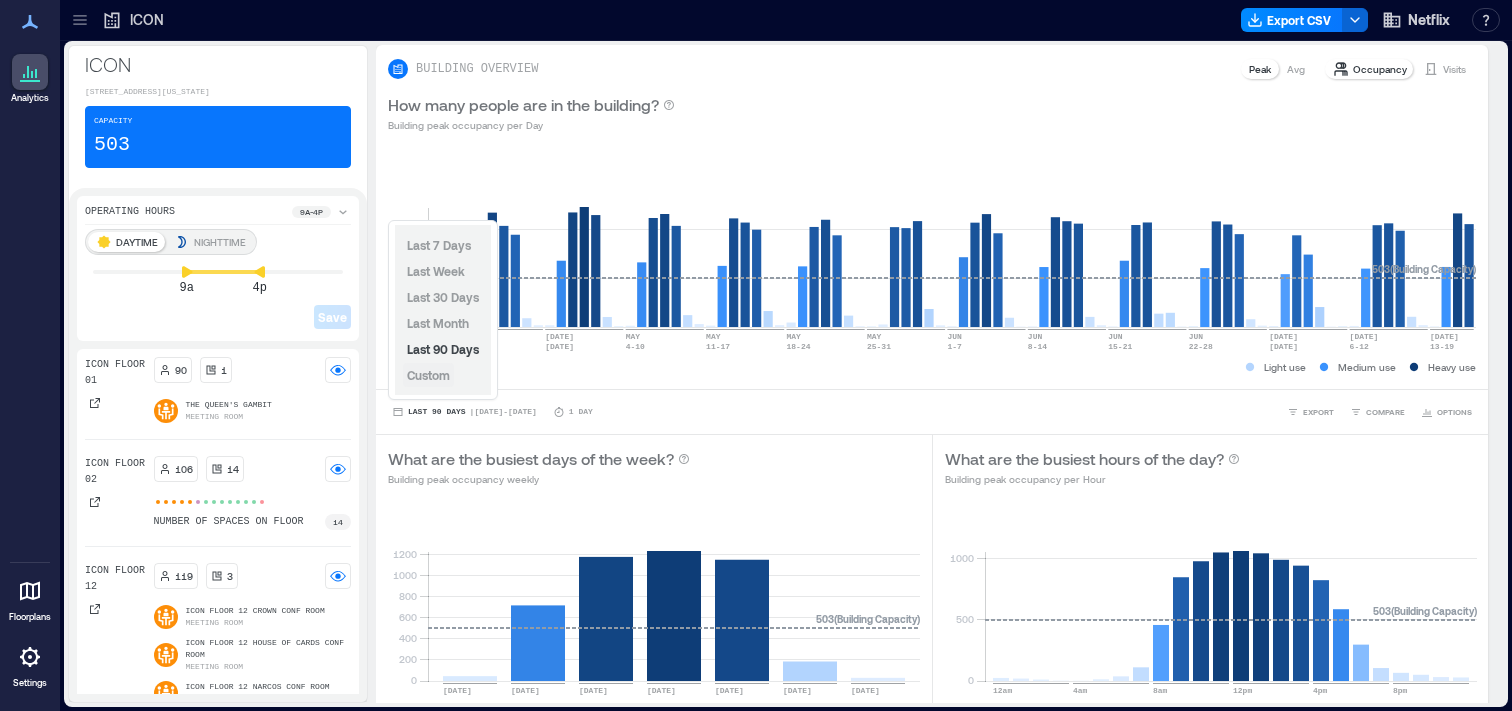 click on "Custom" at bounding box center [428, 375] 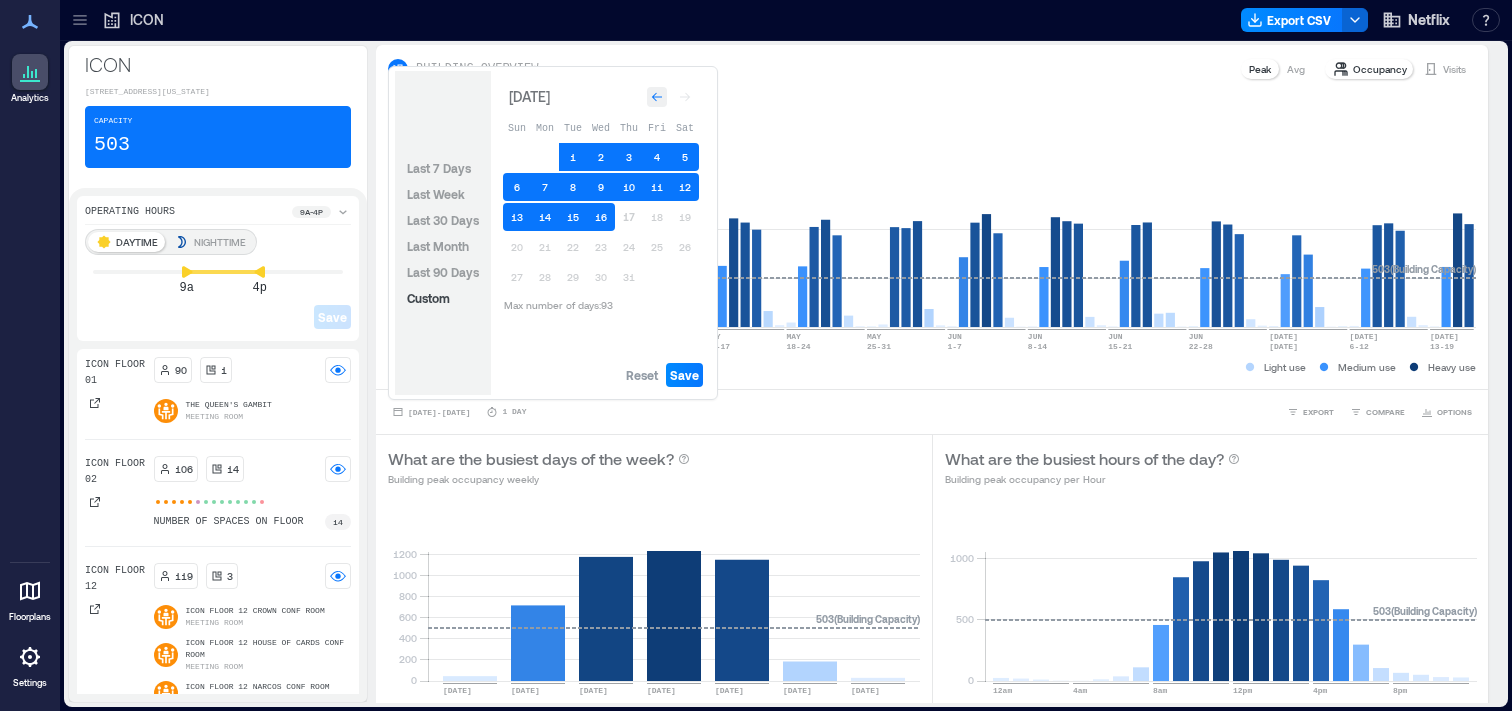 click at bounding box center (657, 97) 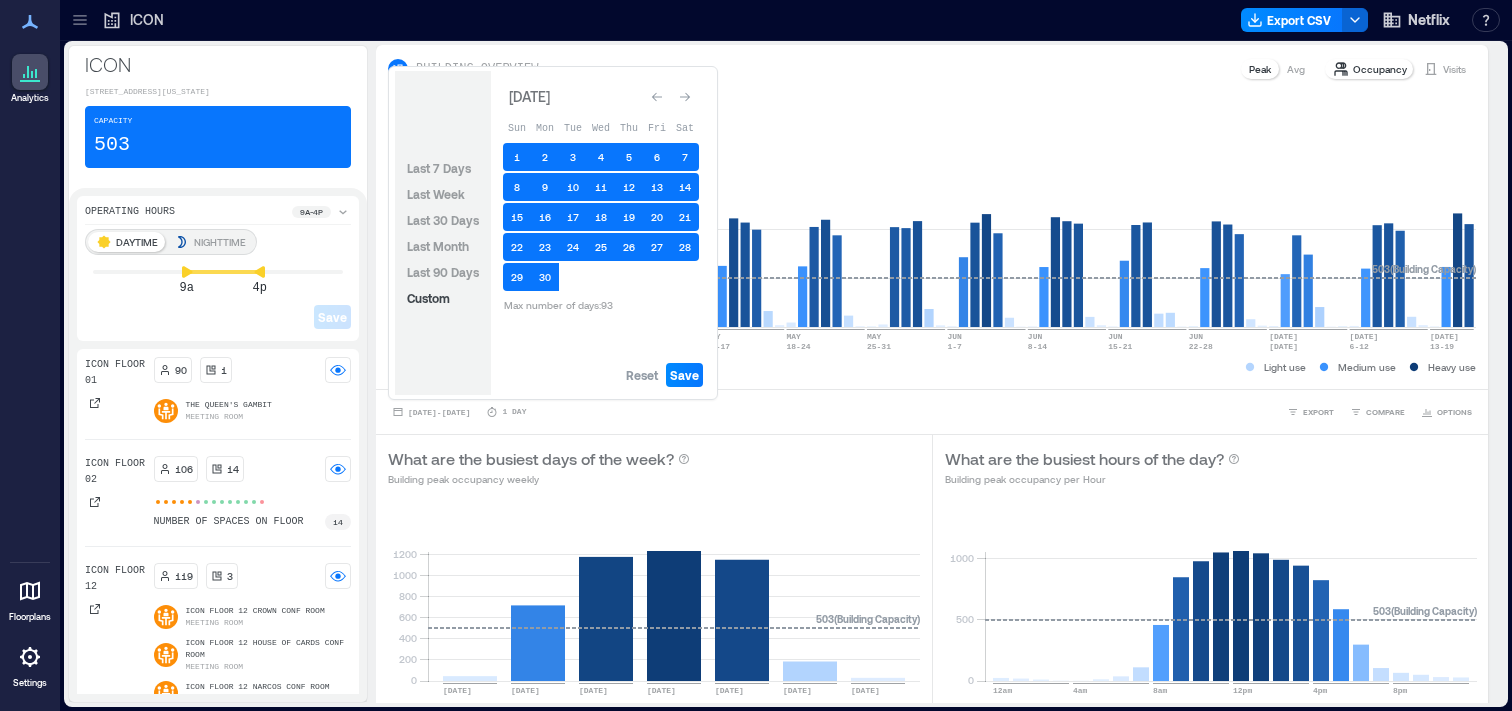 click at bounding box center [657, 97] 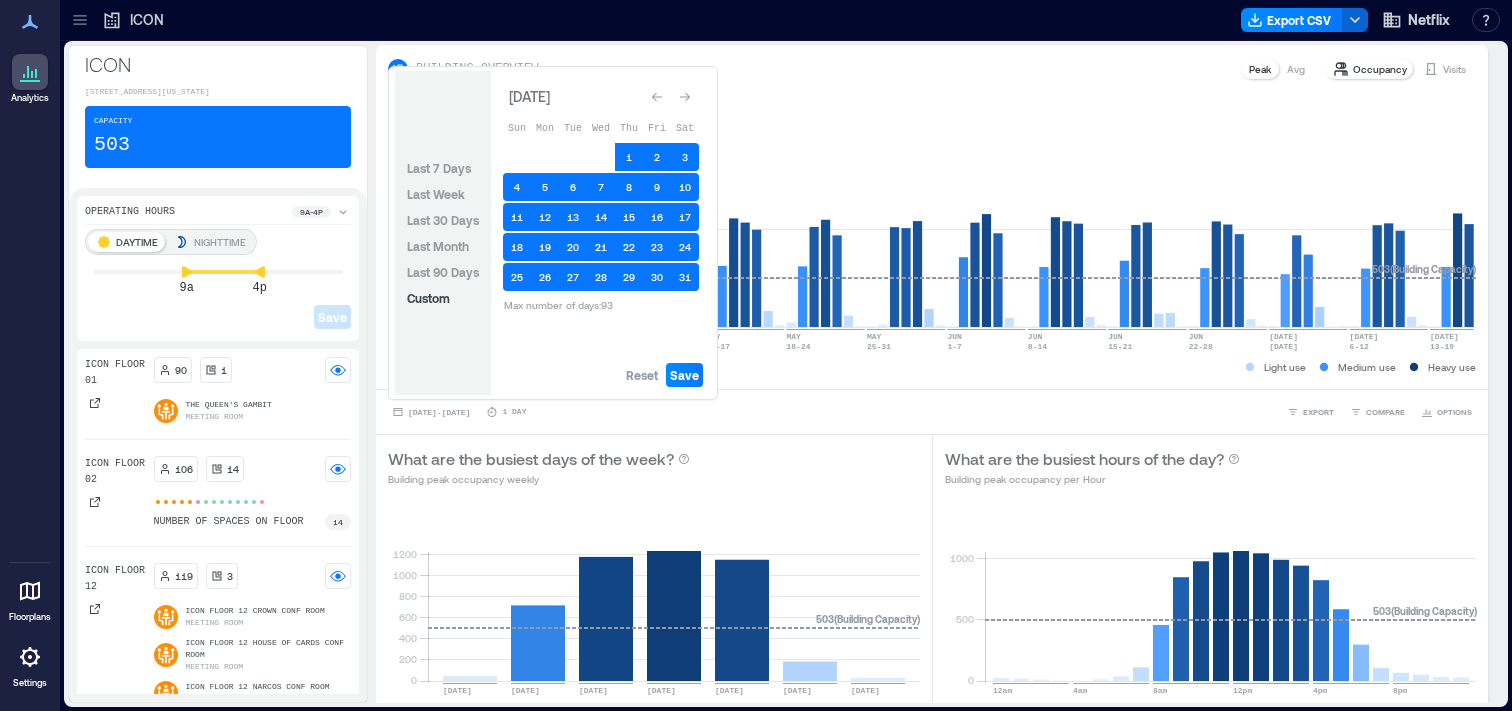 click at bounding box center [657, 97] 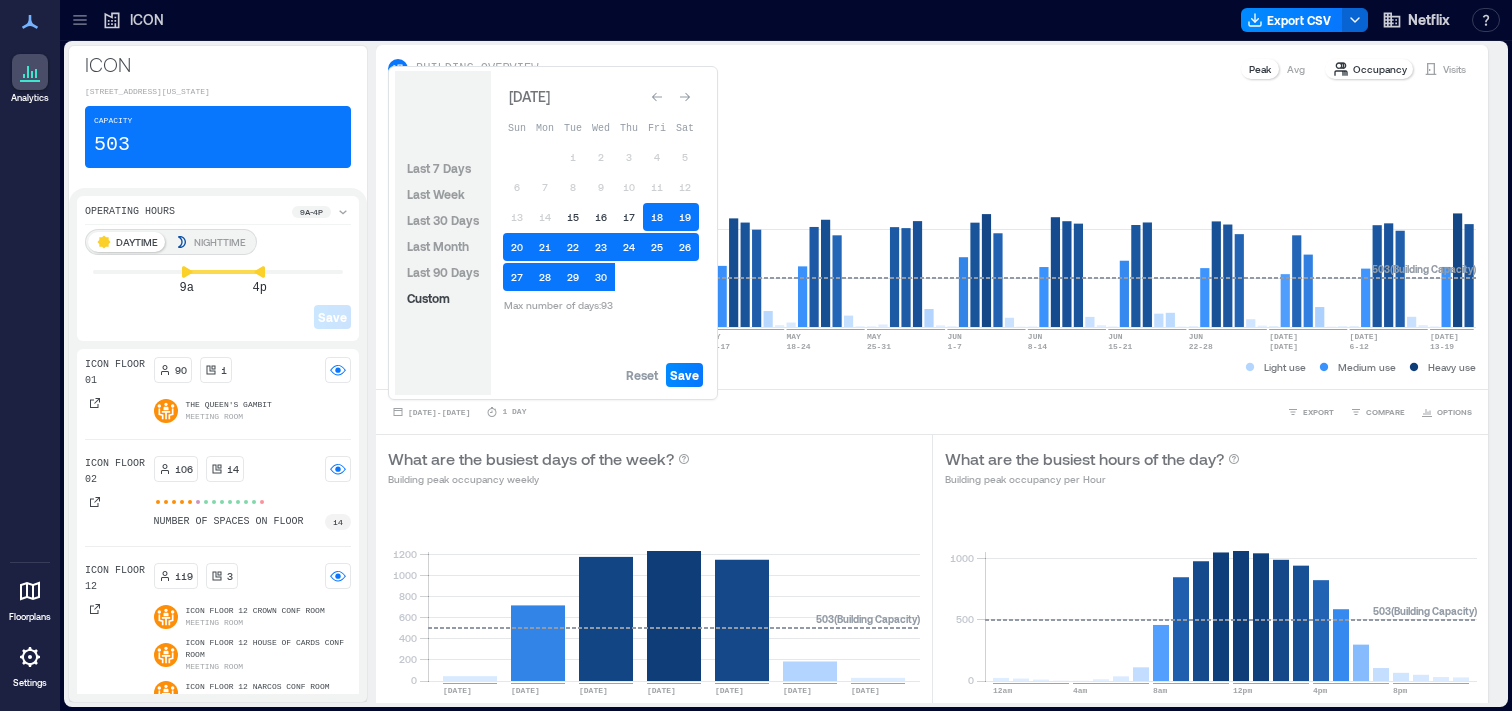 click at bounding box center [657, 97] 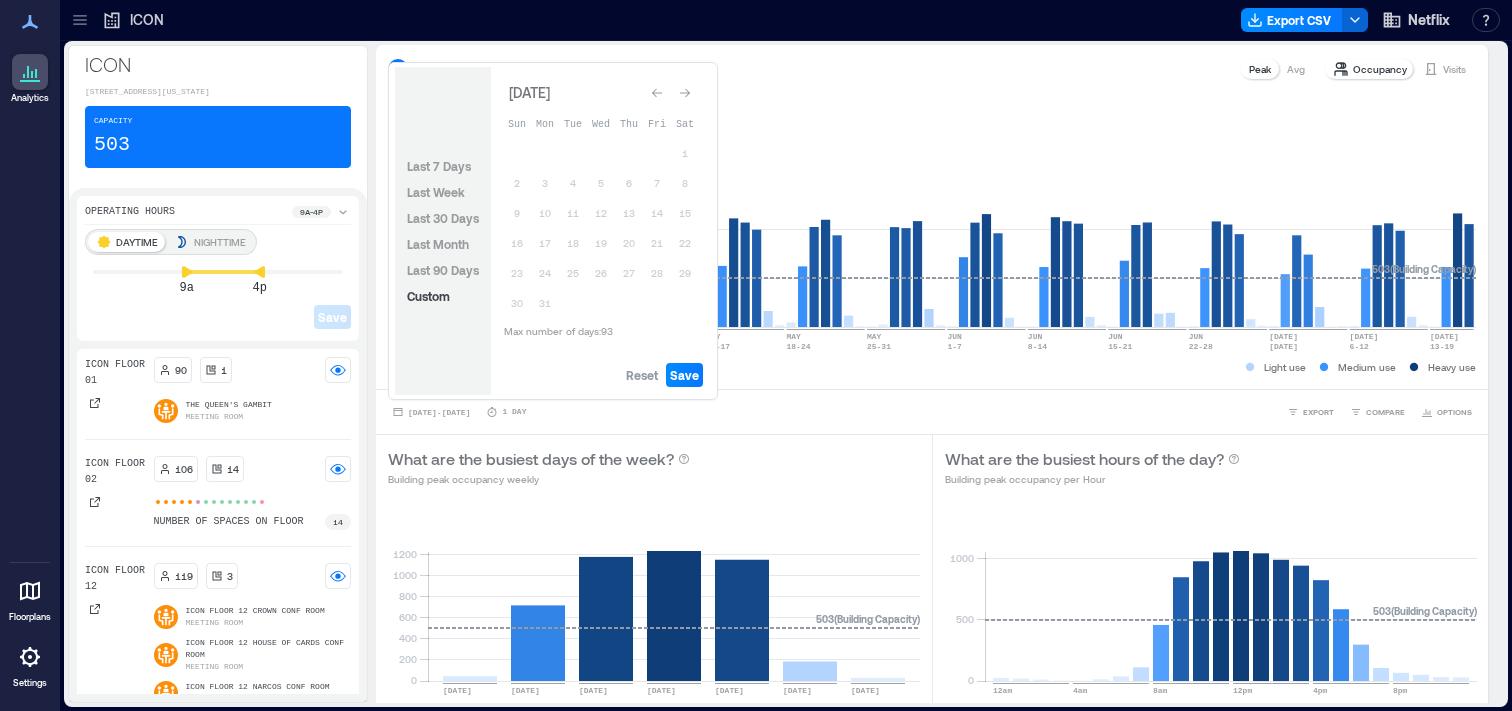 click at bounding box center (657, 93) 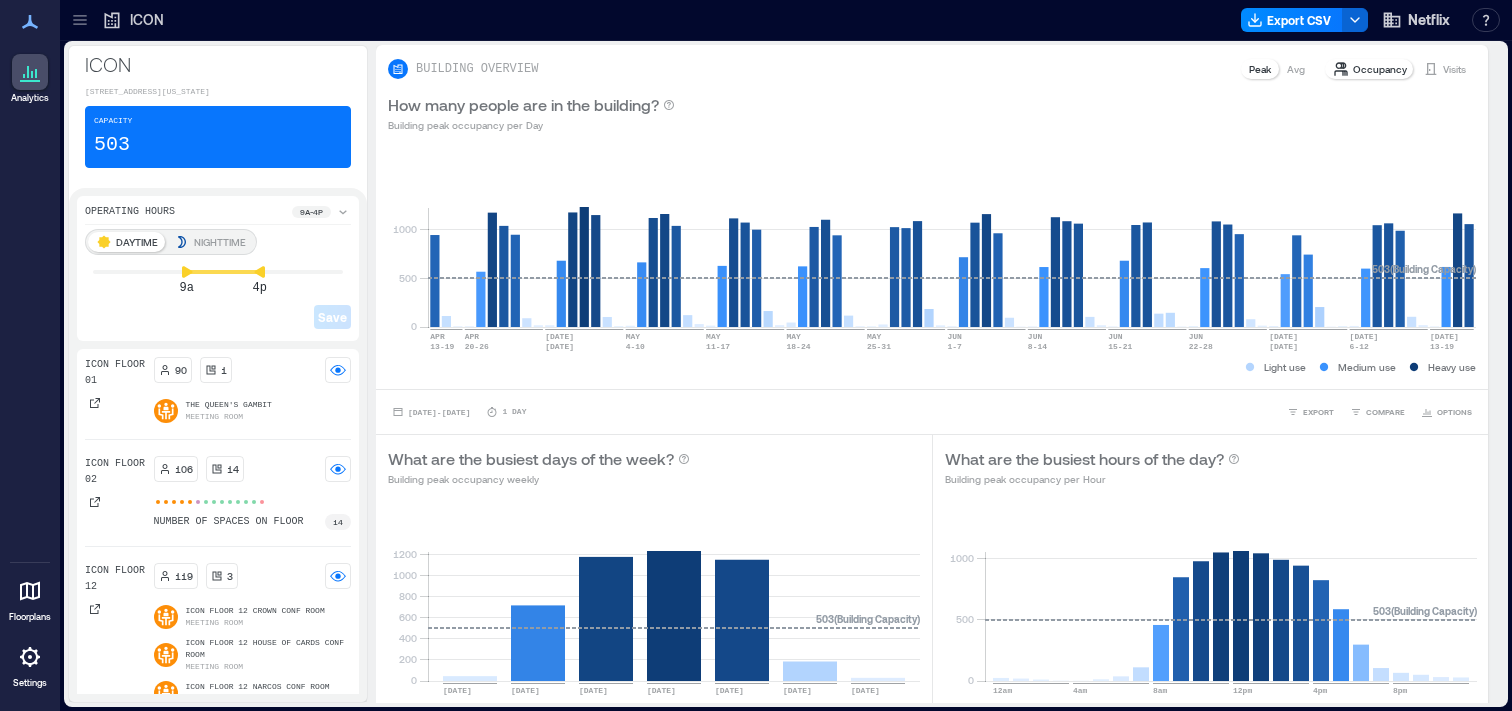 click 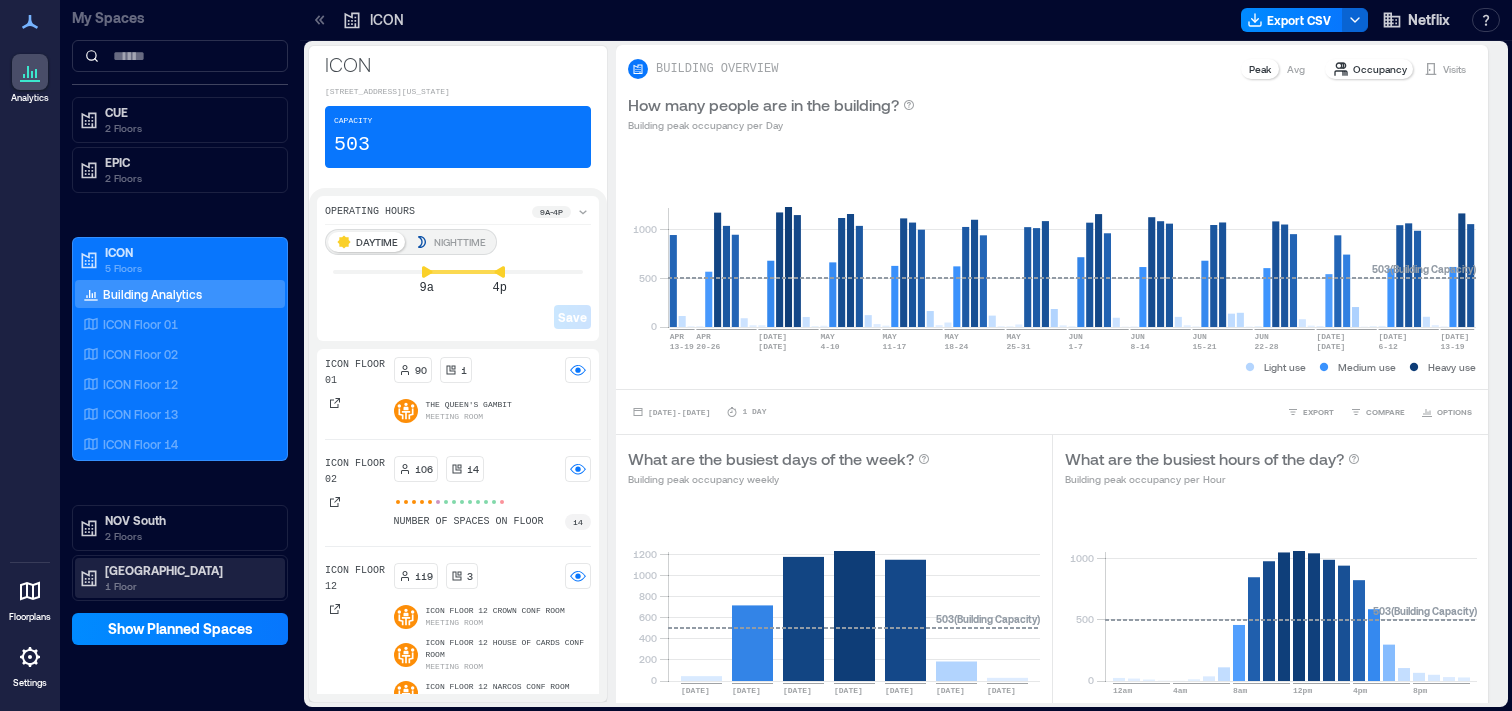 click on "1 Floor" at bounding box center (189, 586) 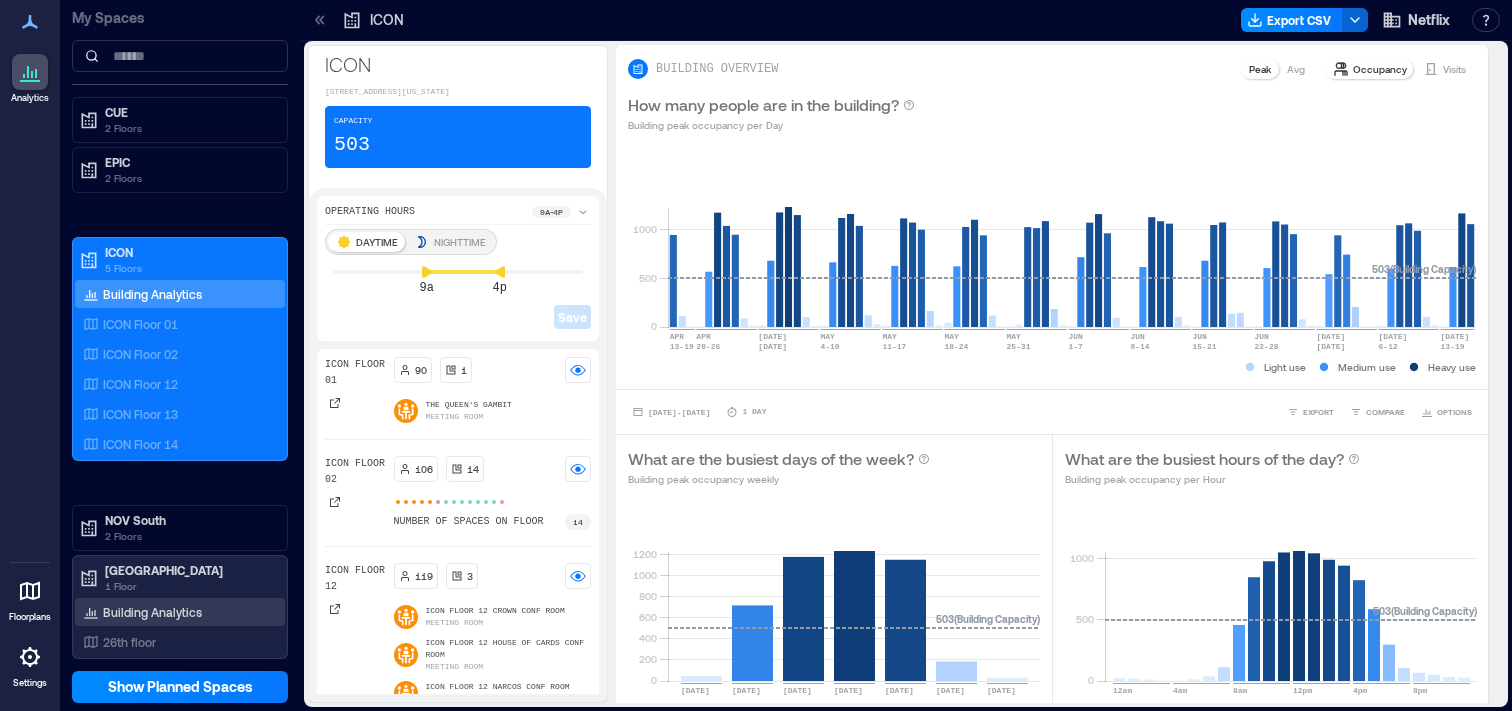 click on "Building Analytics" at bounding box center (152, 612) 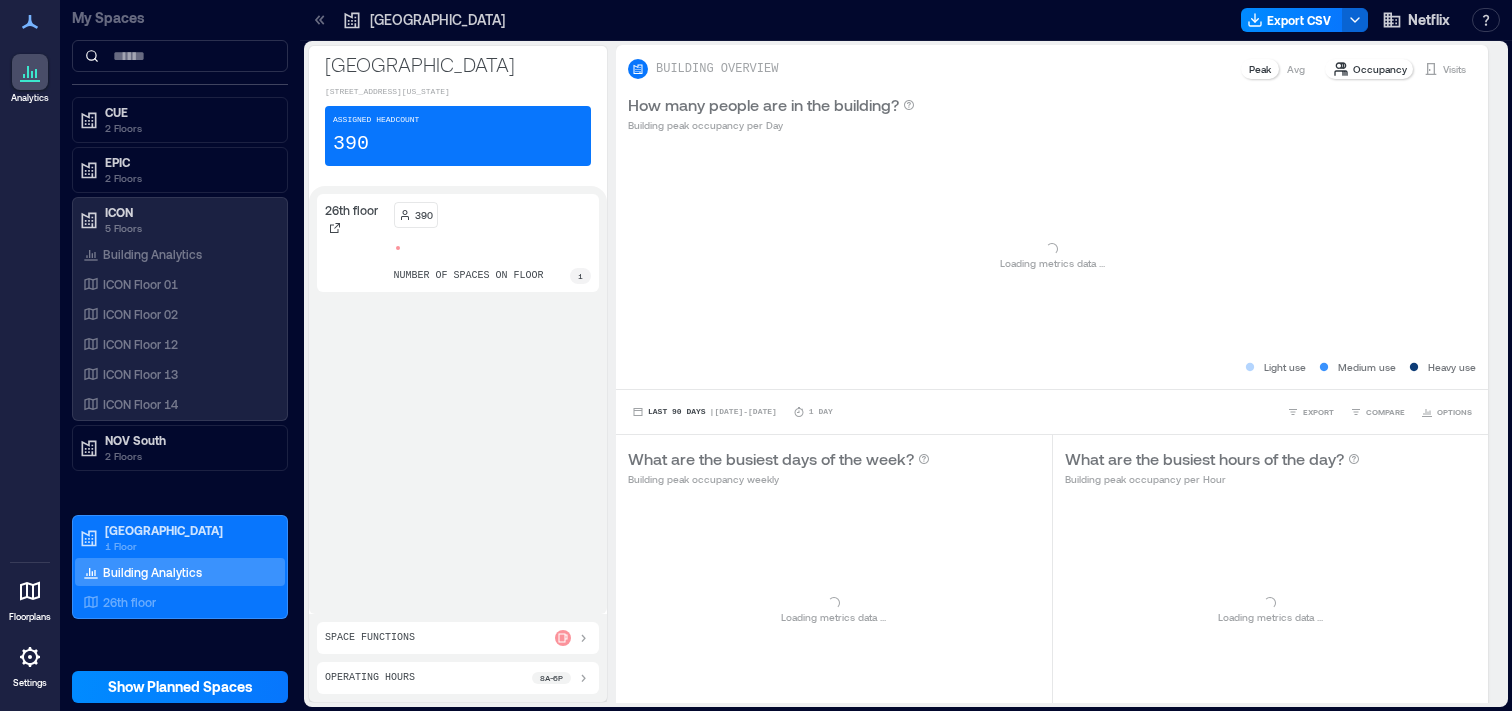 click 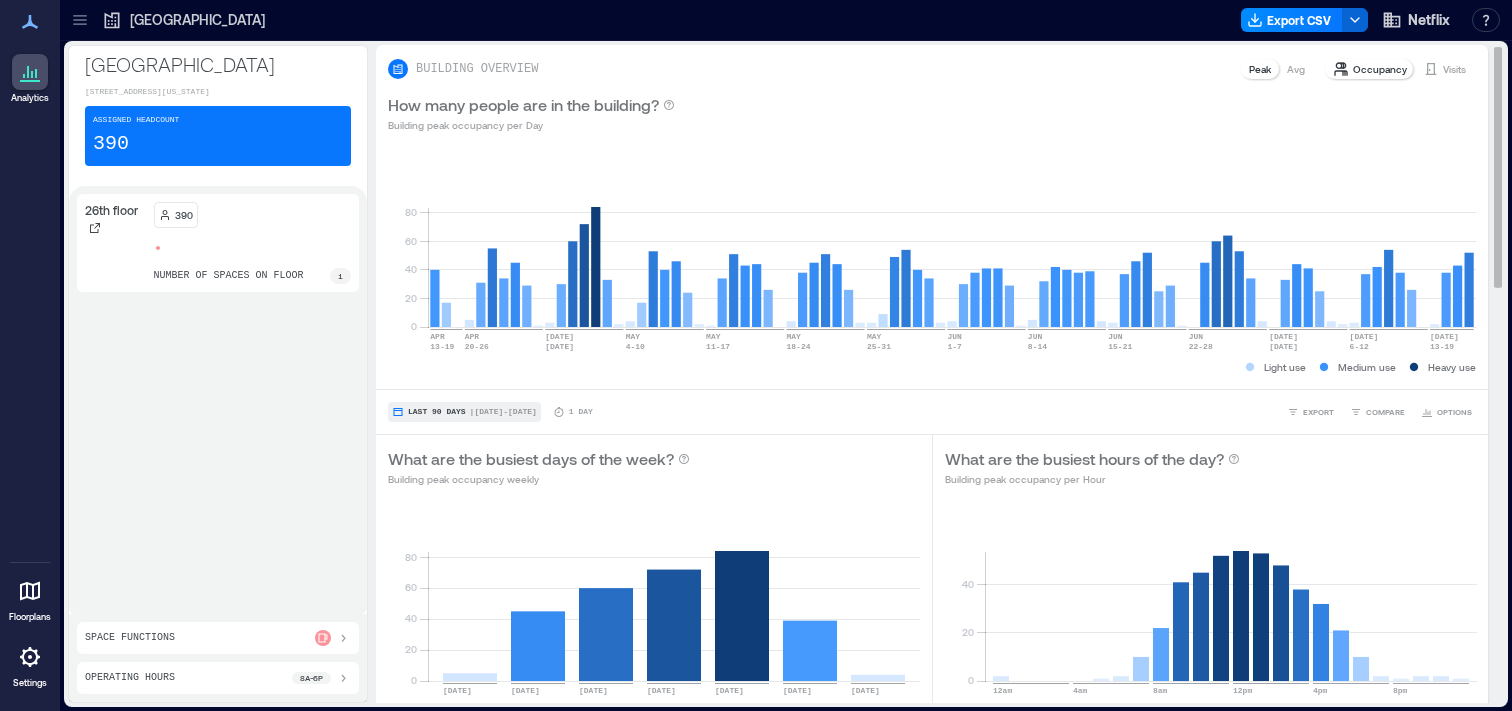 click on "Last 90 Days" at bounding box center (437, 412) 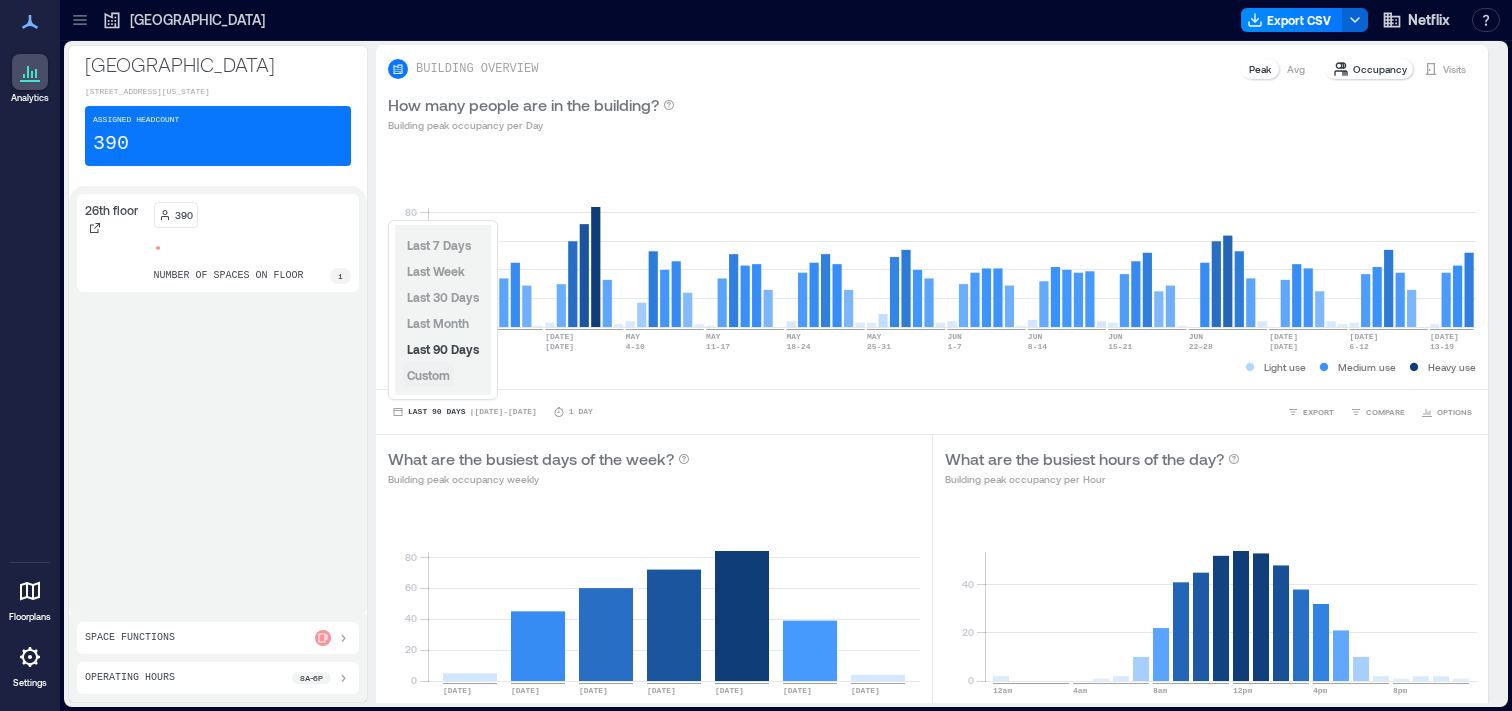 click on "Custom" at bounding box center [428, 375] 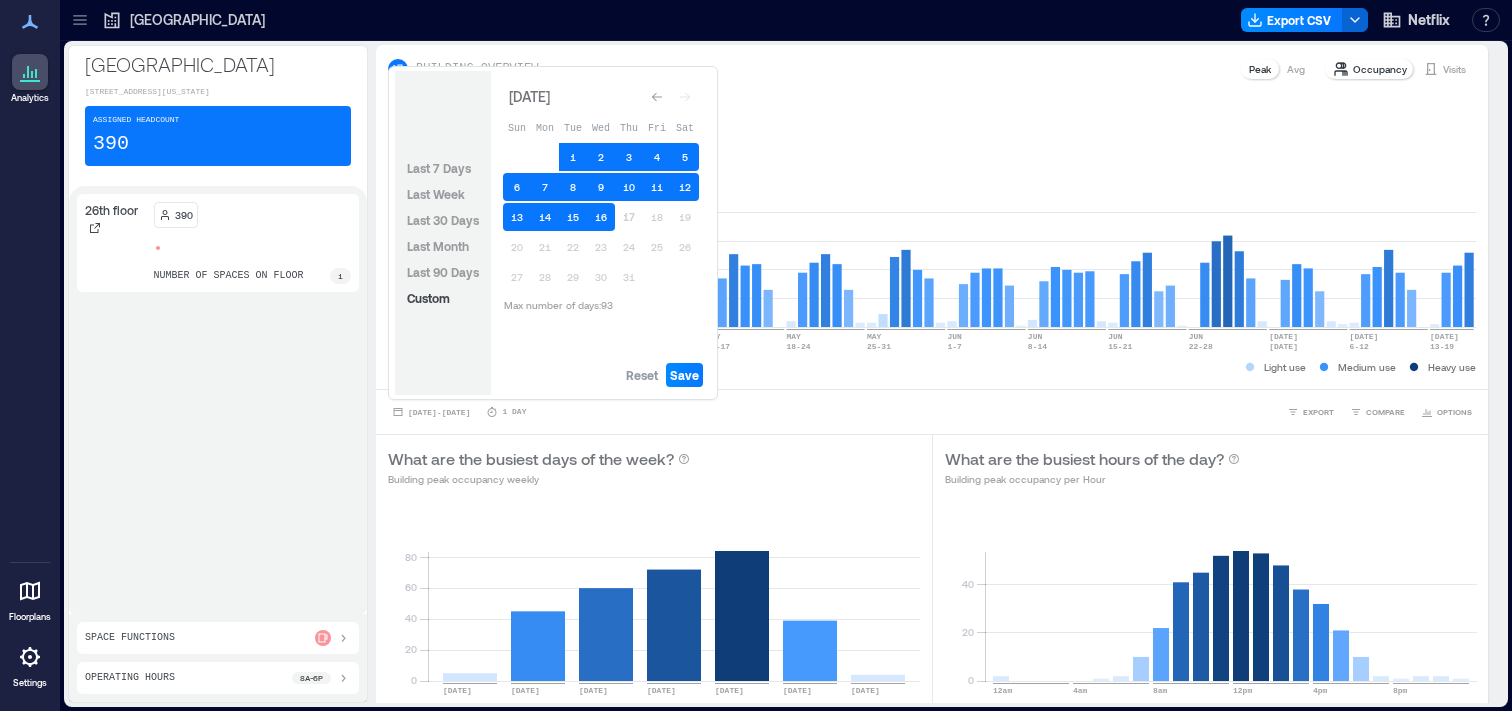 click at bounding box center (657, 97) 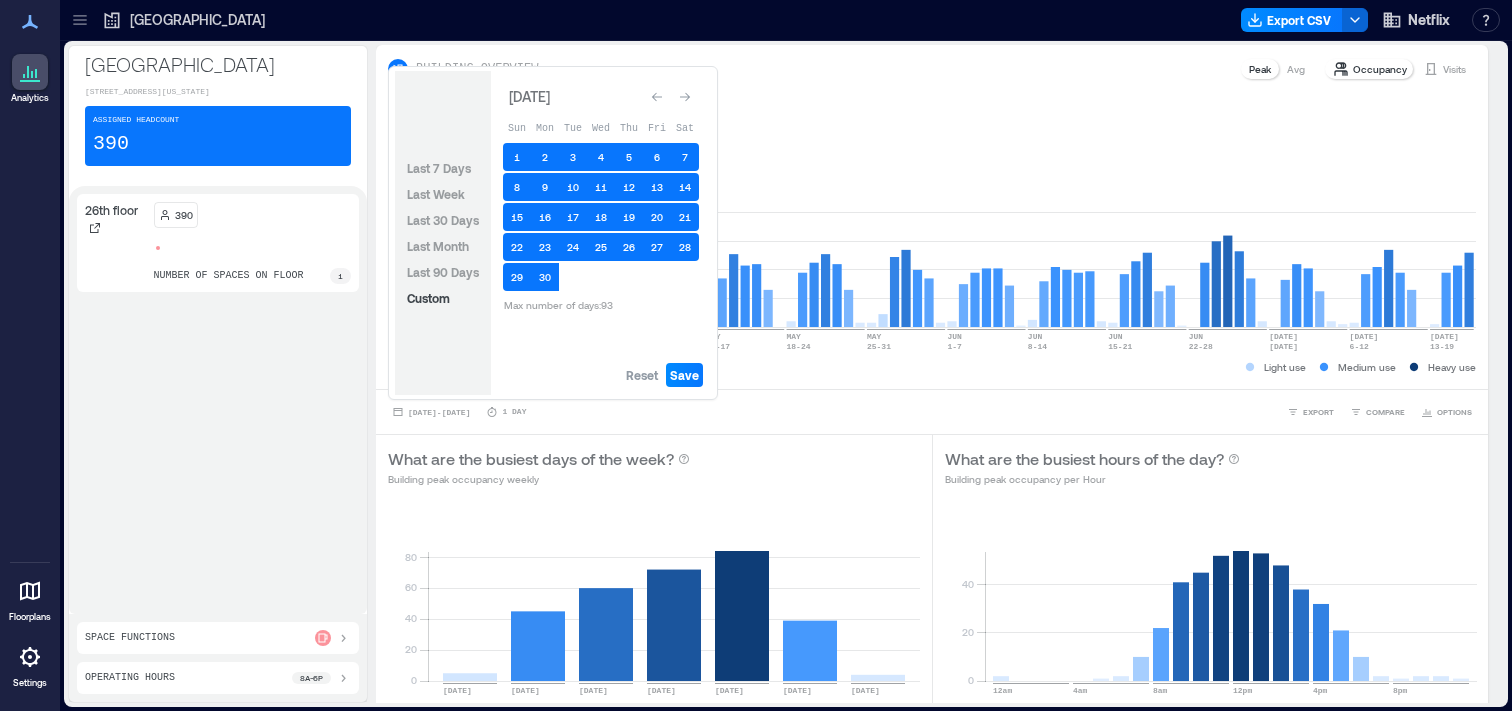 click at bounding box center (657, 97) 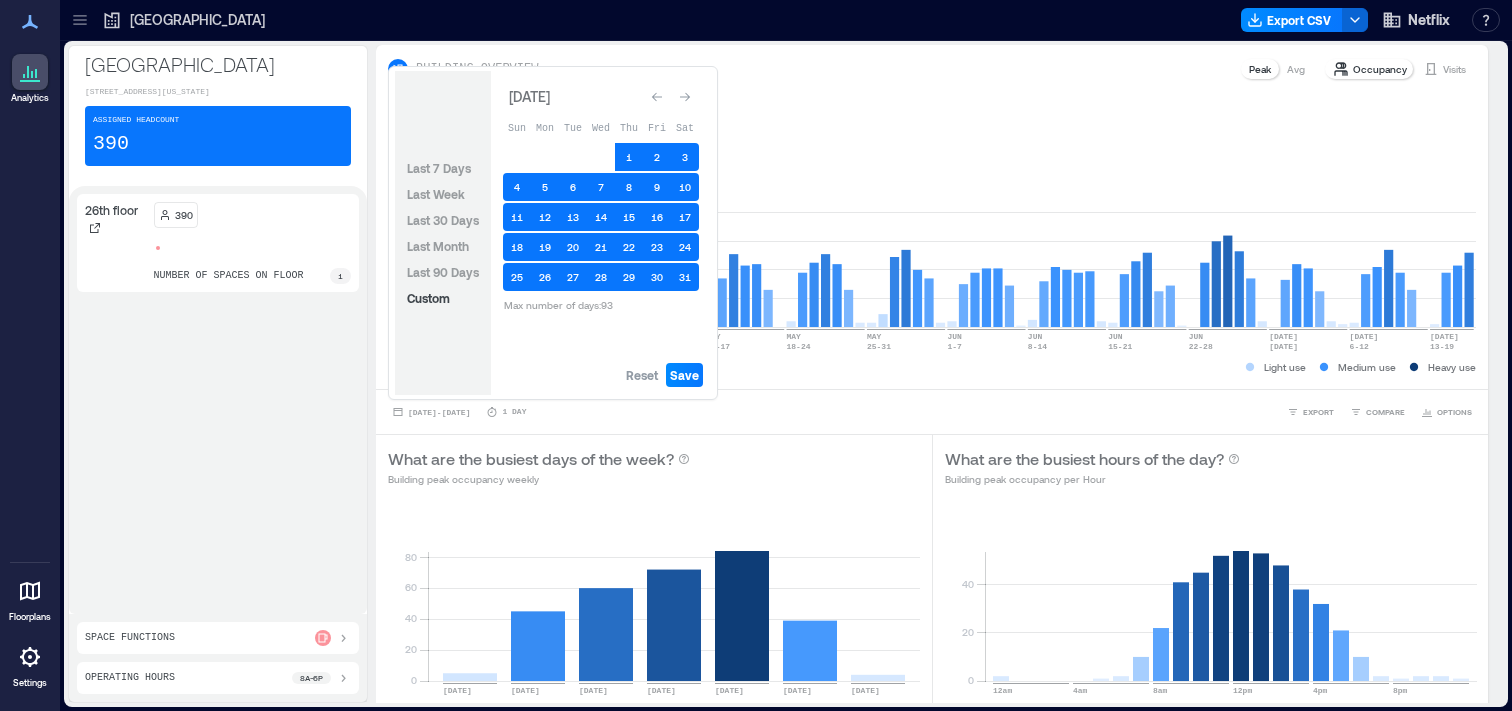 click at bounding box center [657, 97] 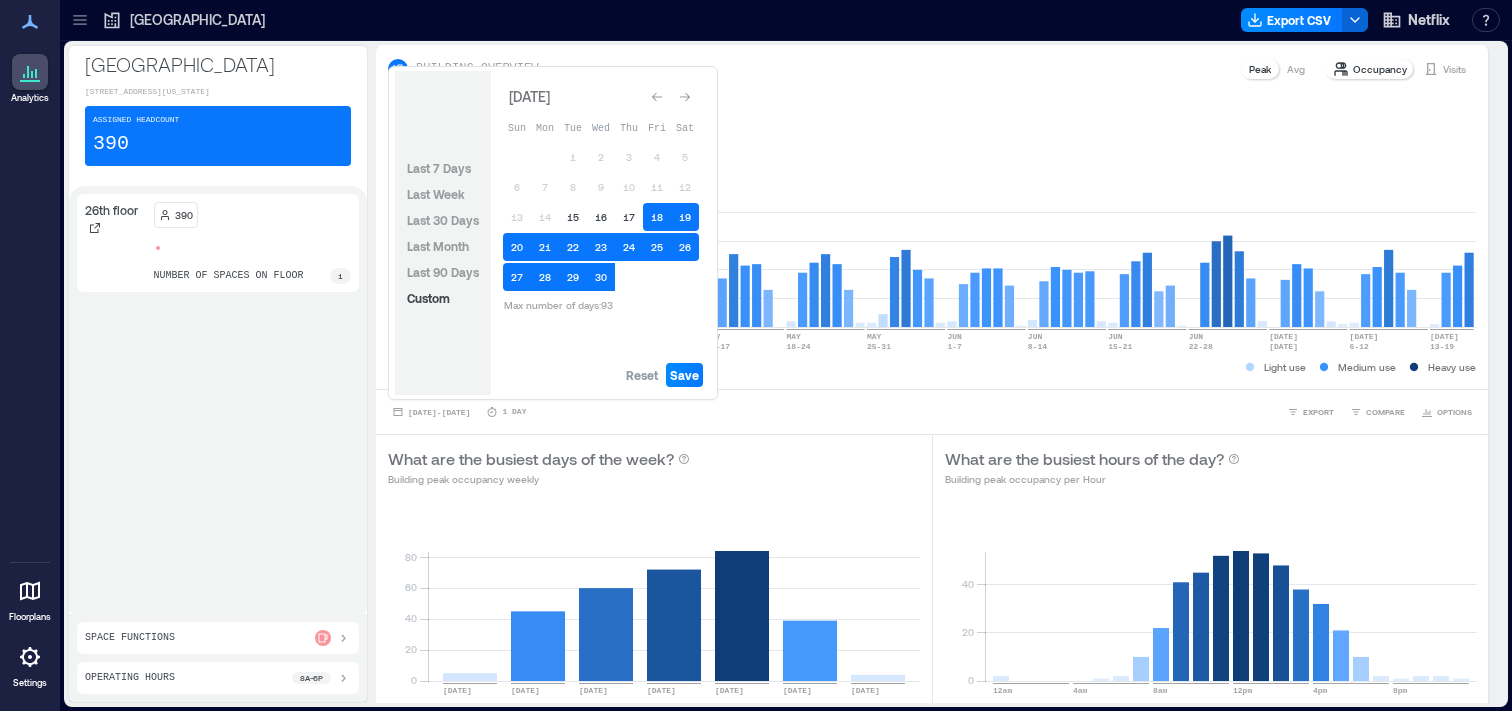 click at bounding box center (657, 97) 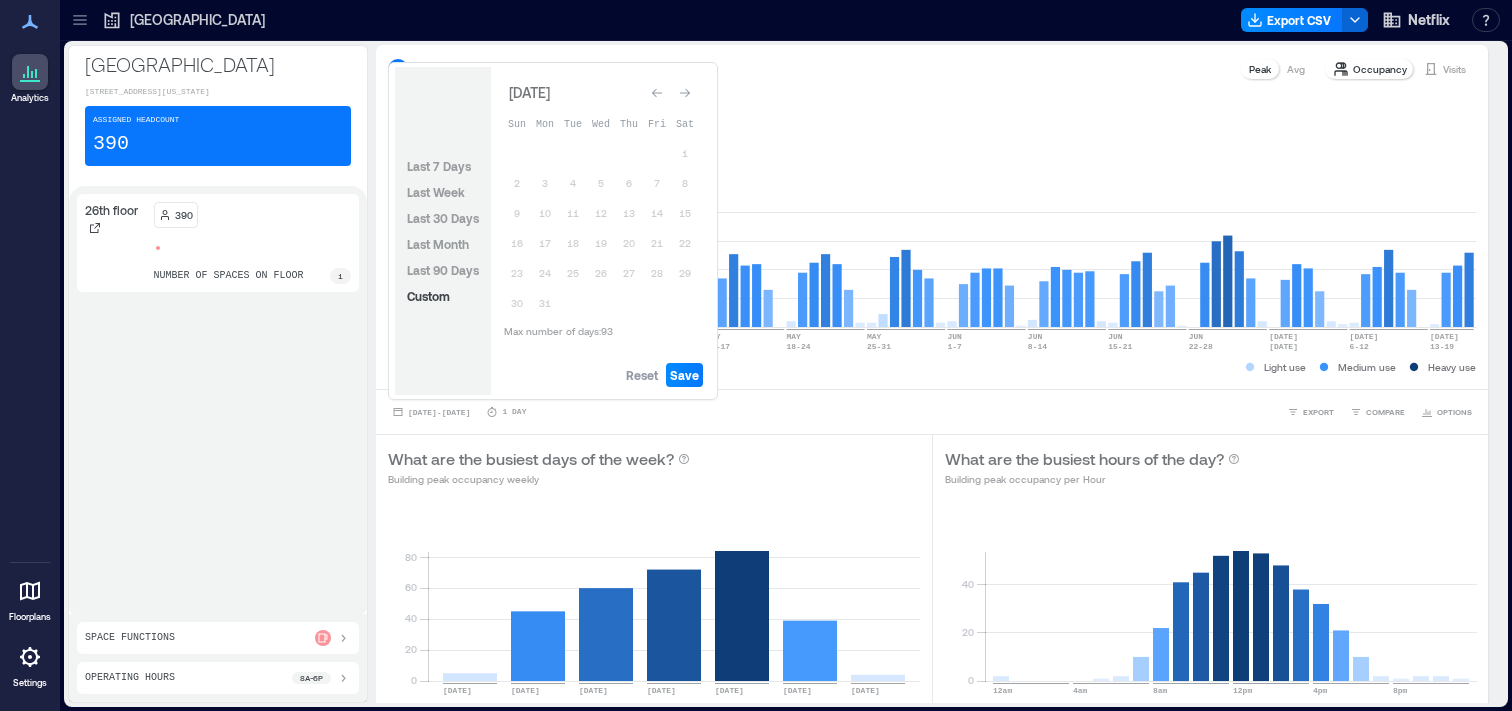 click at bounding box center [657, 93] 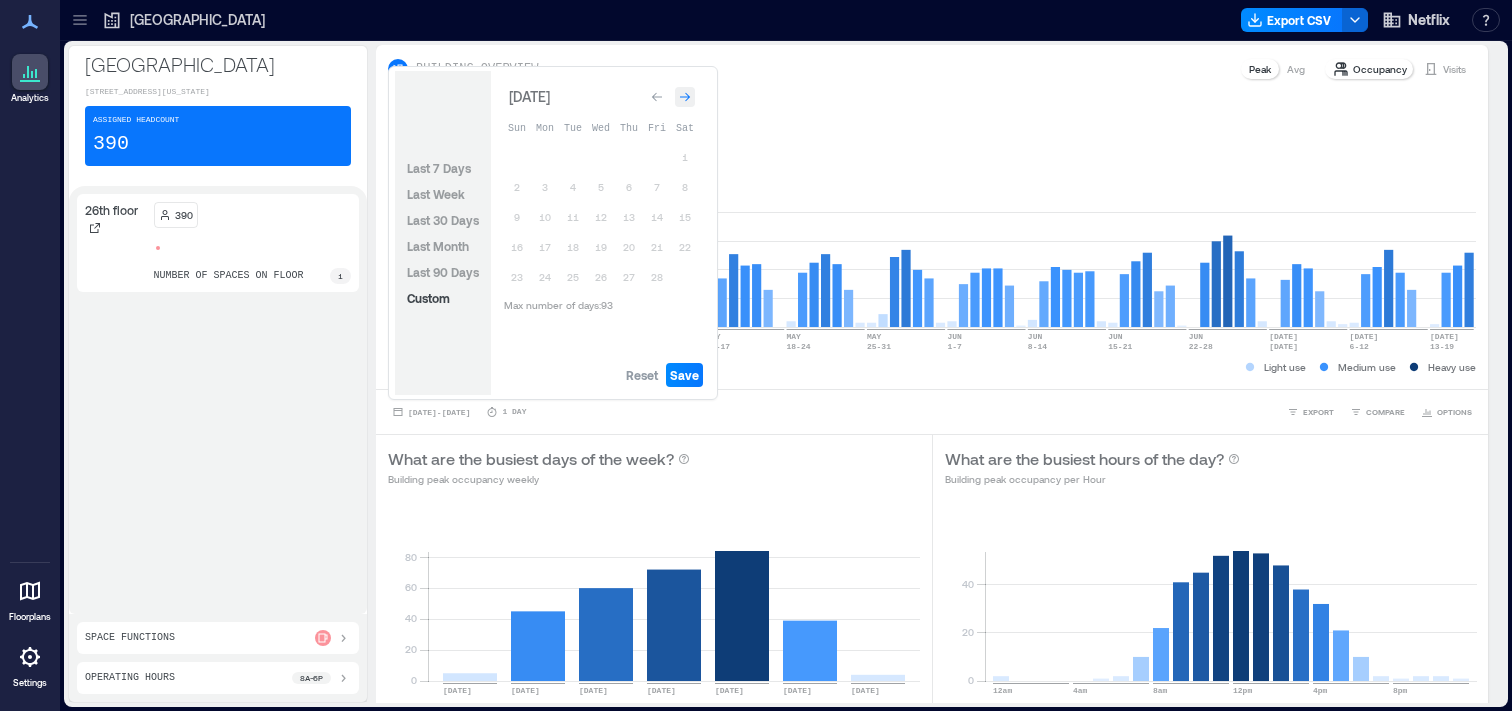 click at bounding box center [685, 97] 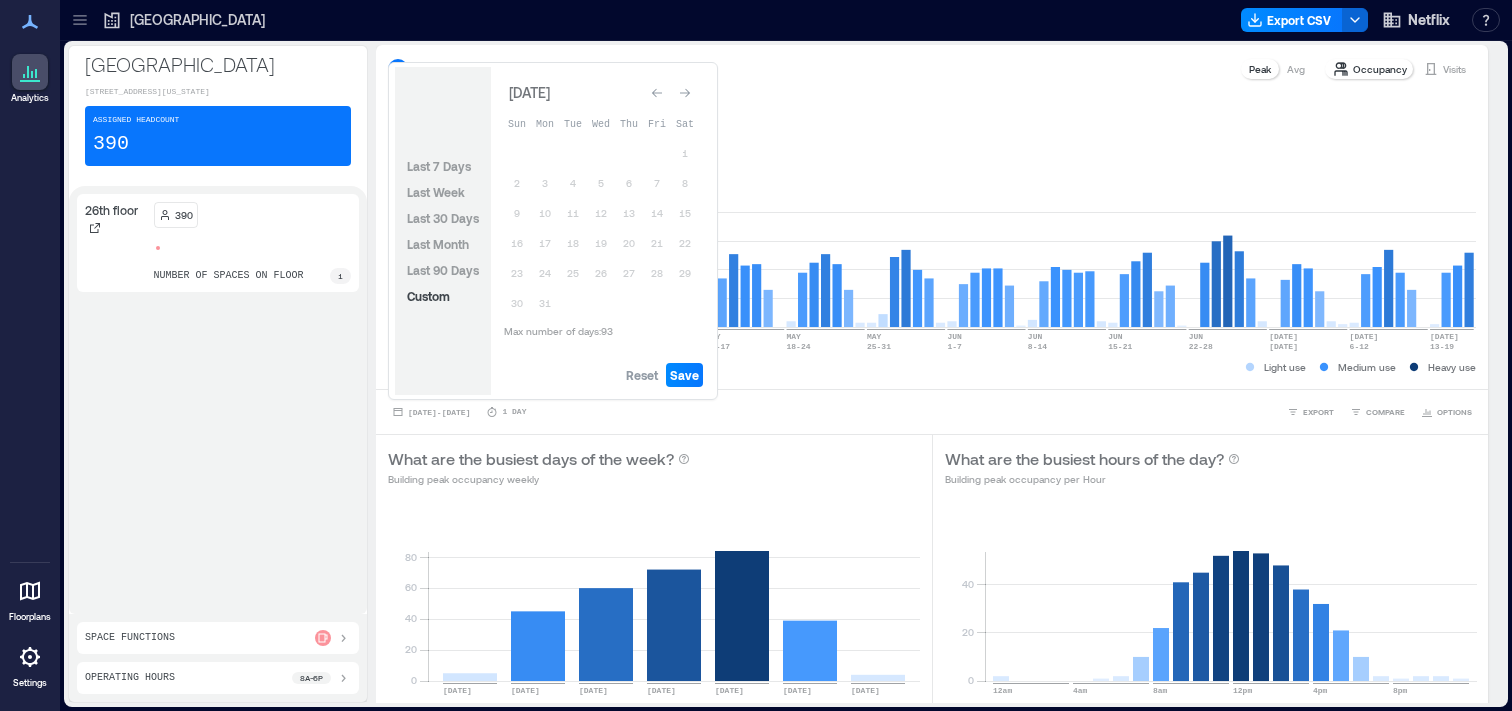 click at bounding box center (685, 93) 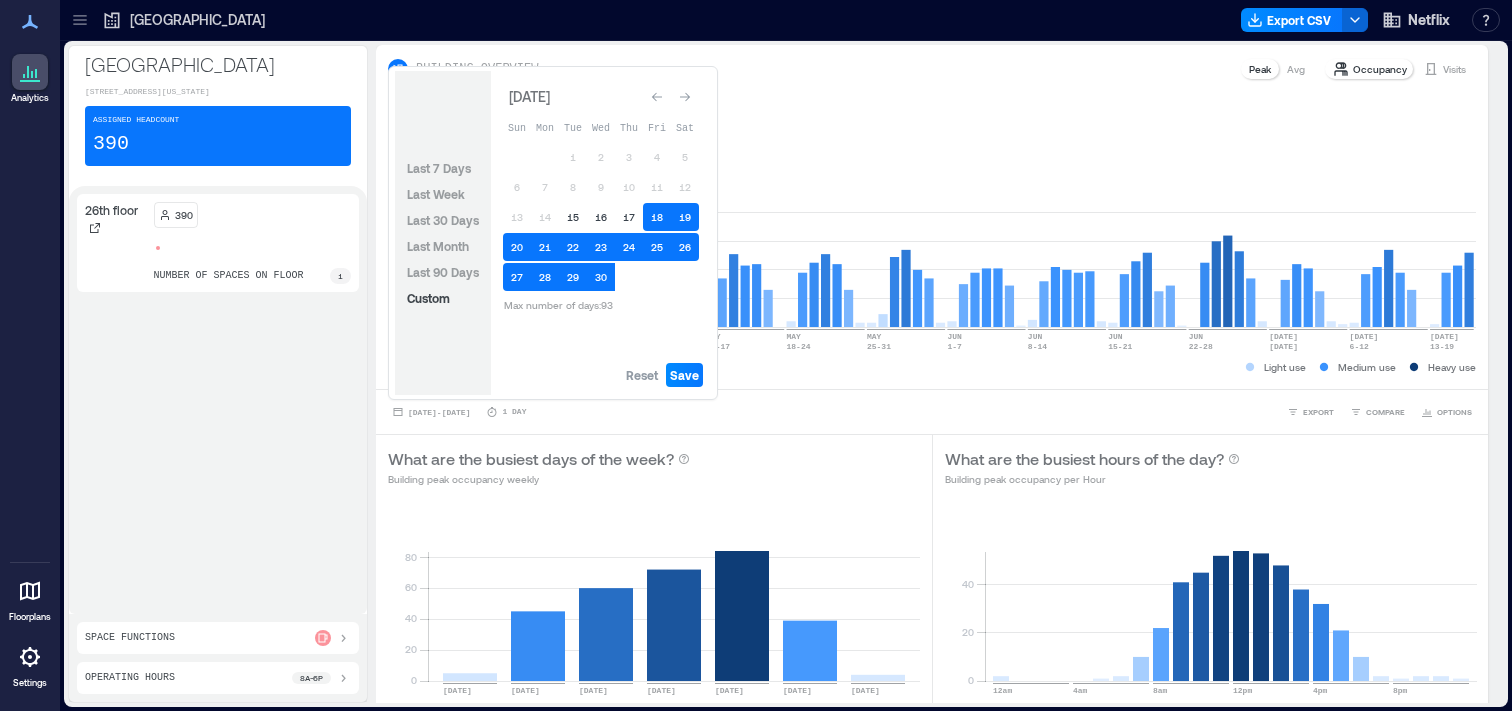 click at bounding box center (685, 97) 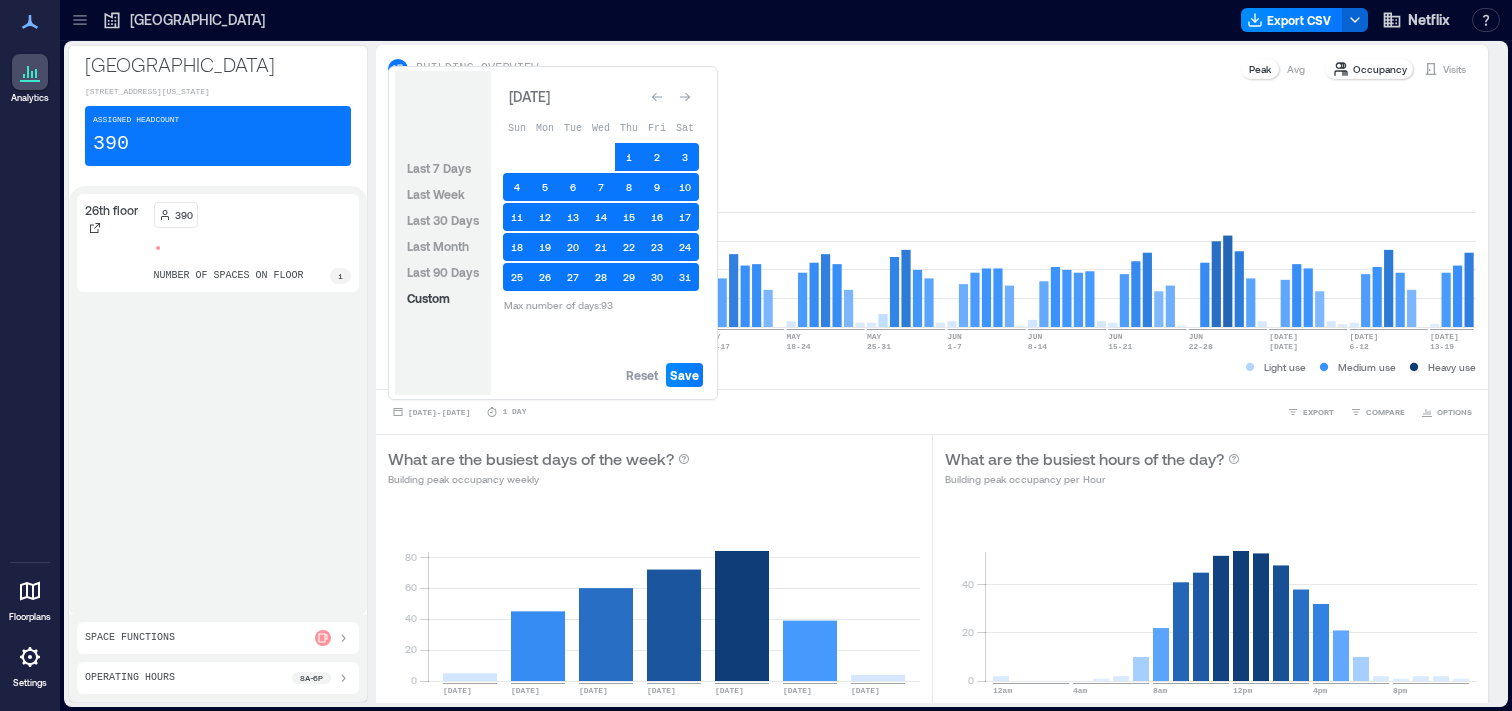 click at bounding box center [685, 97] 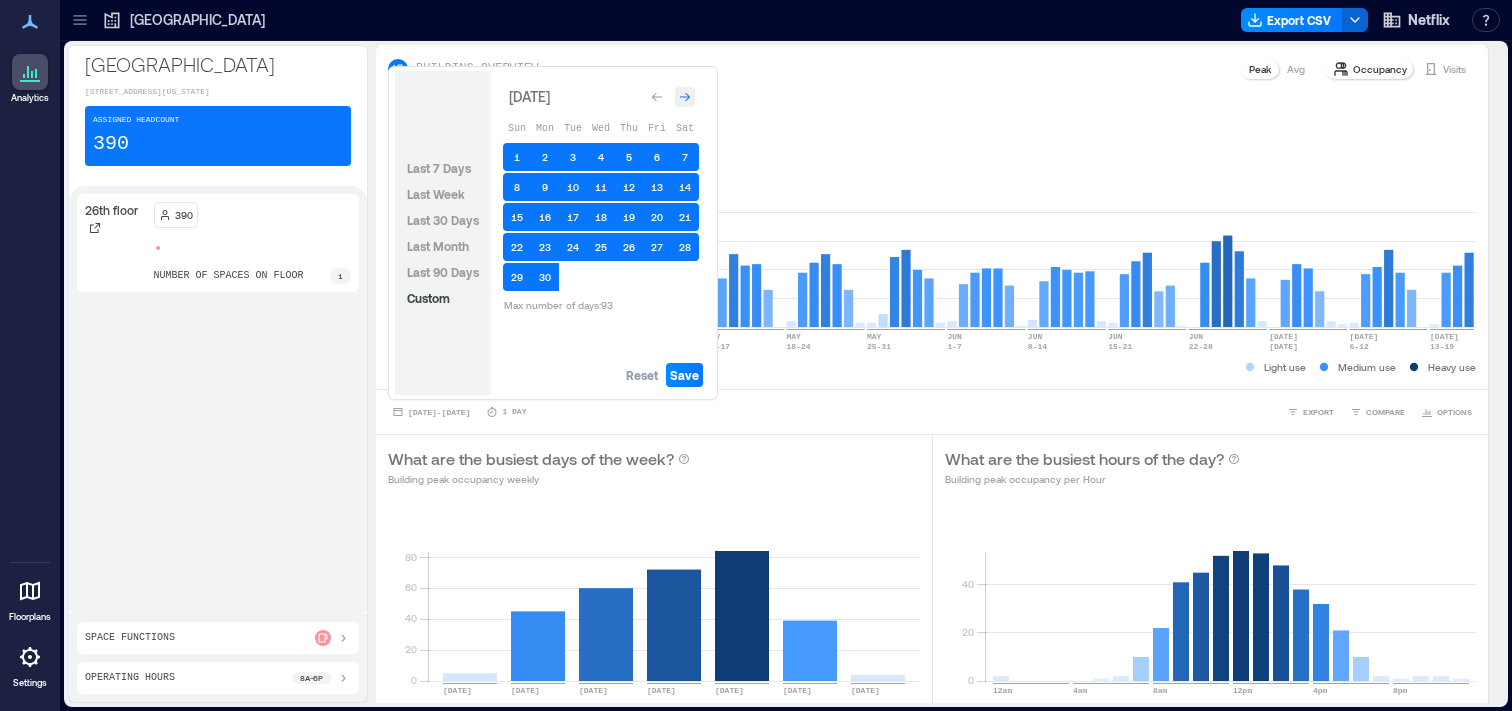 click at bounding box center (685, 97) 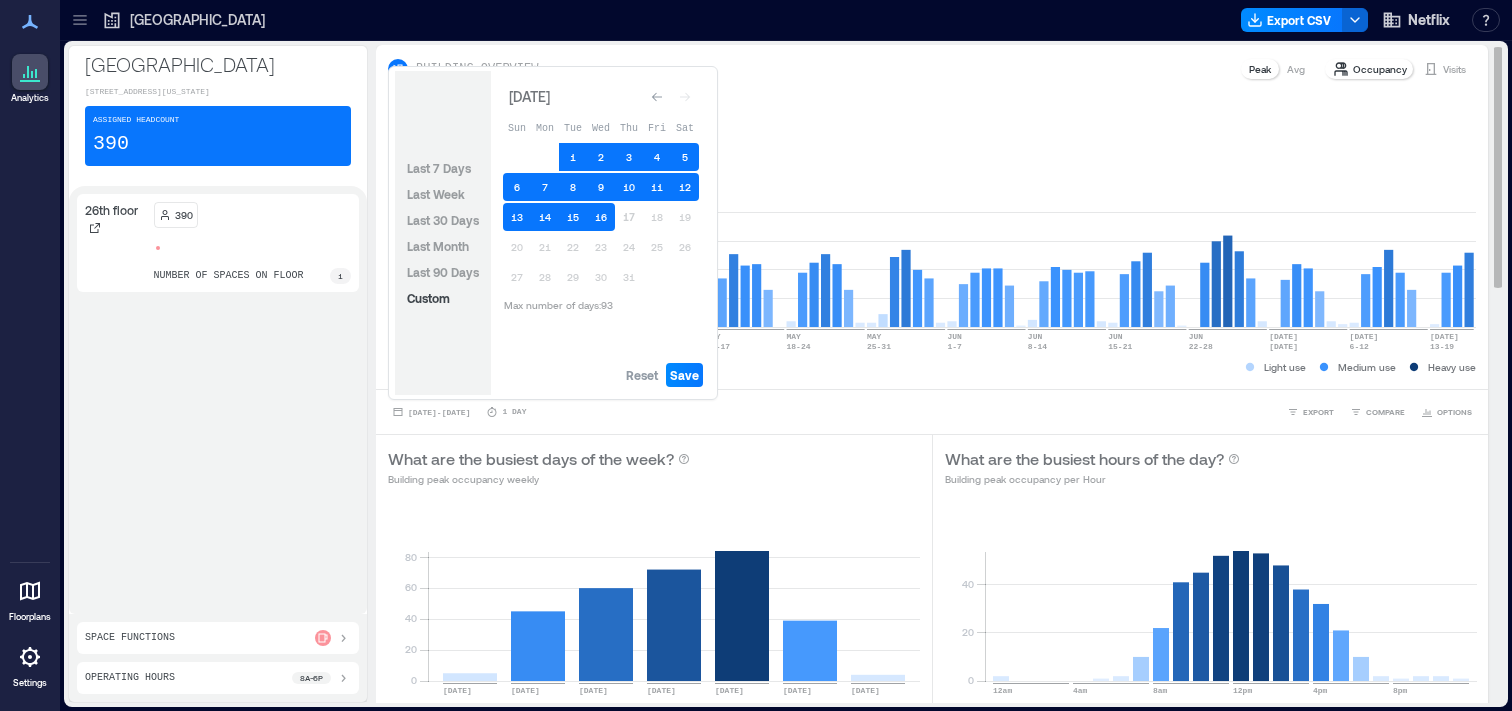 click on "BUILDING OVERVIEW Peak Avg Occupancy Visits" at bounding box center [932, 69] 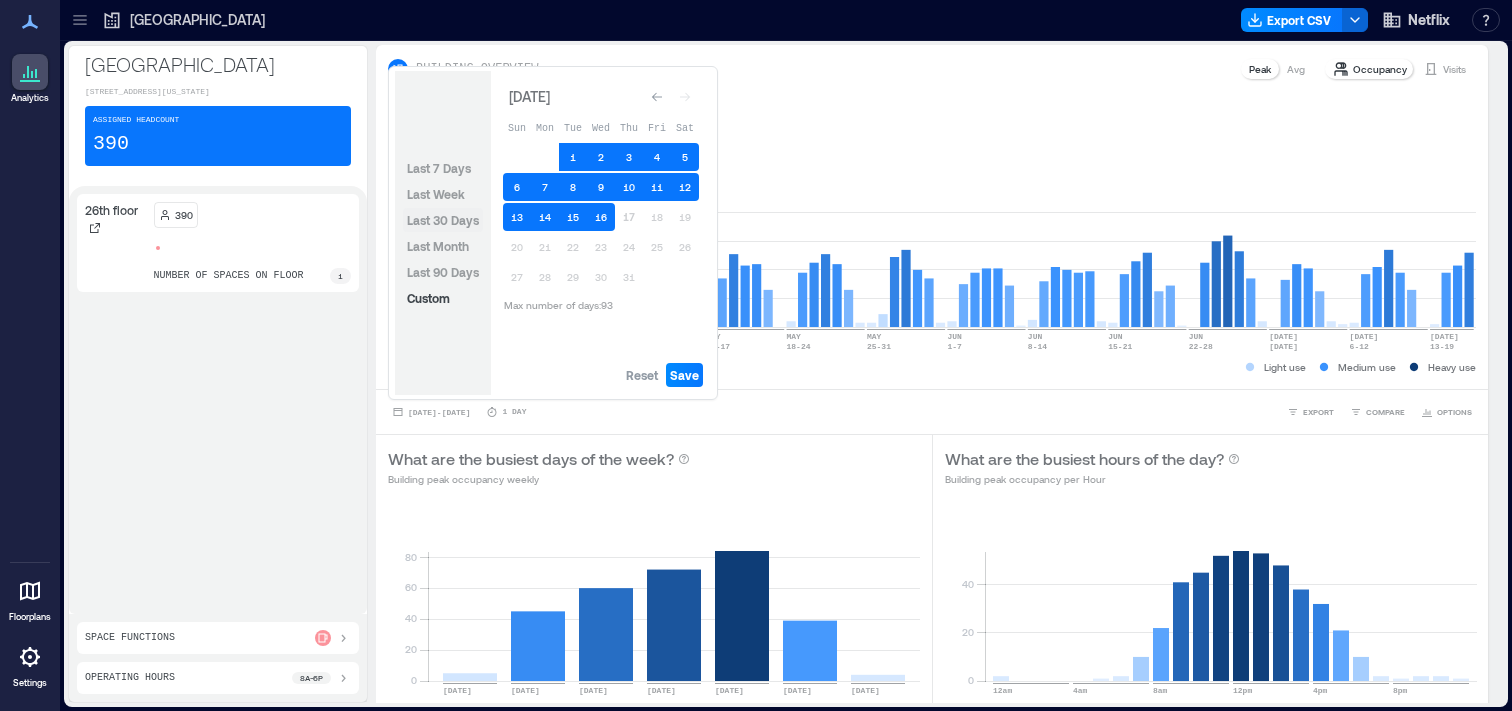 click on "Last 30 Days" at bounding box center (443, 220) 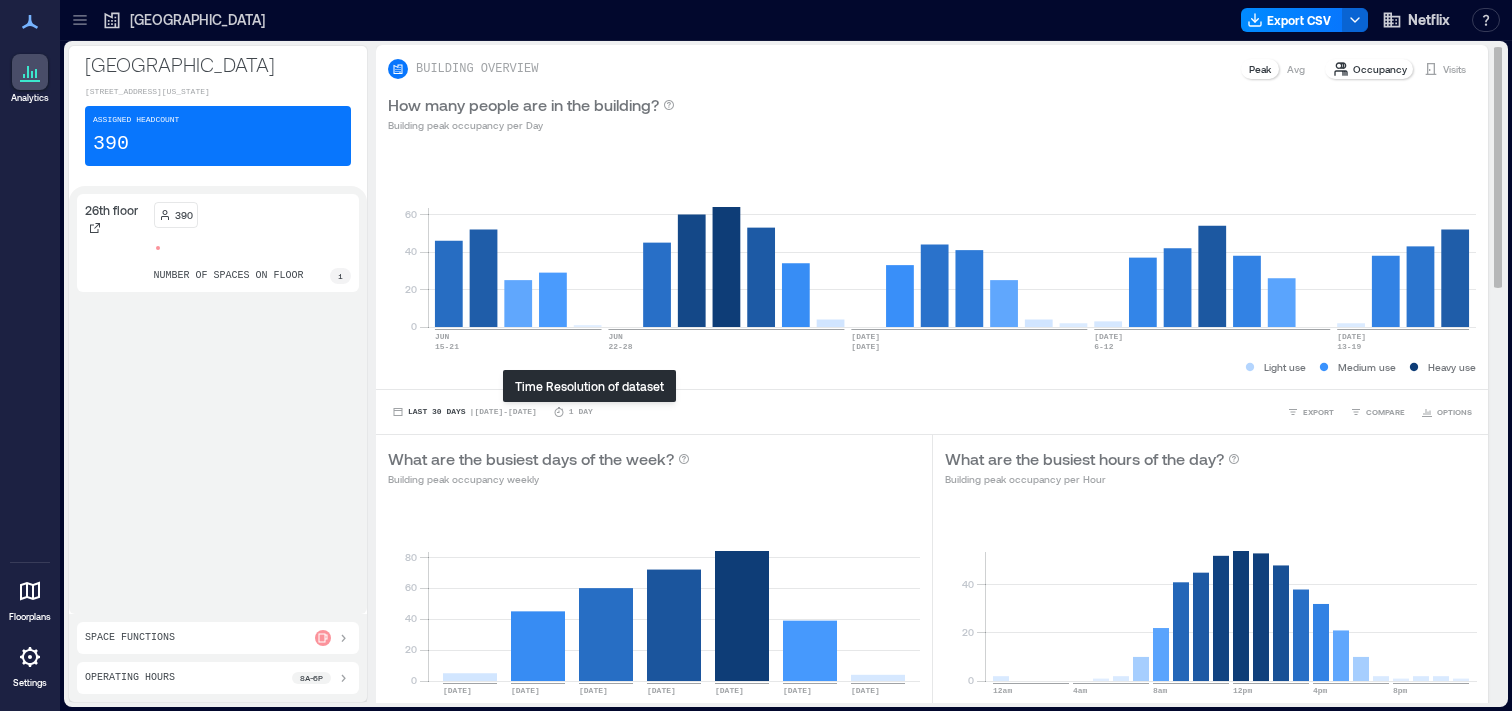 click on "1 Day" at bounding box center (581, 412) 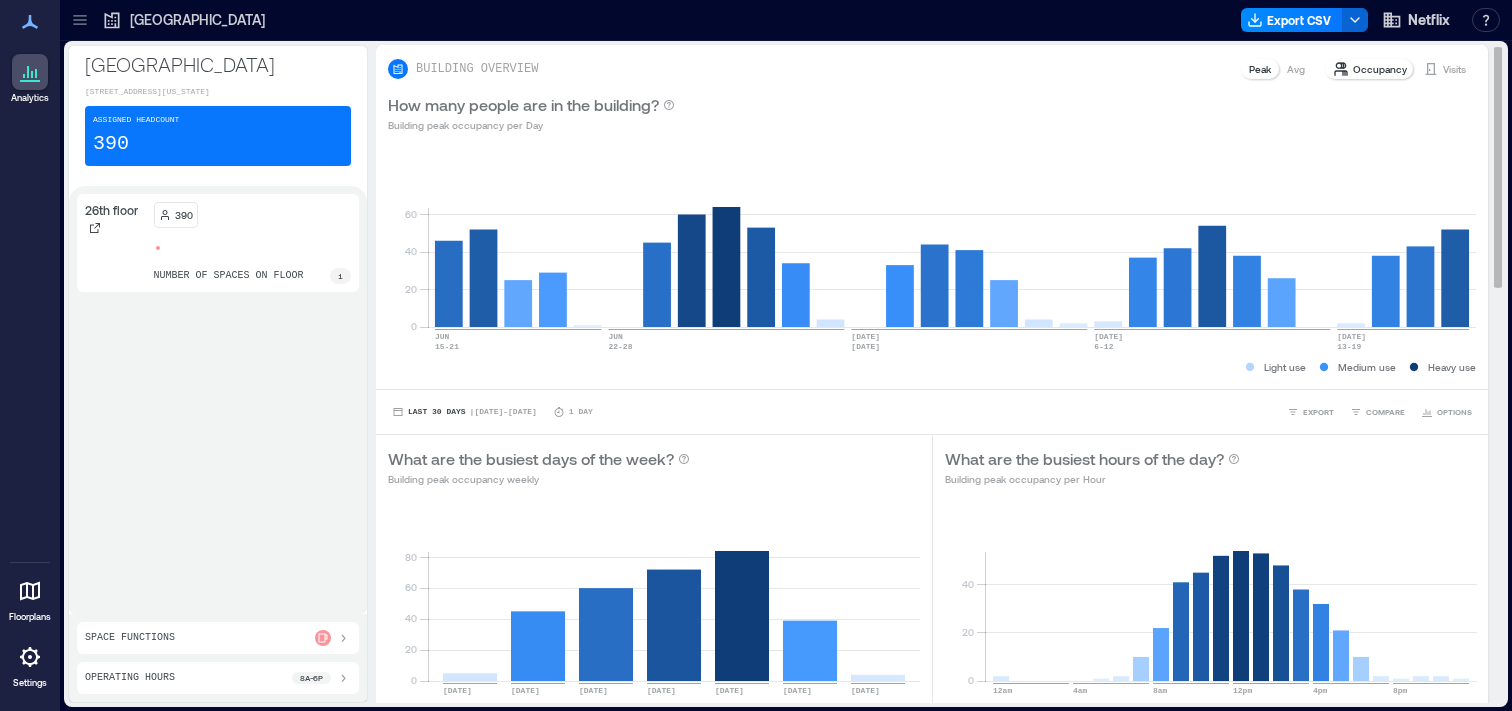 click on "Avg" at bounding box center [1296, 69] 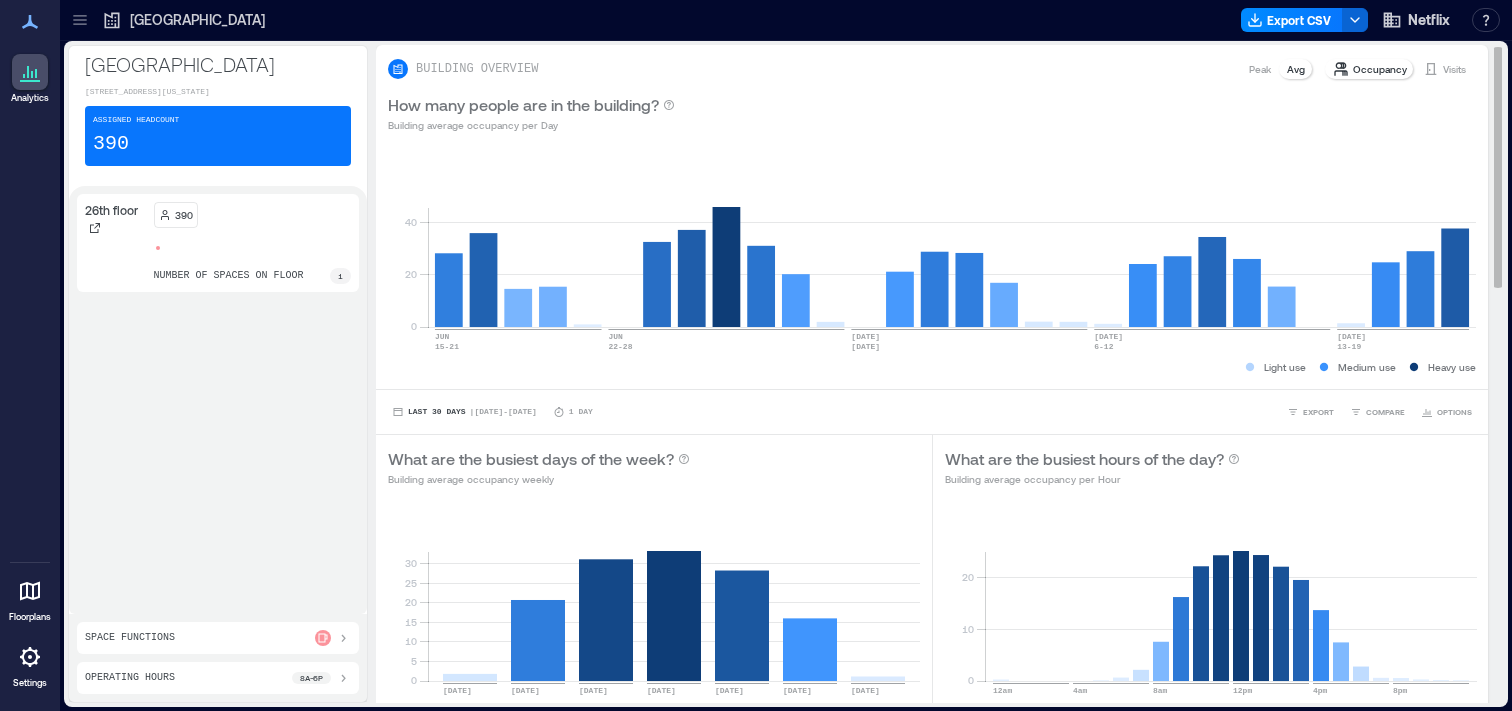 click on "Peak" at bounding box center (1260, 69) 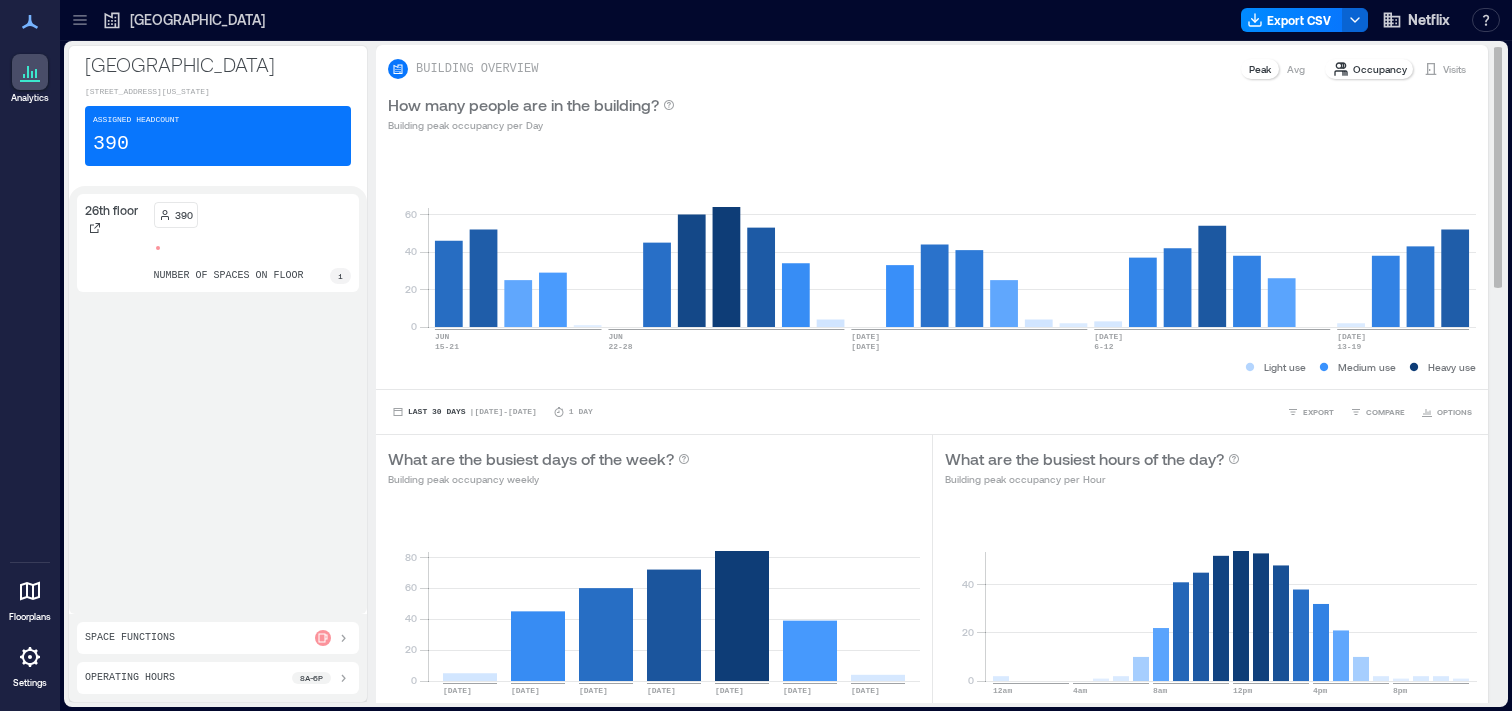 click on "Occupancy" at bounding box center (1380, 69) 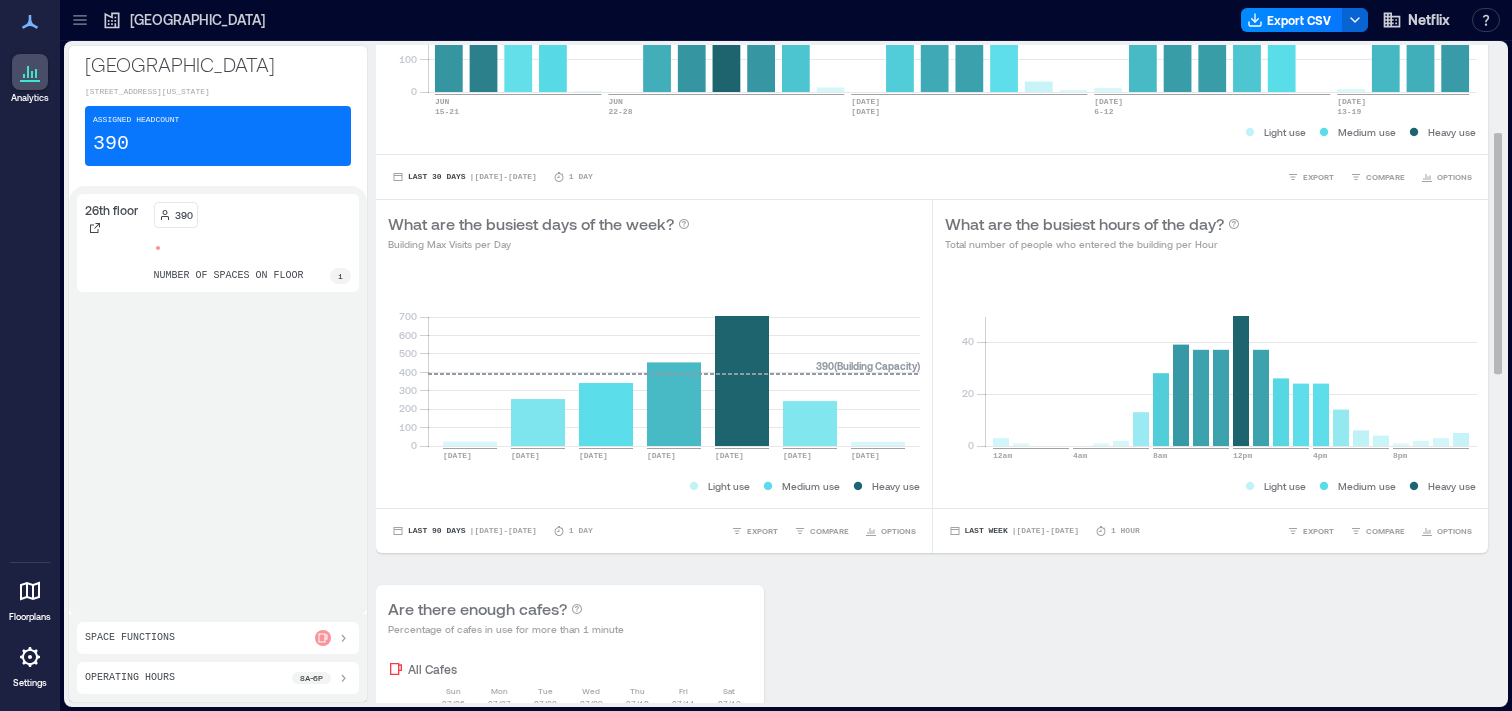 scroll, scrollTop: 0, scrollLeft: 0, axis: both 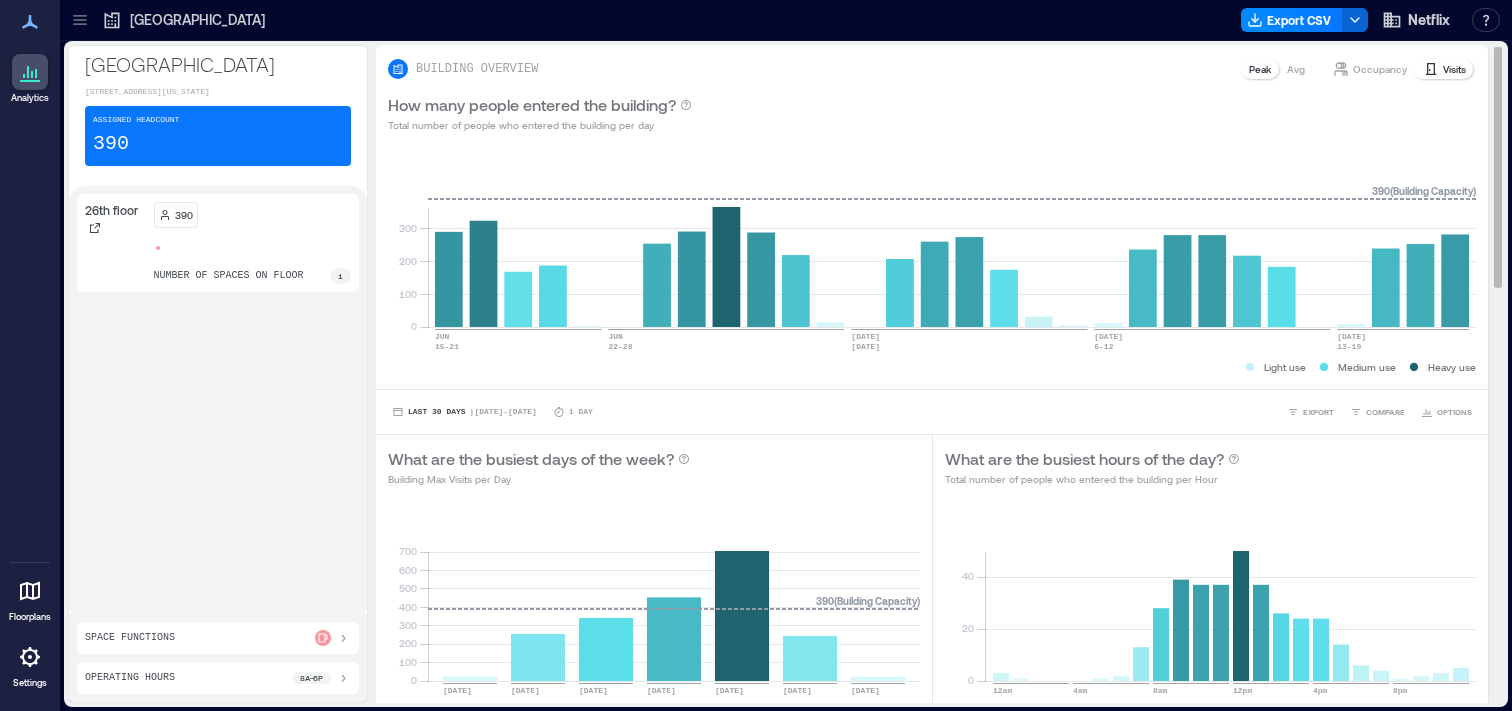 click on "Occupancy" at bounding box center (1380, 69) 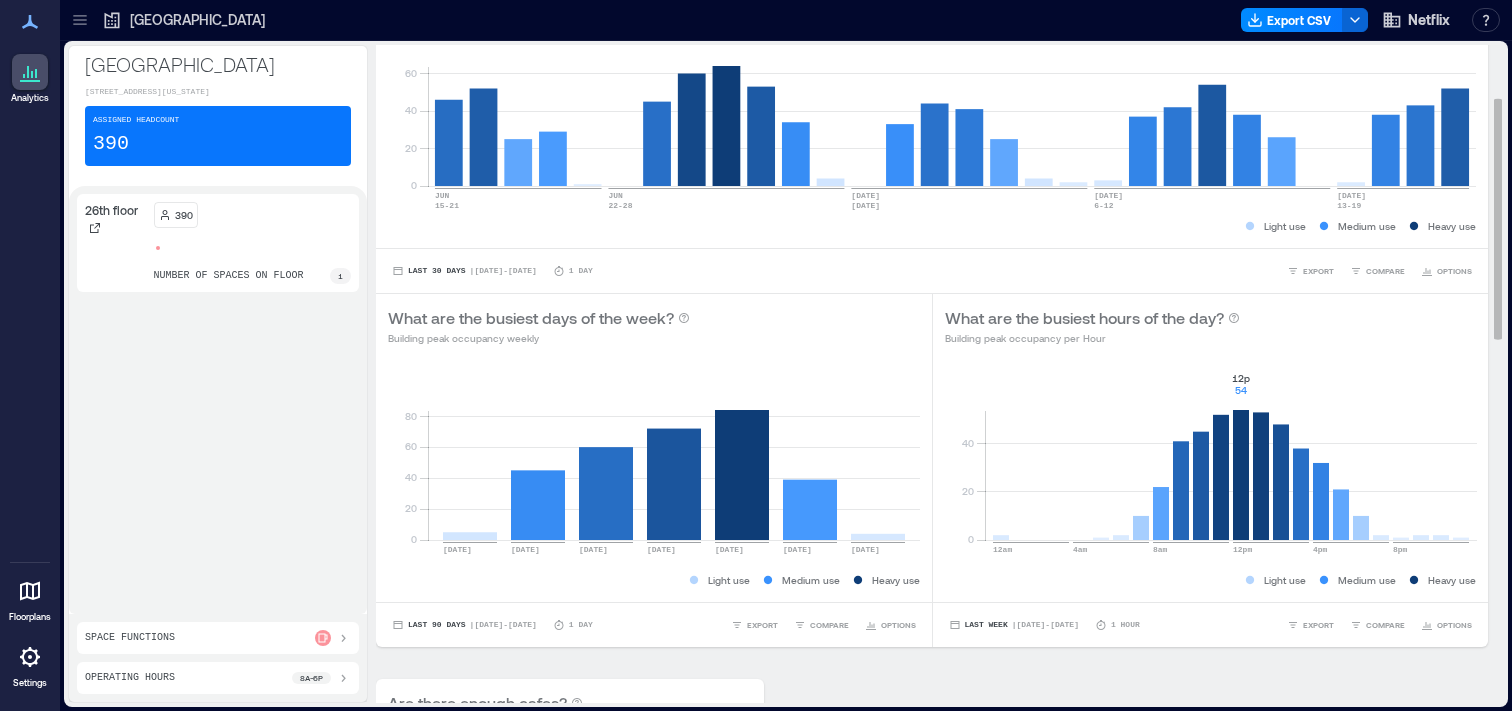 scroll, scrollTop: 0, scrollLeft: 0, axis: both 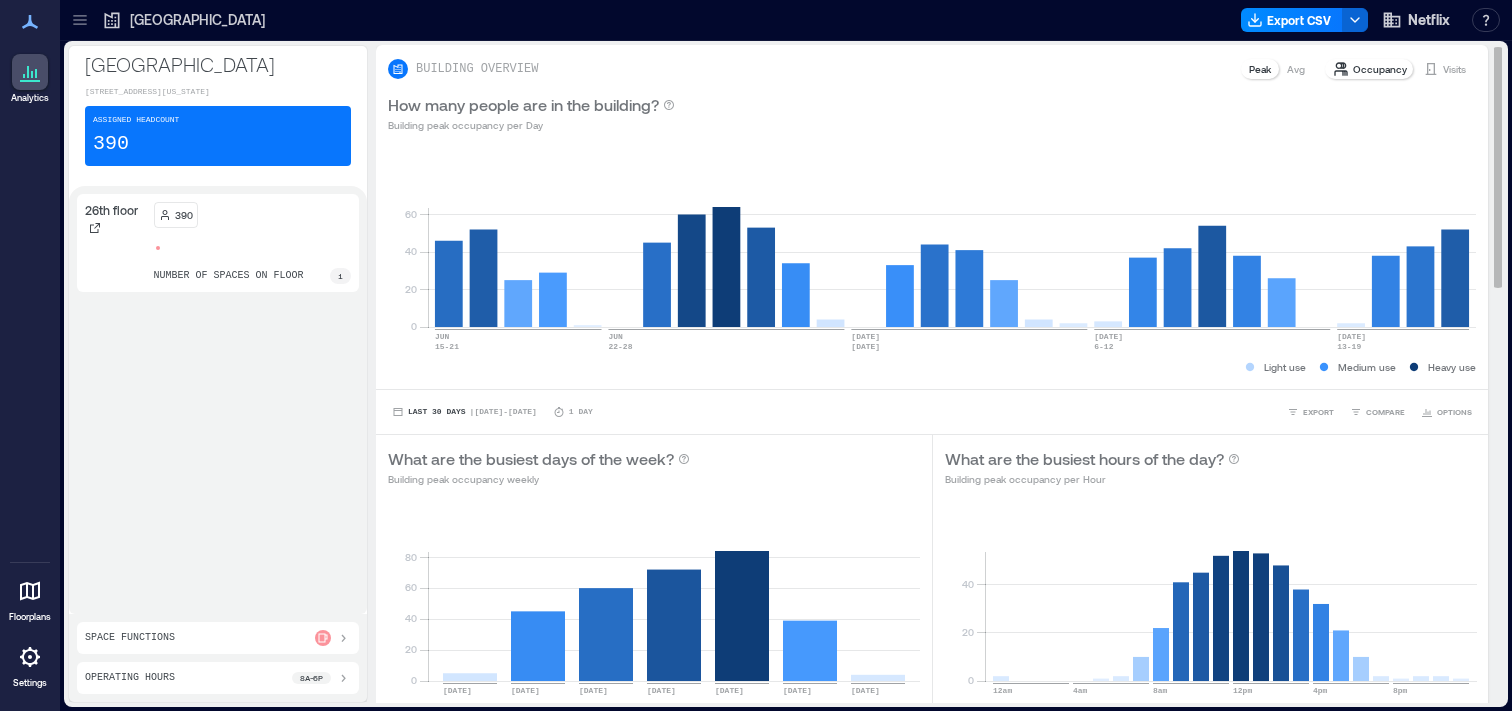 click 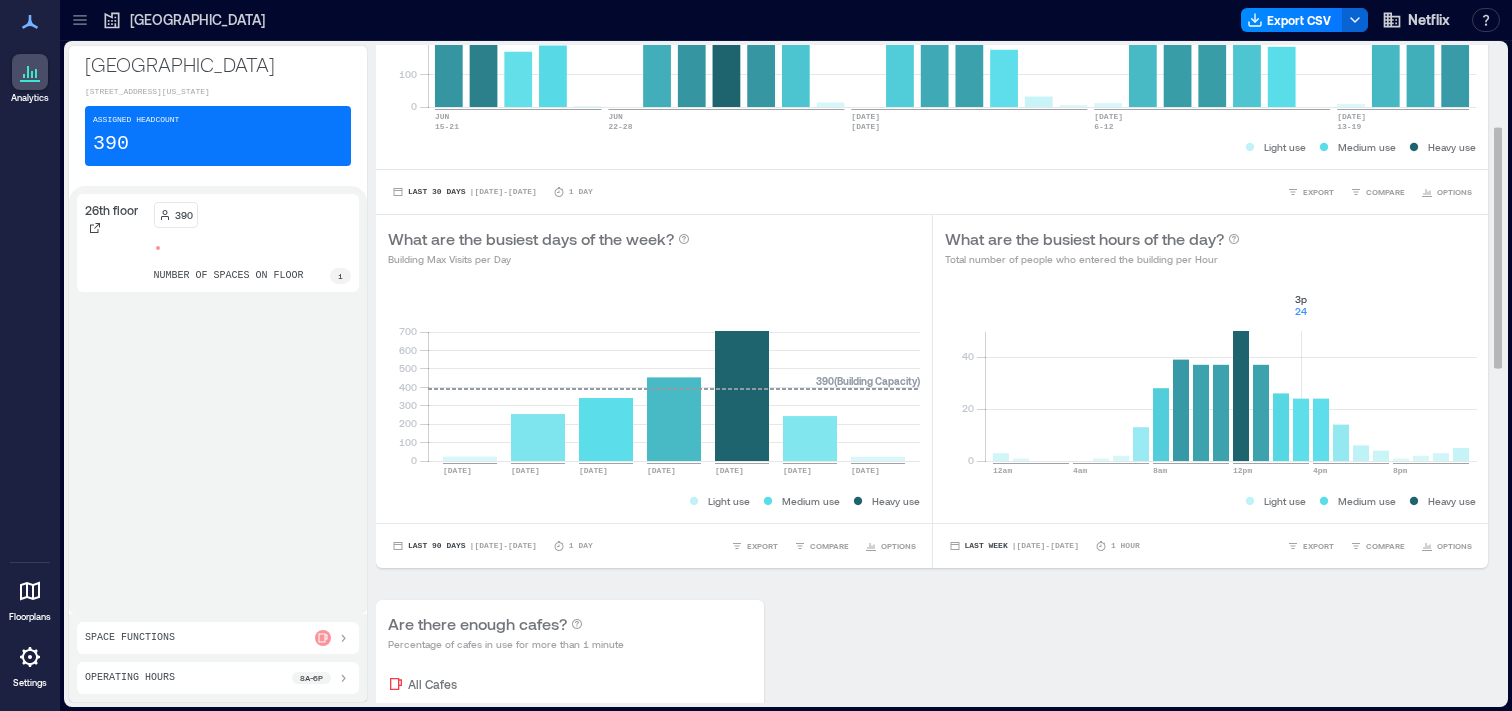scroll, scrollTop: 0, scrollLeft: 0, axis: both 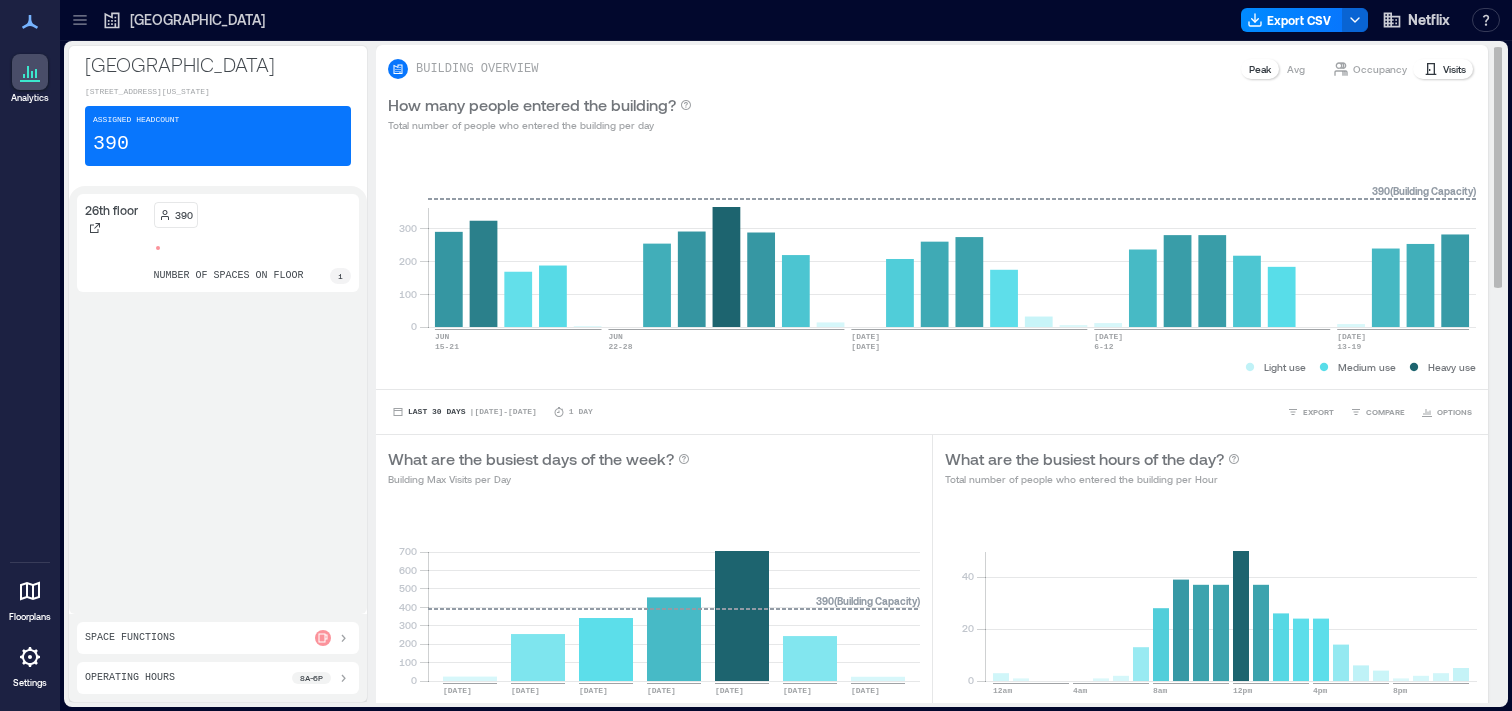 click on "Occupancy" at bounding box center [1380, 69] 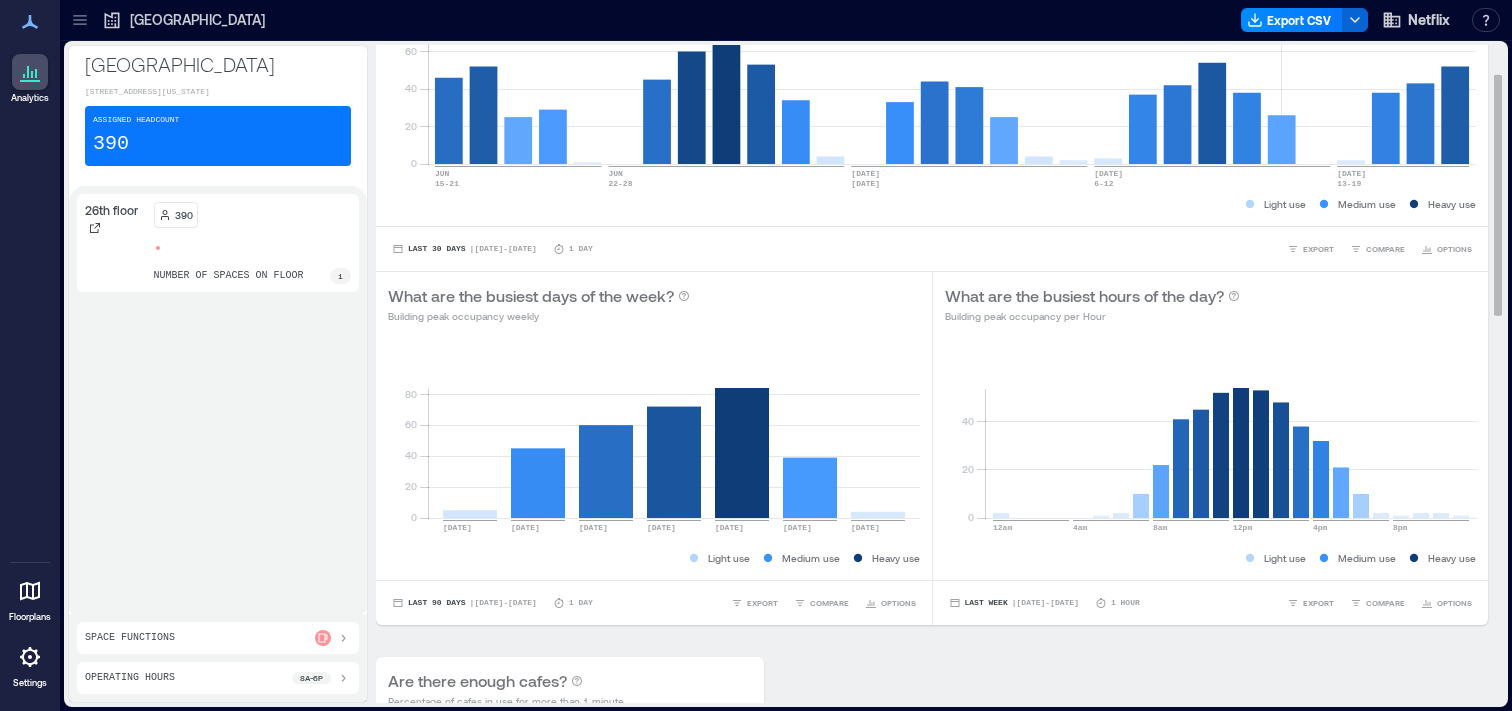 scroll, scrollTop: 225, scrollLeft: 0, axis: vertical 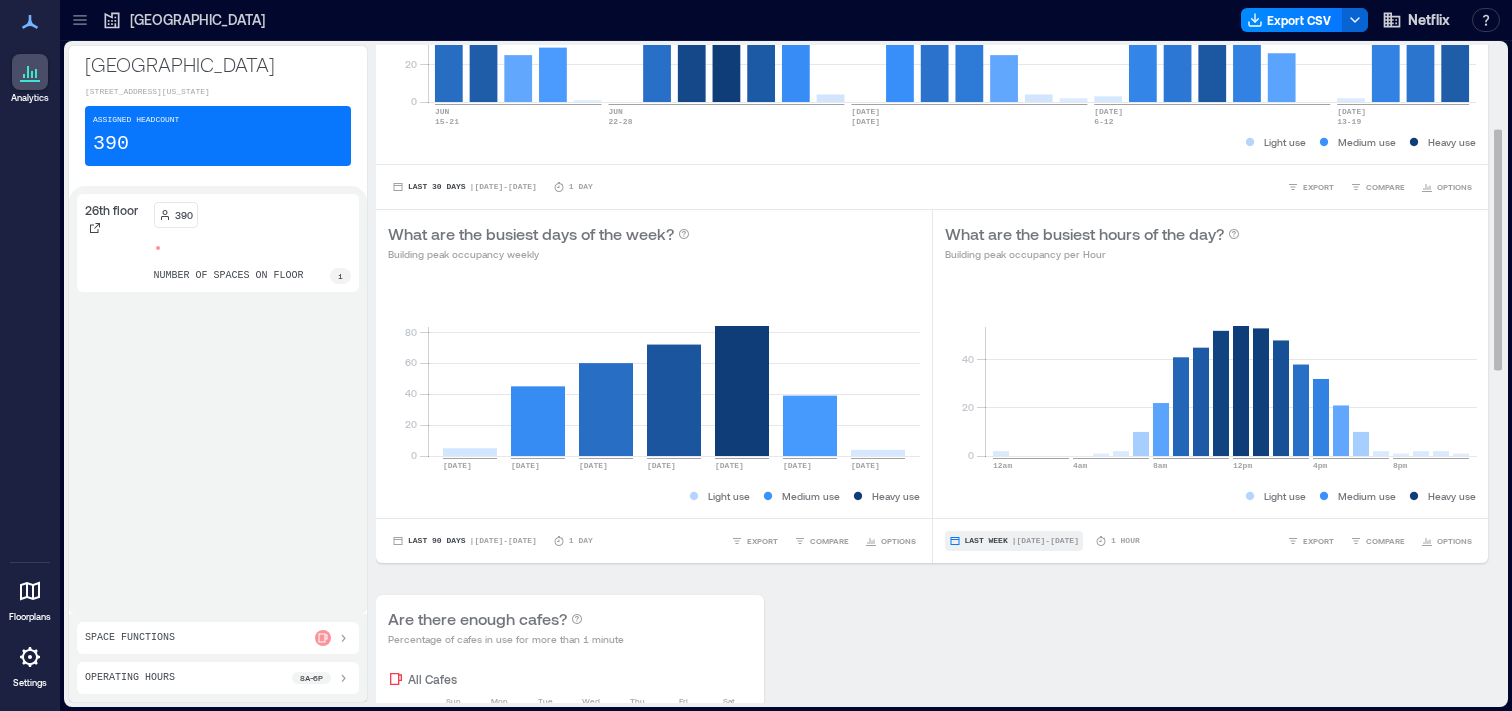 click on "Last Week" at bounding box center (986, 541) 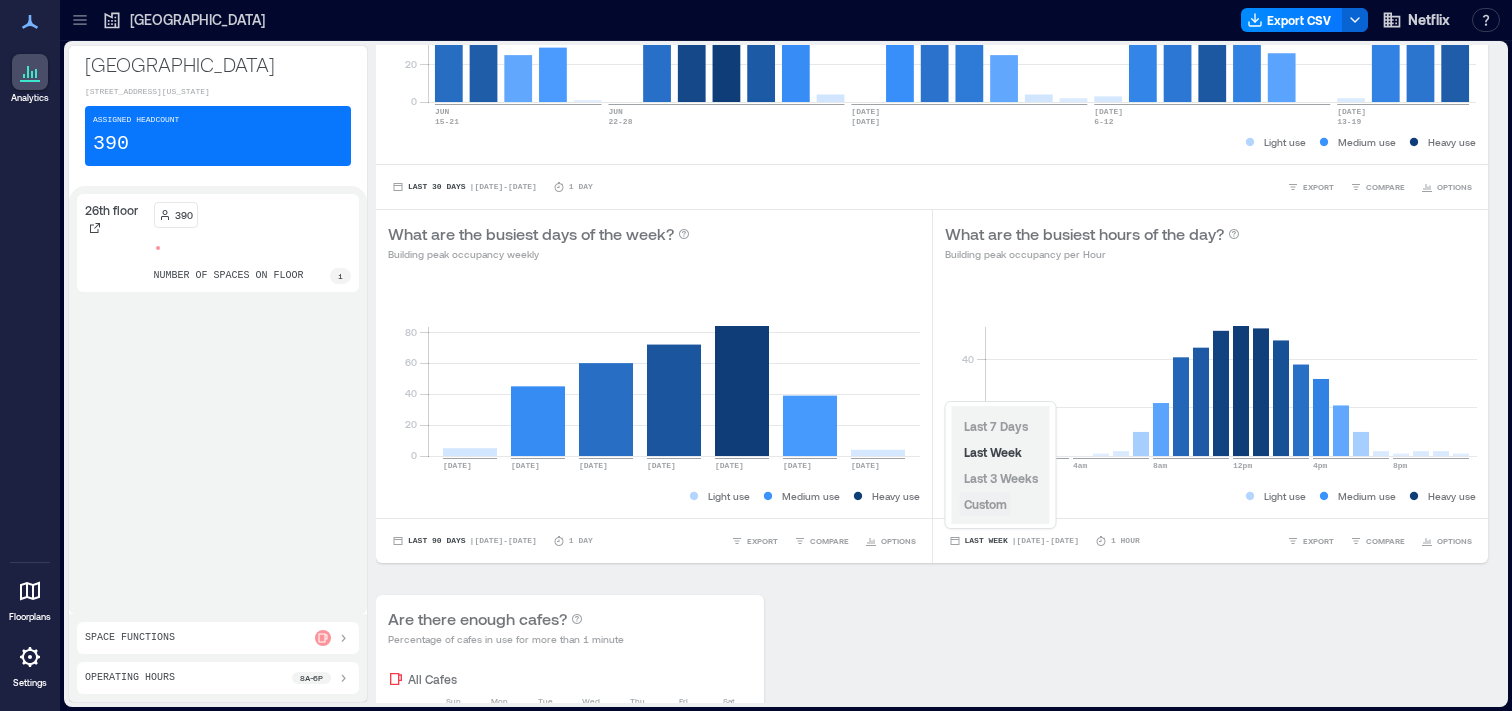 click on "Custom" at bounding box center (985, 504) 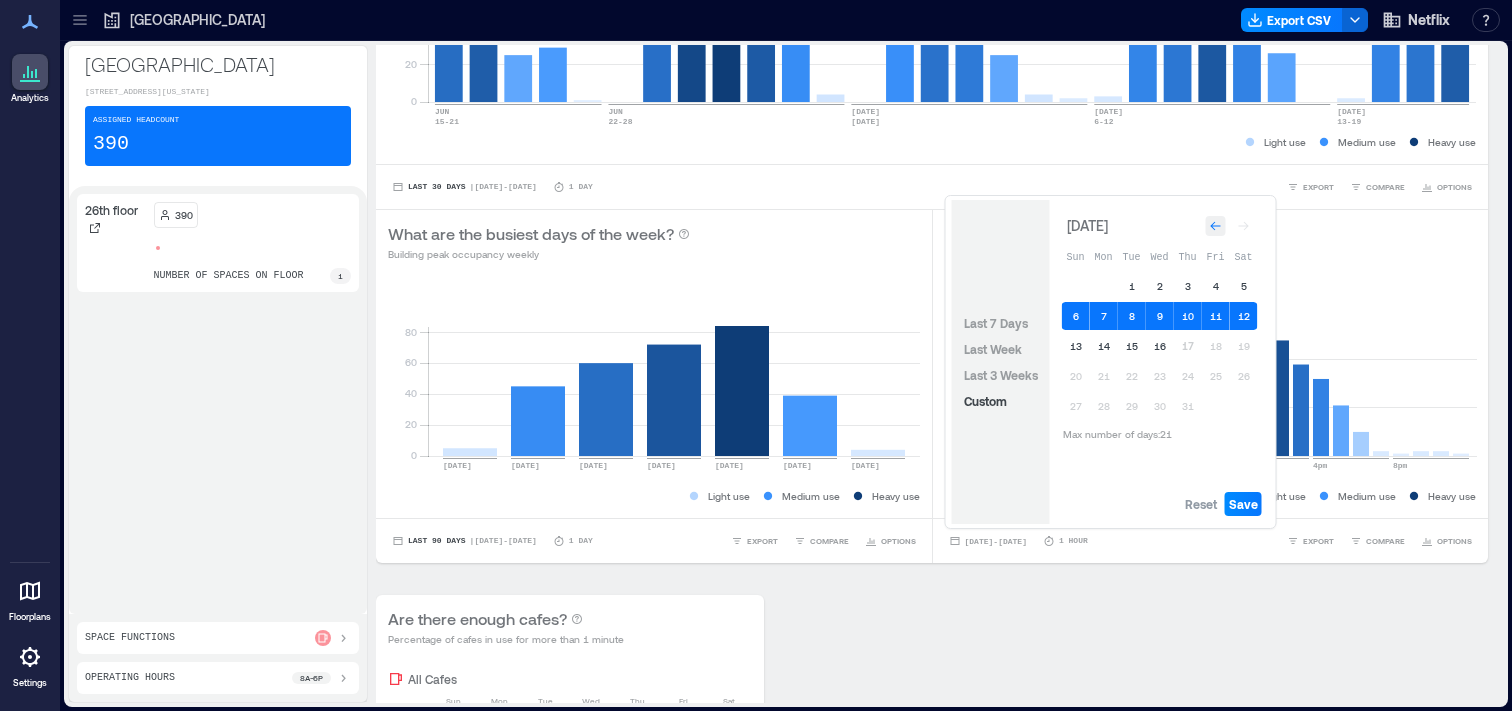 click 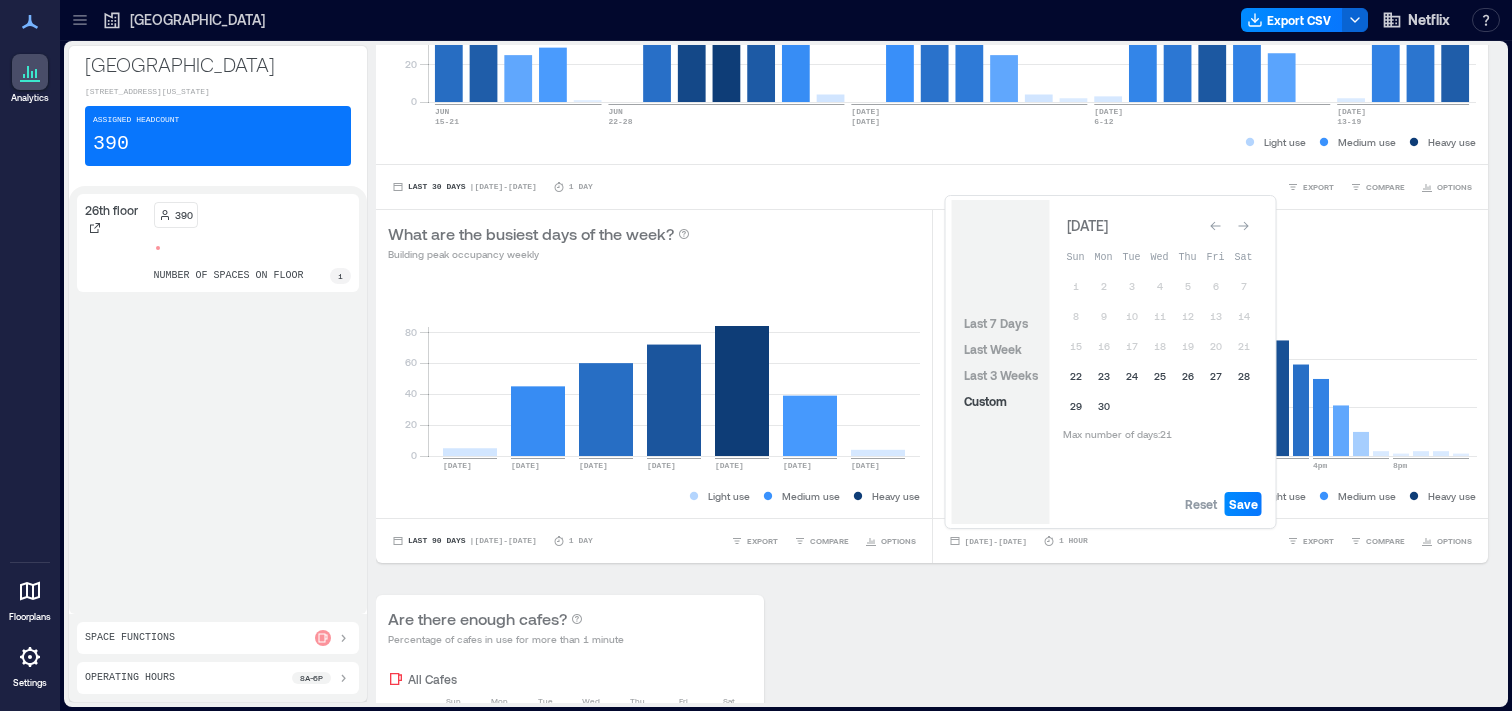 click 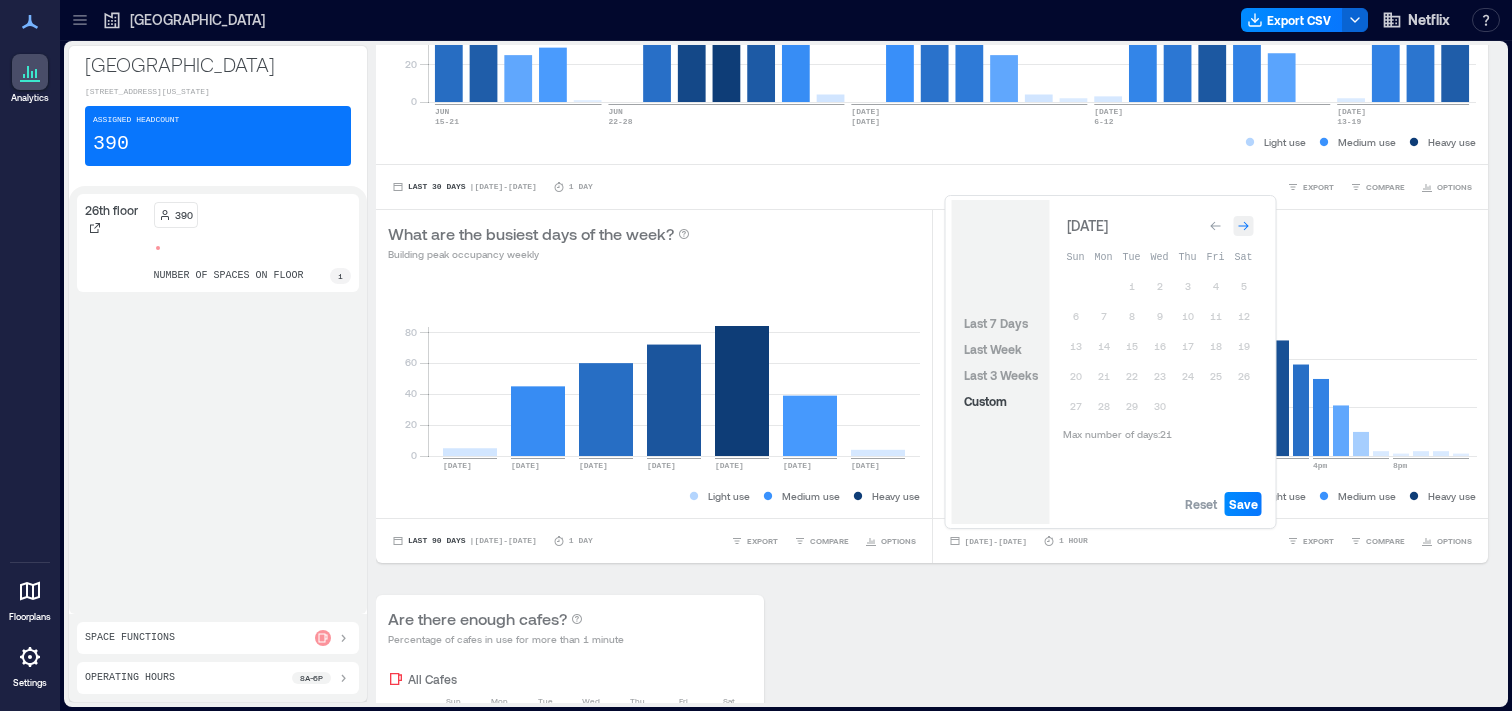 click at bounding box center [1244, 226] 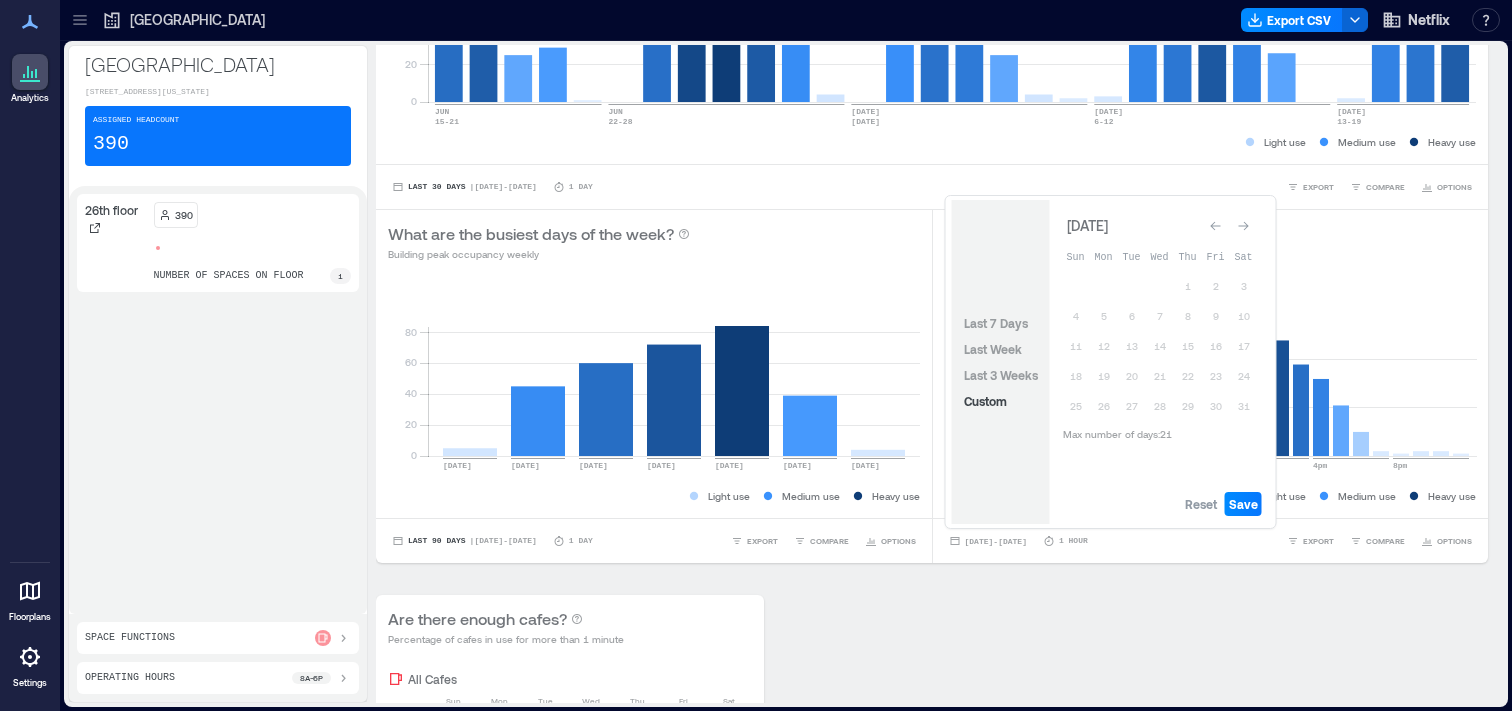 click at bounding box center [1244, 226] 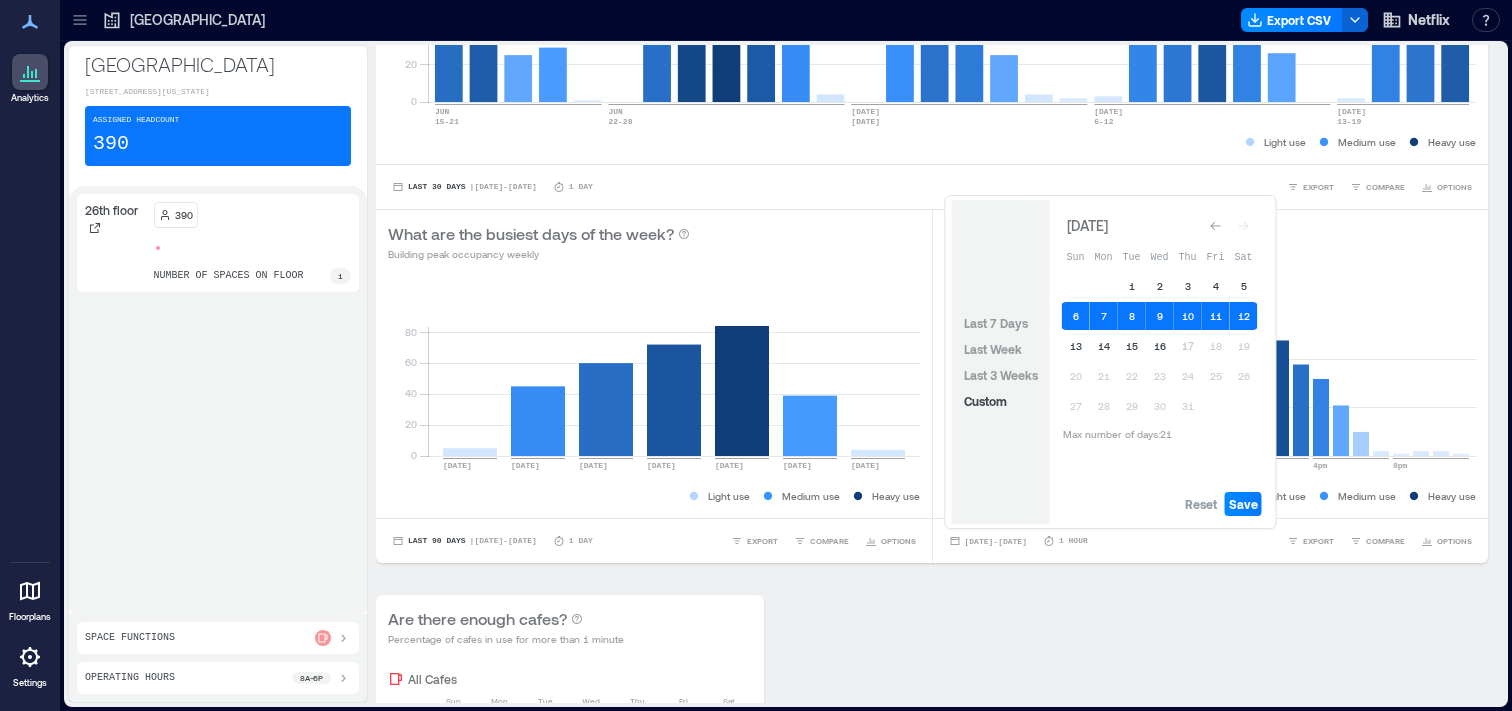 click at bounding box center [1216, 226] 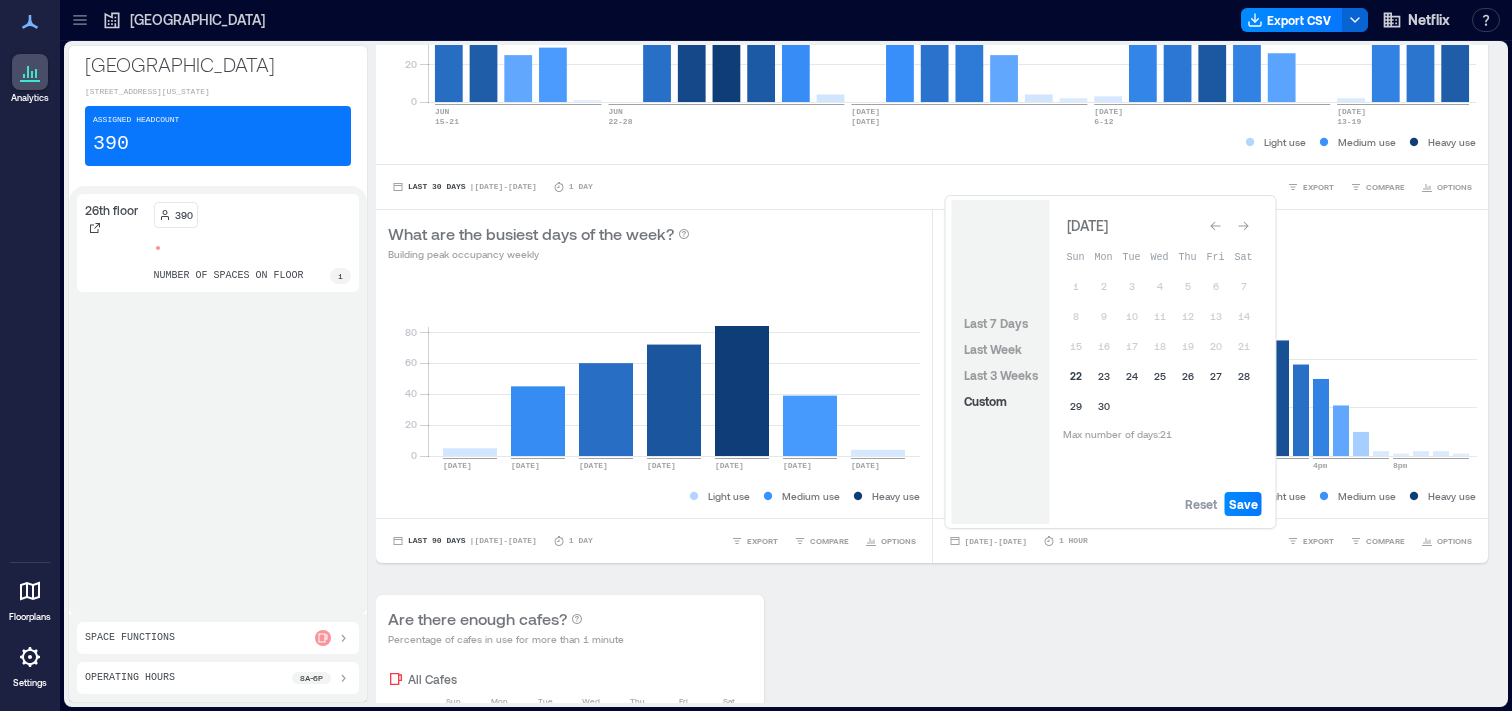 click on "22" at bounding box center [1076, 376] 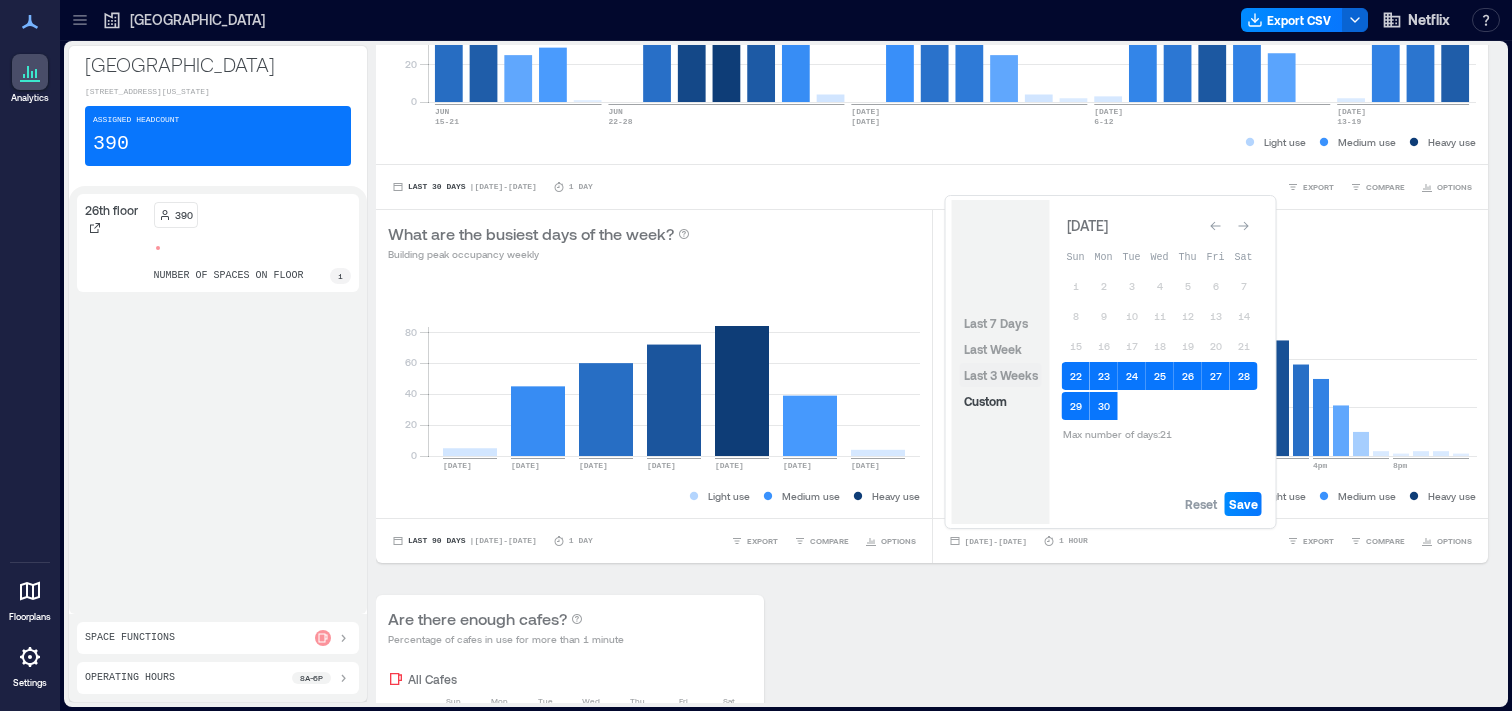 click on "Last 3 Weeks" at bounding box center [1001, 375] 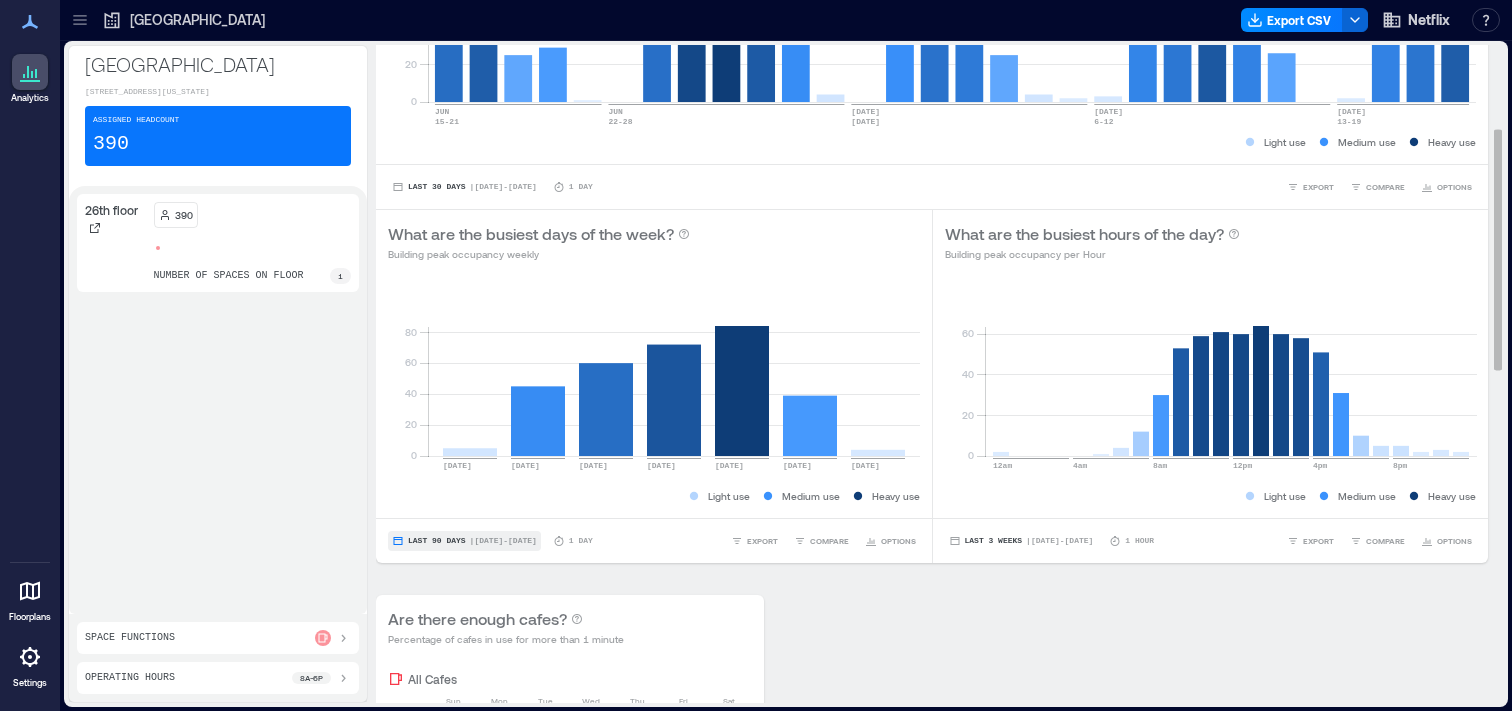 click on "|  [DATE]  -  [DATE]" at bounding box center [503, 541] 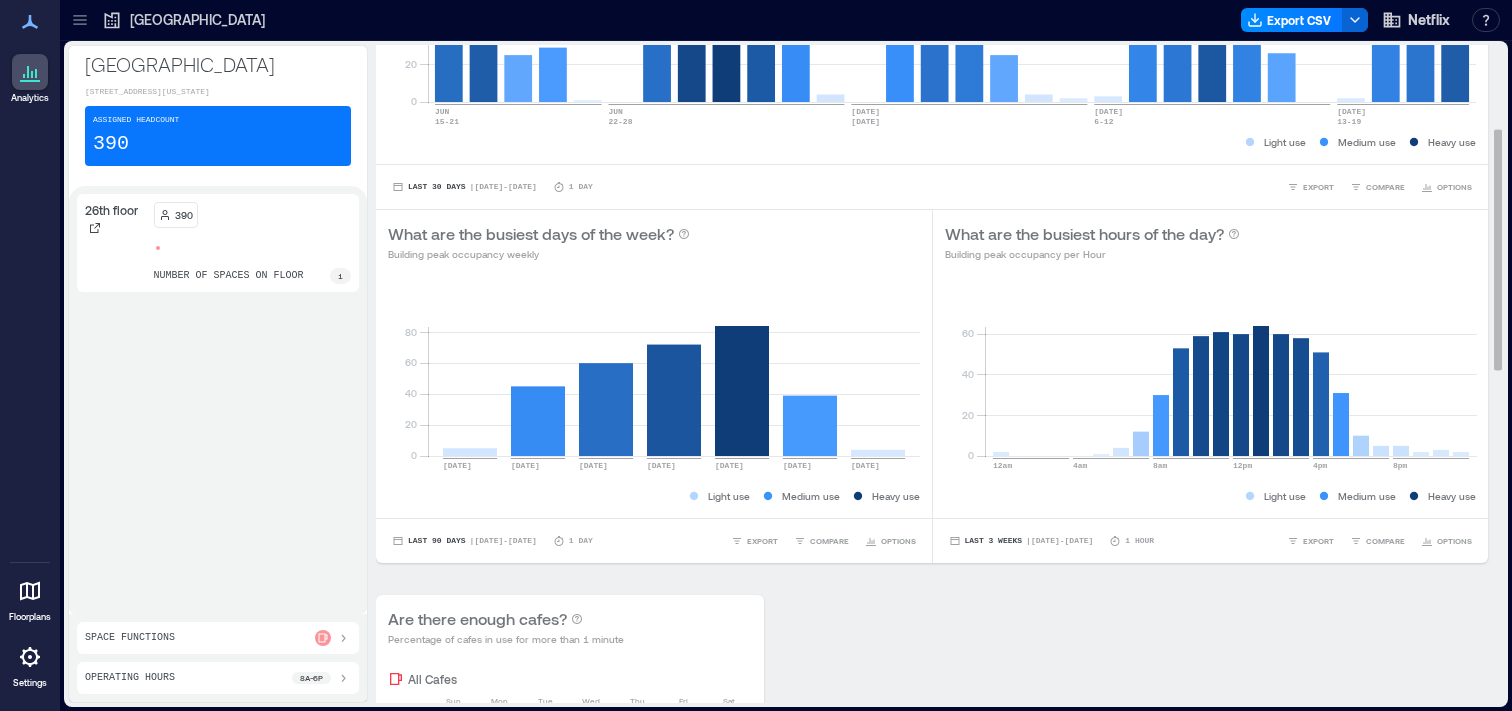 click on "BUILDING OVERVIEW Peak Avg Occupancy Visits How many people are in the building? Building peak occupancy per Day 0 20 40 60 [DATE]-[DATE] JUN [DATE]-[DATE] [DATE] [DATE] 6-[DATE] [DATE]-[DATE] 390  ( Building Capacity ) Light use Medium use Heavy use Last 30 Days   |  [DATE]  -  [DATE] 1 Day EXPORT COMPARE OPTIONS What are the busiest days of the week? Building peak occupancy weekly 0 20 40 60 80 [DATE] [DATE] [DATE] [DATE] [DATE] [DATE] [DATE] 390  ( Building Capacity ) Light use Medium use Heavy use Last 90 Days   |  [DATE]  -  [DATE] 1 Day EXPORT COMPARE OPTIONS What are the busiest hours of the day? Building peak occupancy per Hour 0 20 40 60 12am 4am 8am 12pm 4pm 8pm 390  ( Building Capacity ) Light use Medium use Heavy use Last 3 Weeks   |  [DATE]  -  [DATE] 1 Hour EXPORT COMPARE OPTIONS Are there enough cafes? Percentage of cafes in use for more than 1 minute All Cafes [DATE] [DATE] [DATE] [DATE] [DATE] [DATE] [DATE] 8a 9a 10a 11a 12p 1p 2p 3p 4p 5p 100% 100% 100% 100% 100% 100% 100% 100%" at bounding box center (940, 718) 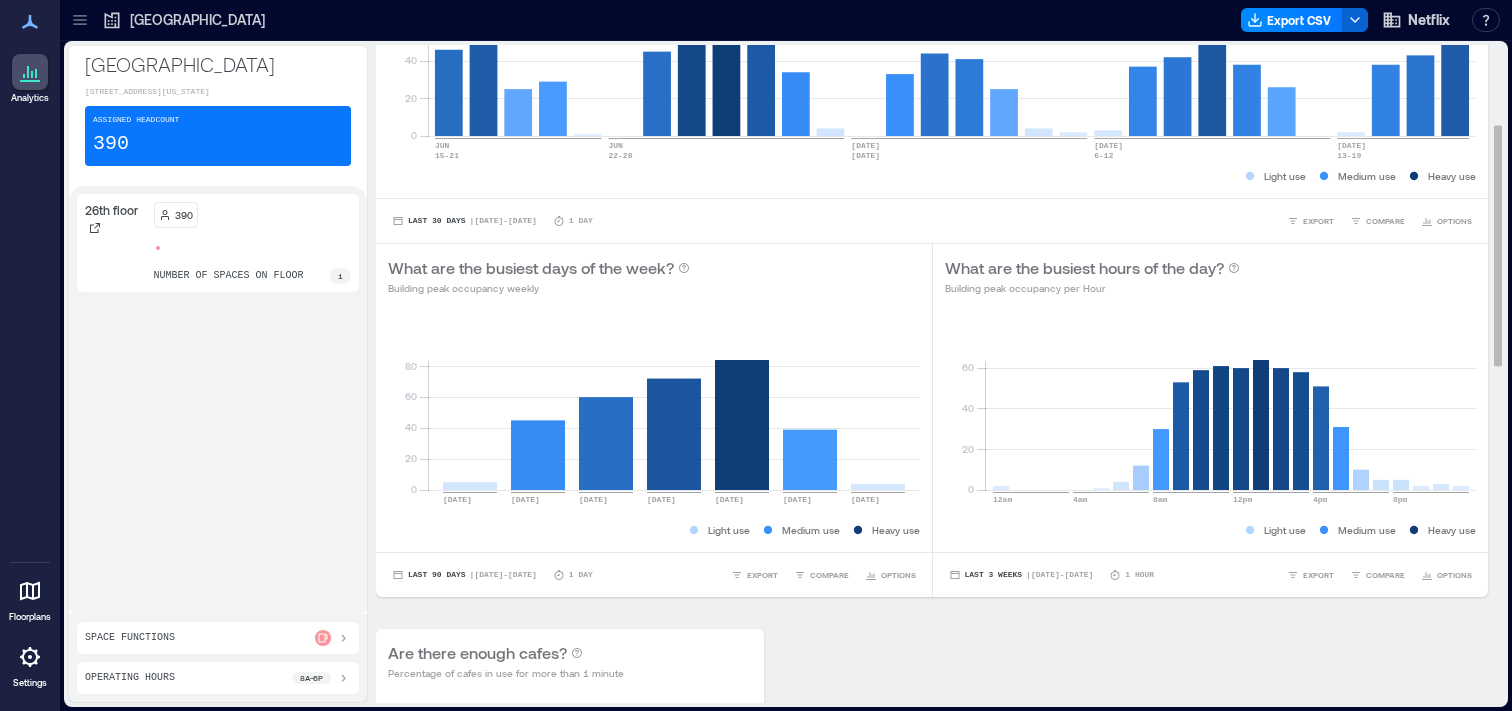 scroll, scrollTop: 214, scrollLeft: 0, axis: vertical 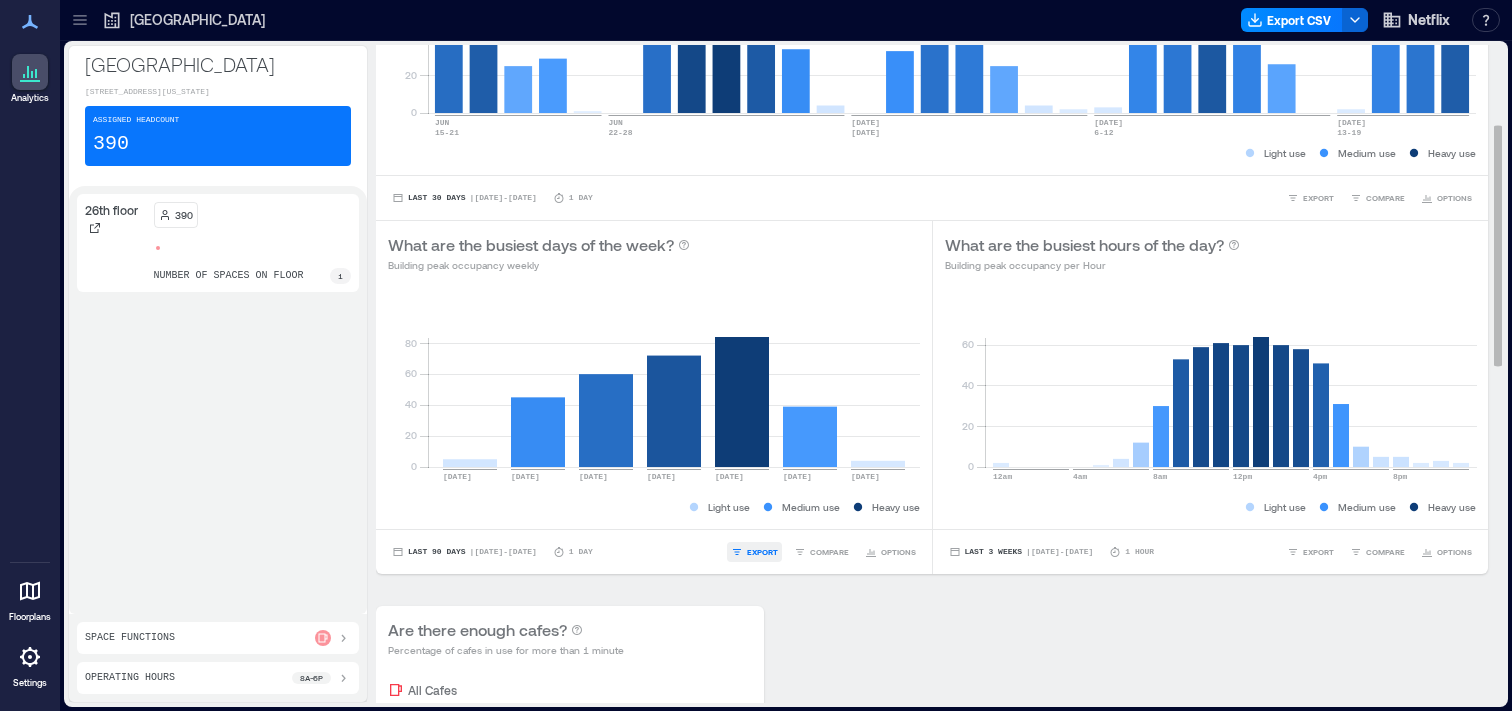 click on "EXPORT" at bounding box center [762, 552] 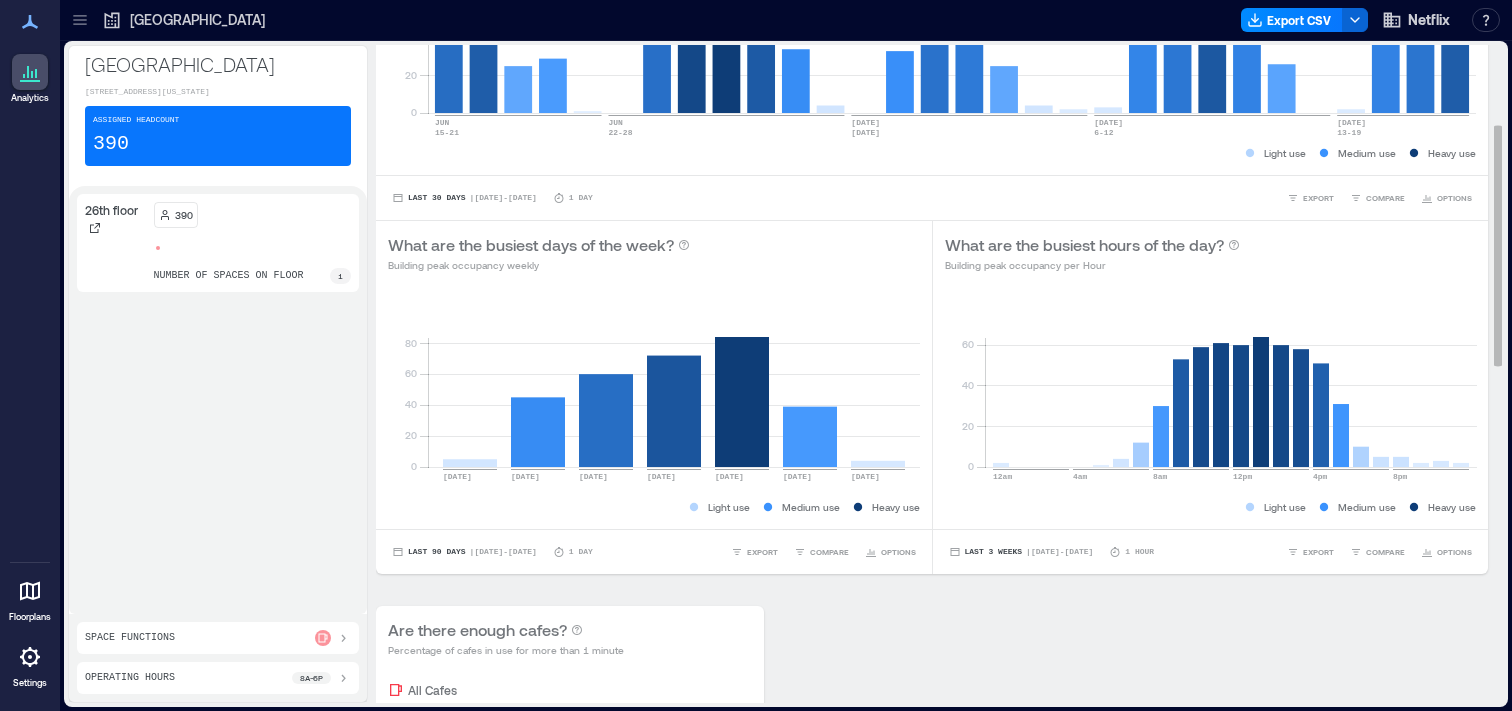 click on "BUILDING OVERVIEW Peak Avg Occupancy Visits How many people are in the building? Building peak occupancy per Day 0 20 40 60 [DATE]-[DATE] JUN [DATE]-[DATE] [DATE] [DATE] 6-[DATE] [DATE]-[DATE] 390  ( Building Capacity ) Light use Medium use Heavy use Last 30 Days   |  [DATE]  -  [DATE] 1 Day EXPORT COMPARE OPTIONS What are the busiest days of the week? Building peak occupancy weekly 0 20 40 60 80 [DATE] [DATE] [DATE] [DATE] [DATE] [DATE] [DATE] 390  ( Building Capacity ) Light use Medium use Heavy use Last 90 Days   |  [DATE]  -  [DATE] 1 Day EXPORT IMAGE CSV COMPARE OPTIONS What are the busiest hours of the day? Building peak occupancy per Hour 0 20 40 60 12am 4am 8am 12pm 4pm 8pm 390  ( Building Capacity ) Light use Medium use Heavy use Last 3 Weeks   |  [DATE]  -  [DATE] 1 Hour EXPORT COMPARE OPTIONS Are there enough cafes? Percentage of cafes in use for more than 1 minute All Cafes [DATE] [DATE] [DATE] [DATE] [DATE] [DATE] [DATE] 8a 9a 10a 11a 12p 1p 2p 3p 4p 5p 100% 100% 100% 100% 100% 100%" at bounding box center [940, 729] 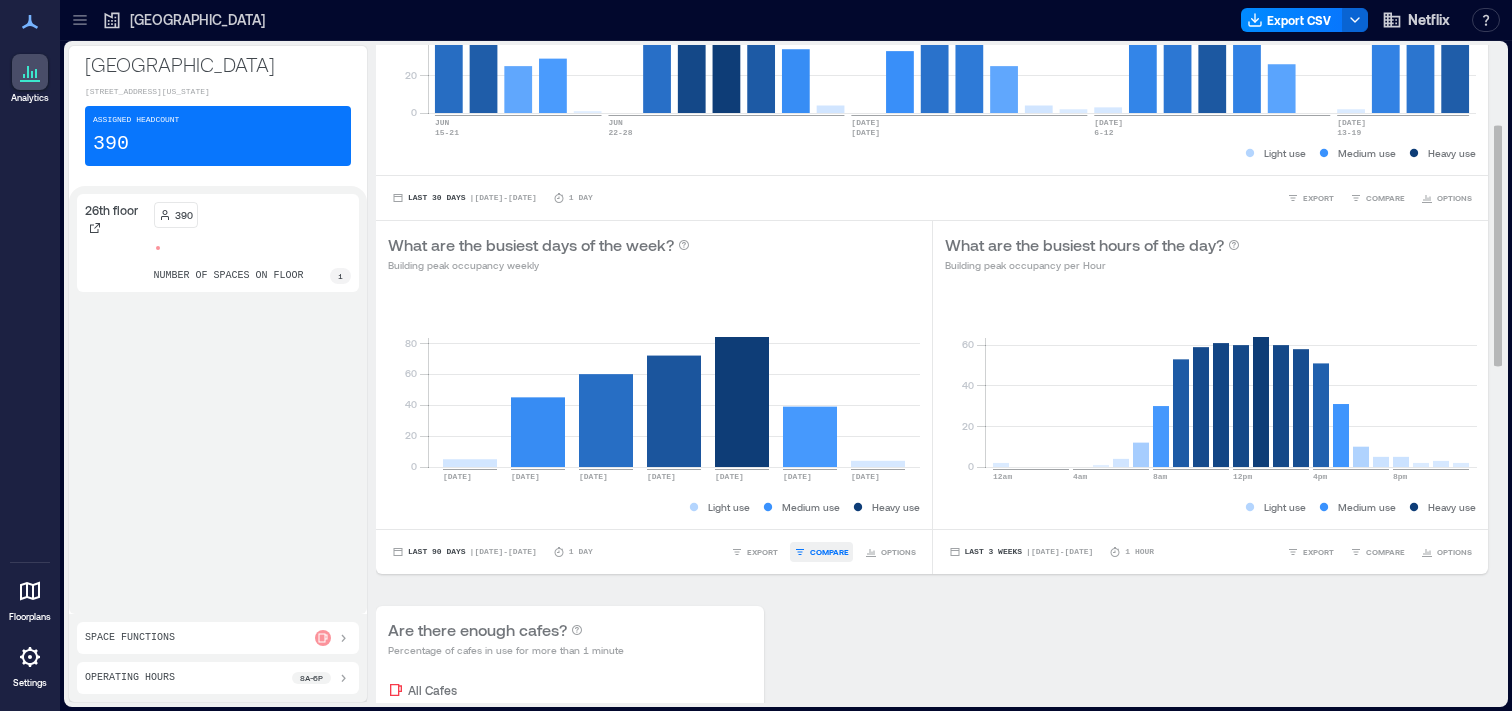 click on "COMPARE" at bounding box center [829, 552] 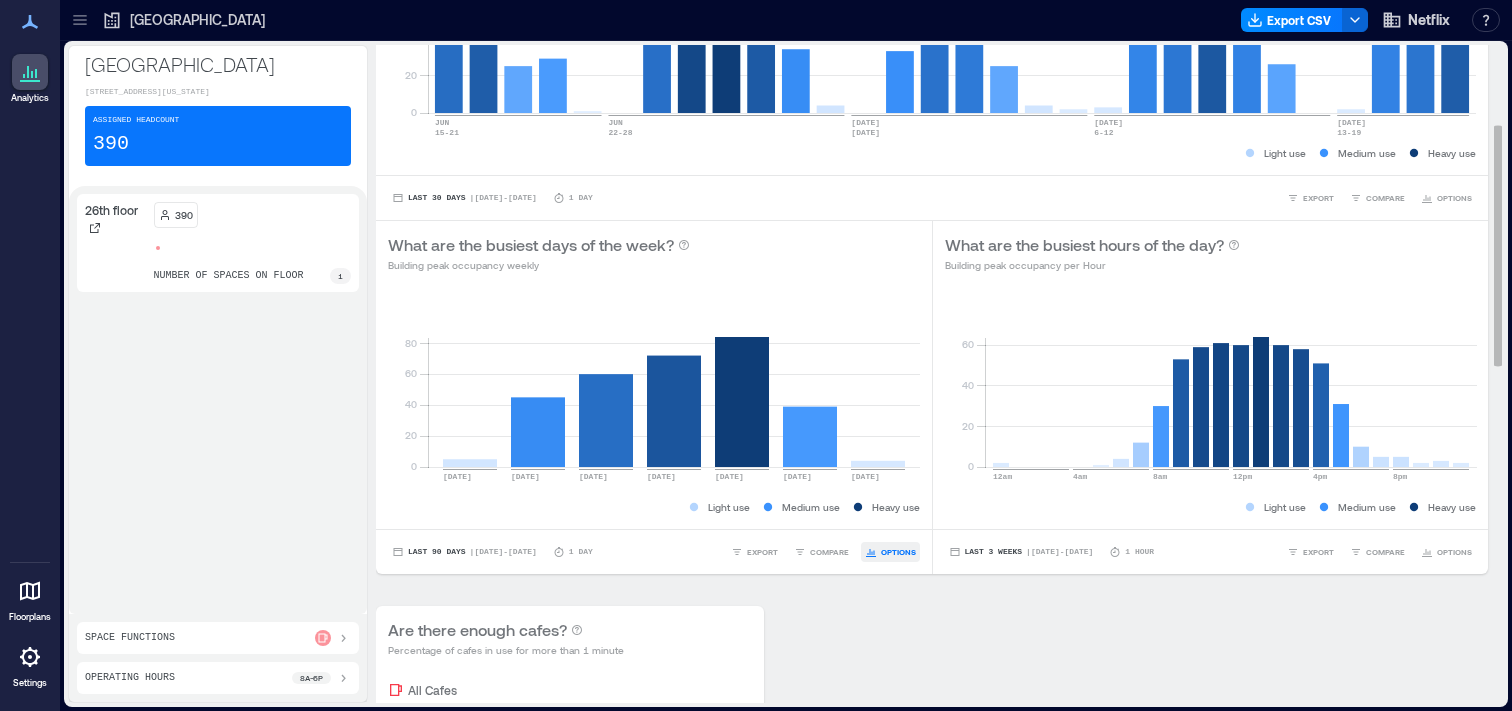 click on "OPTIONS" at bounding box center (898, 552) 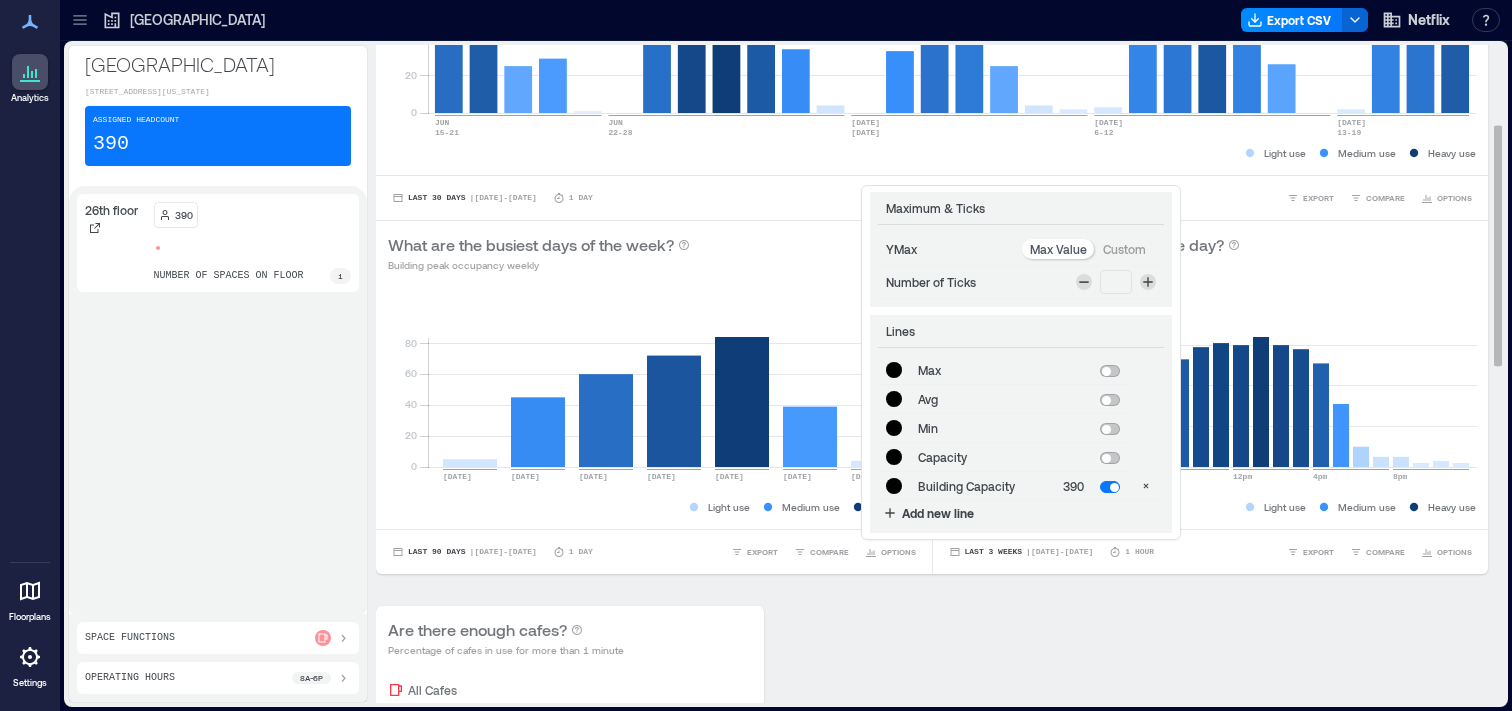 click on "Custom" at bounding box center [1124, 249] 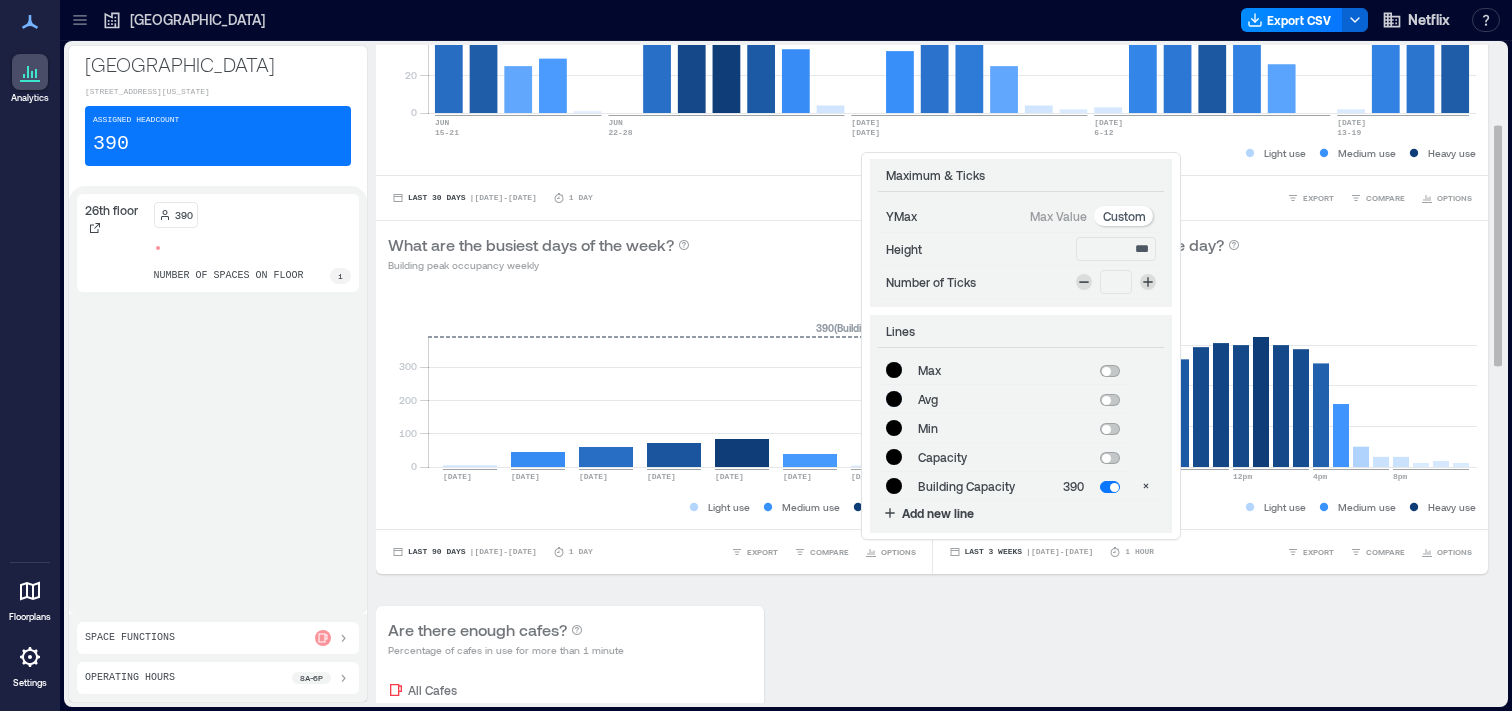 click on "Max Value" at bounding box center (1058, 216) 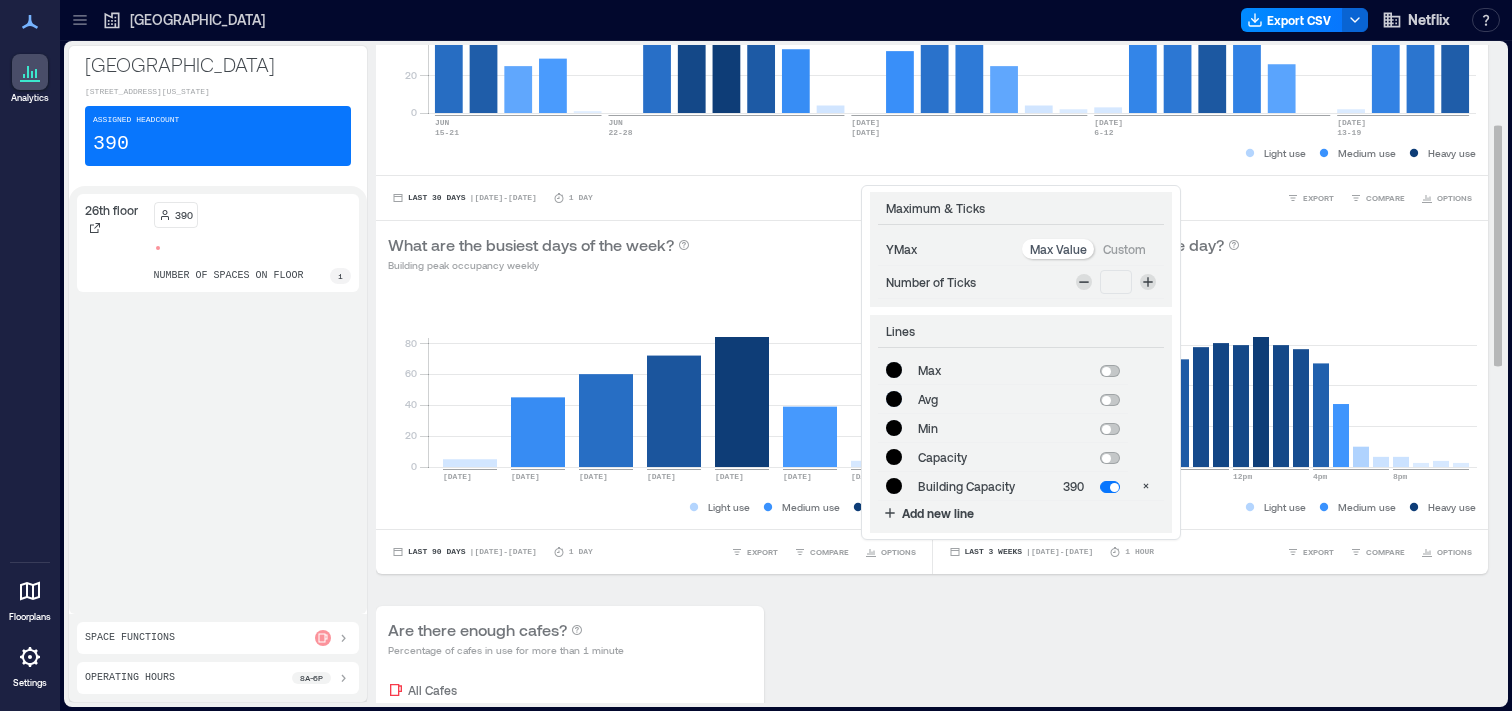 click at bounding box center (1106, 371) 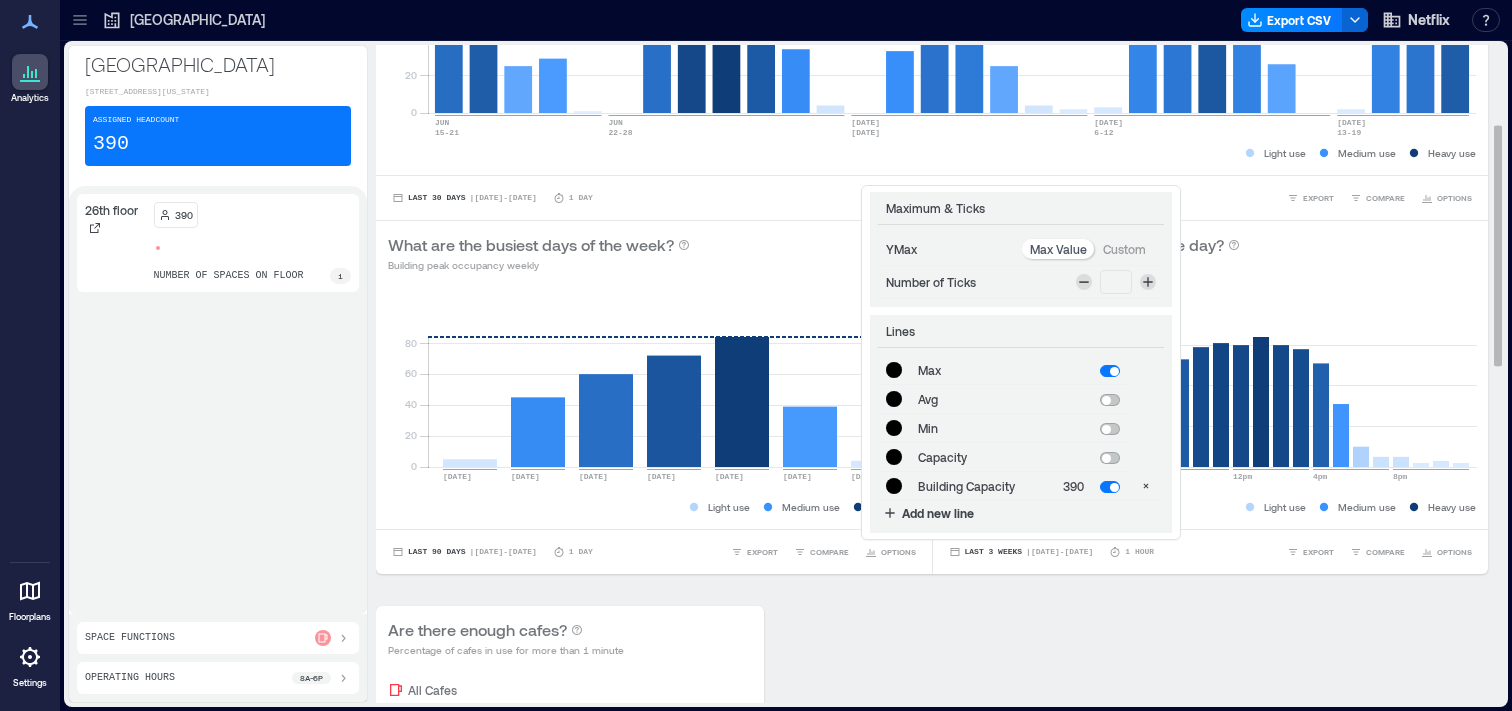 click at bounding box center [1106, 400] 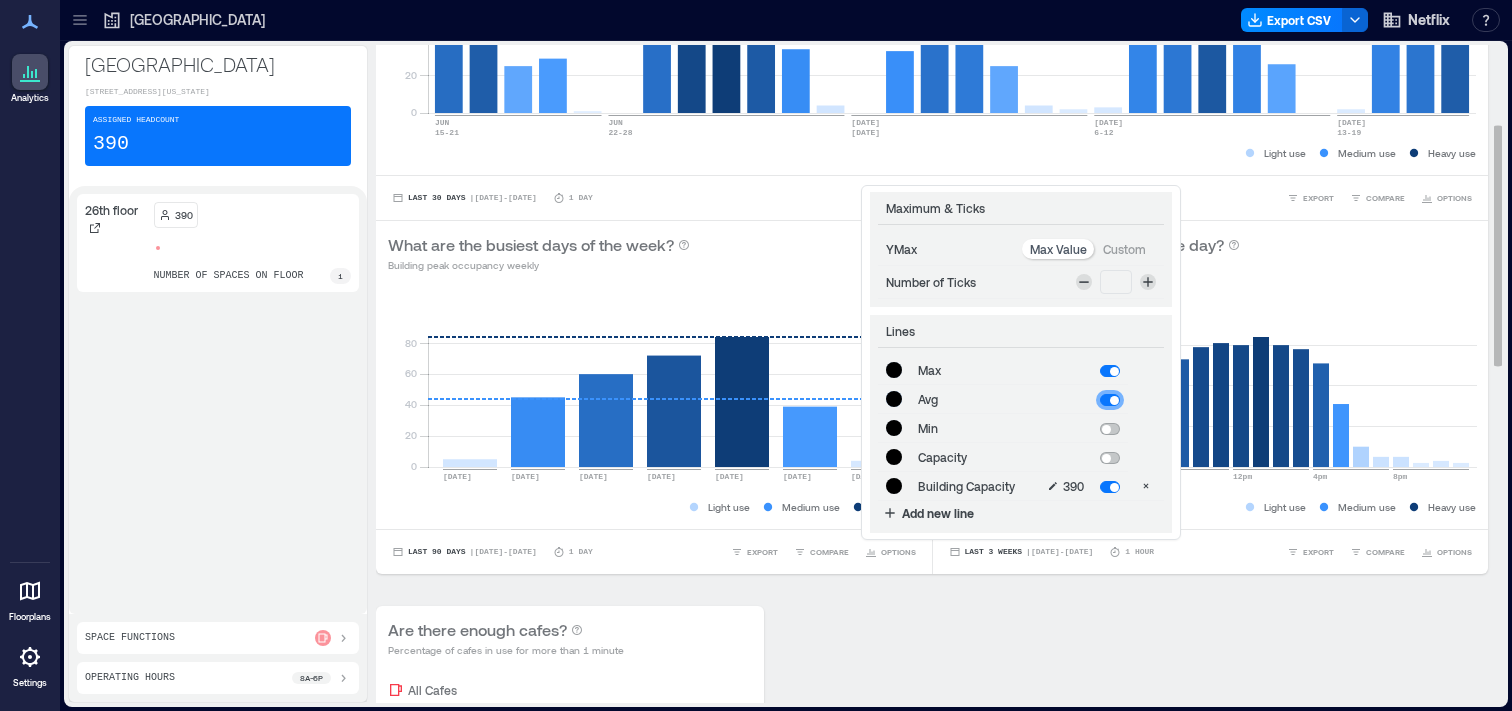 scroll, scrollTop: 219, scrollLeft: 0, axis: vertical 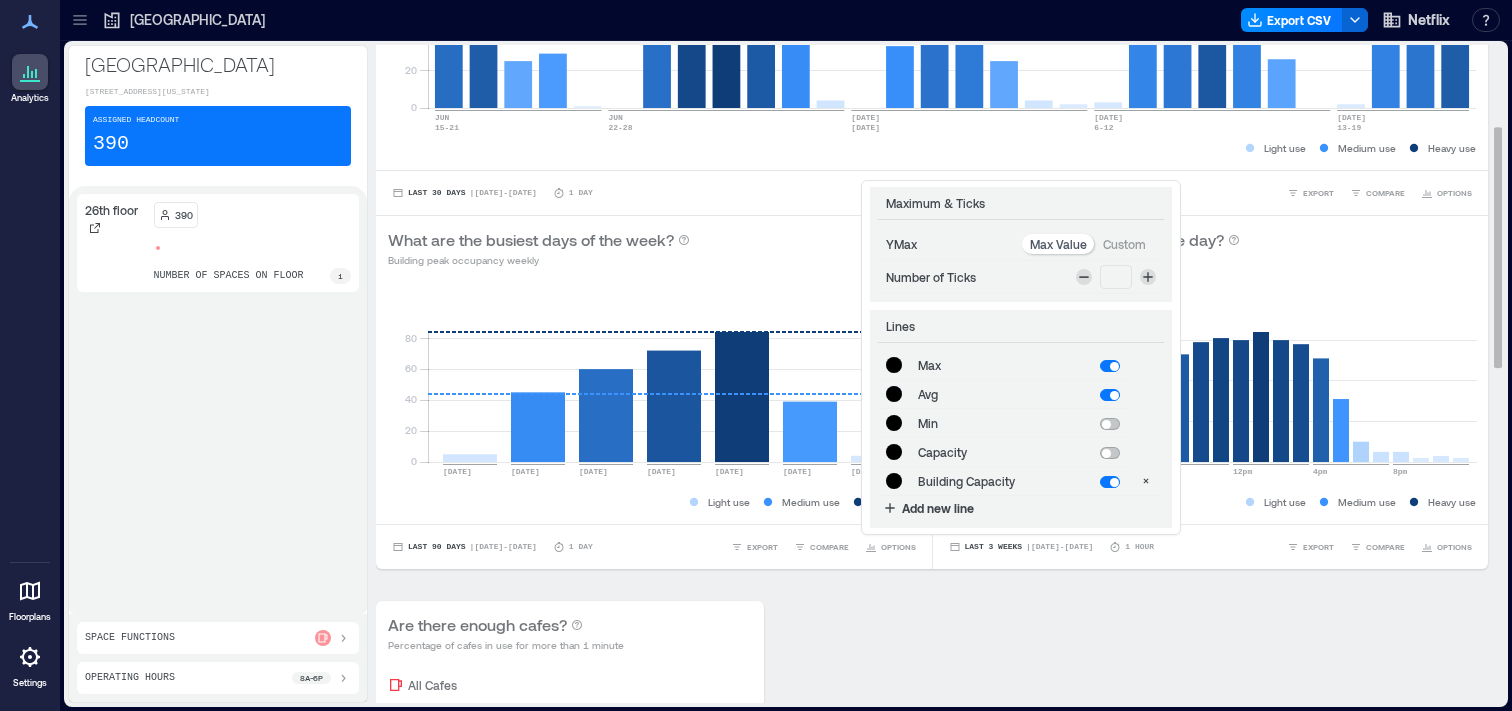 click on "390 ***" at bounding box center [1073, 481] 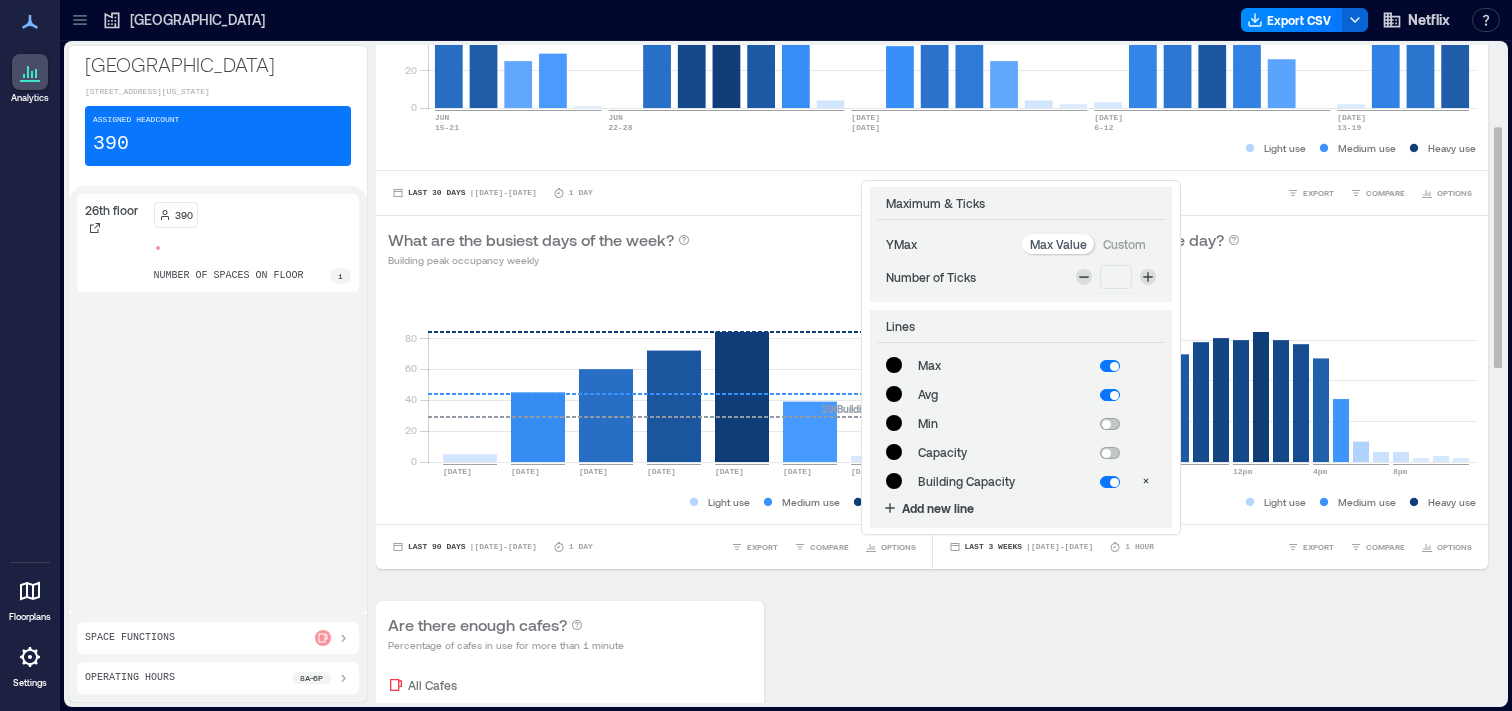type on "*******" 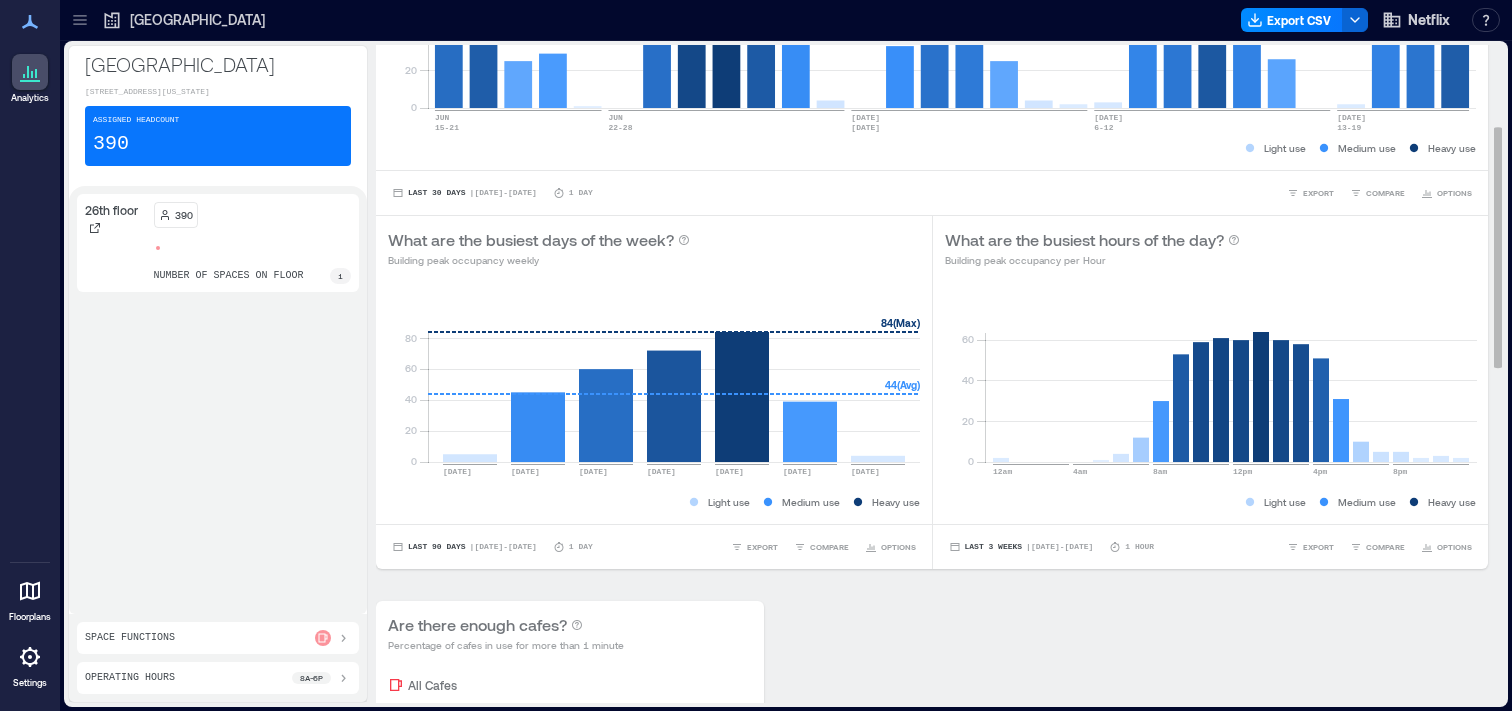 click on "Are there enough cafes? Percentage of cafes in use for more than 1 minute All Cafes [DATE] [DATE] [DATE] [DATE] [DATE] [DATE] [DATE] 8a 9a 10a 11a 12p 1p 2p 3p 4p 5p 100% 100% 100% 100% 100% 100% 100% 100% 100% 100% 100% 100% 100% 100% 100% 100% 100% 100% 100% 100% 100% 100% 100% 100% 100% 100% 100% 100% 100% 100% 100% 100% 100% 100% 100% 100% 100% 100% 100% 100% 100% 100% 100% 100% 100% 100% 100% 100% 100% 100% 100% 100% 100% 100% 100% 100% 100% 100% 100% 100% 100% 100% 100% 100% 100% 100% 100% 100% 100% 100% 100% 100% 100% 100% 100% 100% 100% 100% 100% 100% 100% 100% 100% 100% 100% 100% 100% 100% 100% 100% 100% 100% 100% 100% 100% 100% 100% 100% 100% 100% 100% 100% 100% 100% 100% 100% 100% 100% 100% 100% 100% 100% 100% 100% 100% 100% 100% 100% 100% 100% 100% 100% 100% 100% 100% 100% 100% 100% 100% 100% 100% 100% 100% 100% 100% 100% 100% 100% 100% 100% 100% 100% 100% 100% 100% 100% 100% 100% 100% 100% 100% 100% 100% 100% 100% 100% 100% 100% 100% 100% 100% 100% 100% 100% 100% 100% 100%" at bounding box center [932, 1111] 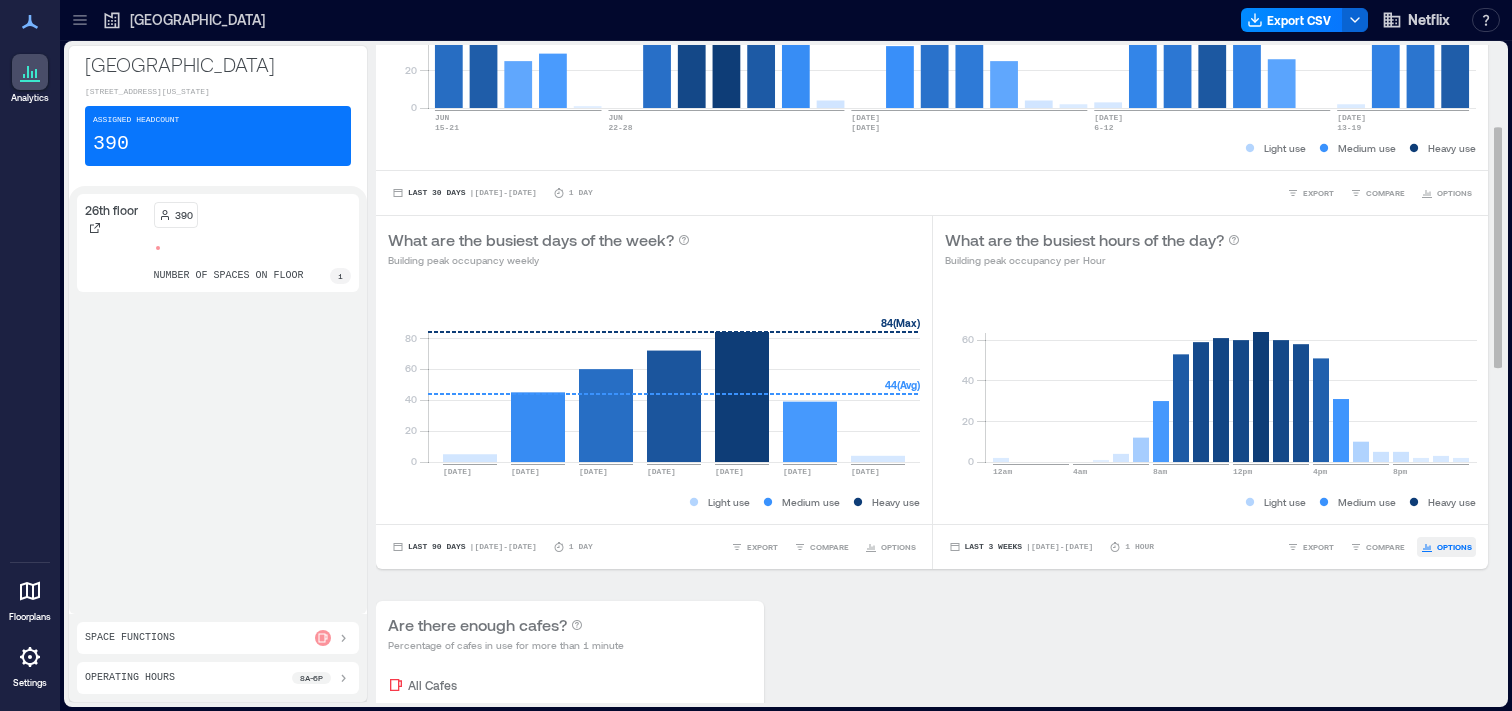click on "OPTIONS" at bounding box center [1454, 547] 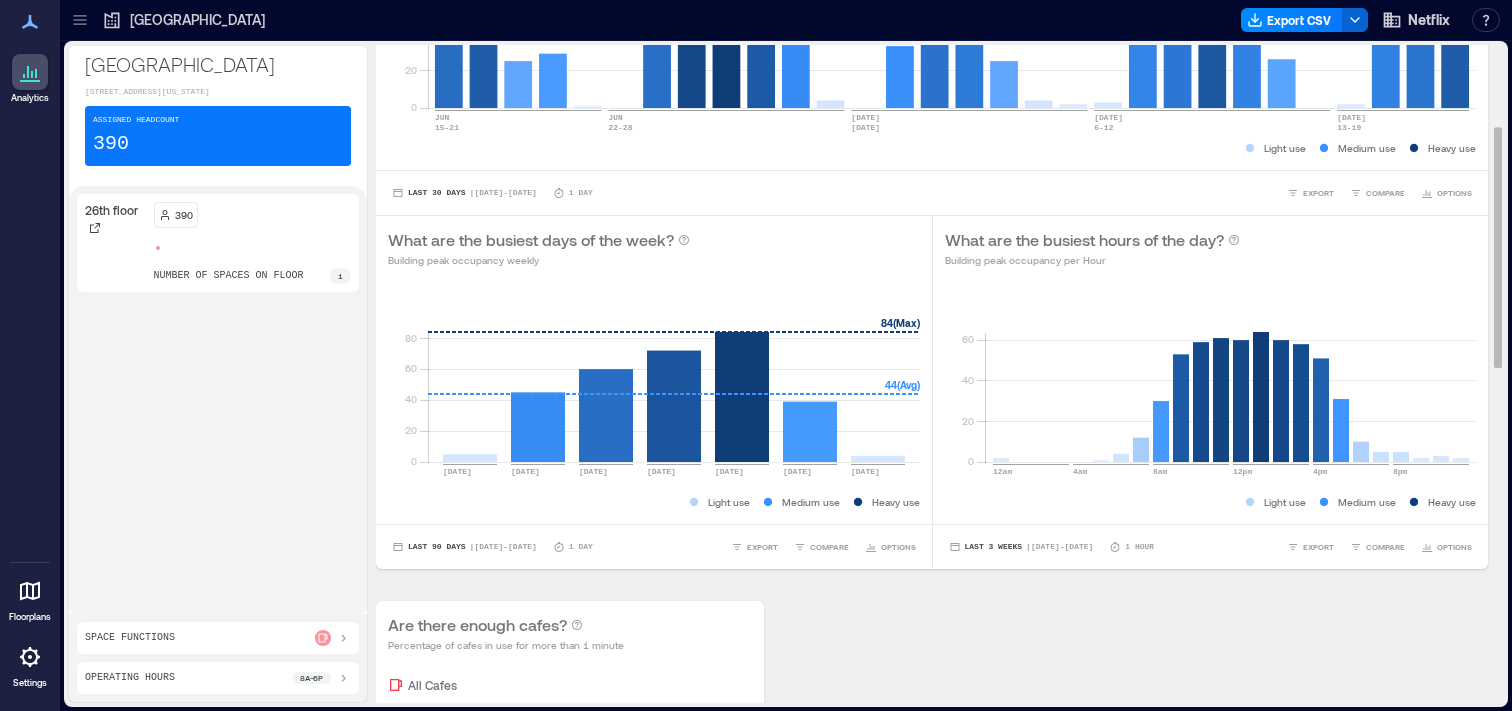 click on "**********" at bounding box center (940, 724) 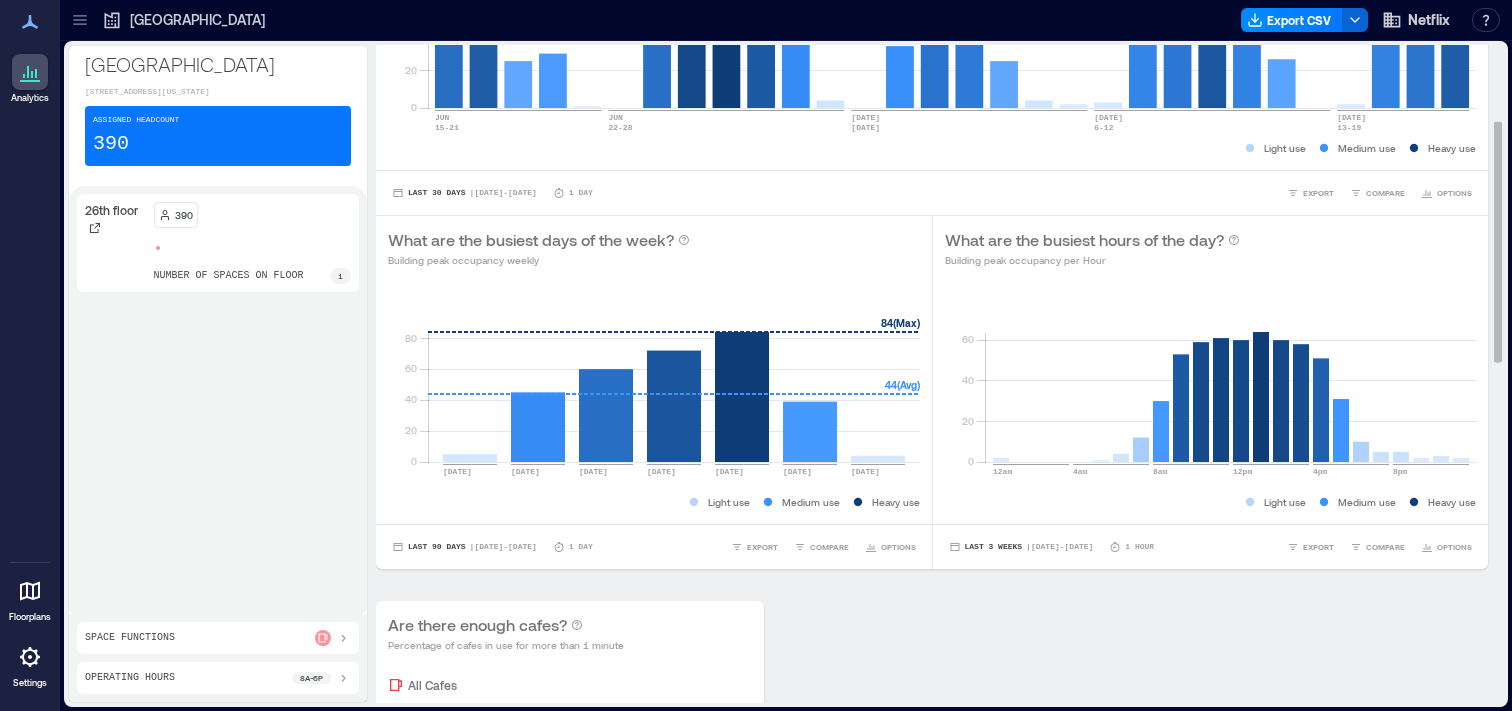 scroll, scrollTop: 0, scrollLeft: 0, axis: both 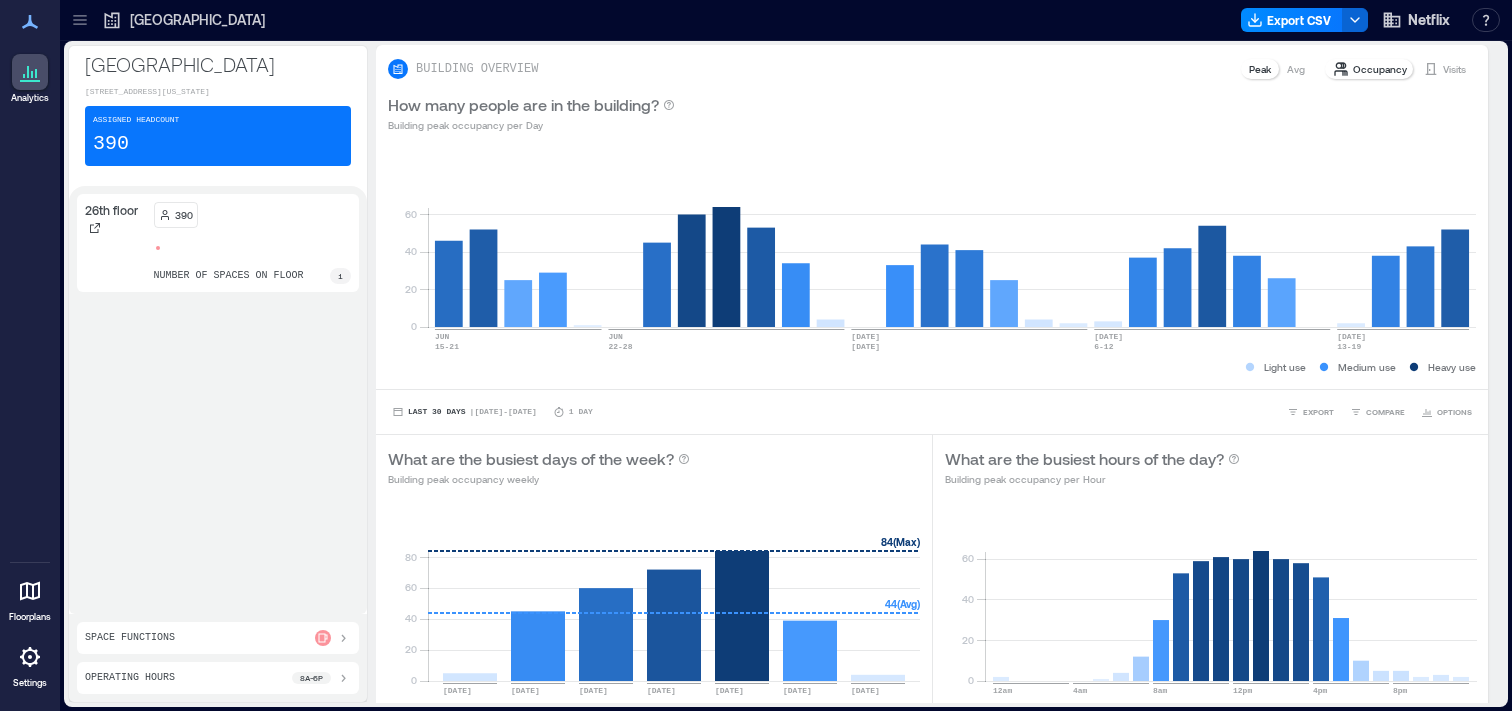 click on "Space Functions" at bounding box center [218, 638] 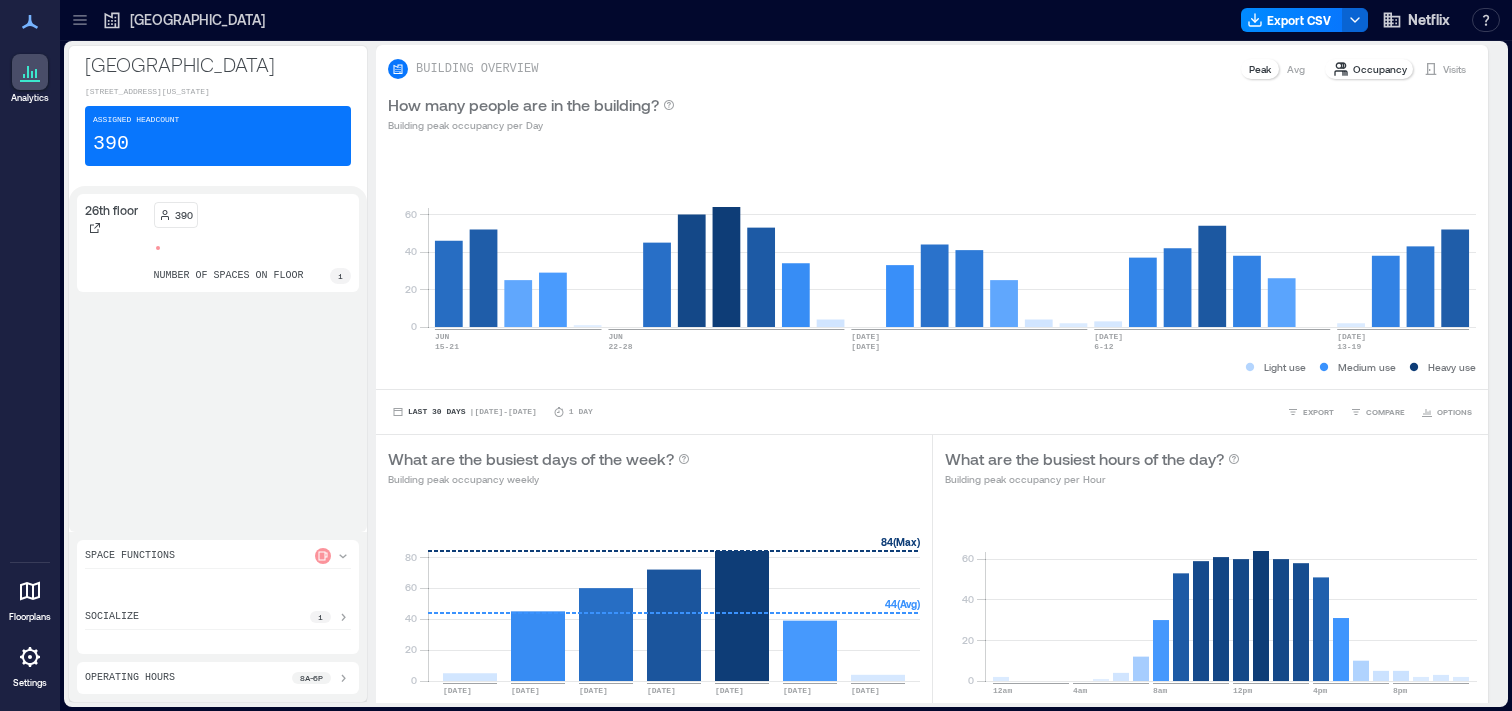 click 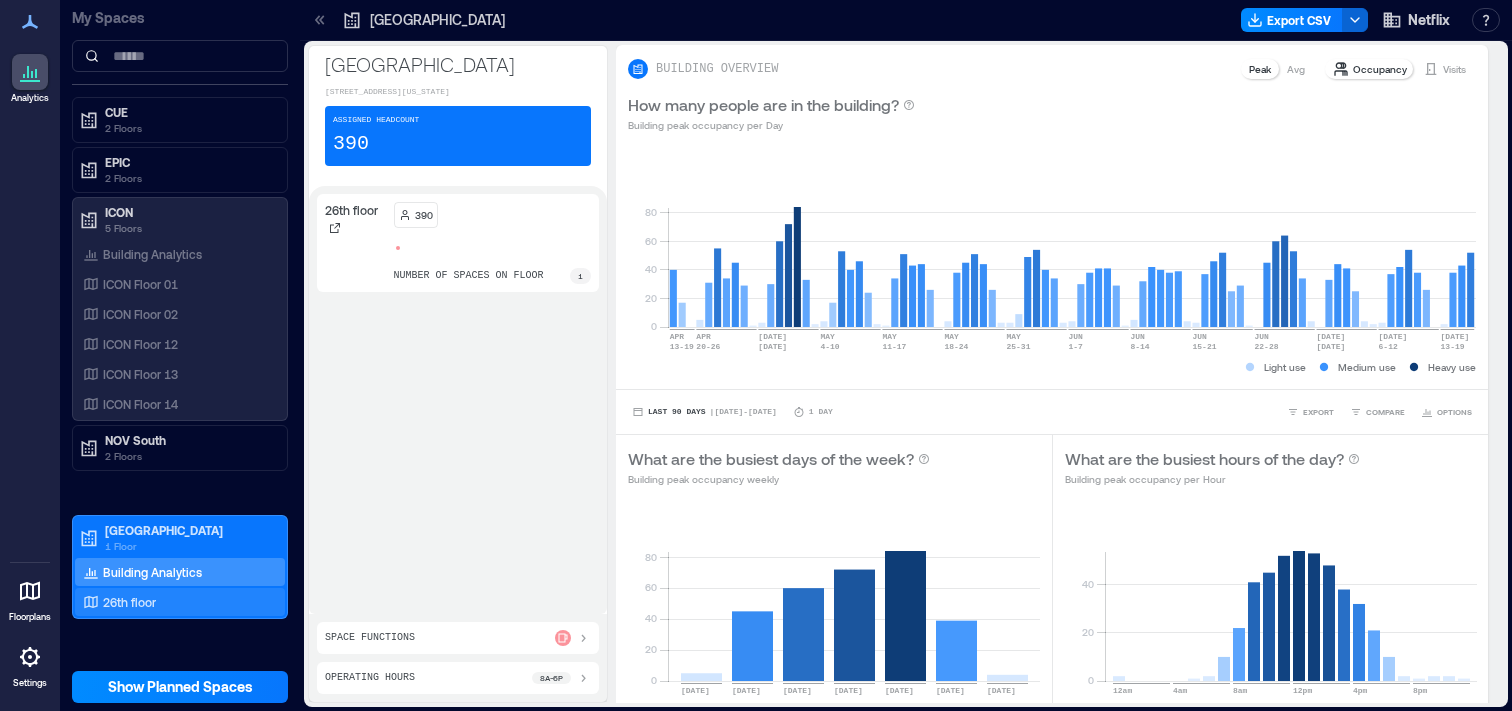 click on "26th floor" at bounding box center (129, 602) 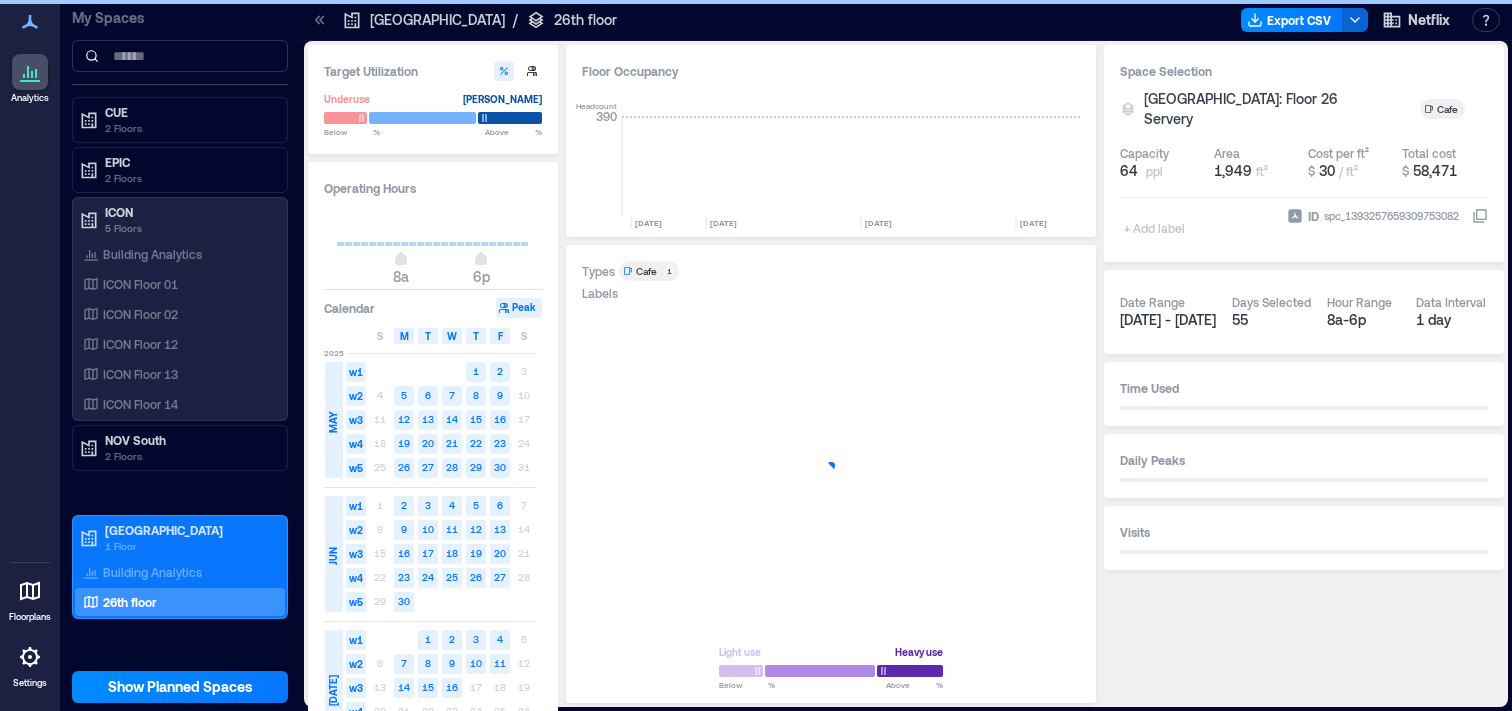 scroll, scrollTop: 0, scrollLeft: 770, axis: horizontal 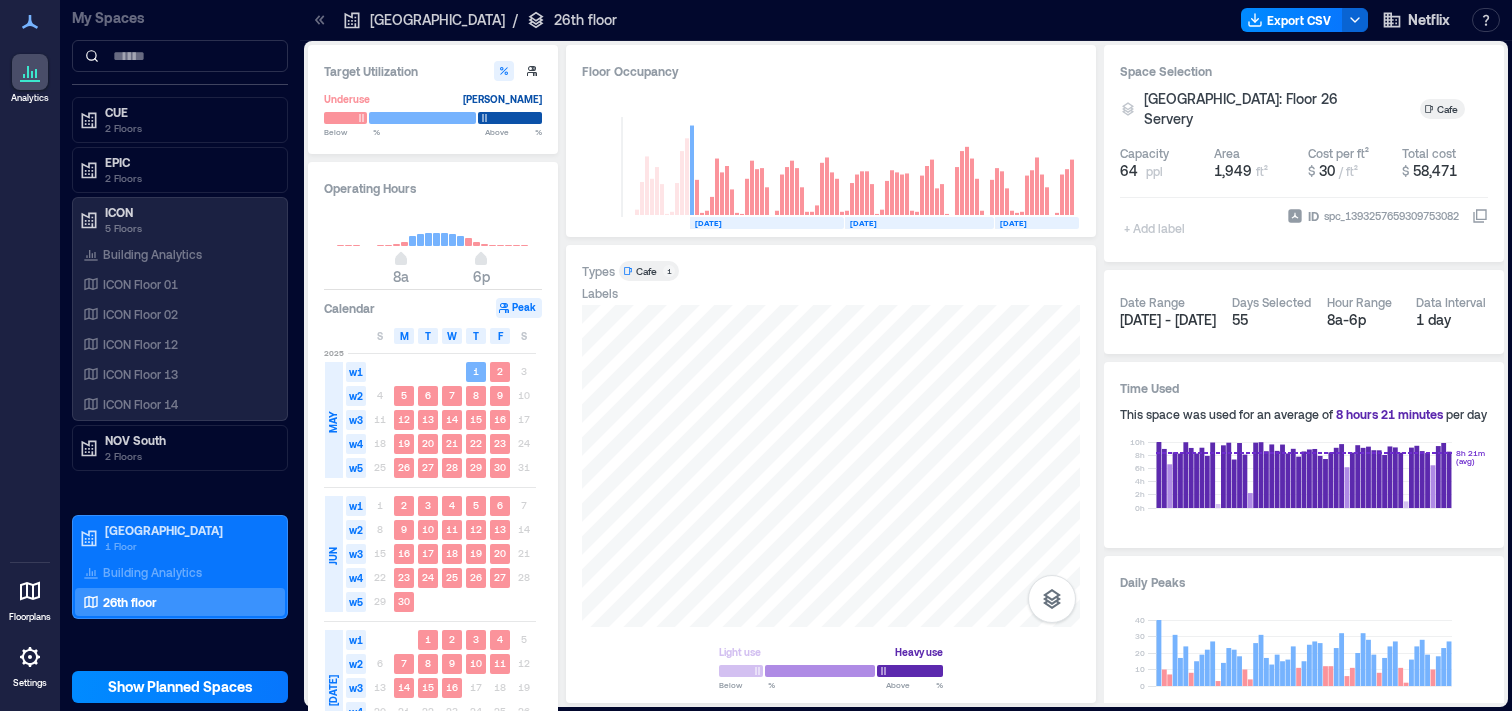 type on "****" 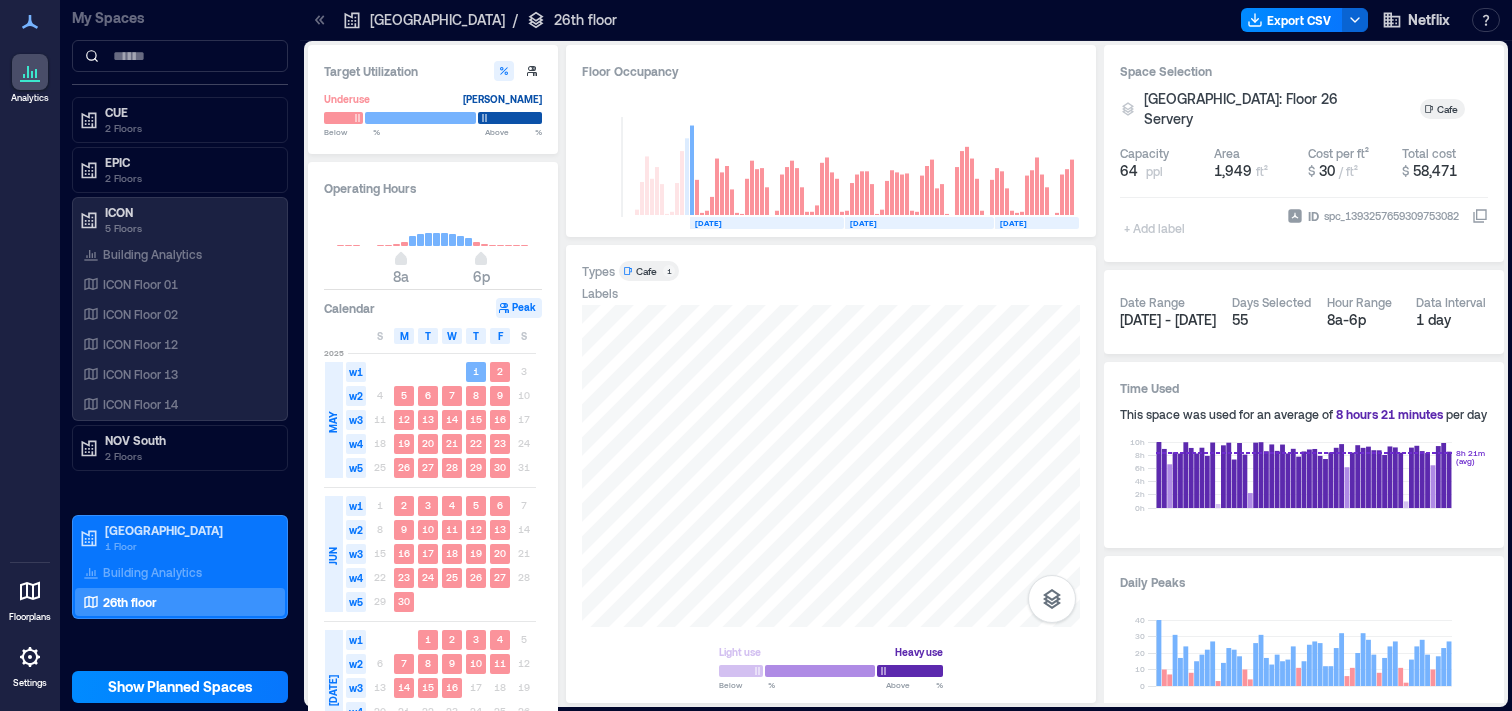 type on "****" 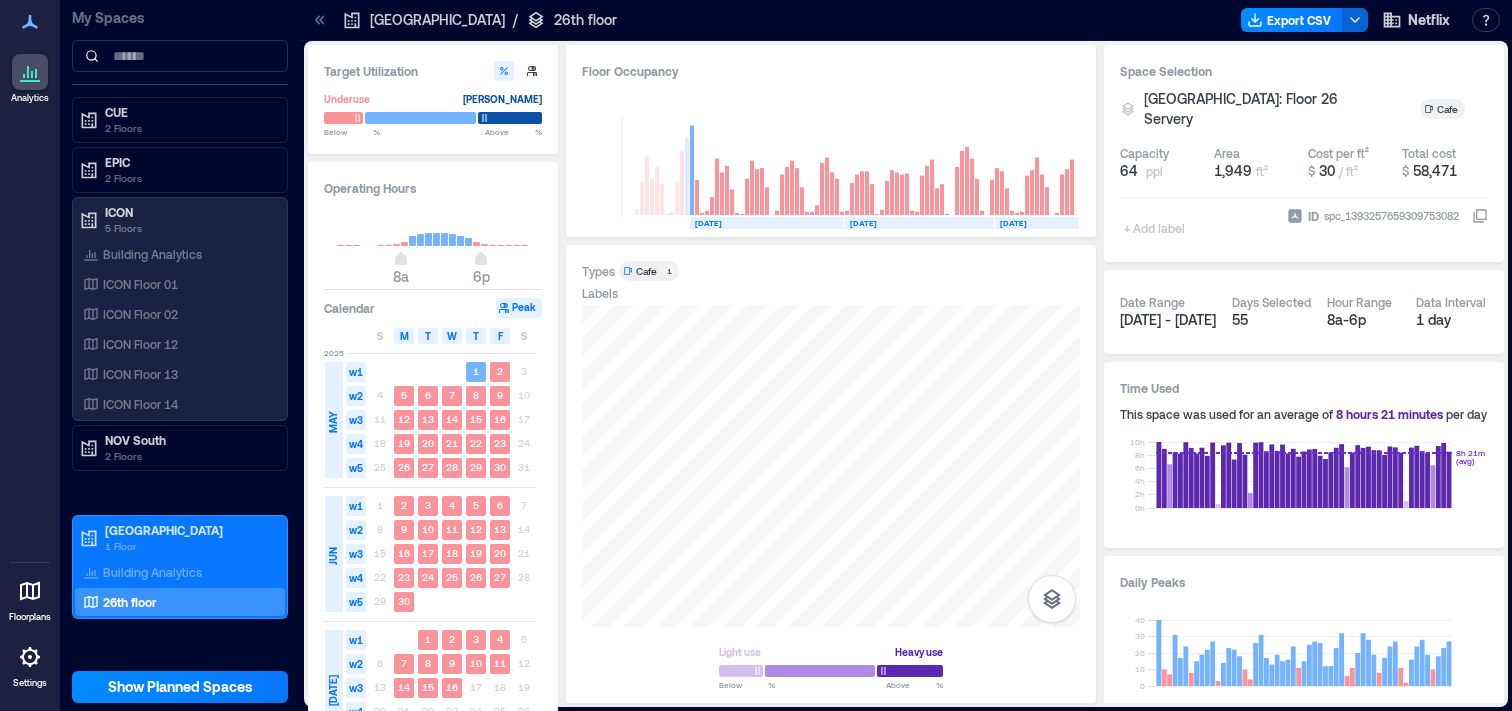 type on "****" 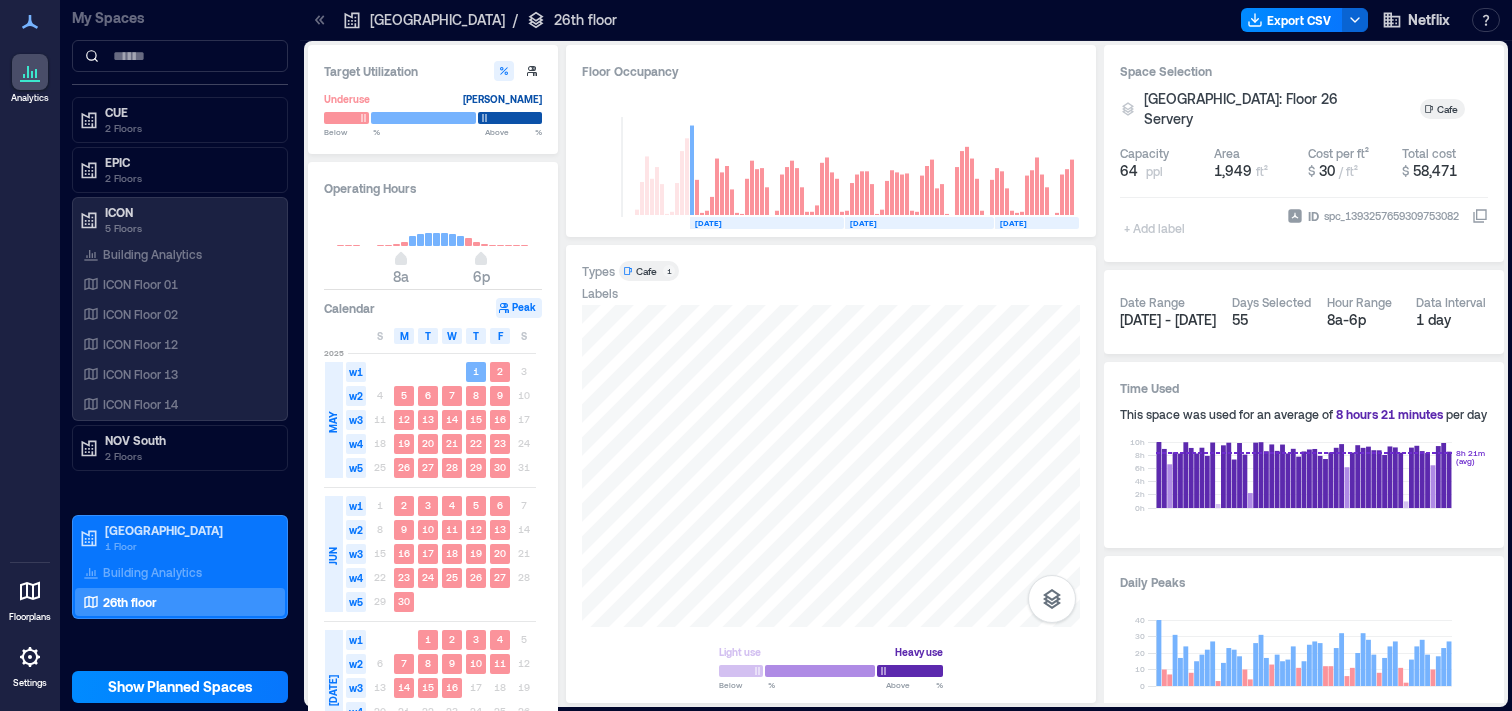 type on "**" 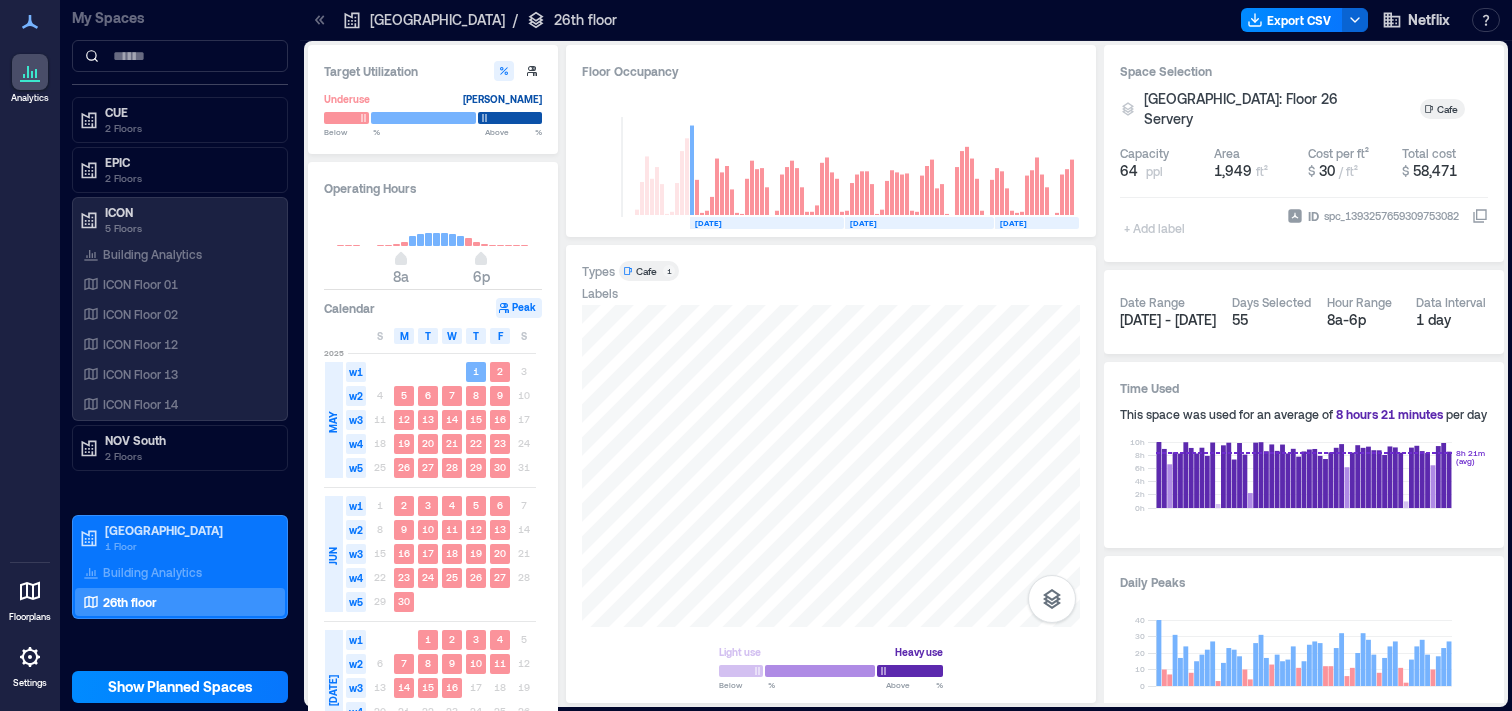 type on "****" 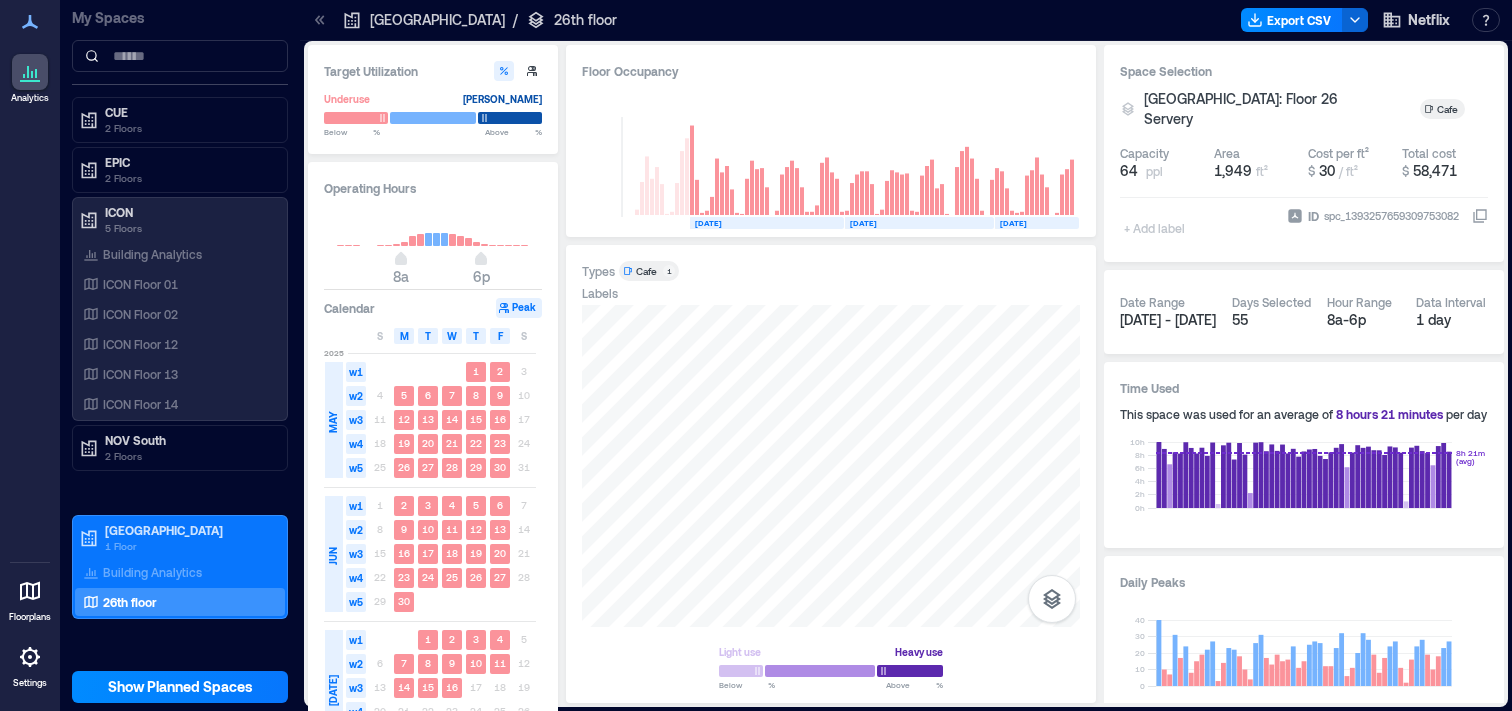 type on "***" 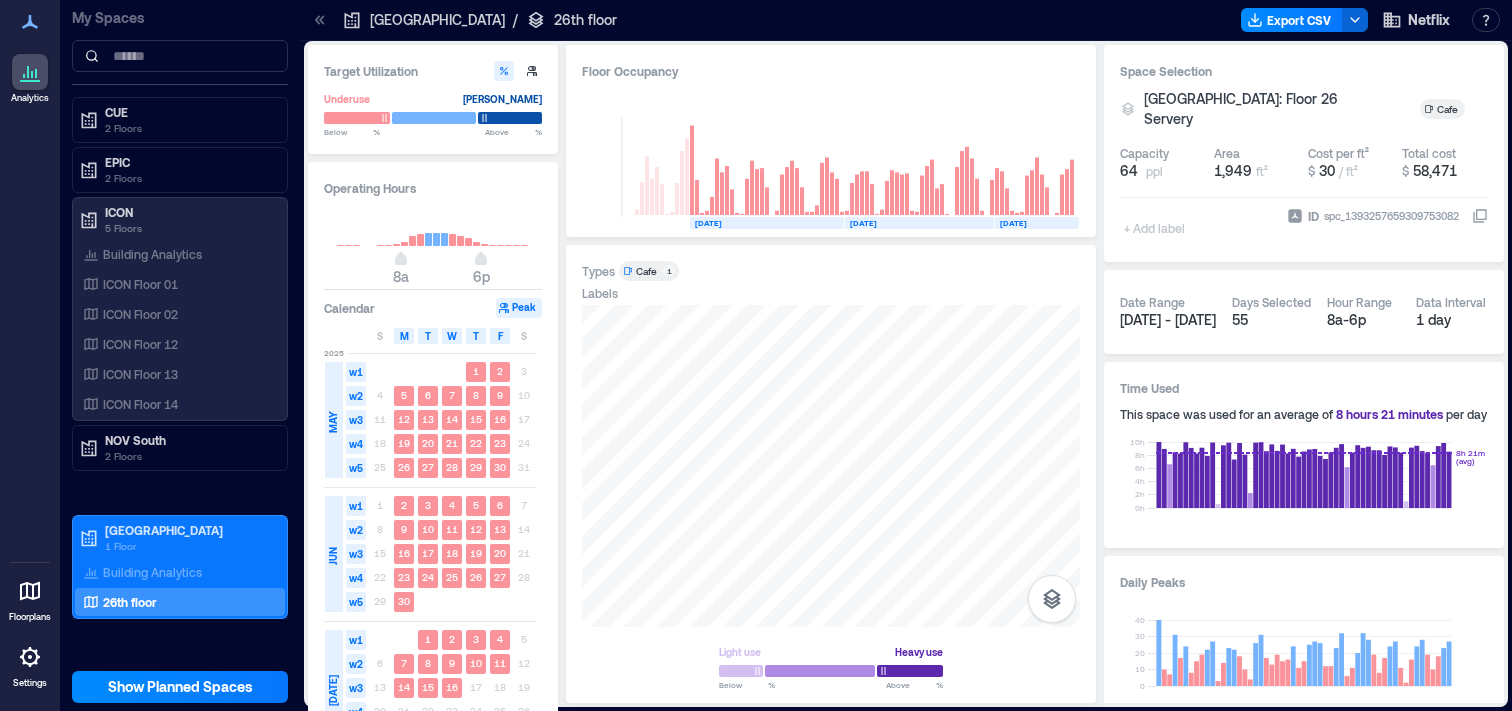 type on "****" 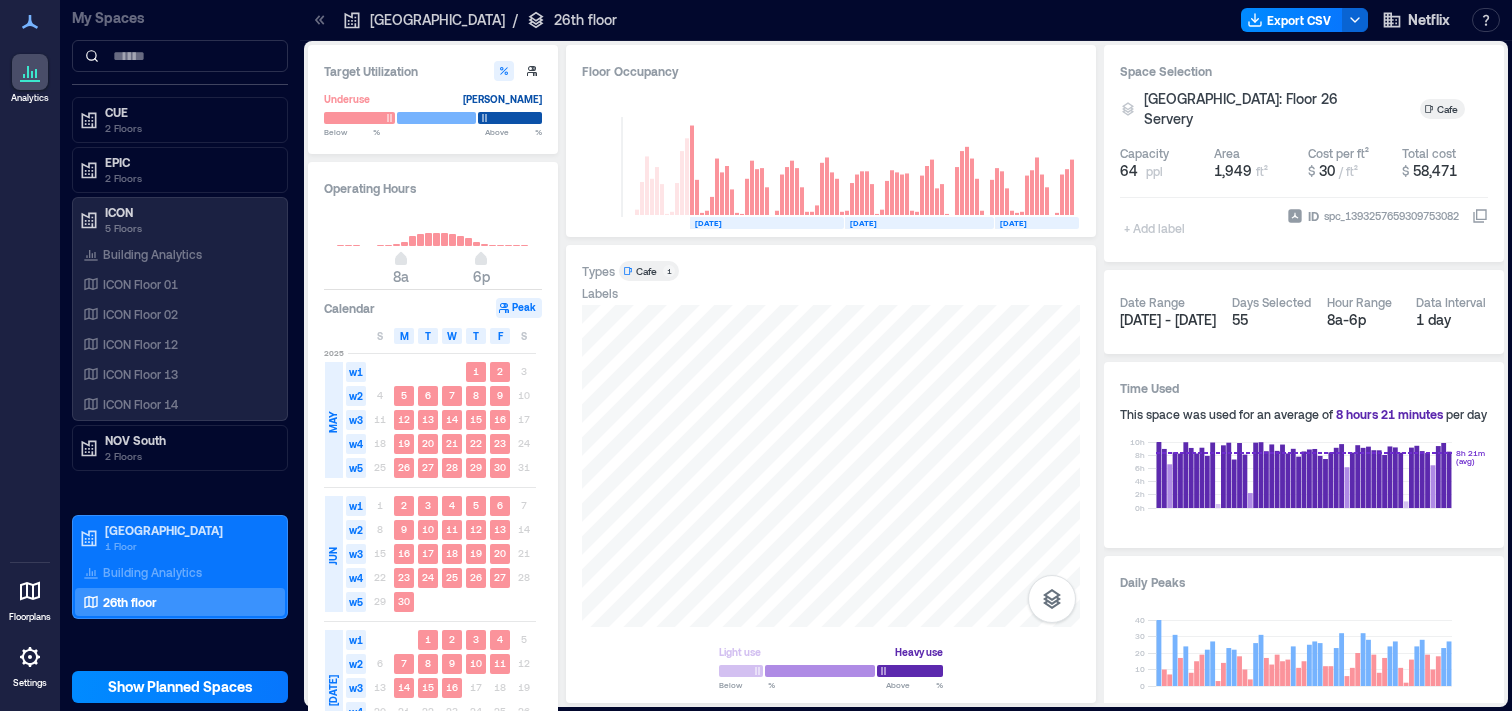 type on "****" 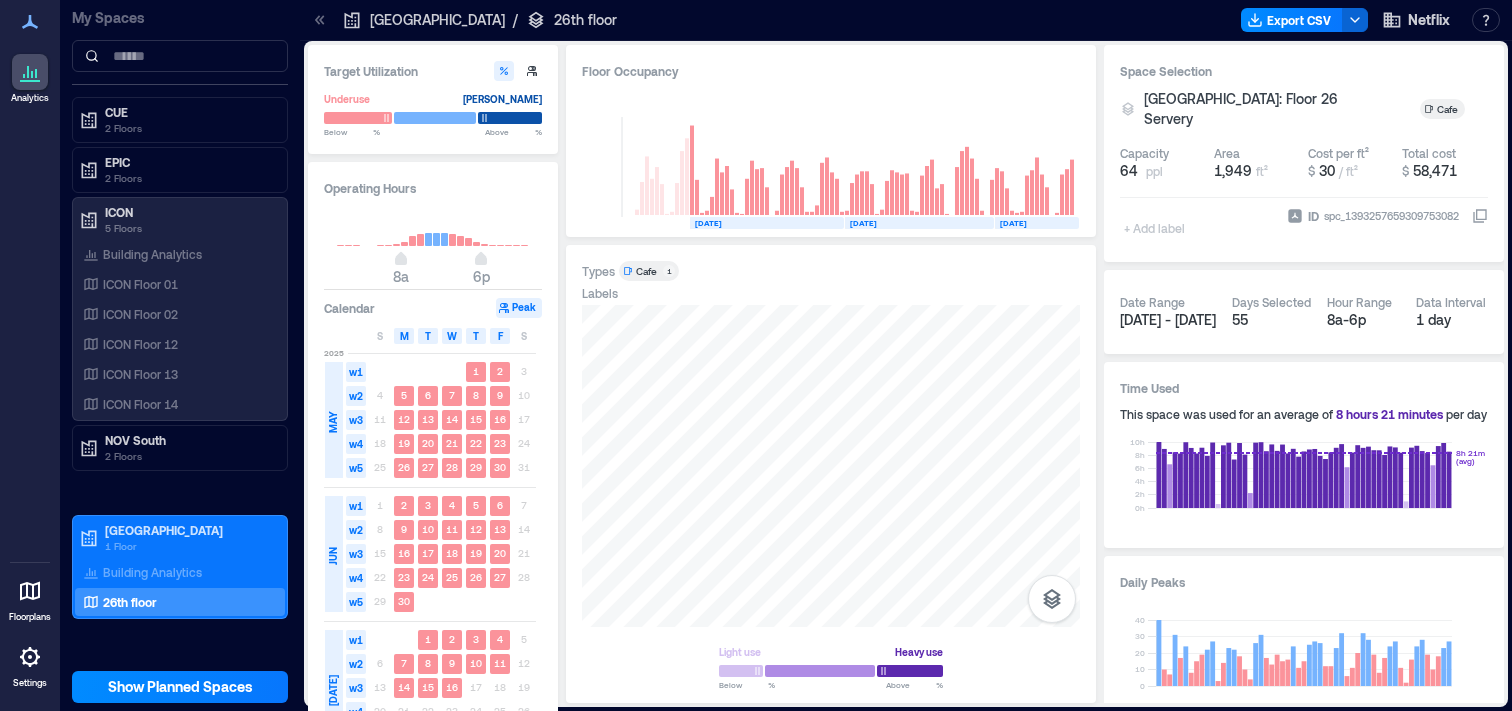 type on "**" 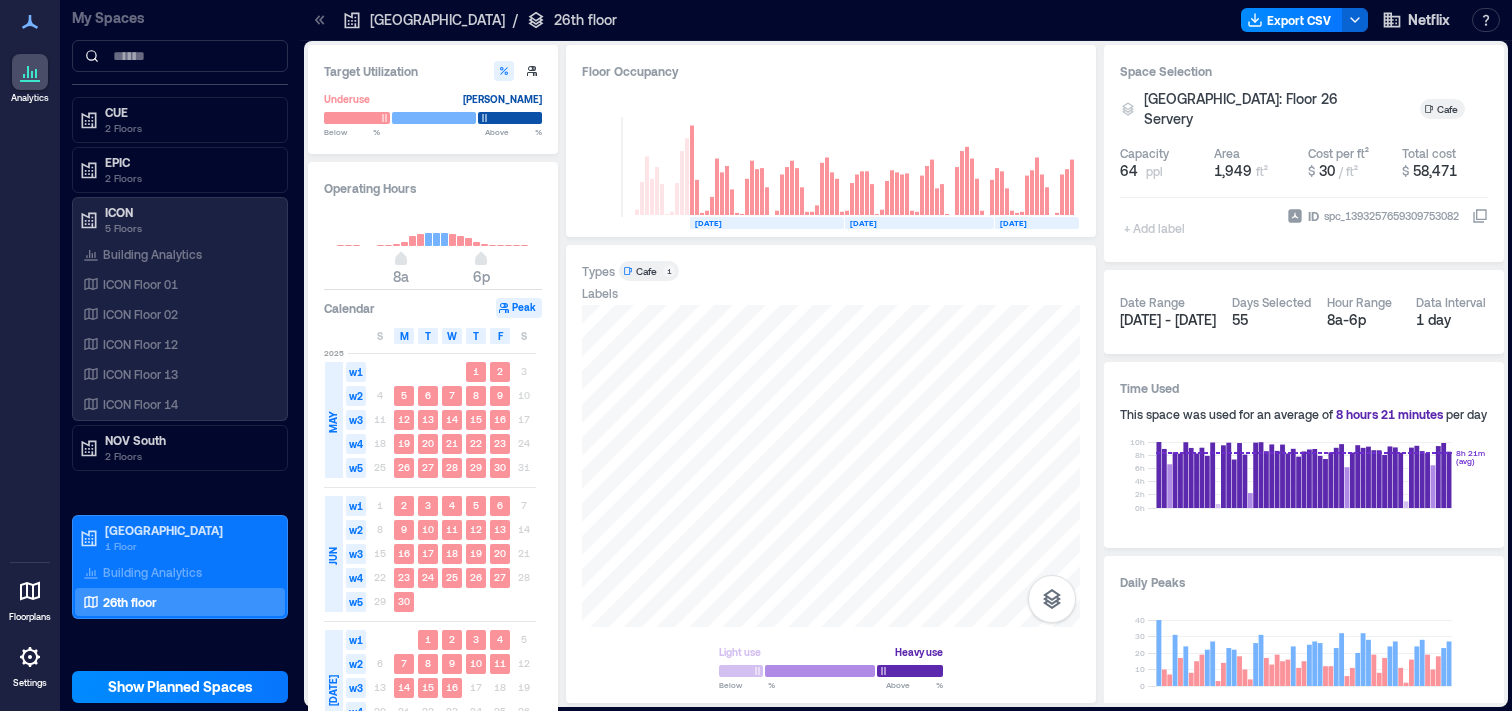 type on "**" 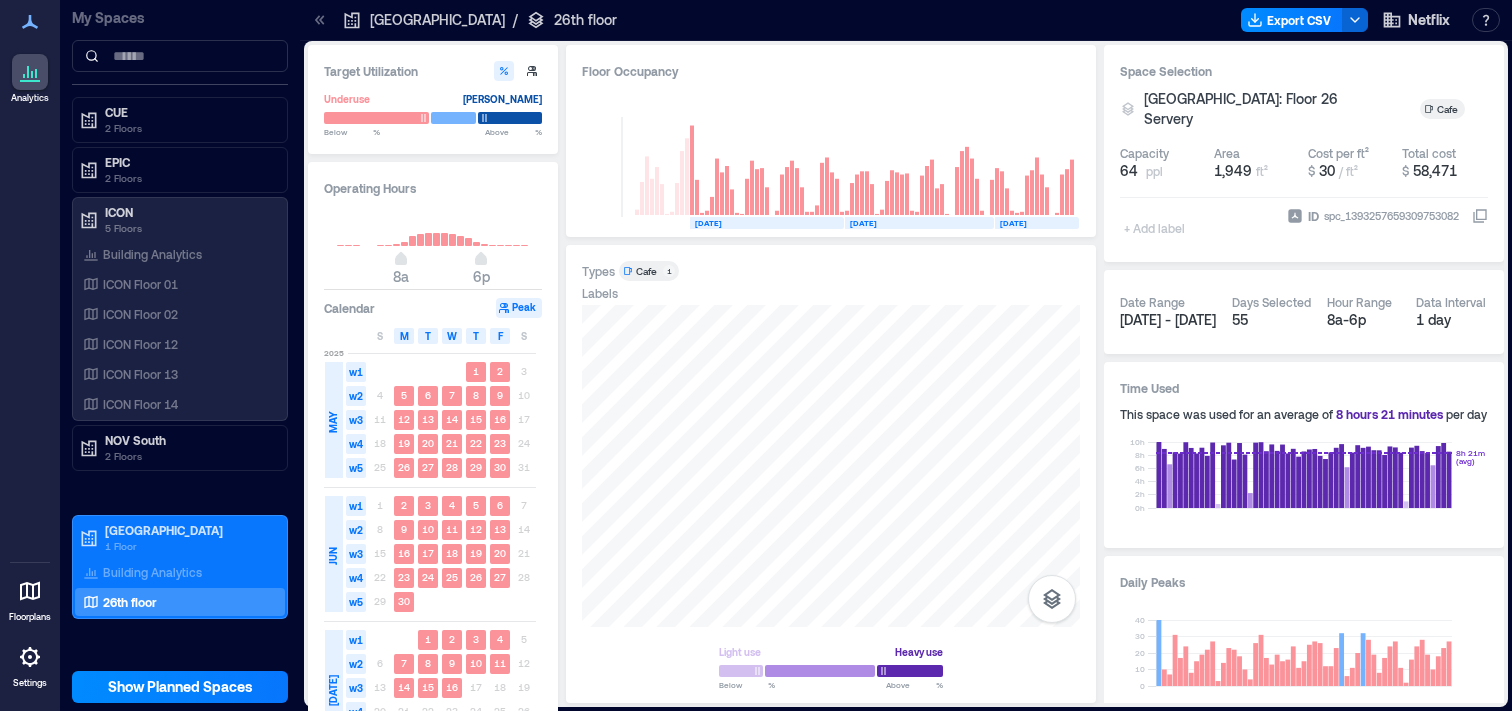 type on "****" 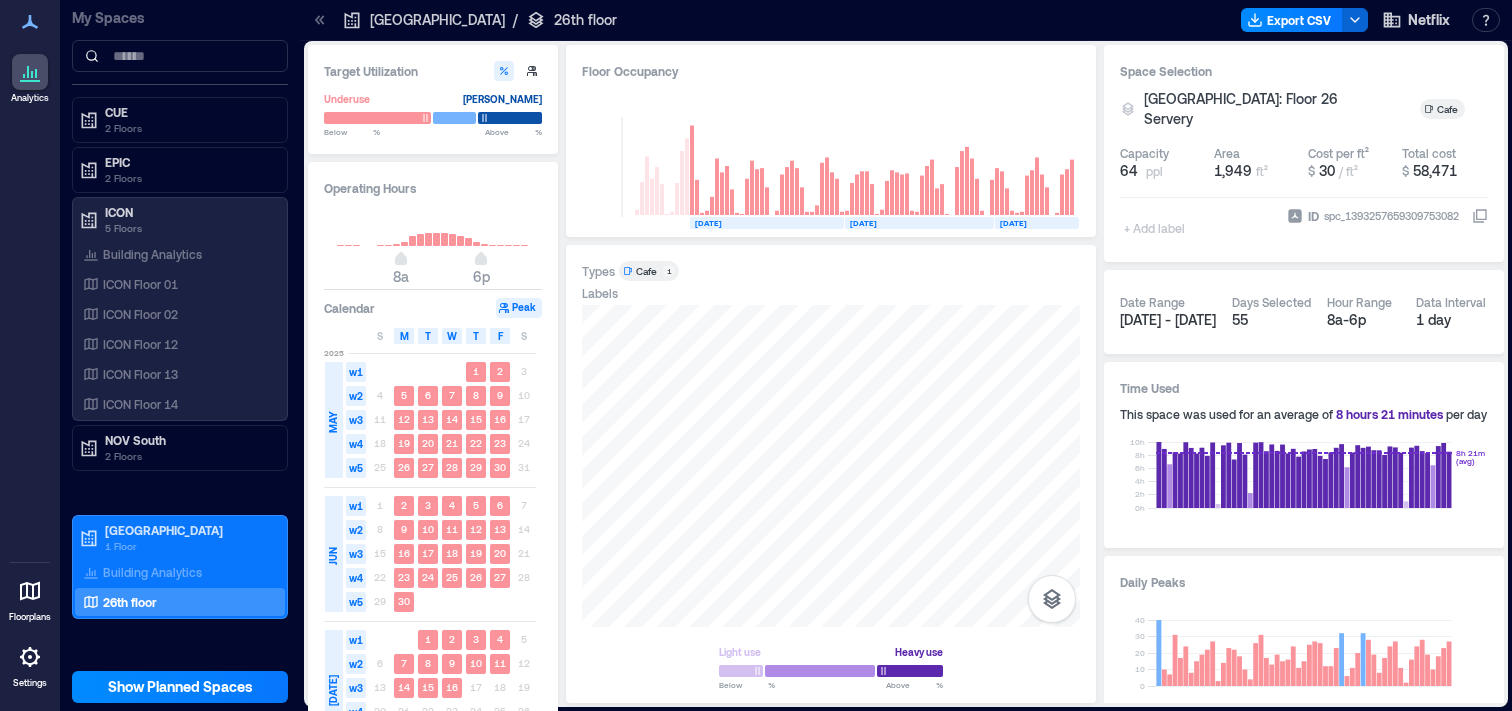 type on "****" 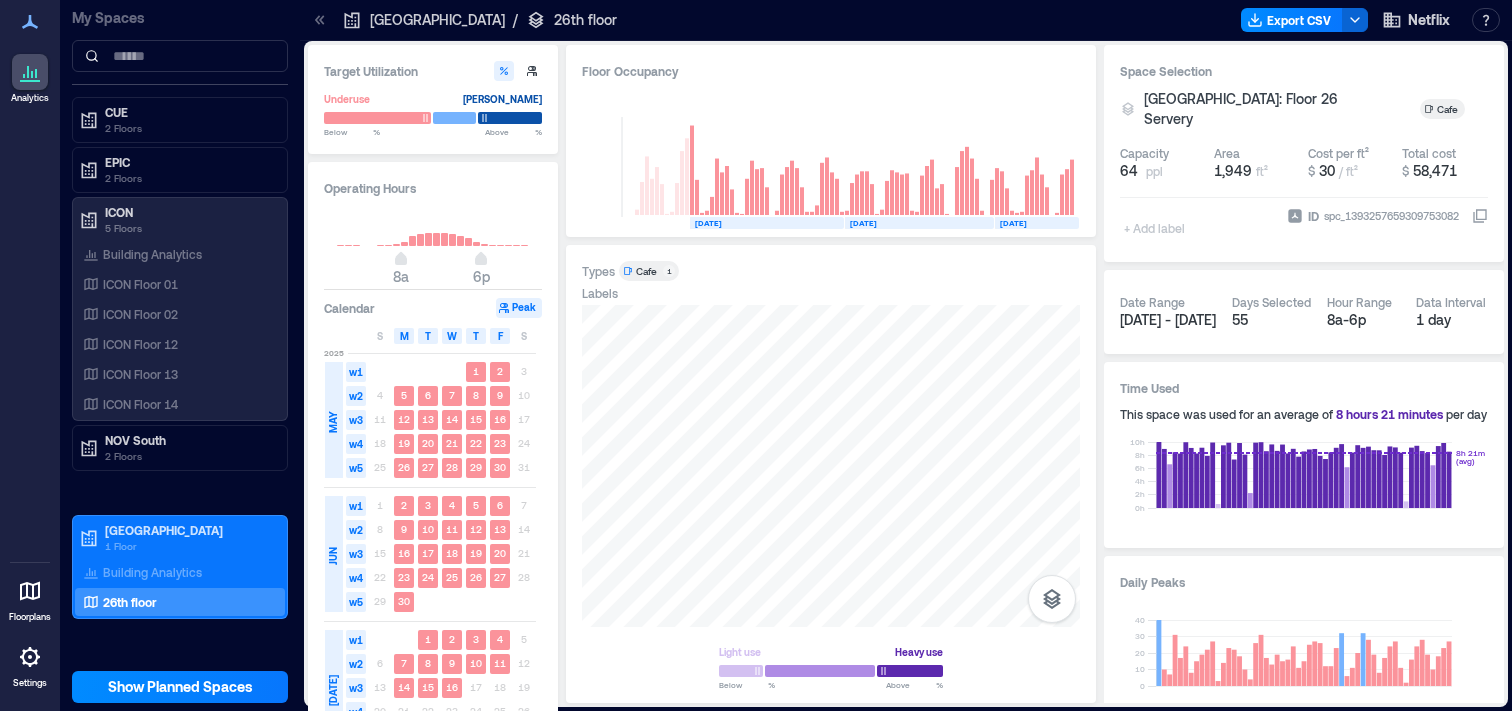 type on "****" 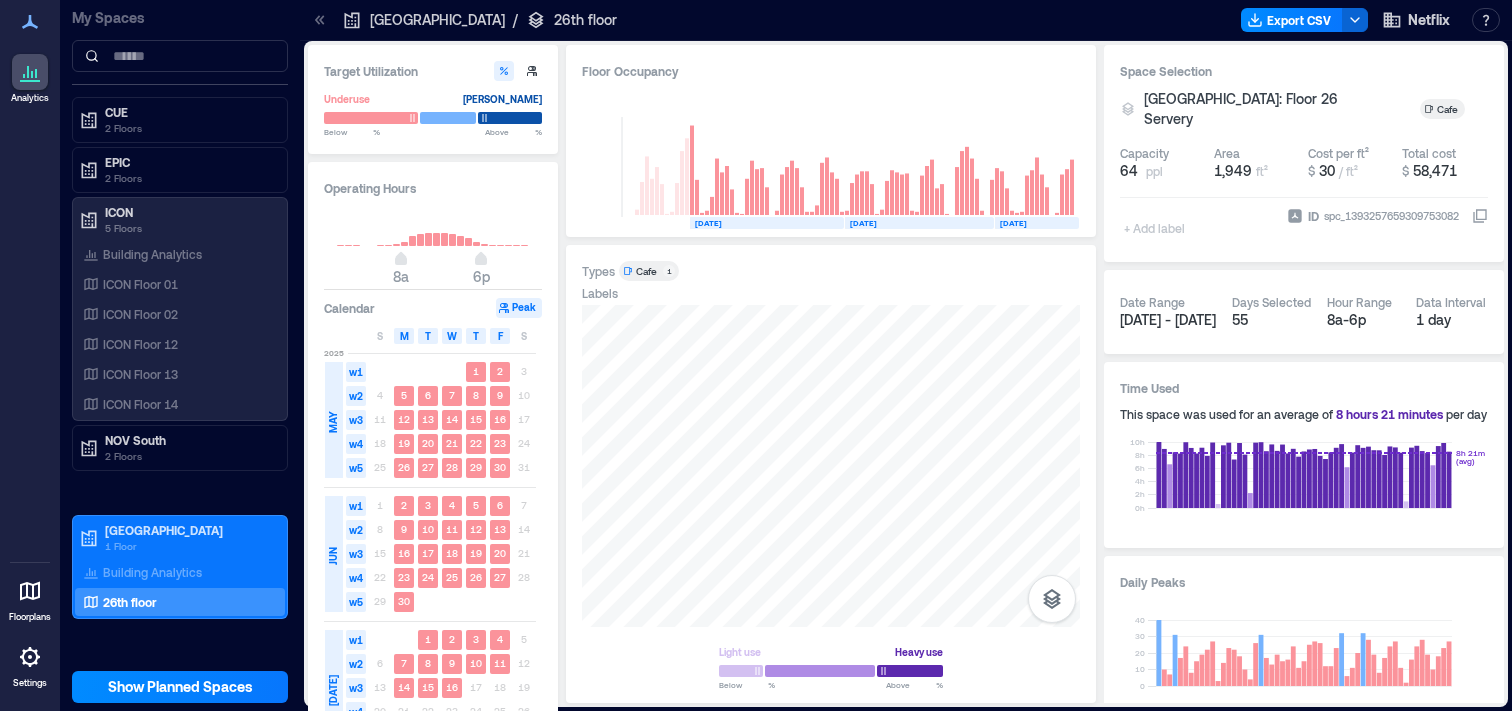 type on "****" 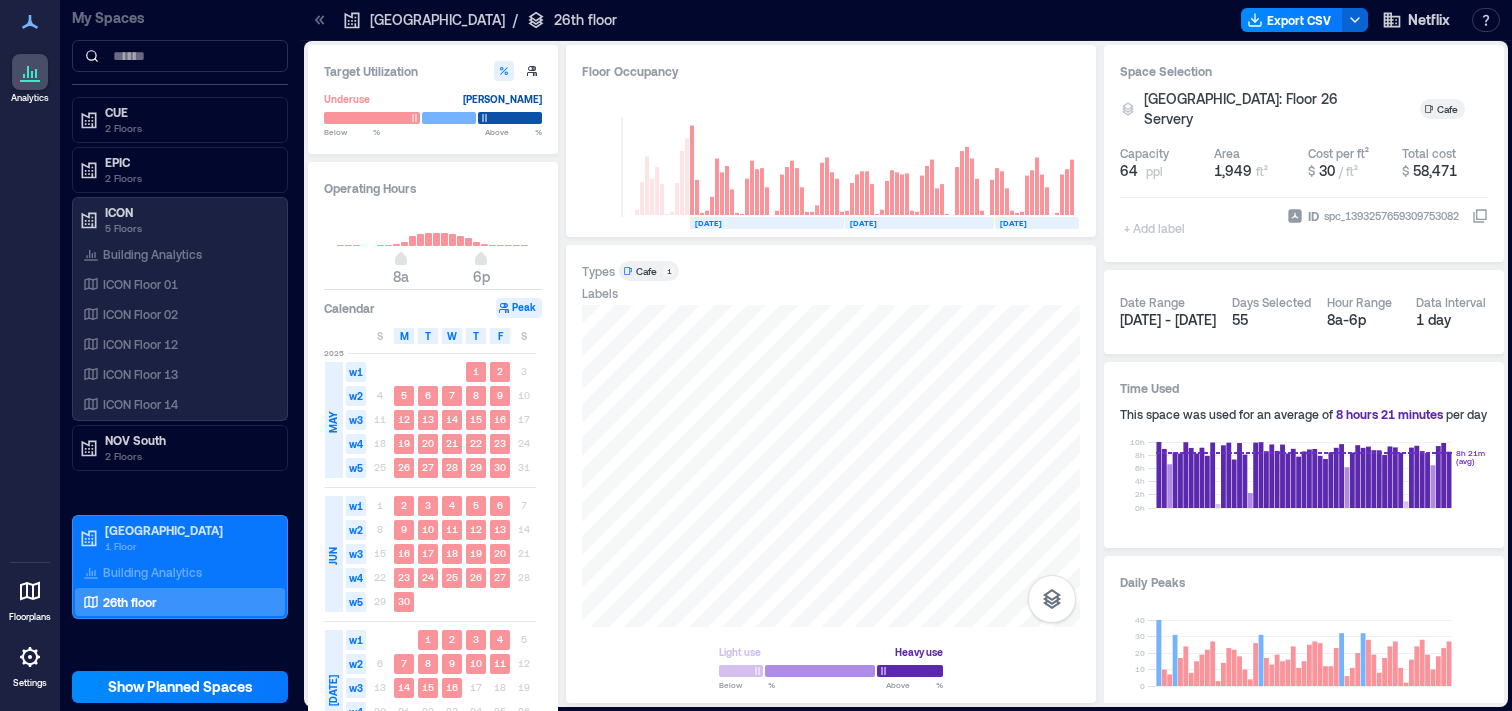 type on "****" 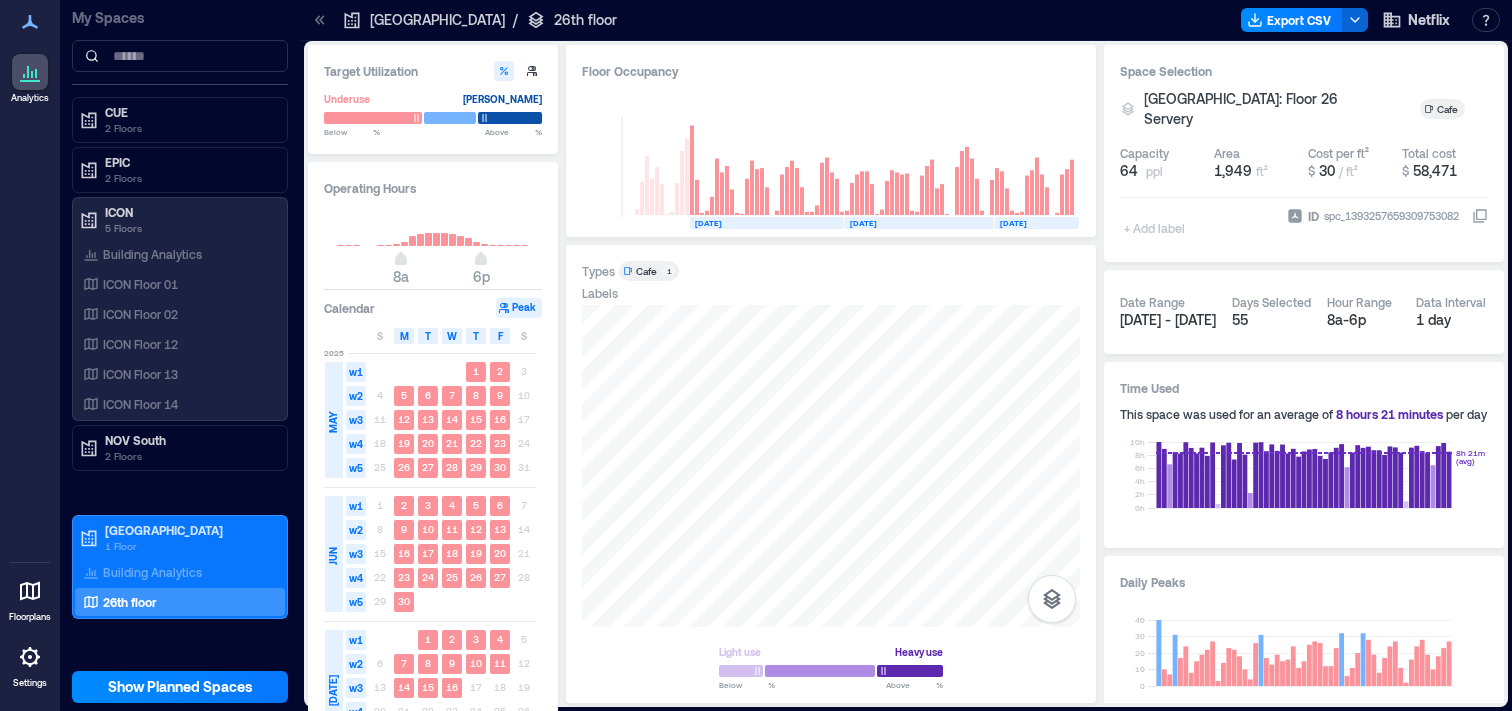 type on "**" 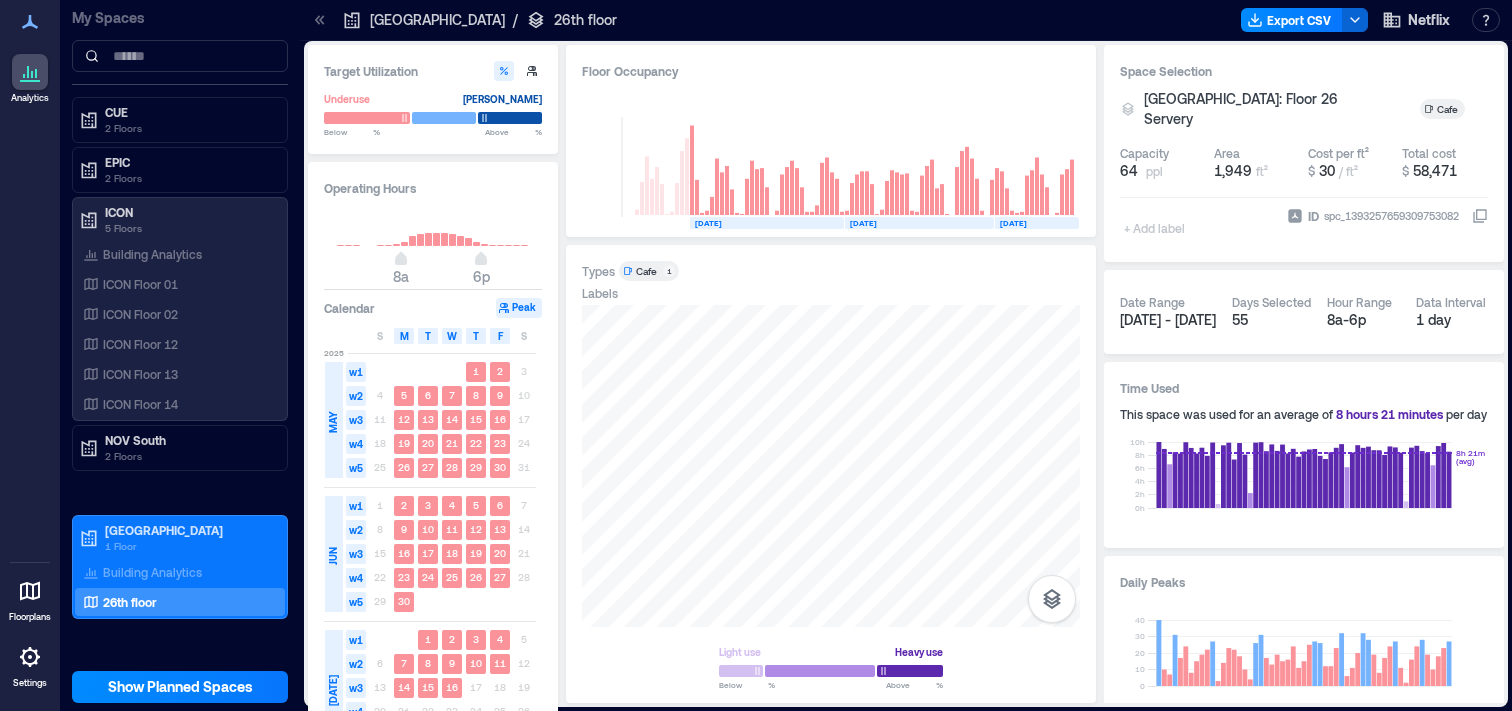 type on "***" 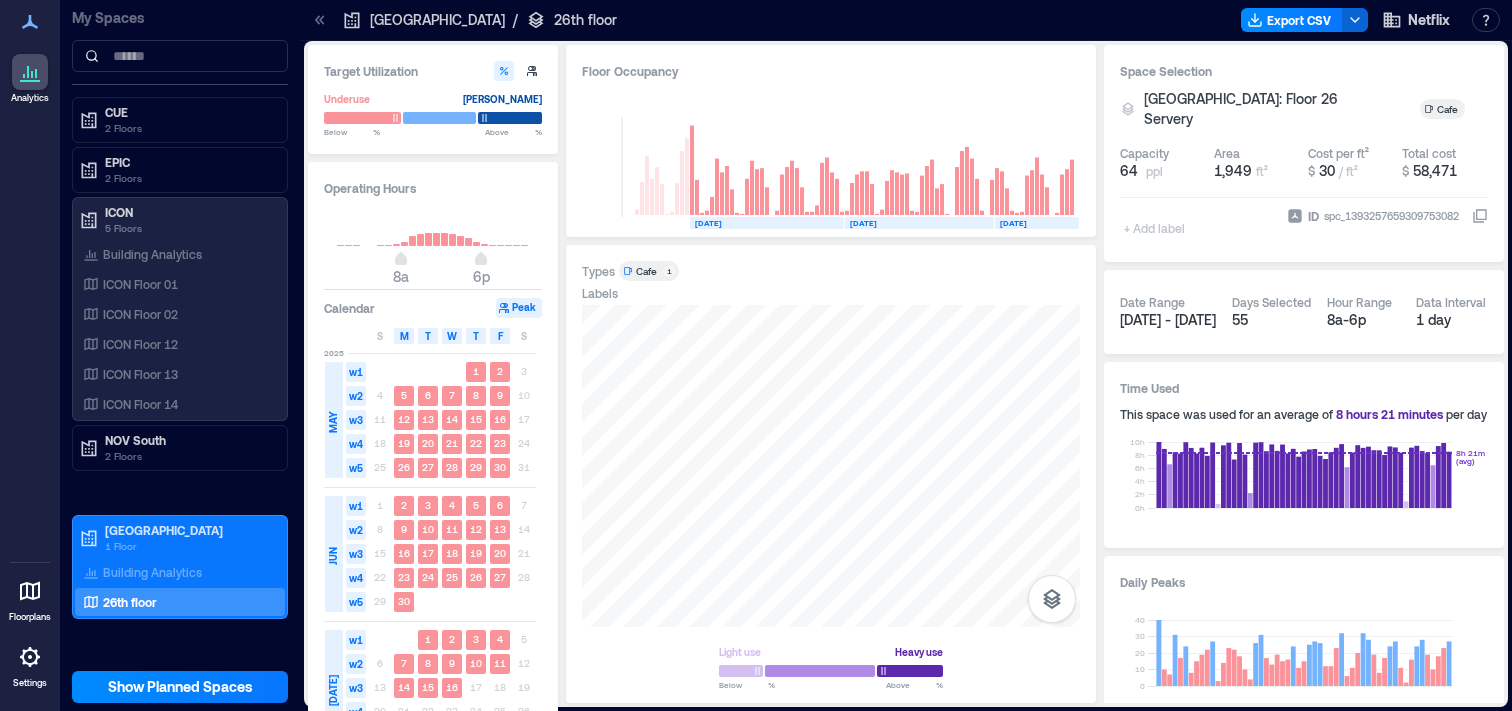 type on "**" 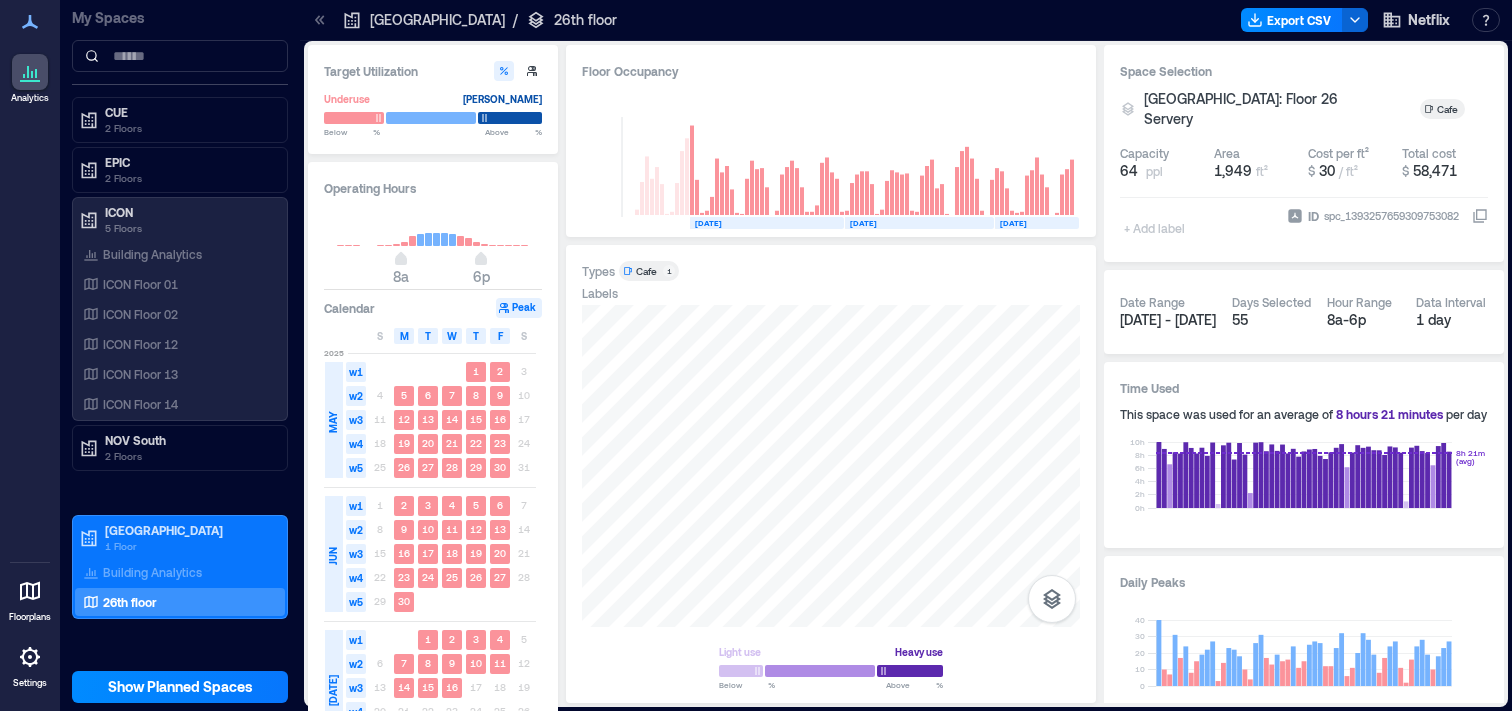 type on "****" 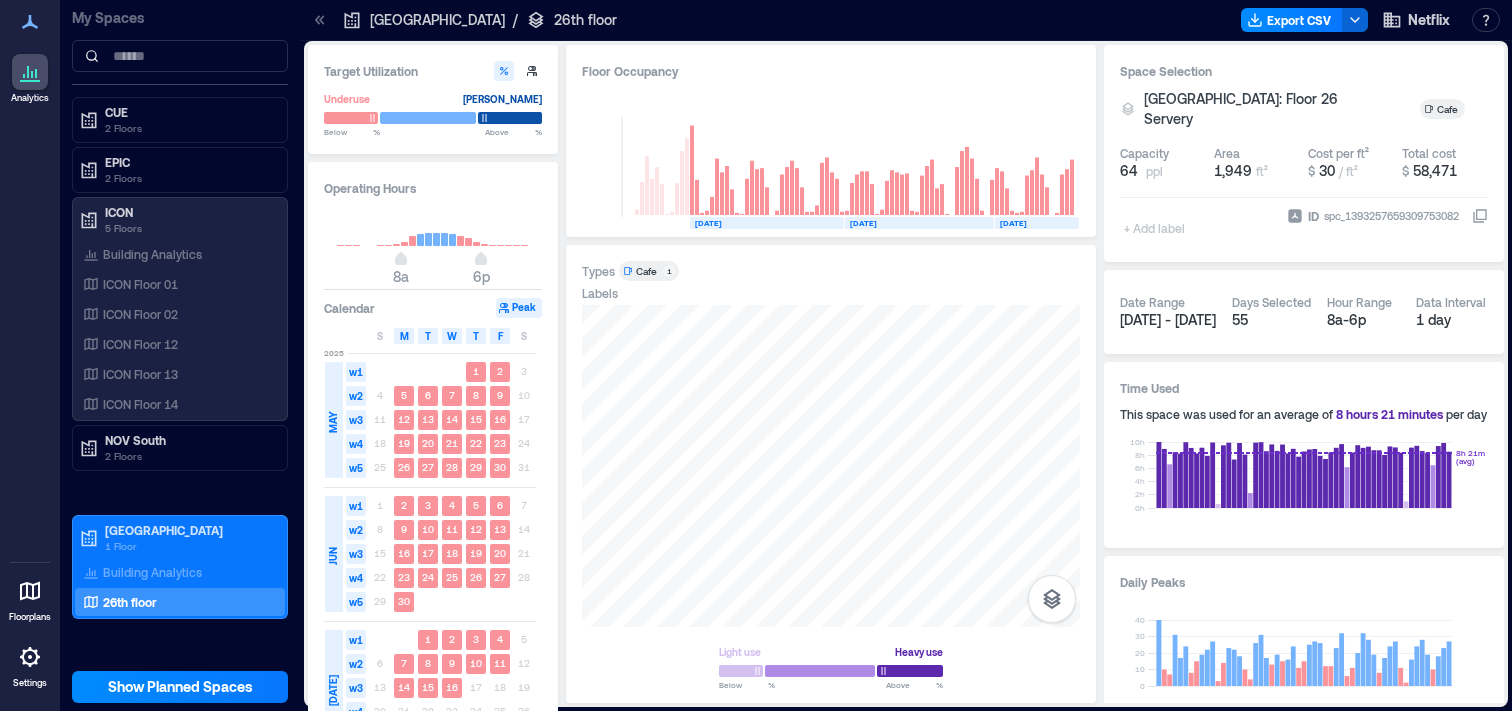 type on "****" 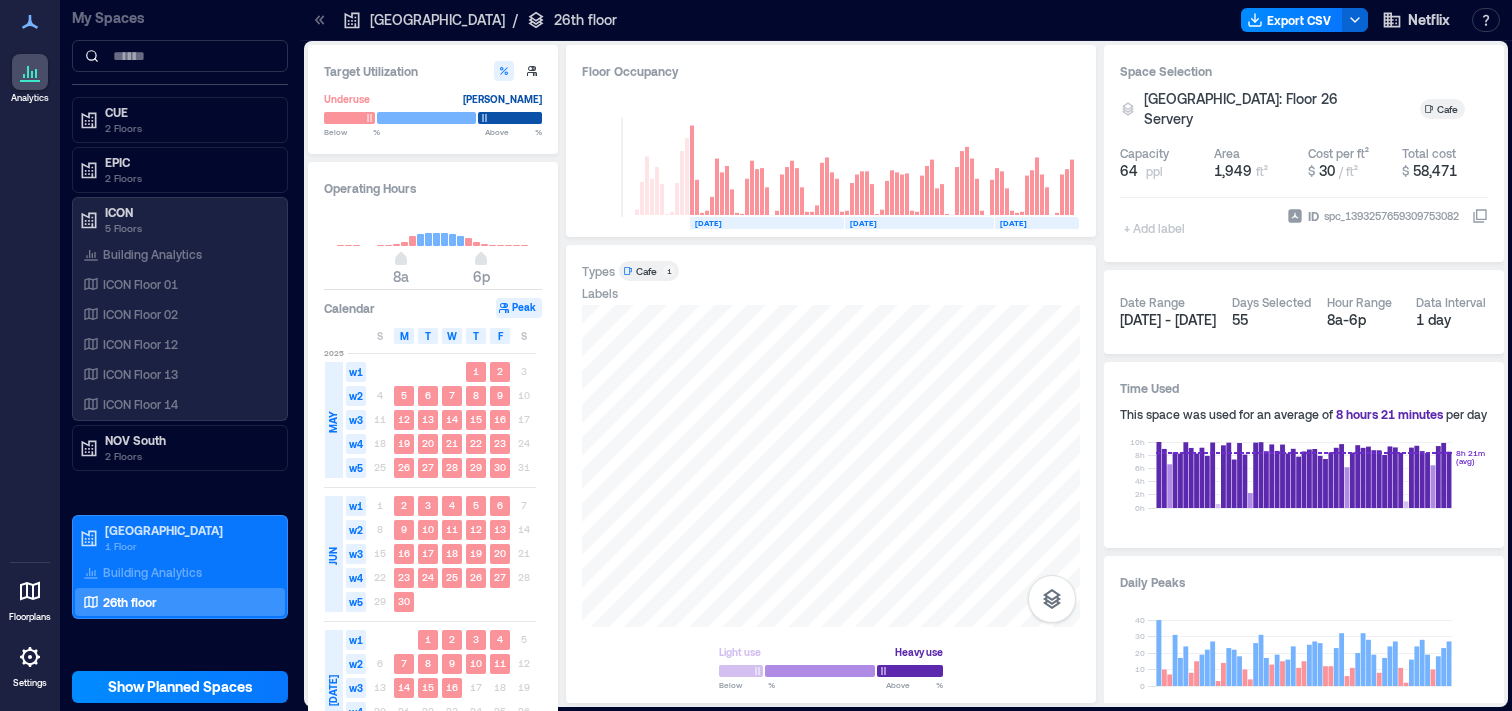 type on "****" 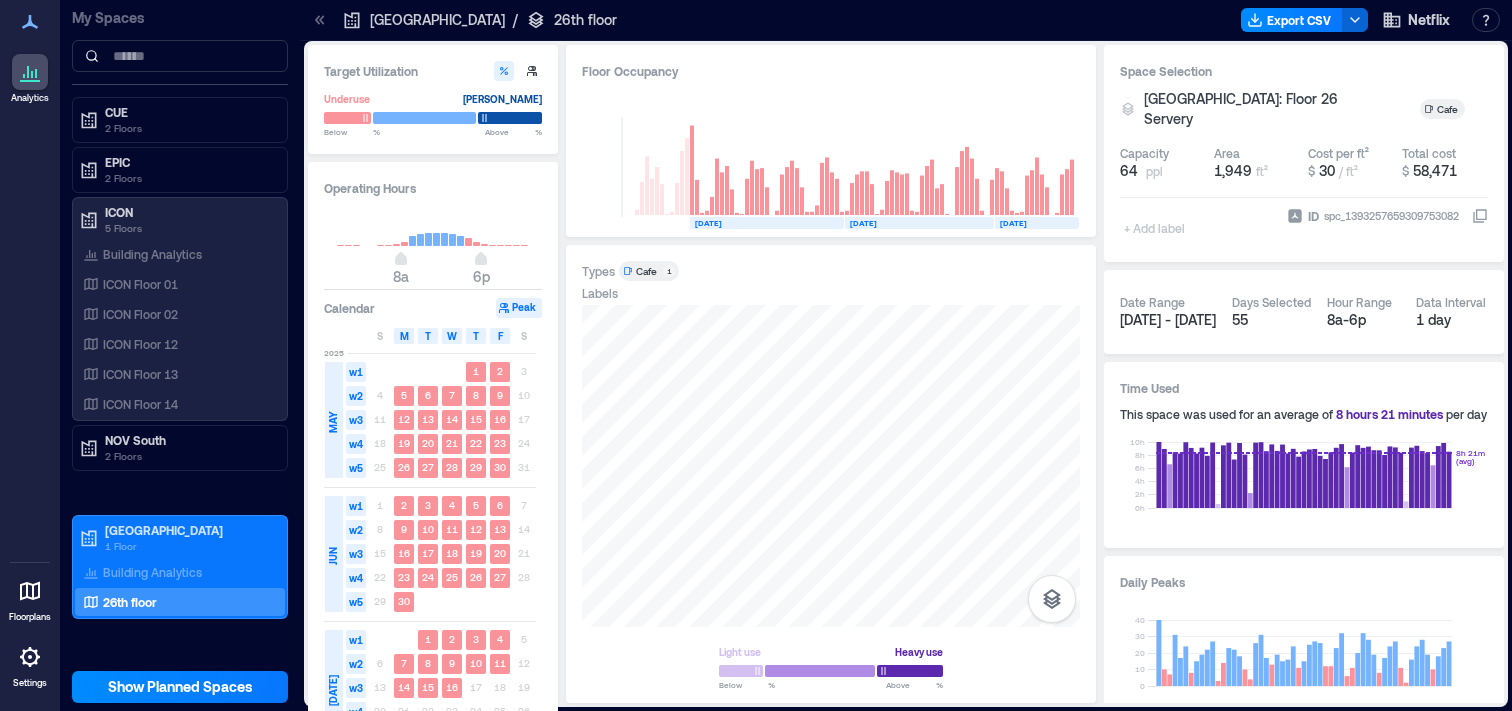 type on "****" 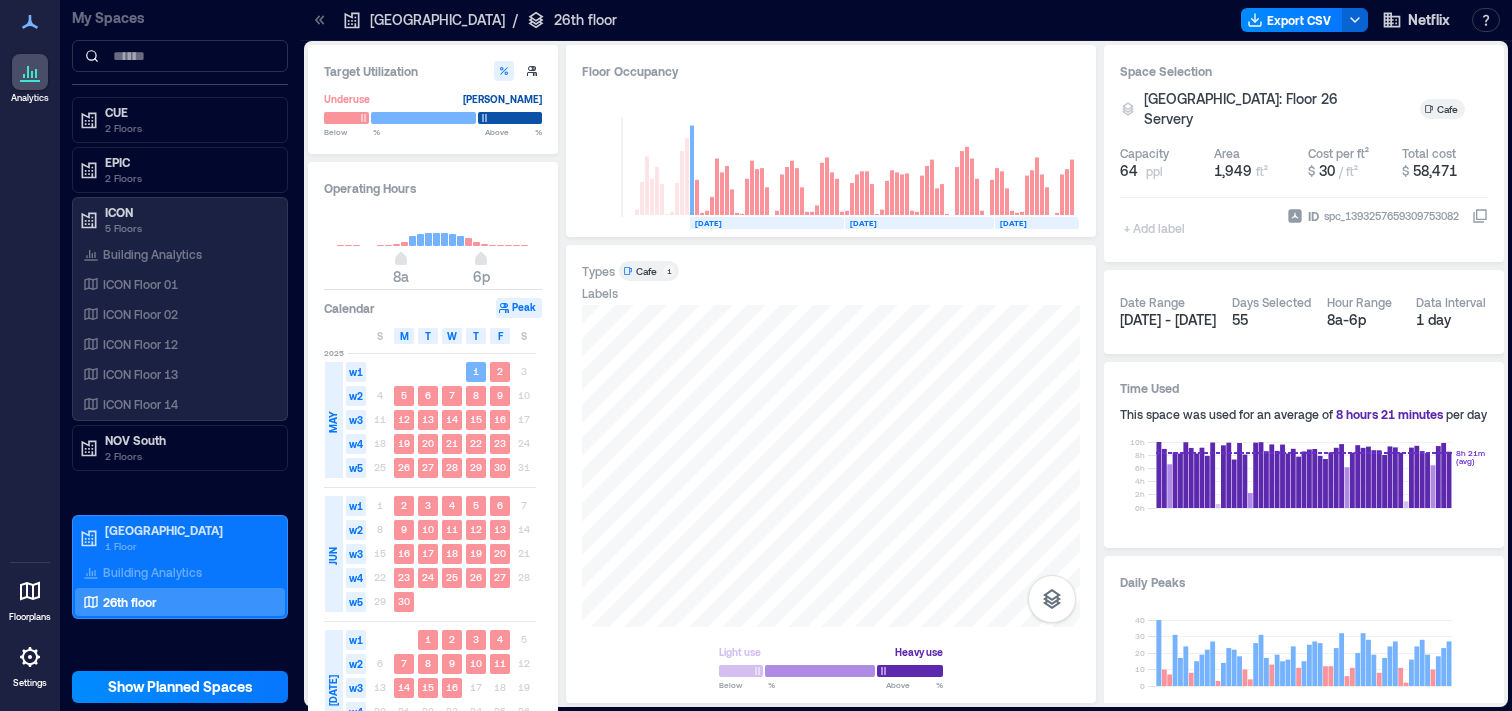 type on "****" 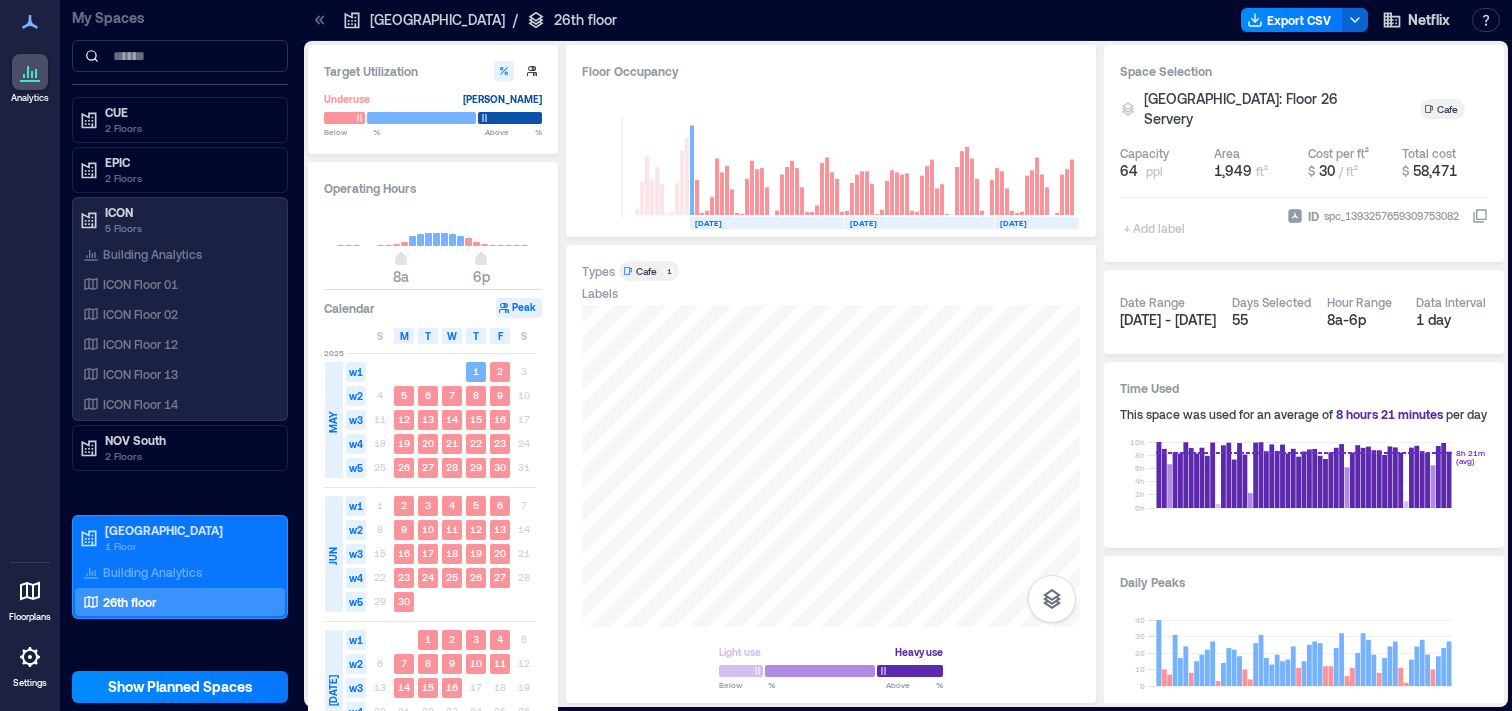 click at bounding box center [365, 118] 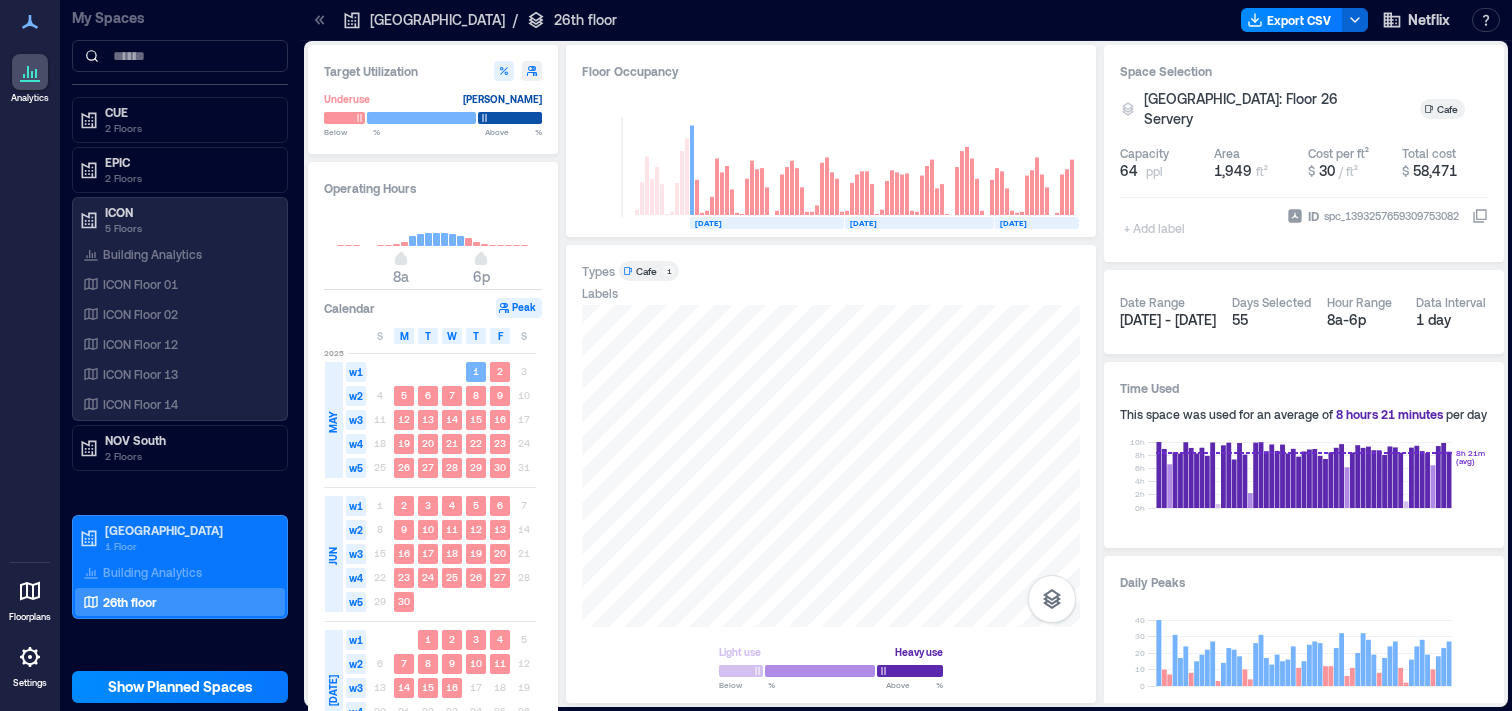 click 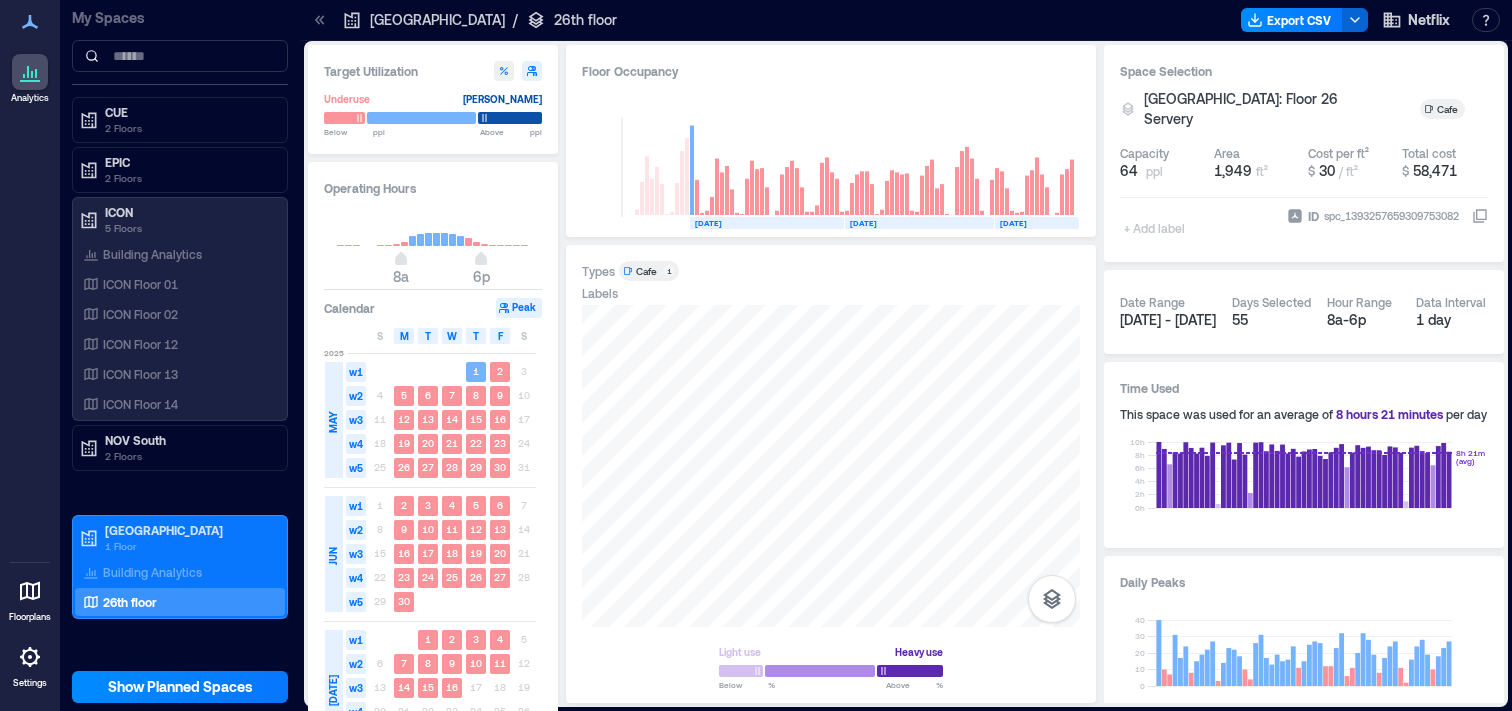 click 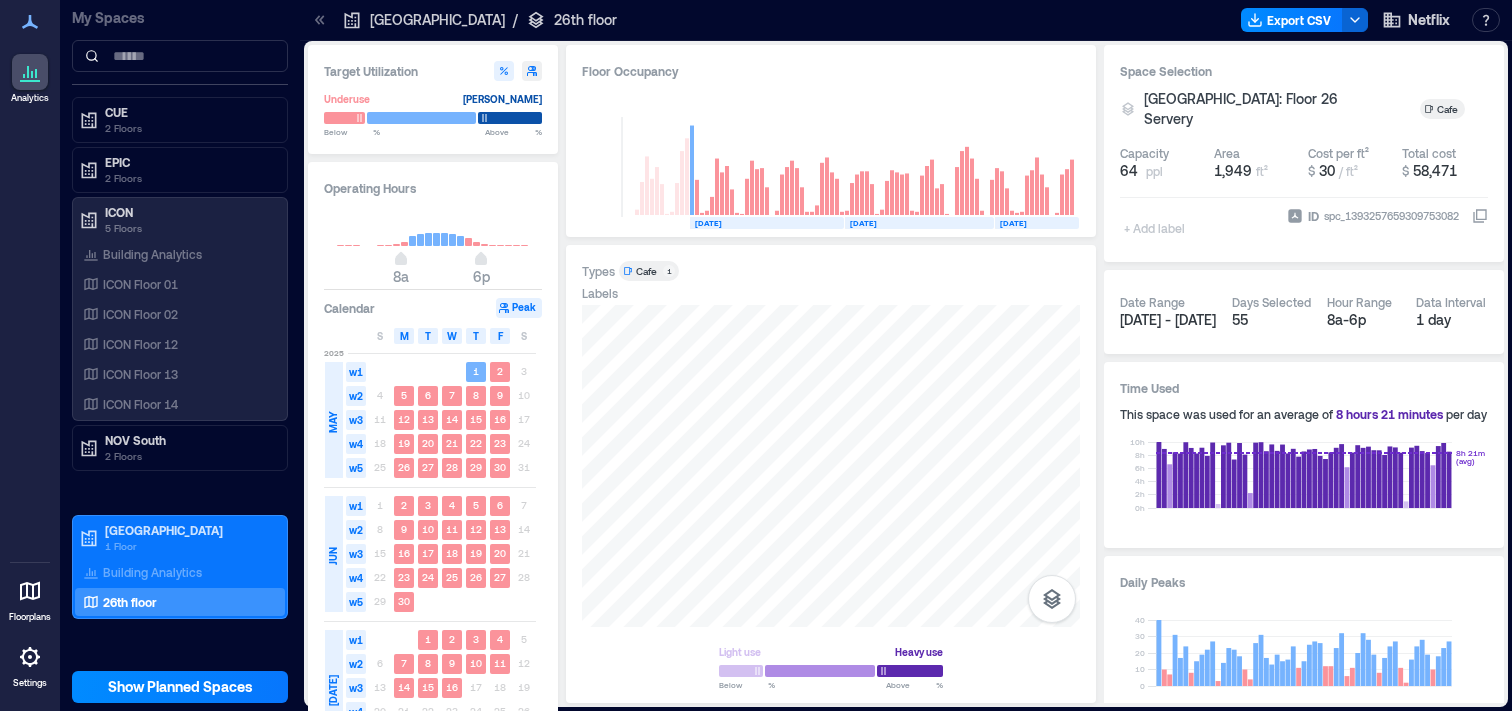 click on "Peak" at bounding box center [519, 308] 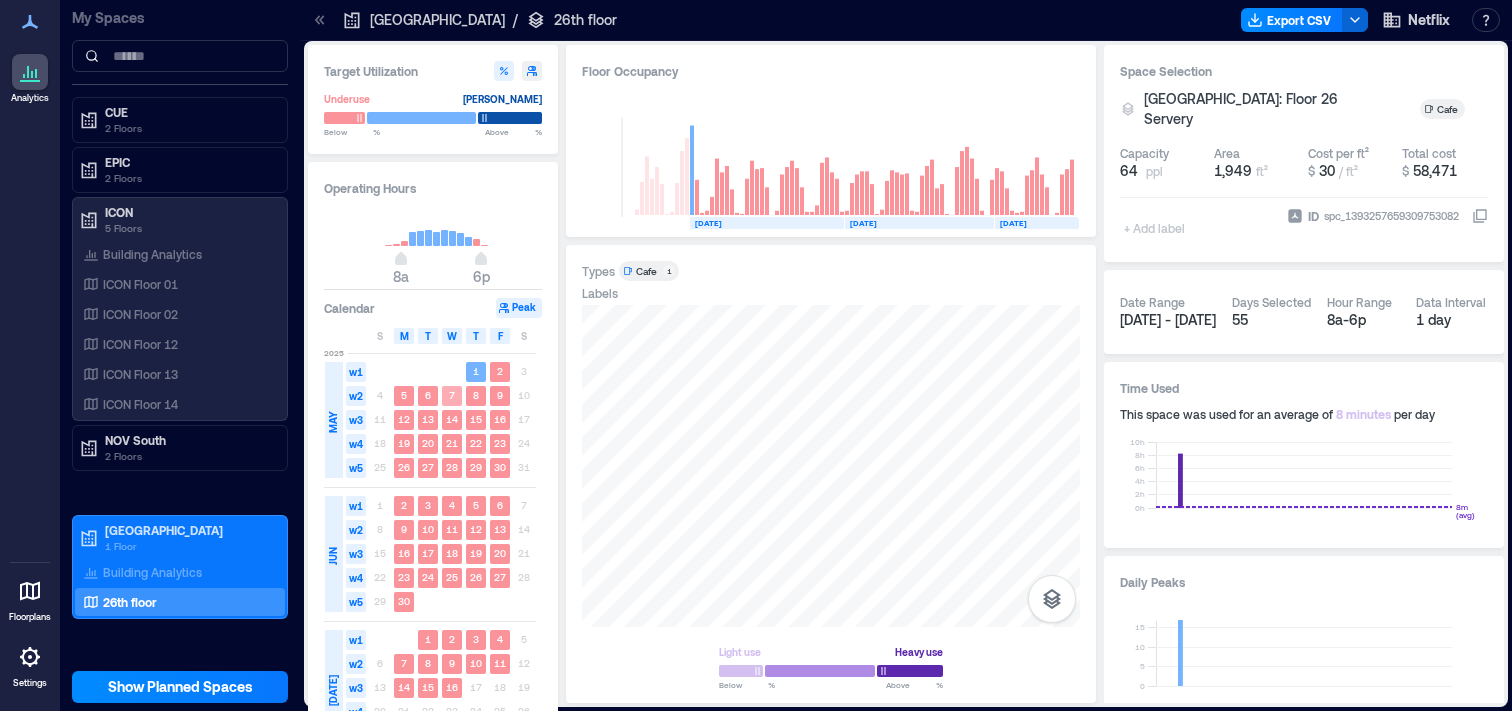 click on "7" 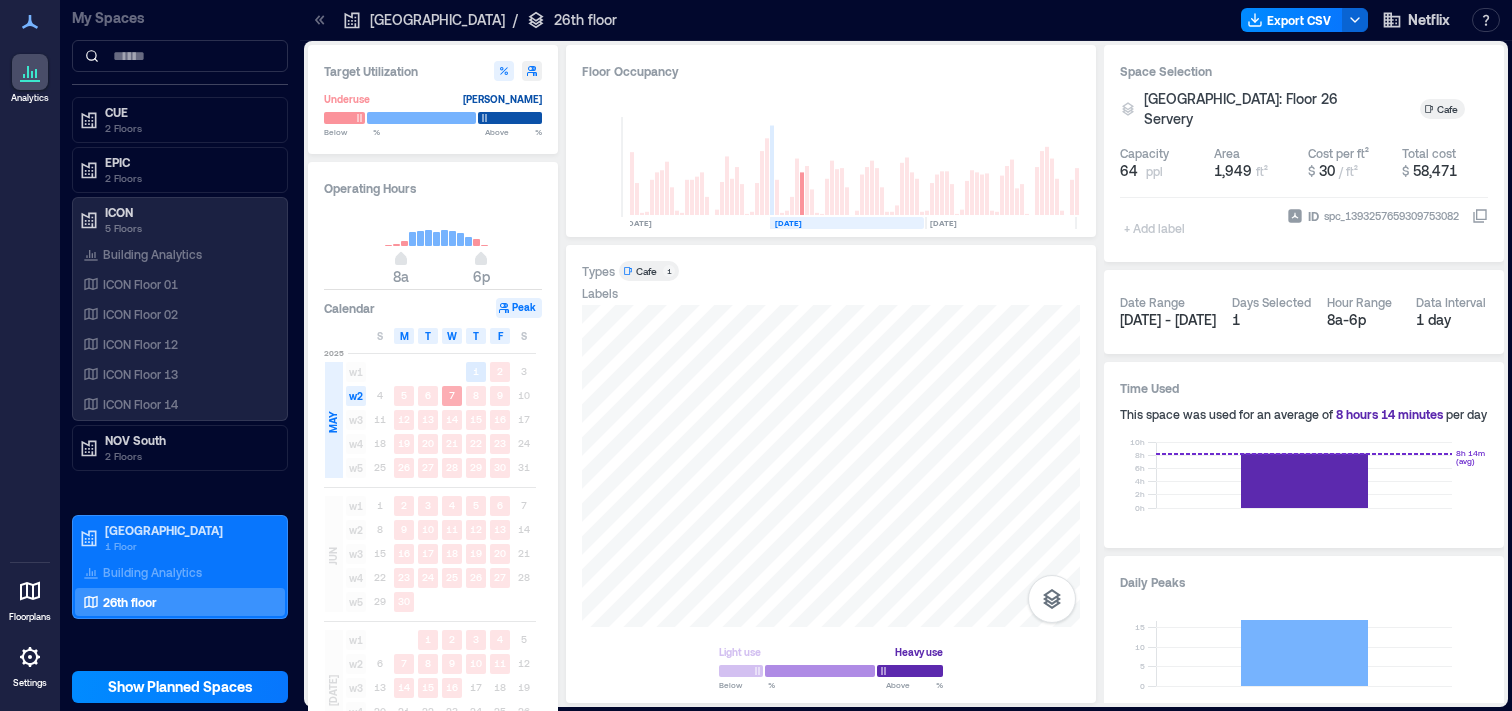 scroll, scrollTop: 0, scrollLeft: 682, axis: horizontal 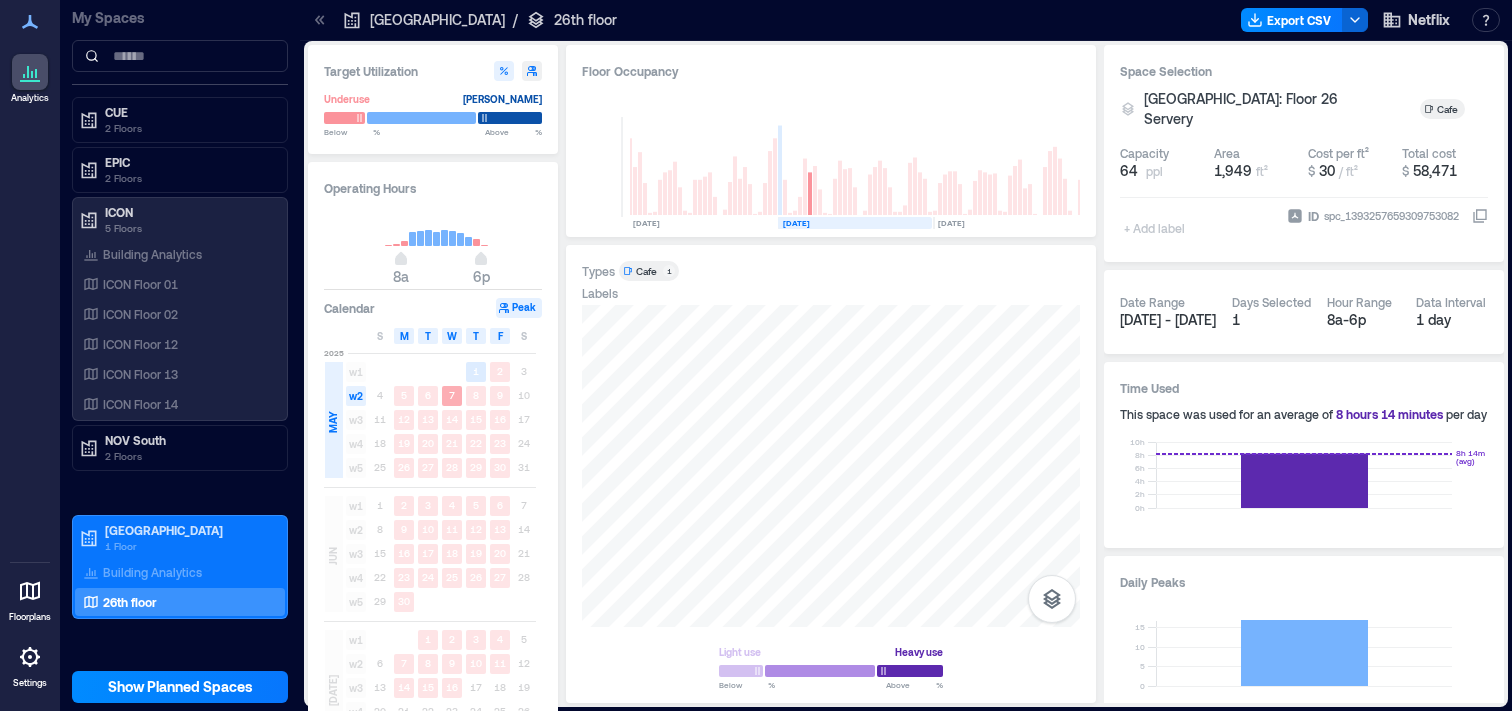 click on "7" 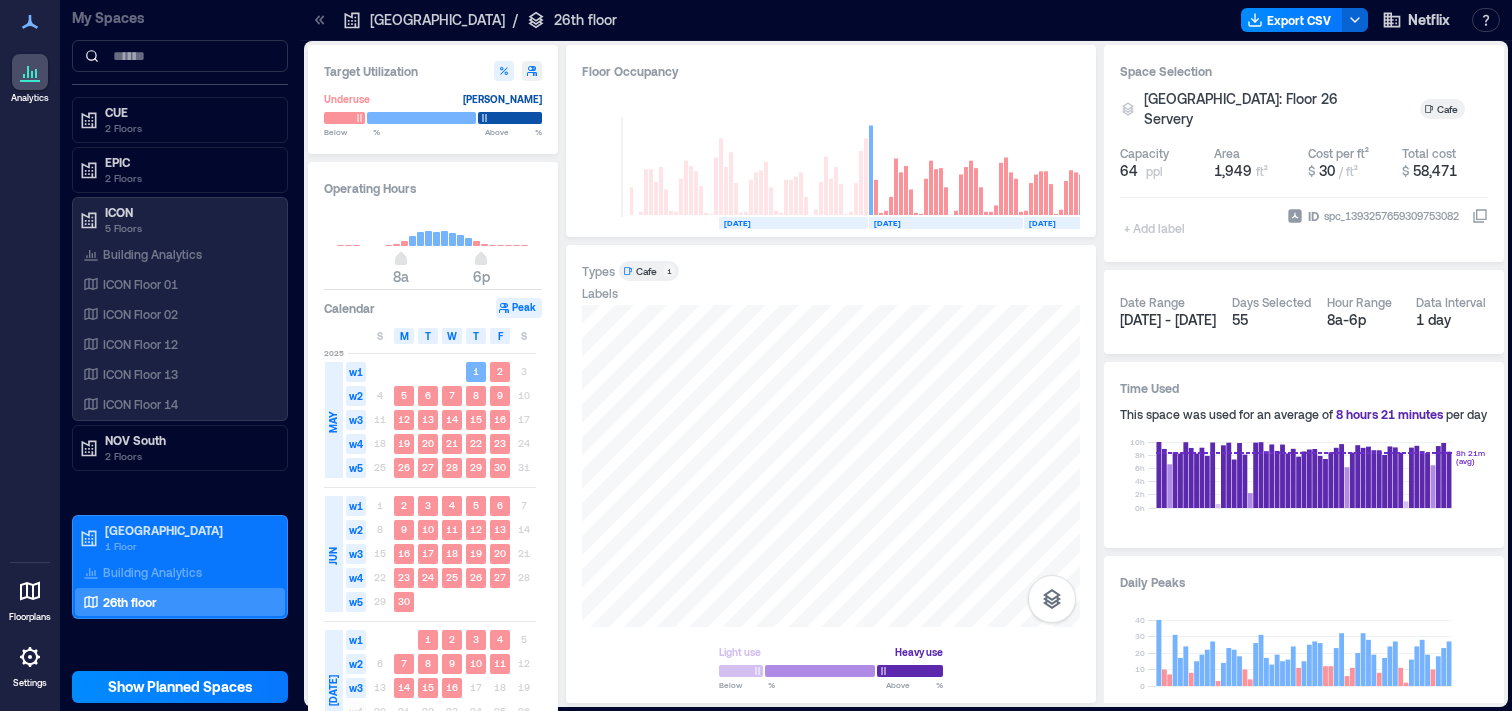 scroll, scrollTop: 0, scrollLeft: 579, axis: horizontal 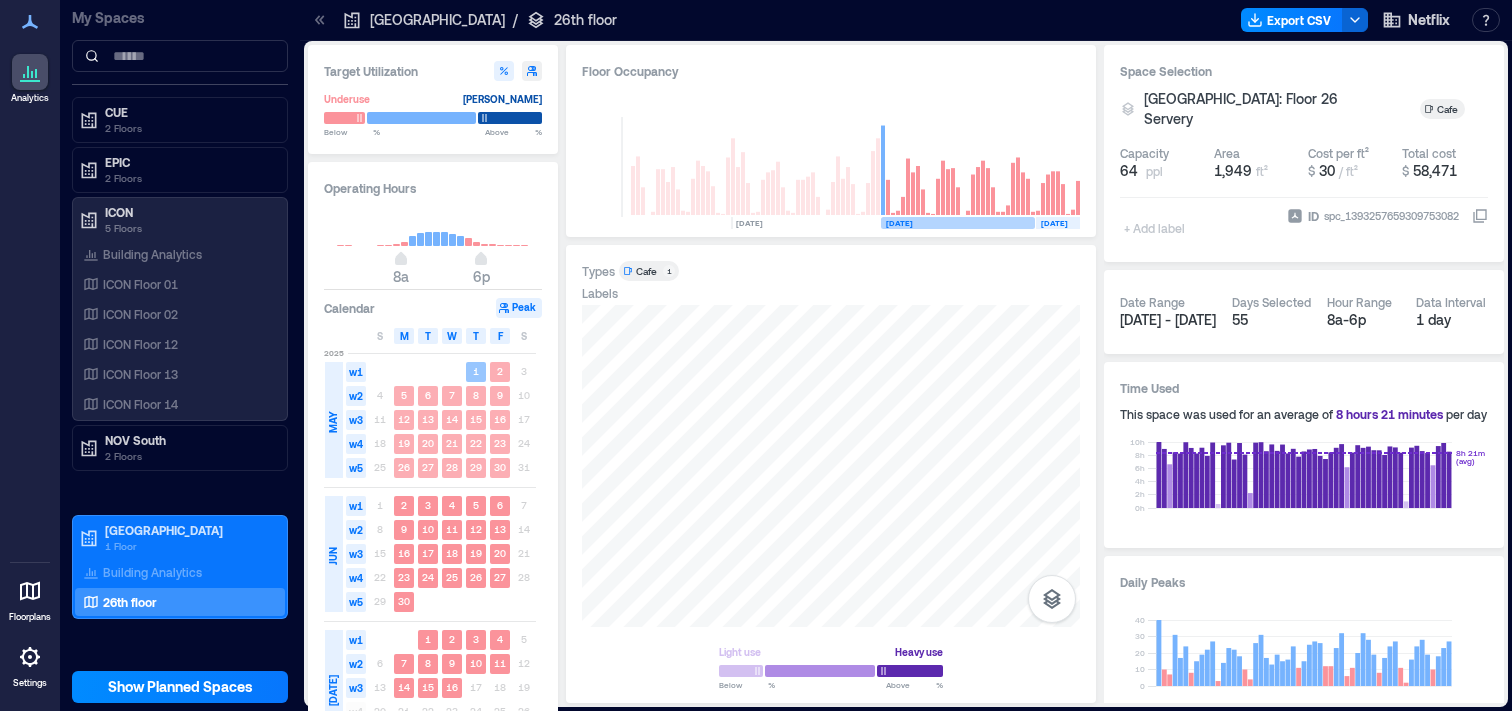 click on "[DATE]" 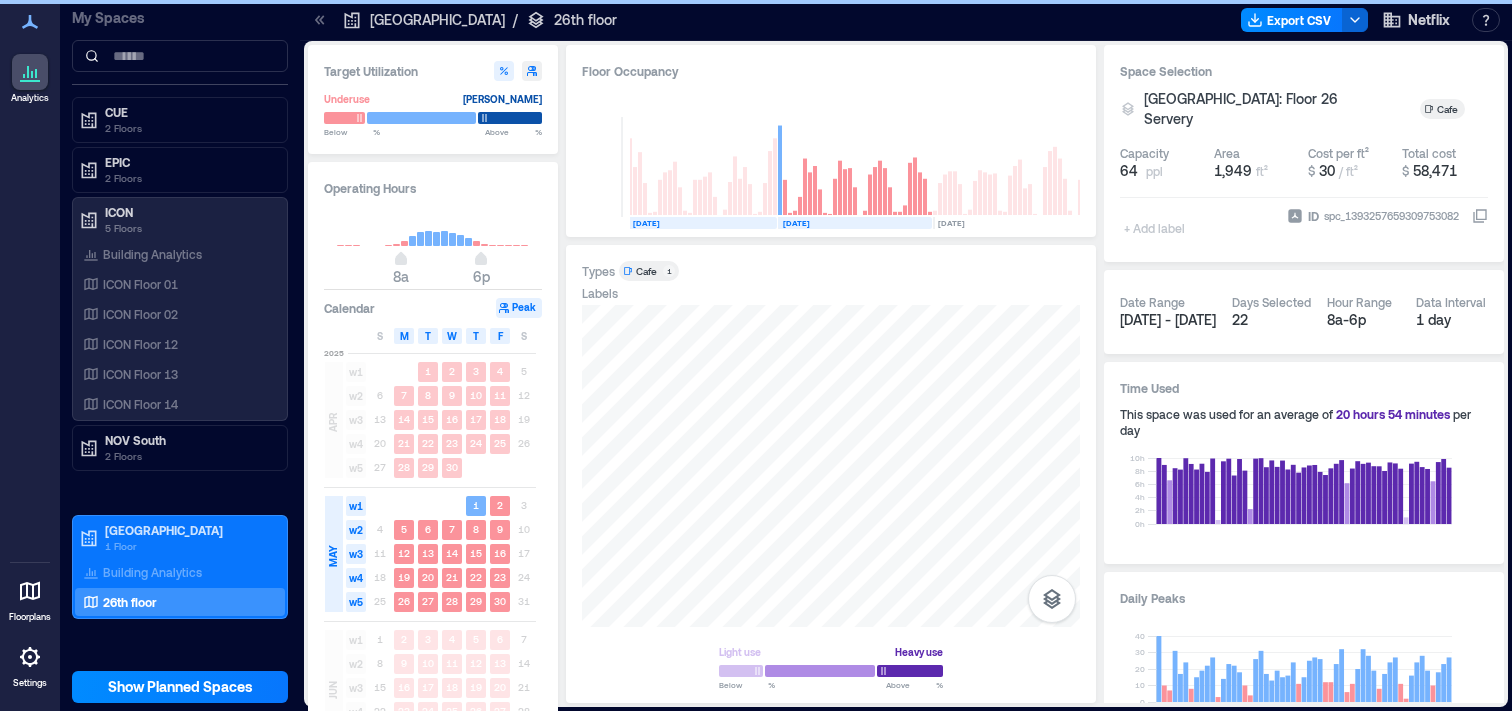 click 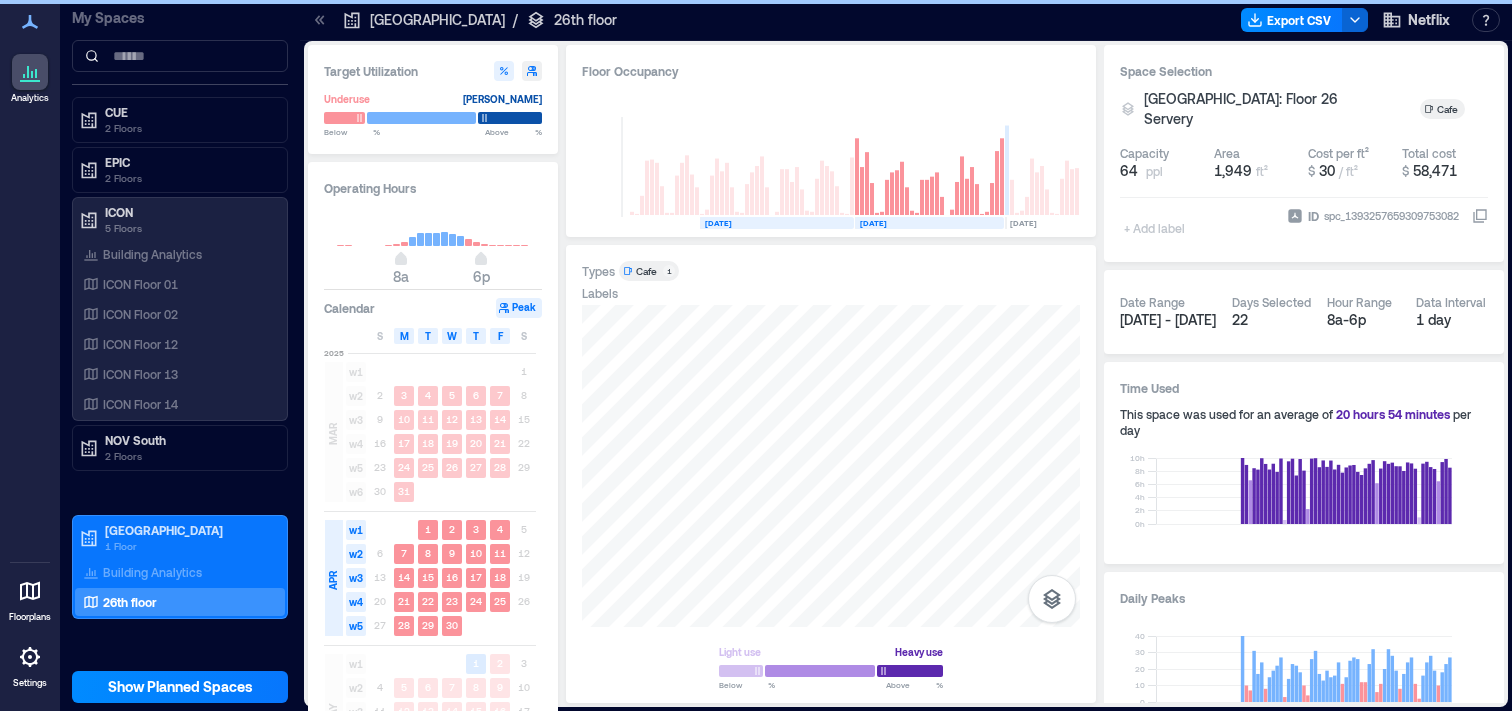 scroll, scrollTop: 0, scrollLeft: 442, axis: horizontal 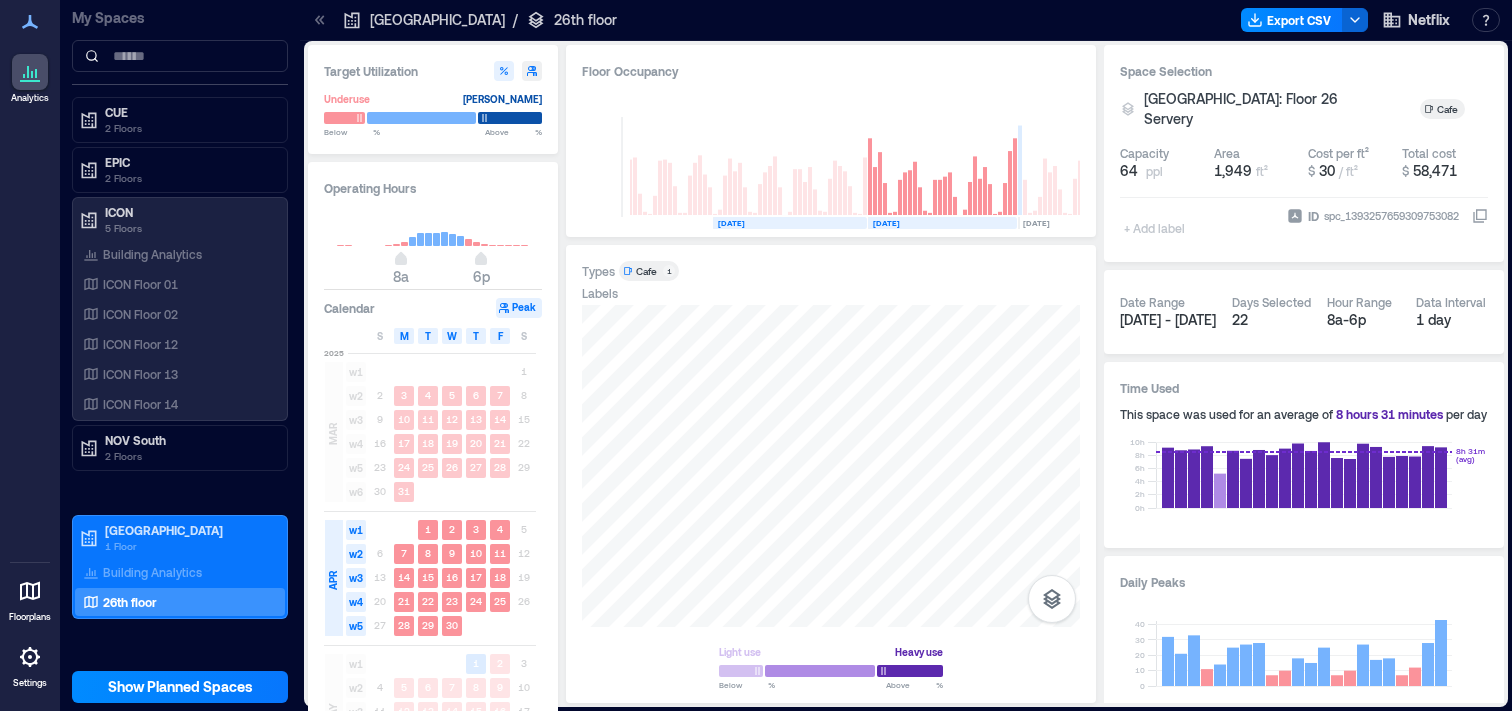 click 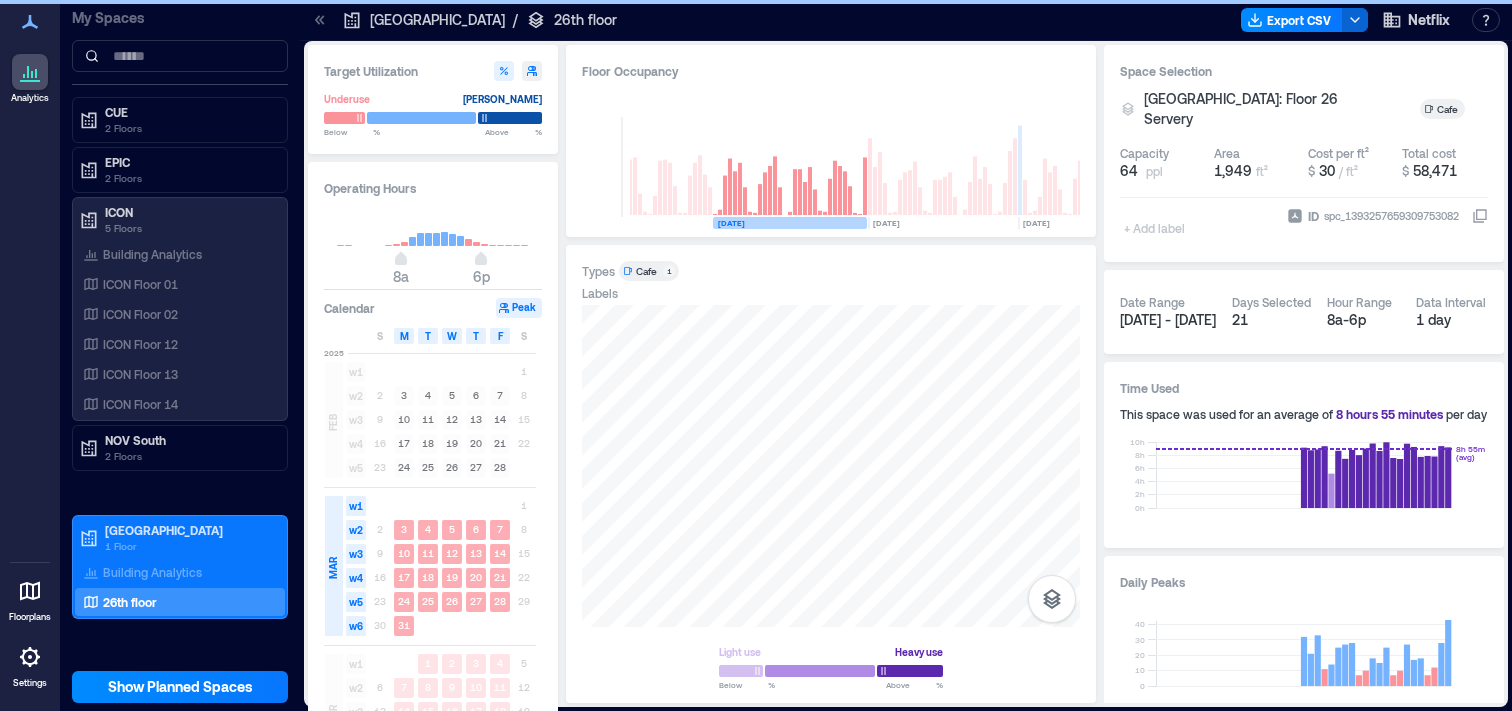 scroll, scrollTop: 0, scrollLeft: 377, axis: horizontal 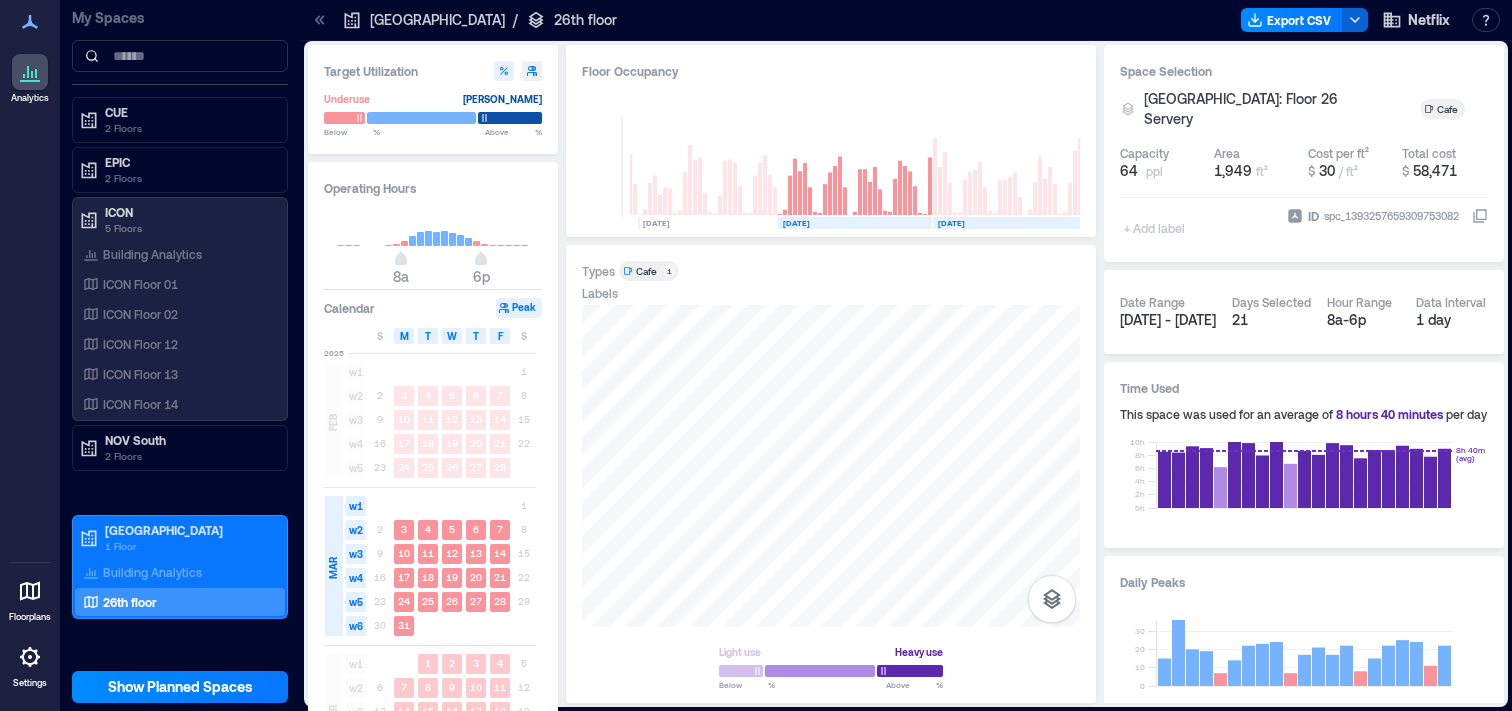 click 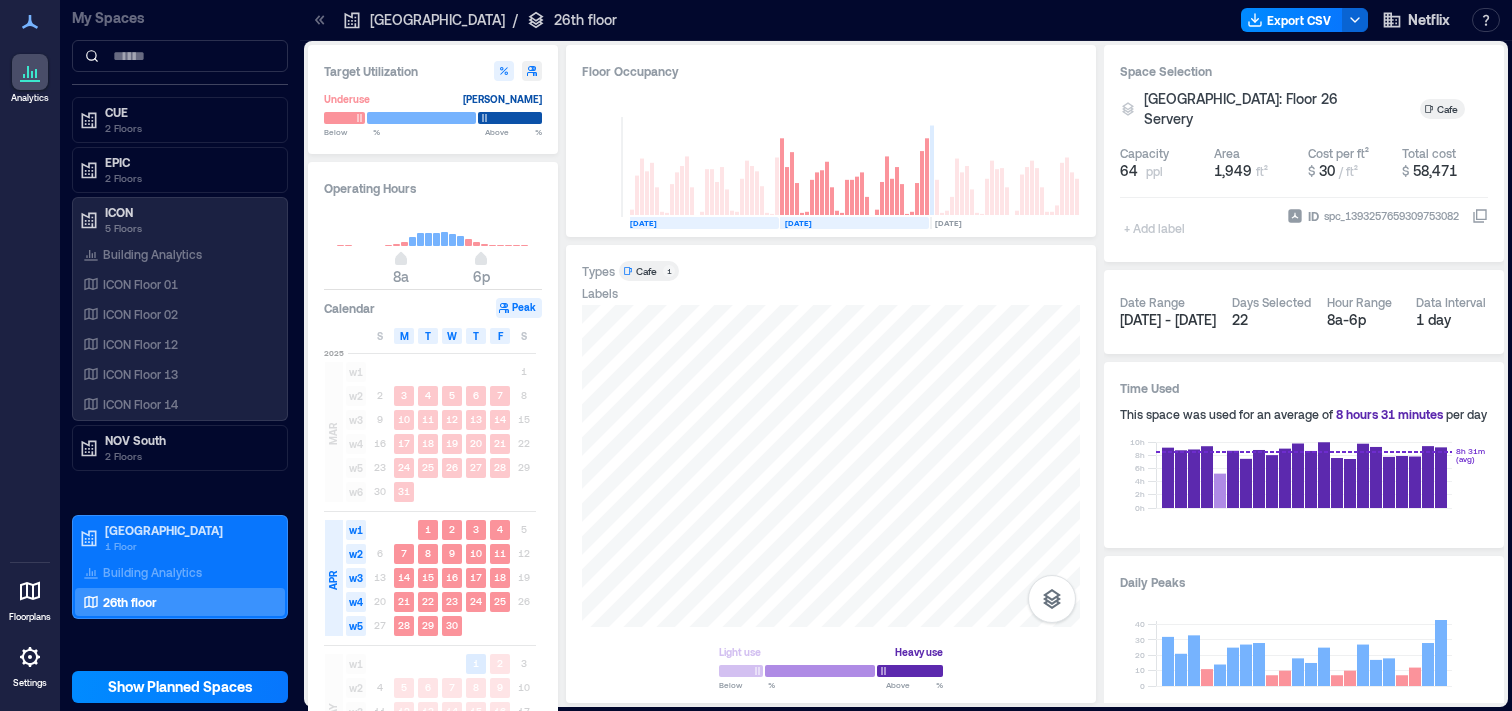 scroll, scrollTop: 0, scrollLeft: 349, axis: horizontal 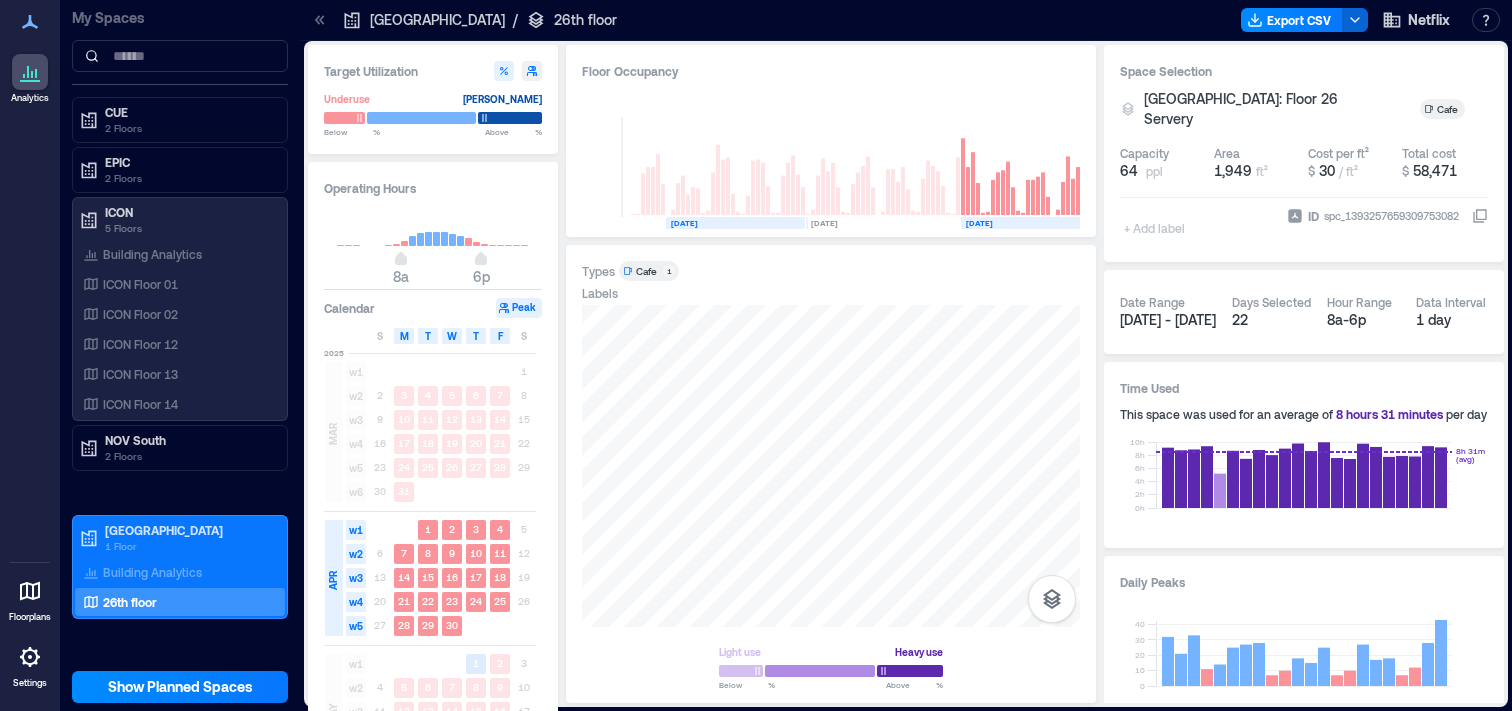 click on "[DATE]" 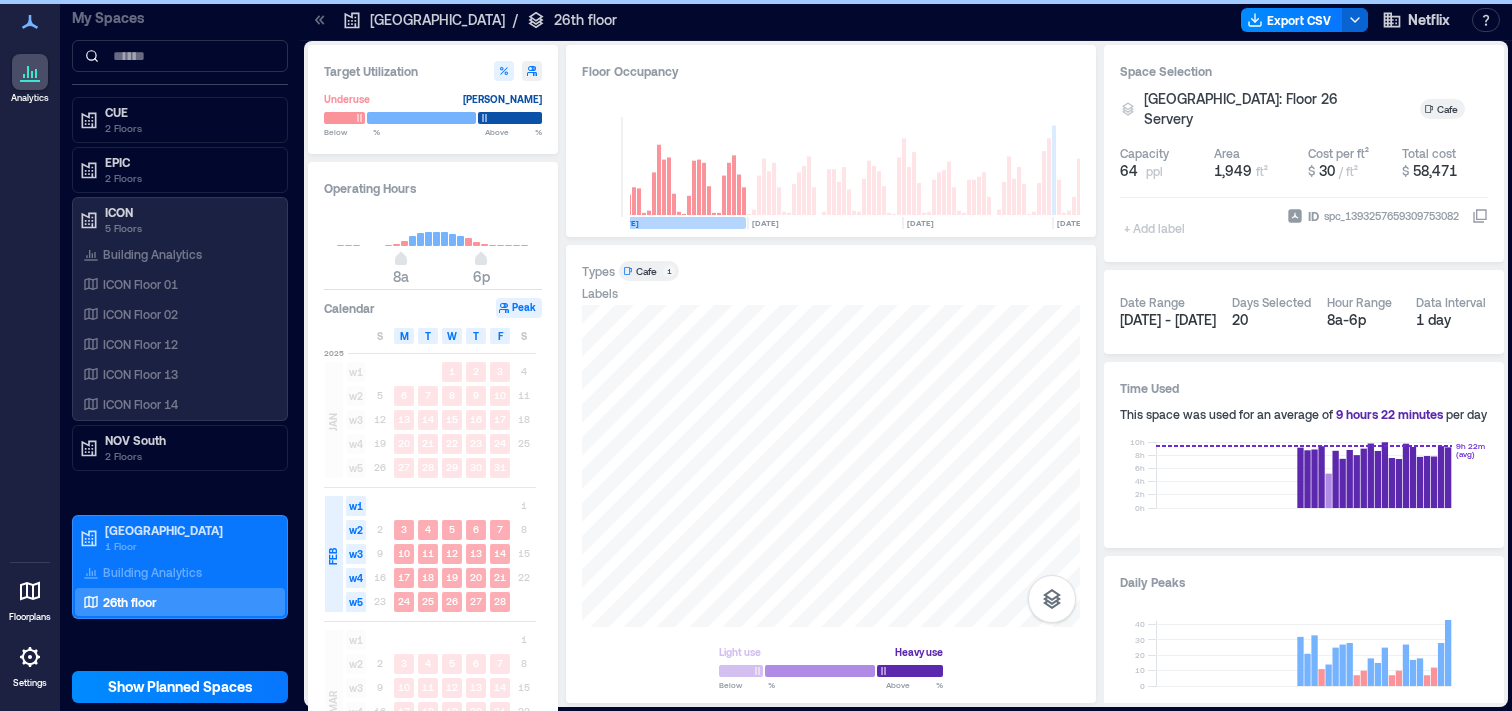 scroll, scrollTop: 0, scrollLeft: 414, axis: horizontal 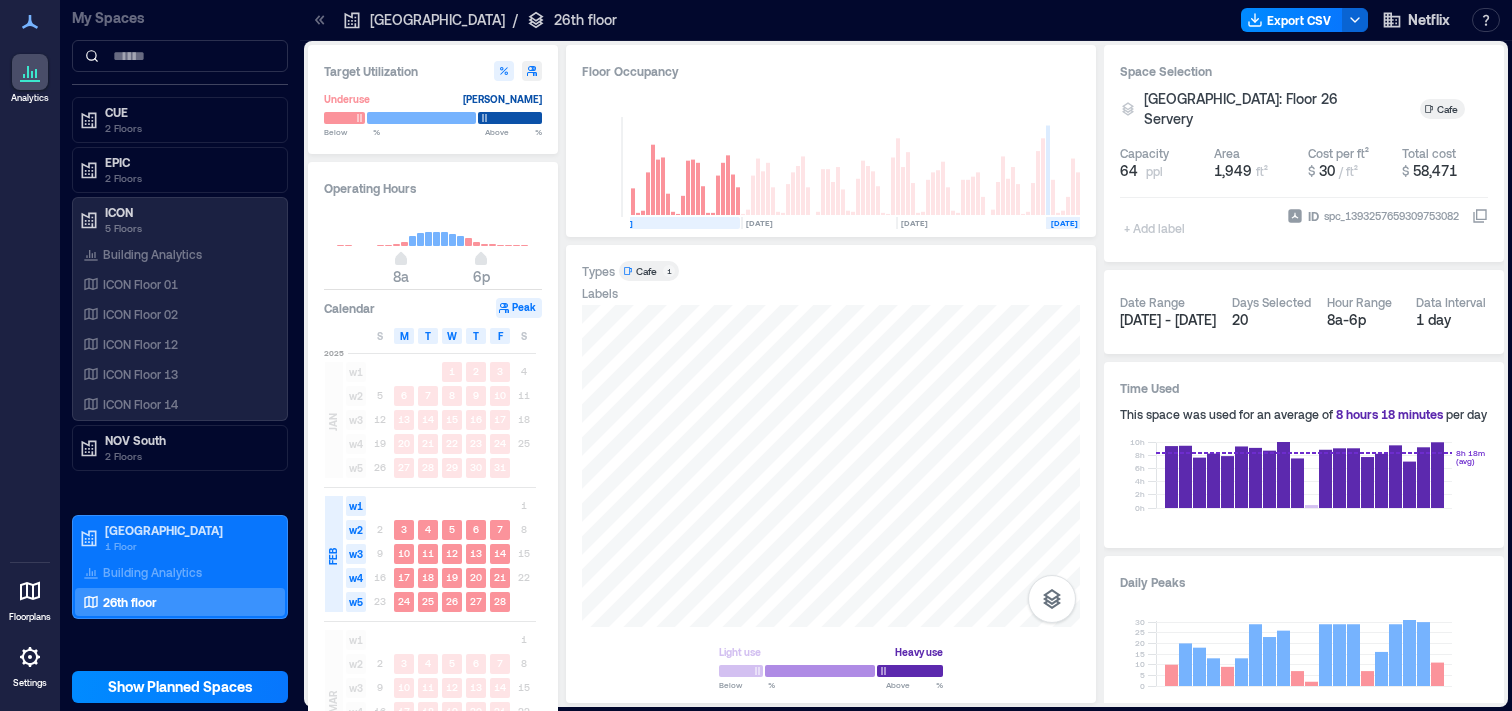 click on "[DATE]" 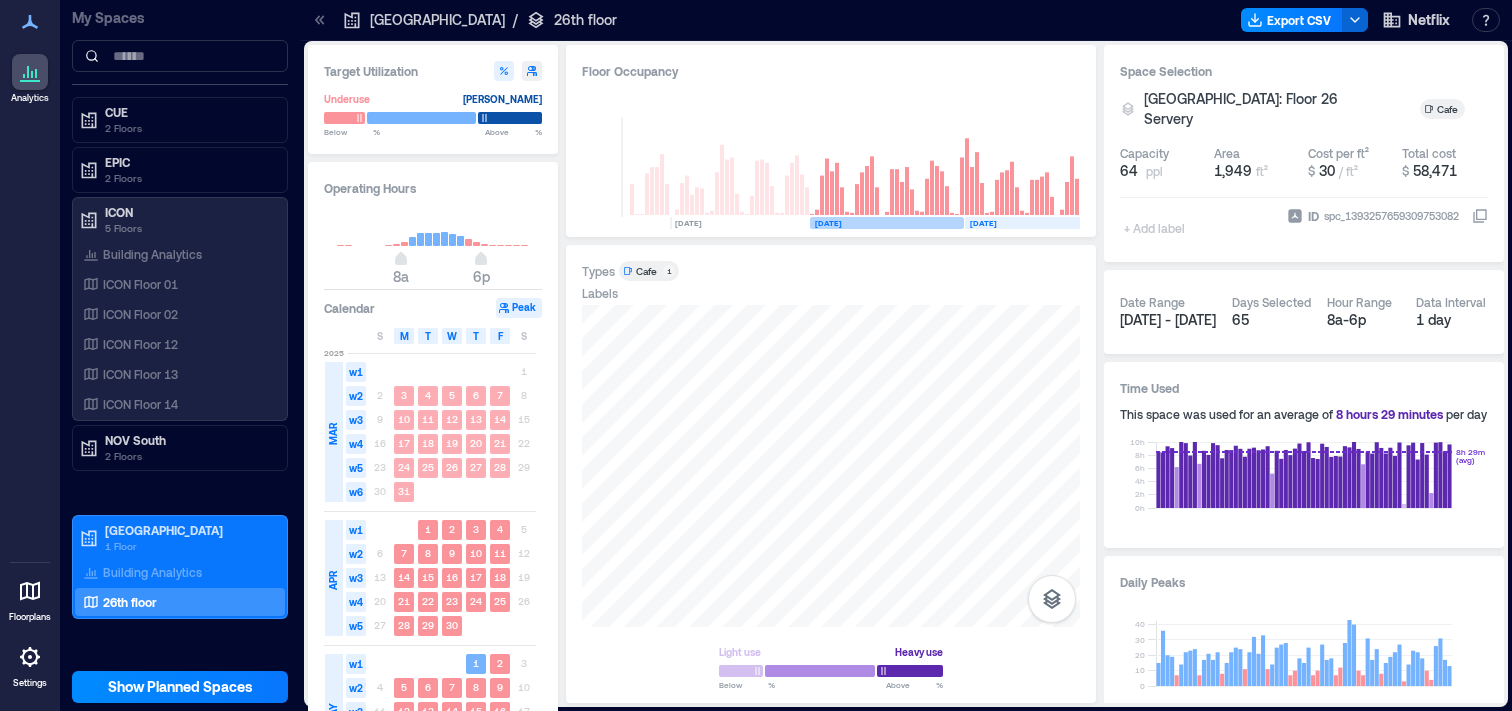 scroll, scrollTop: 0, scrollLeft: 310, axis: horizontal 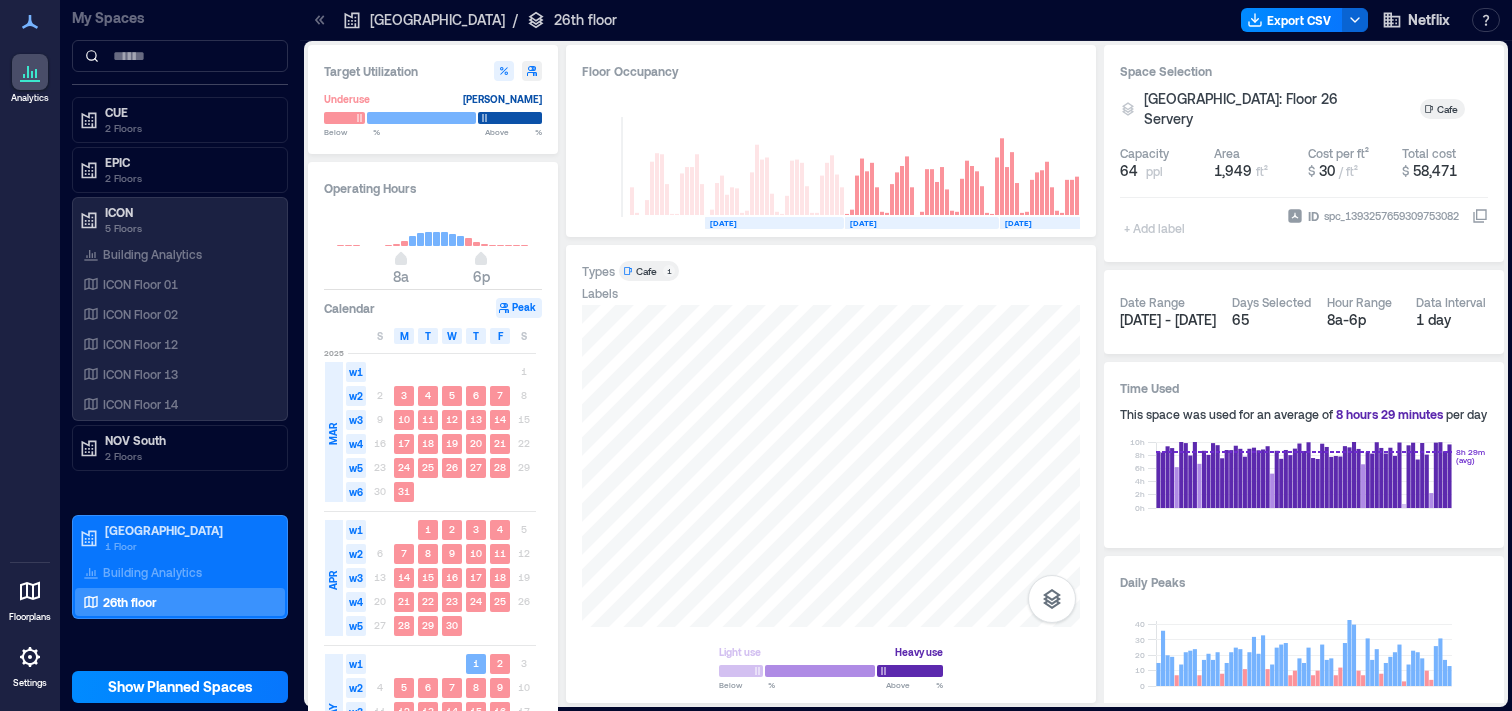 click 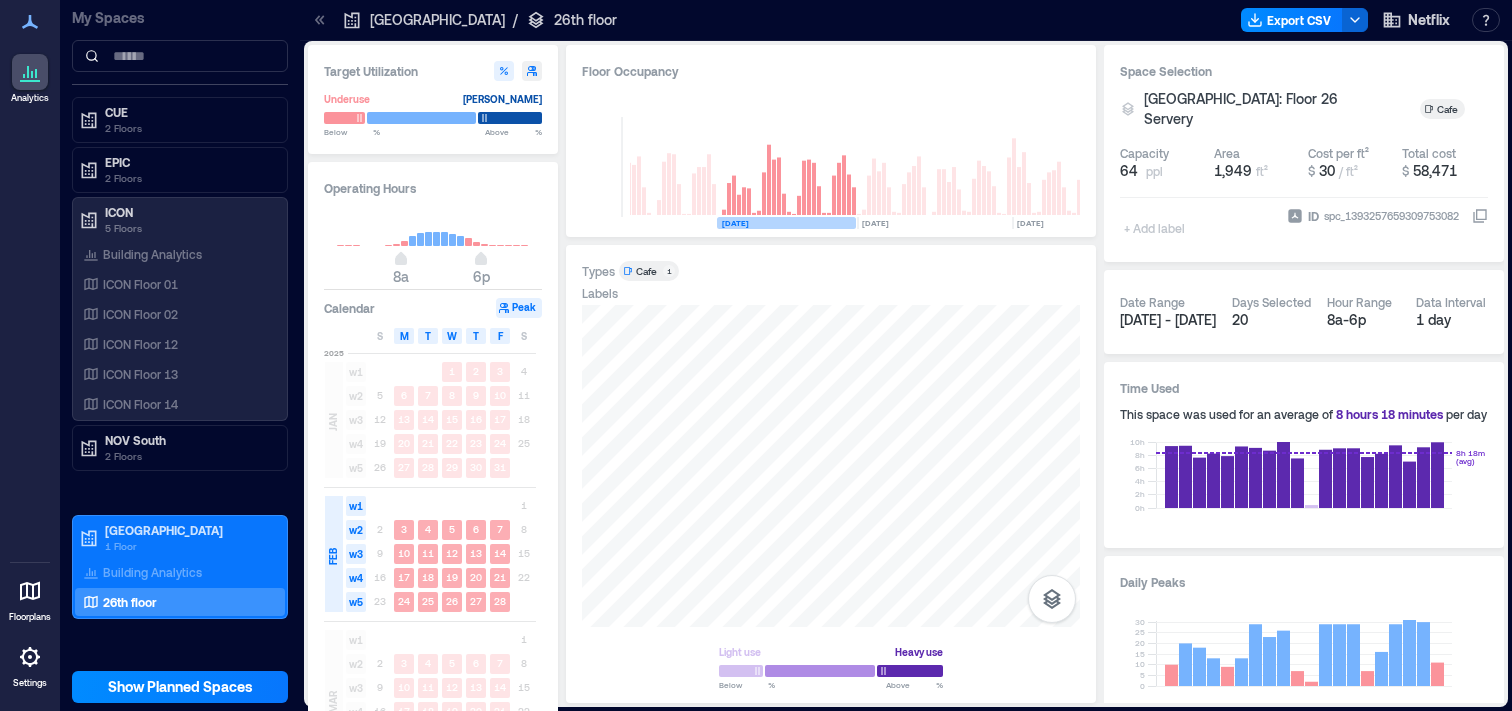 scroll, scrollTop: 0, scrollLeft: 318, axis: horizontal 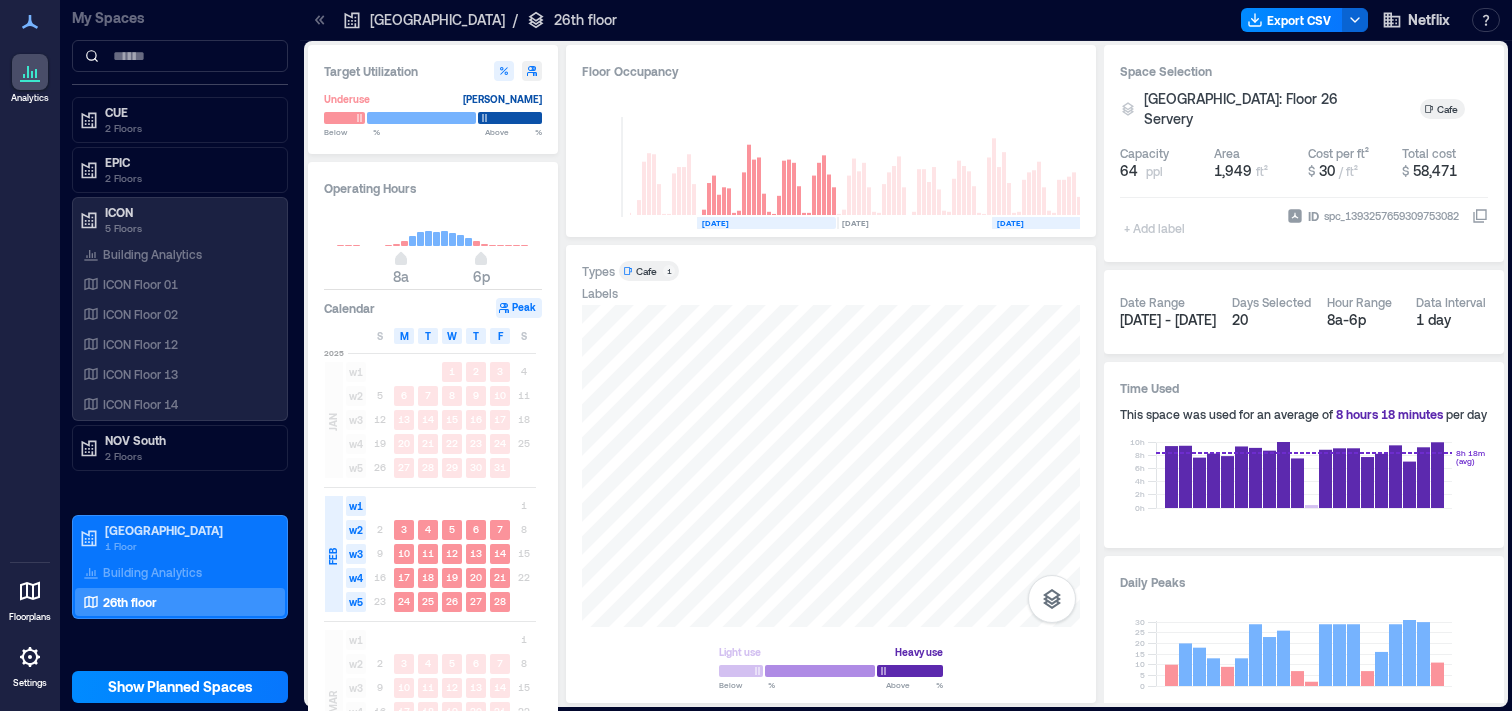 click on "[DATE]" 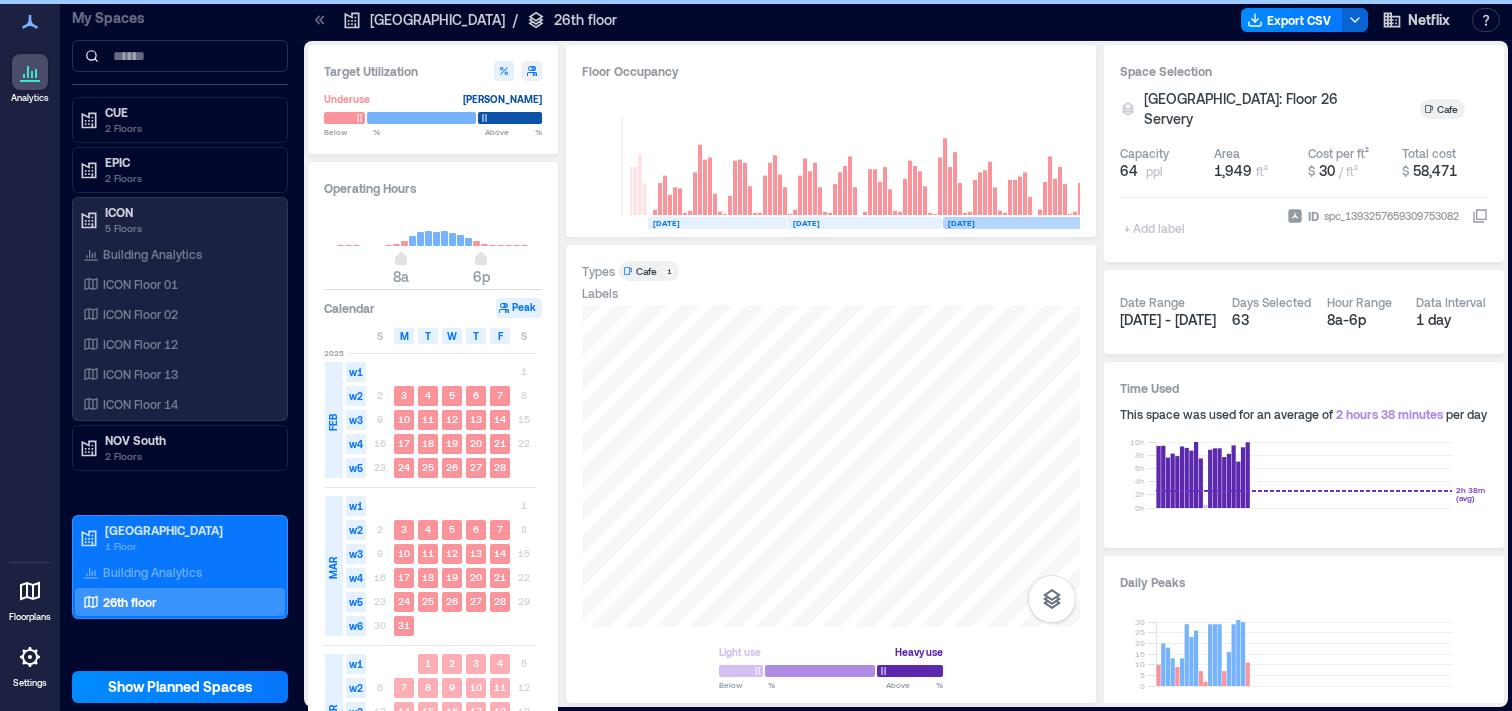 scroll, scrollTop: 0, scrollLeft: 382, axis: horizontal 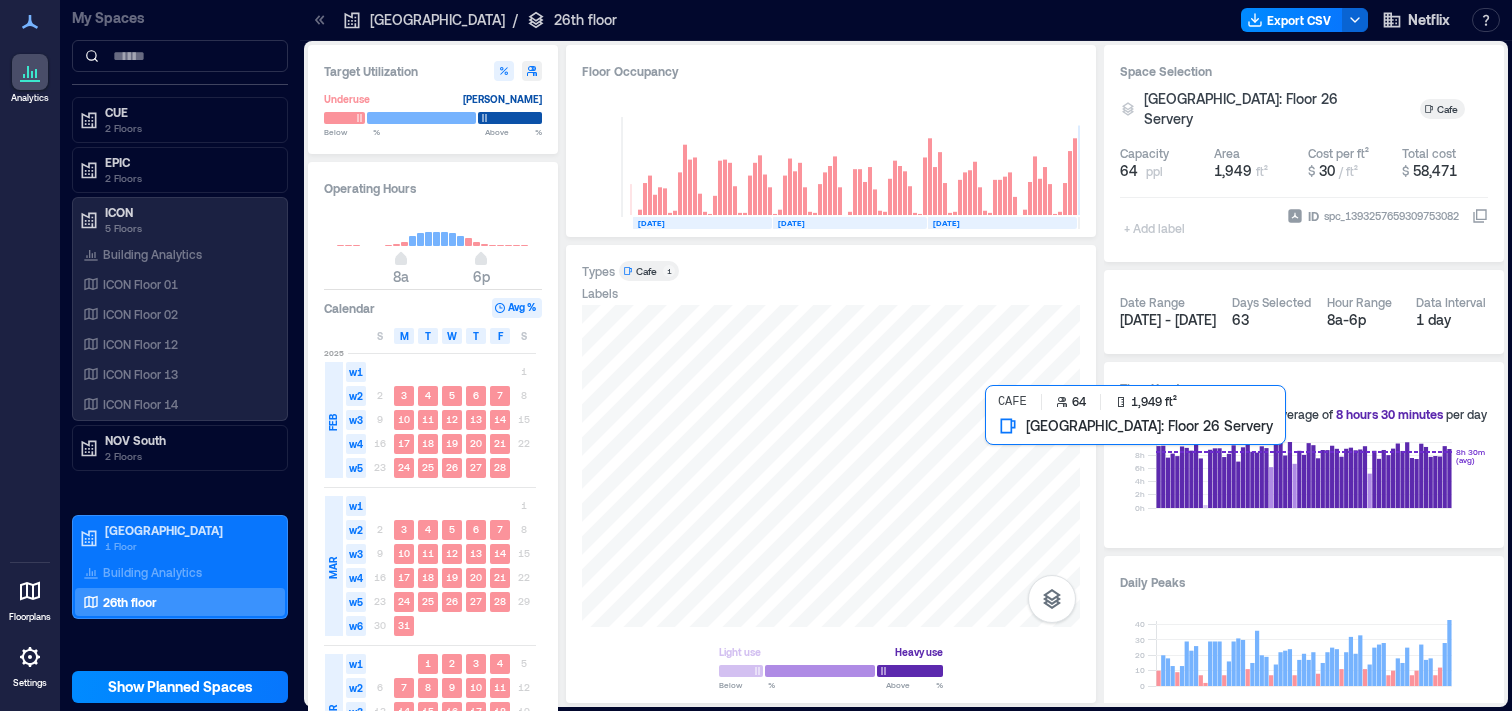 click at bounding box center (831, 466) 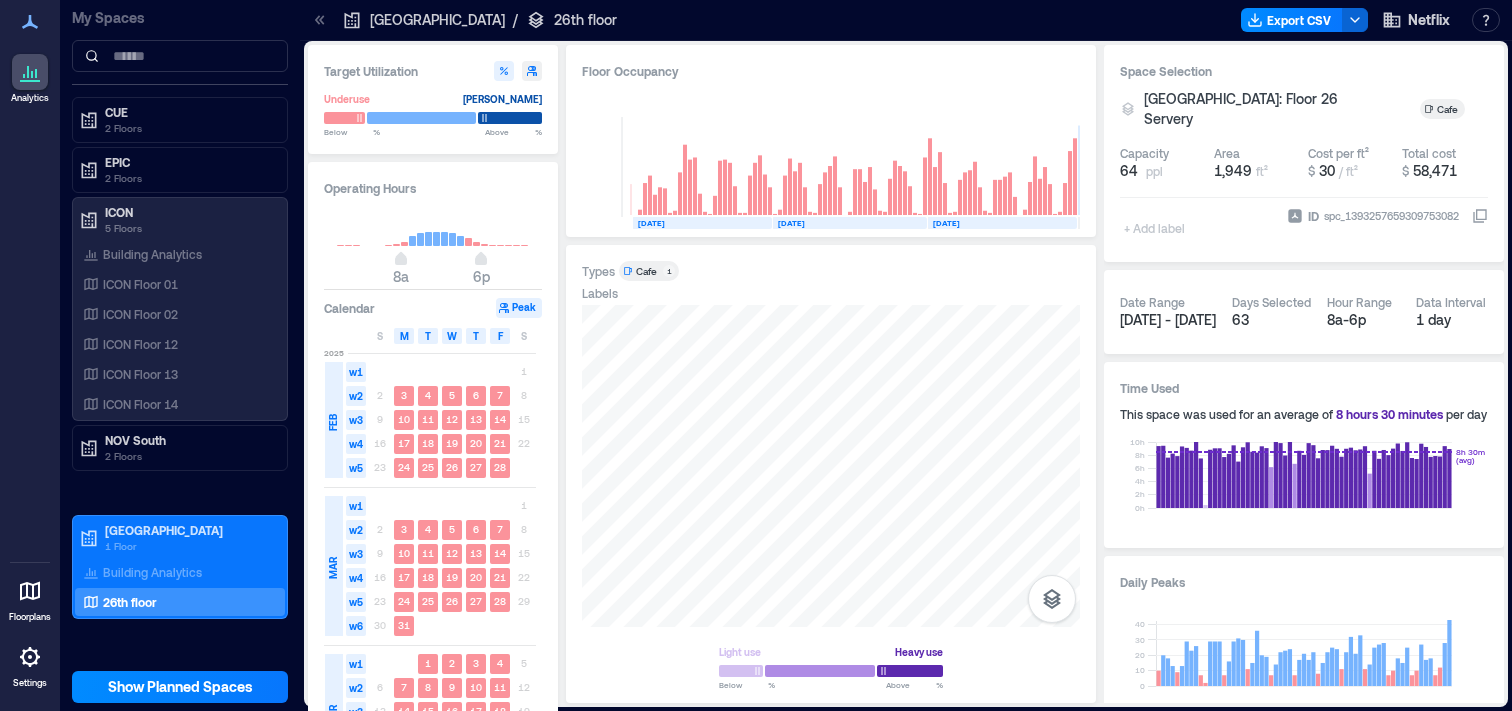 click on "Cafe" at bounding box center [646, 271] 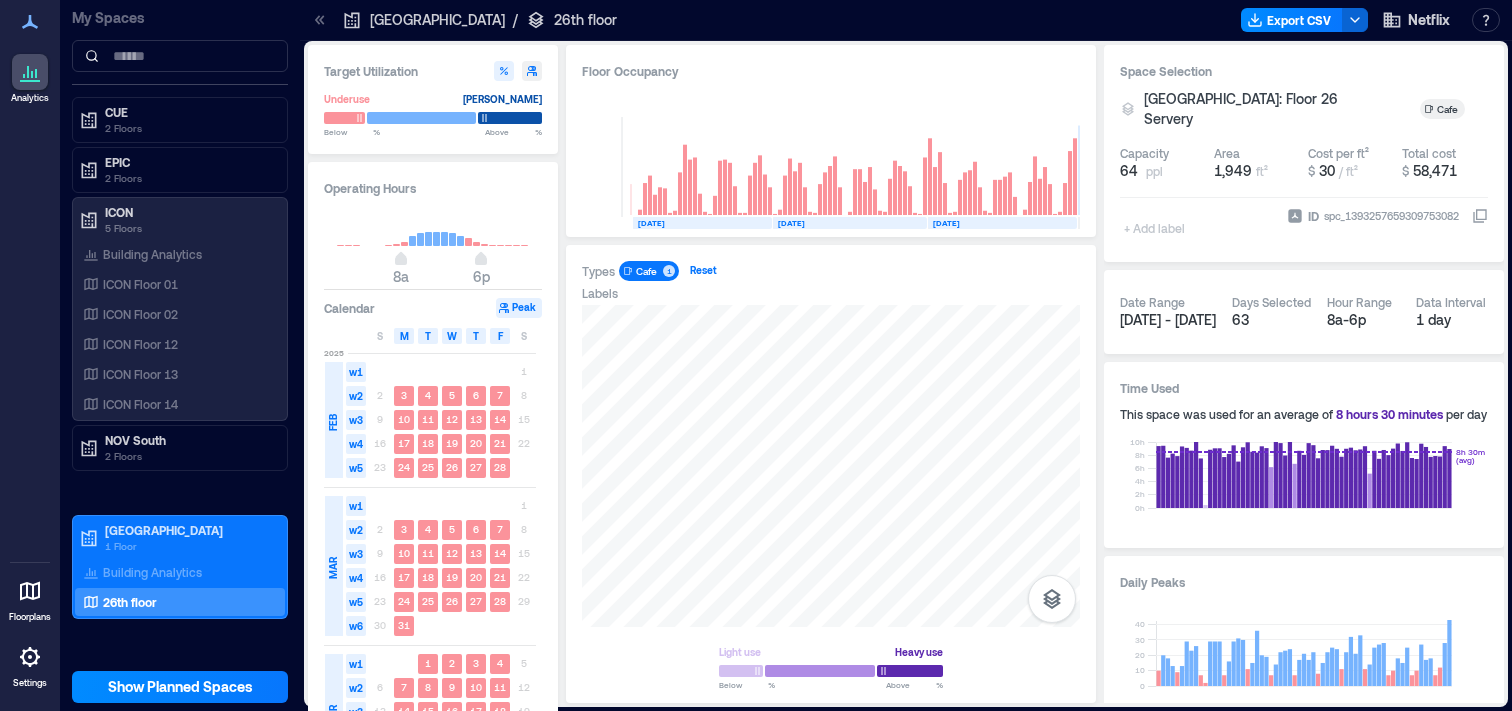 click on "Reset" at bounding box center [703, 271] 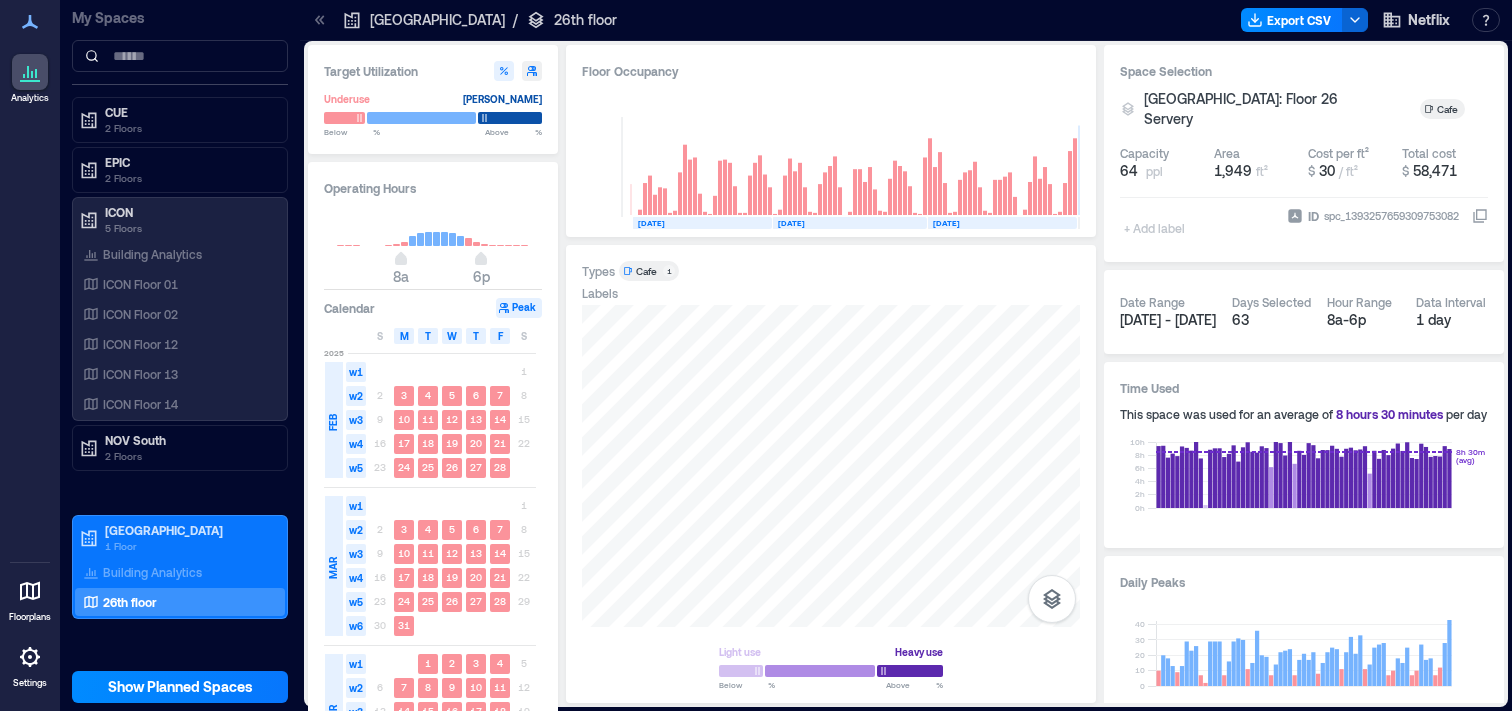 click on "Cafe" at bounding box center (648, 271) 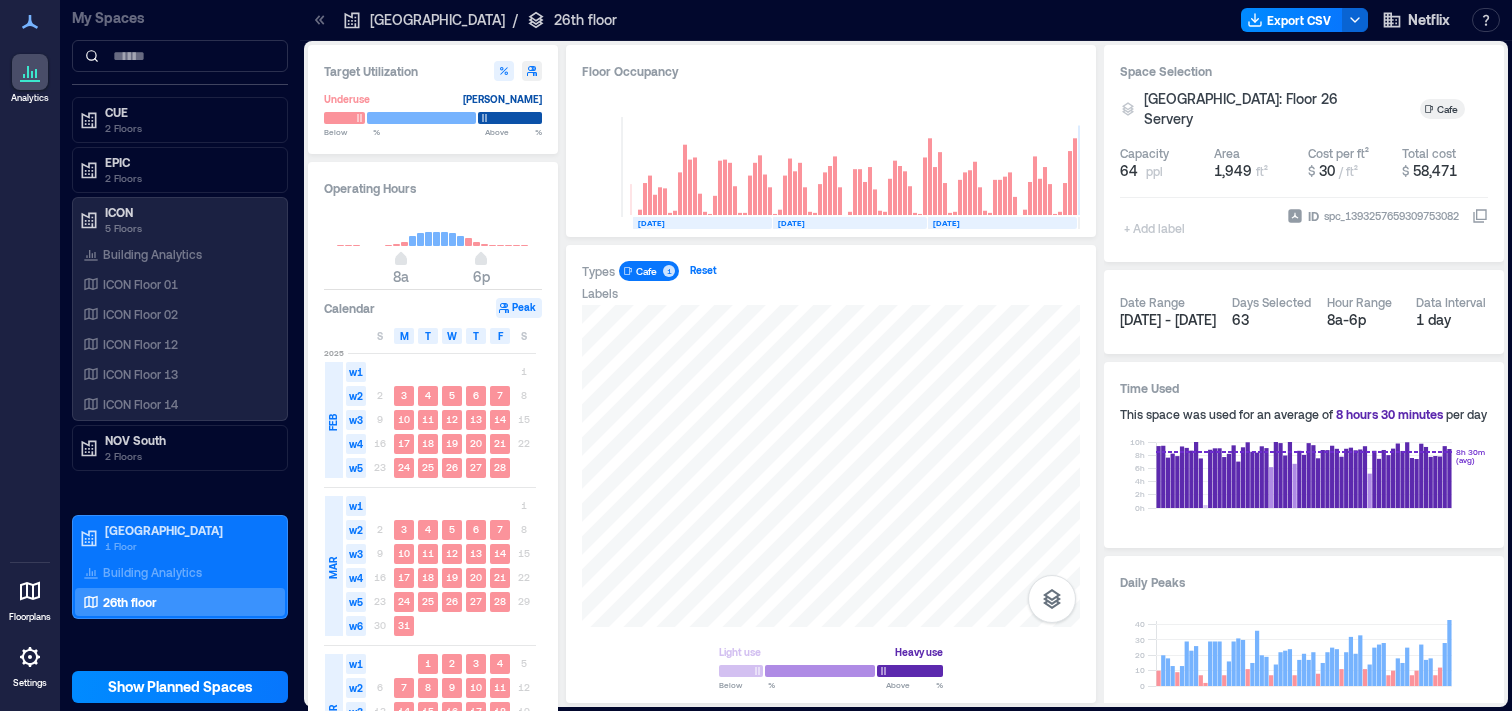click on "Reset" at bounding box center [703, 271] 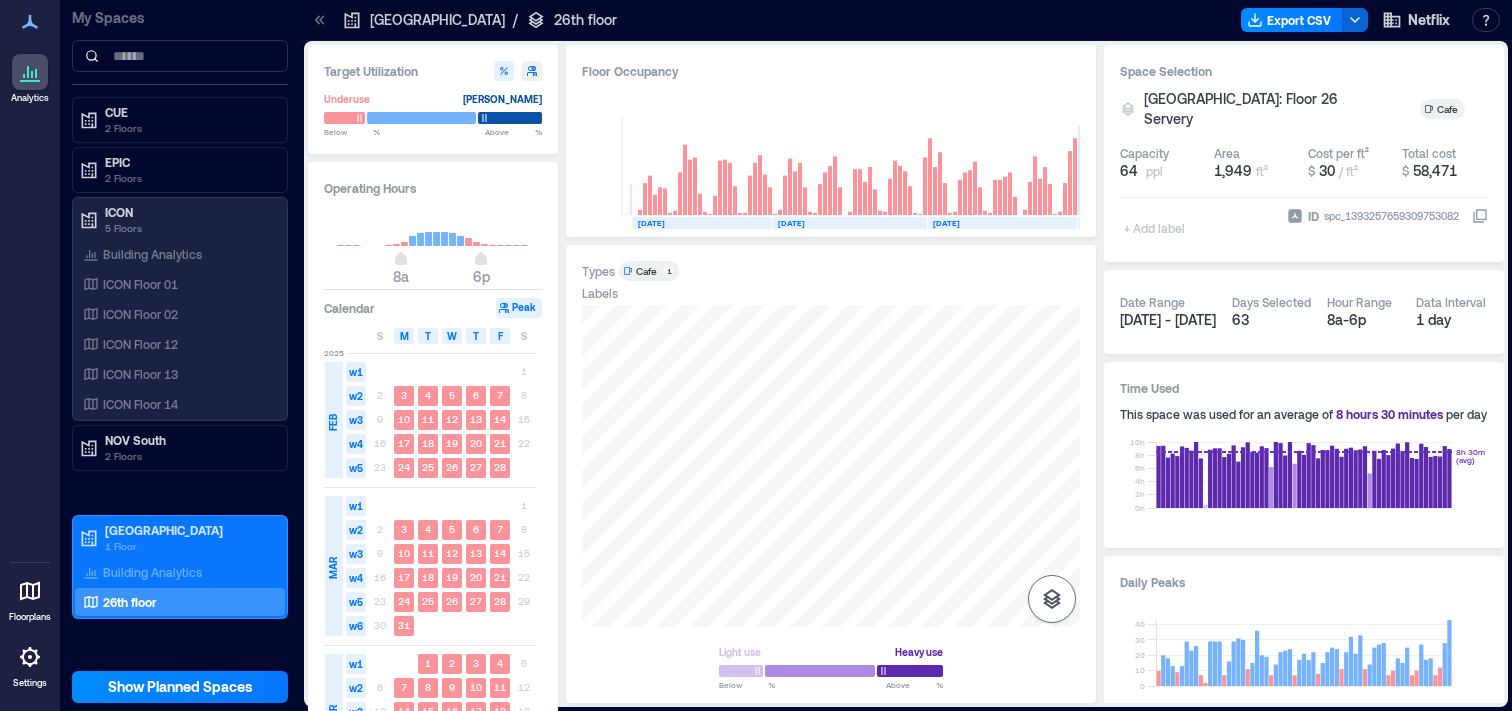 click at bounding box center [1052, 599] 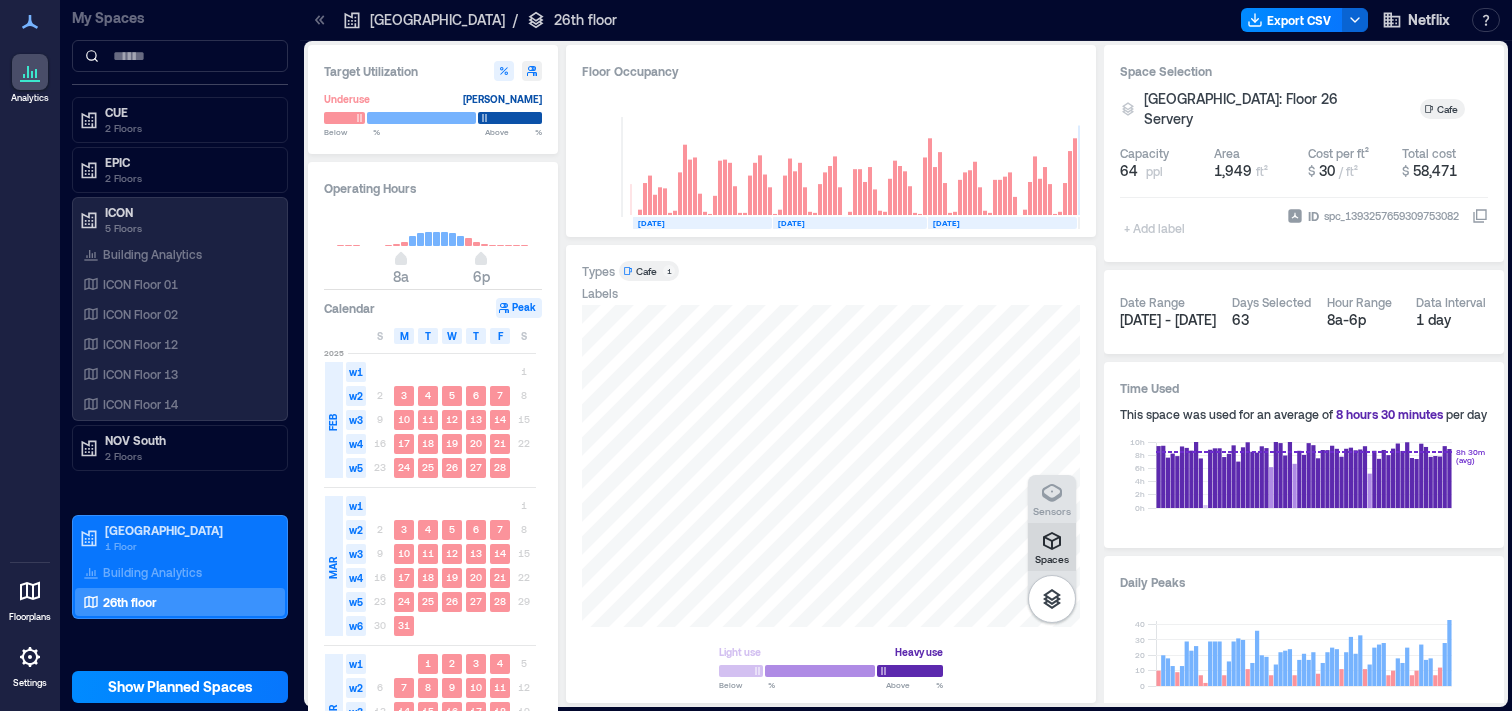 click on "Spaces" at bounding box center (1052, 559) 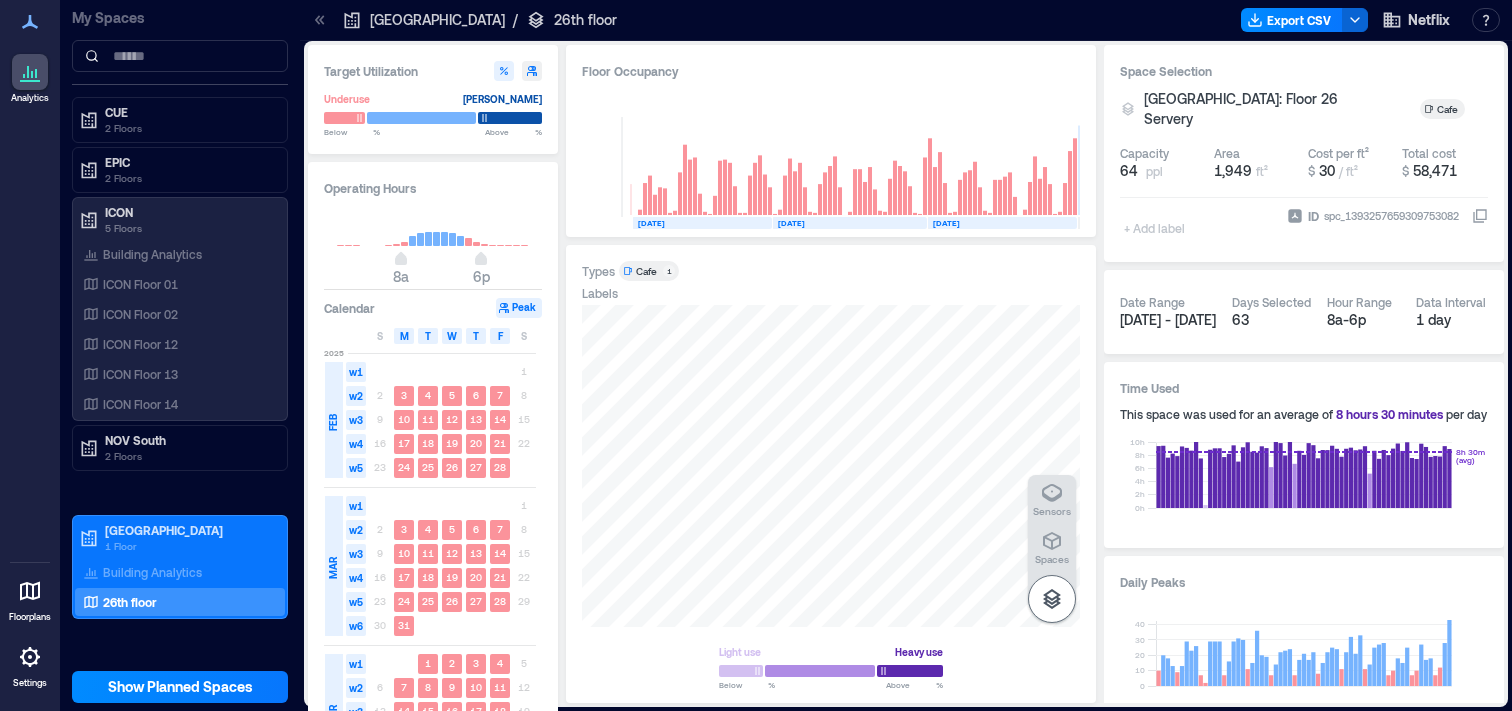 click 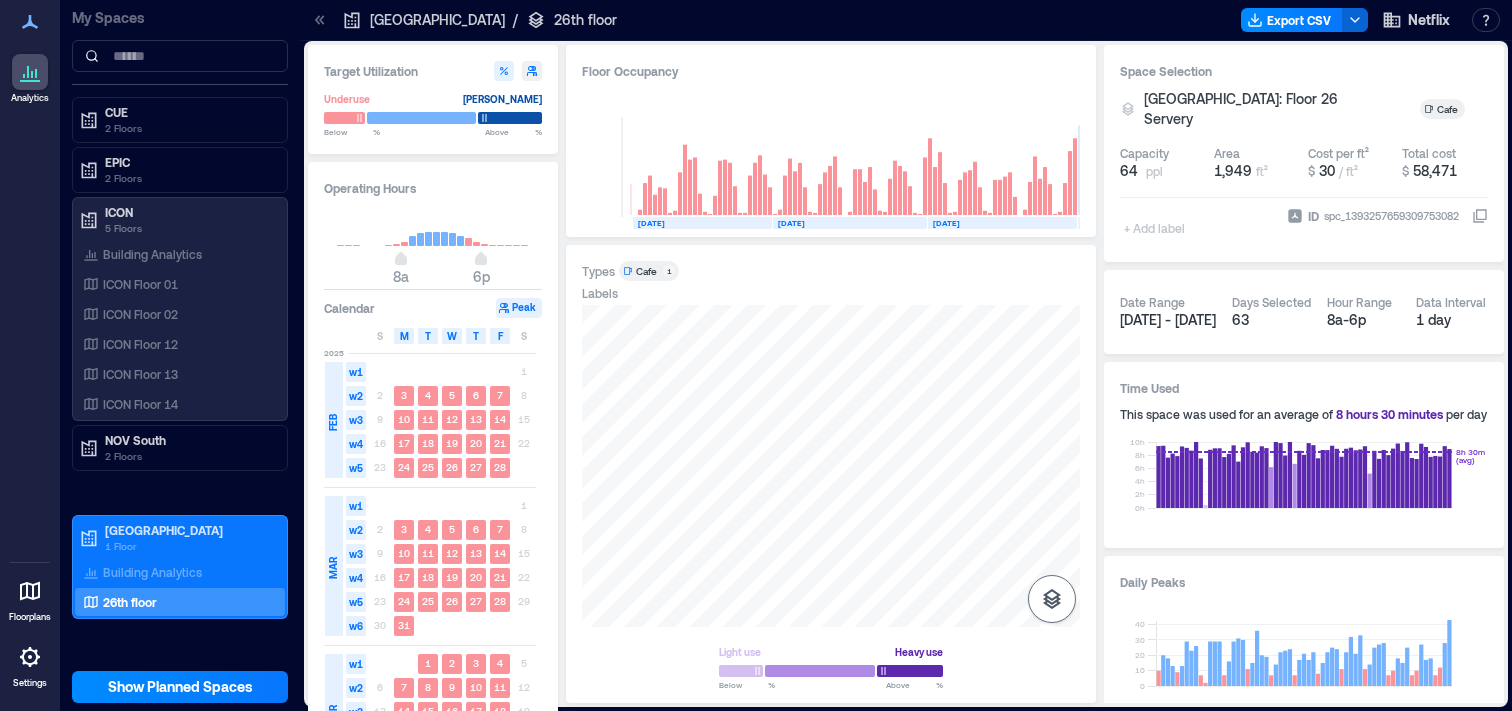 click 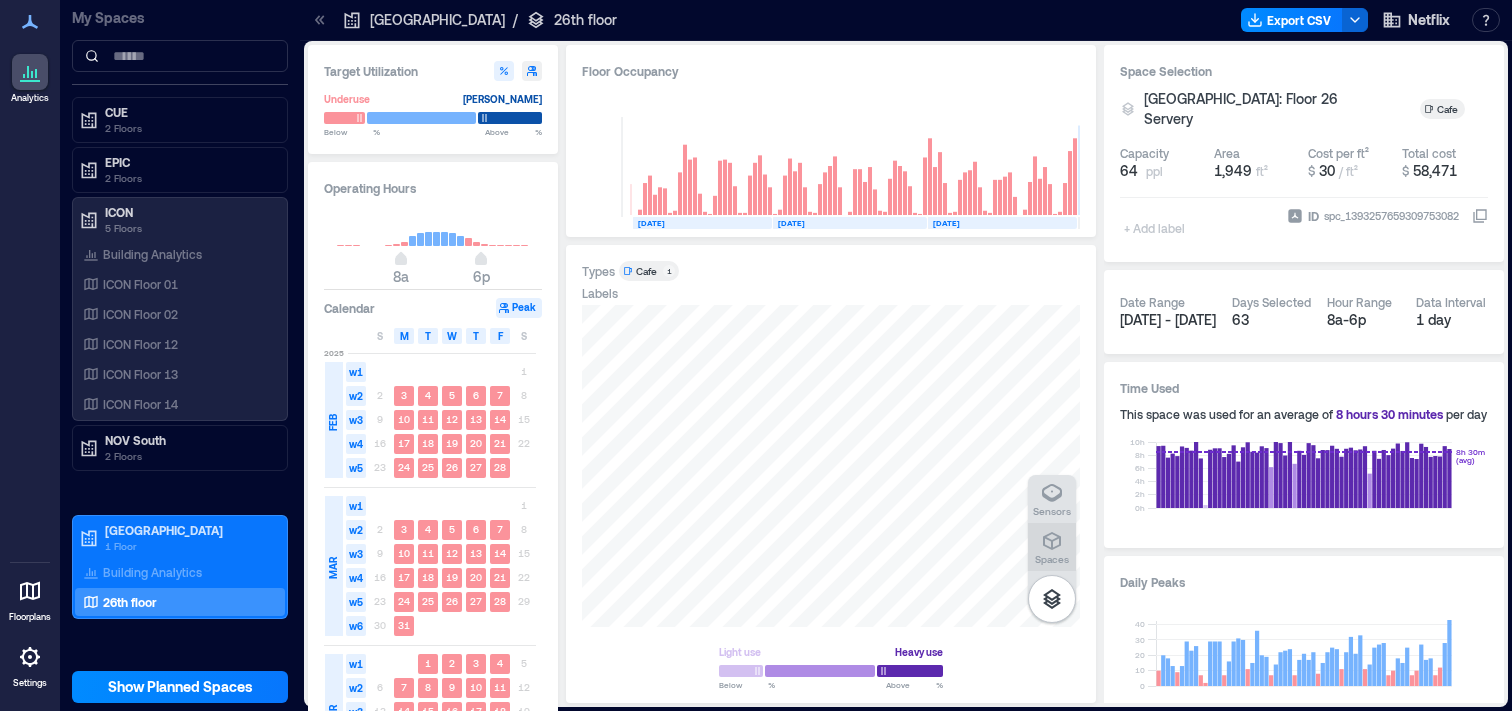 click on "Spaces" at bounding box center [1052, 559] 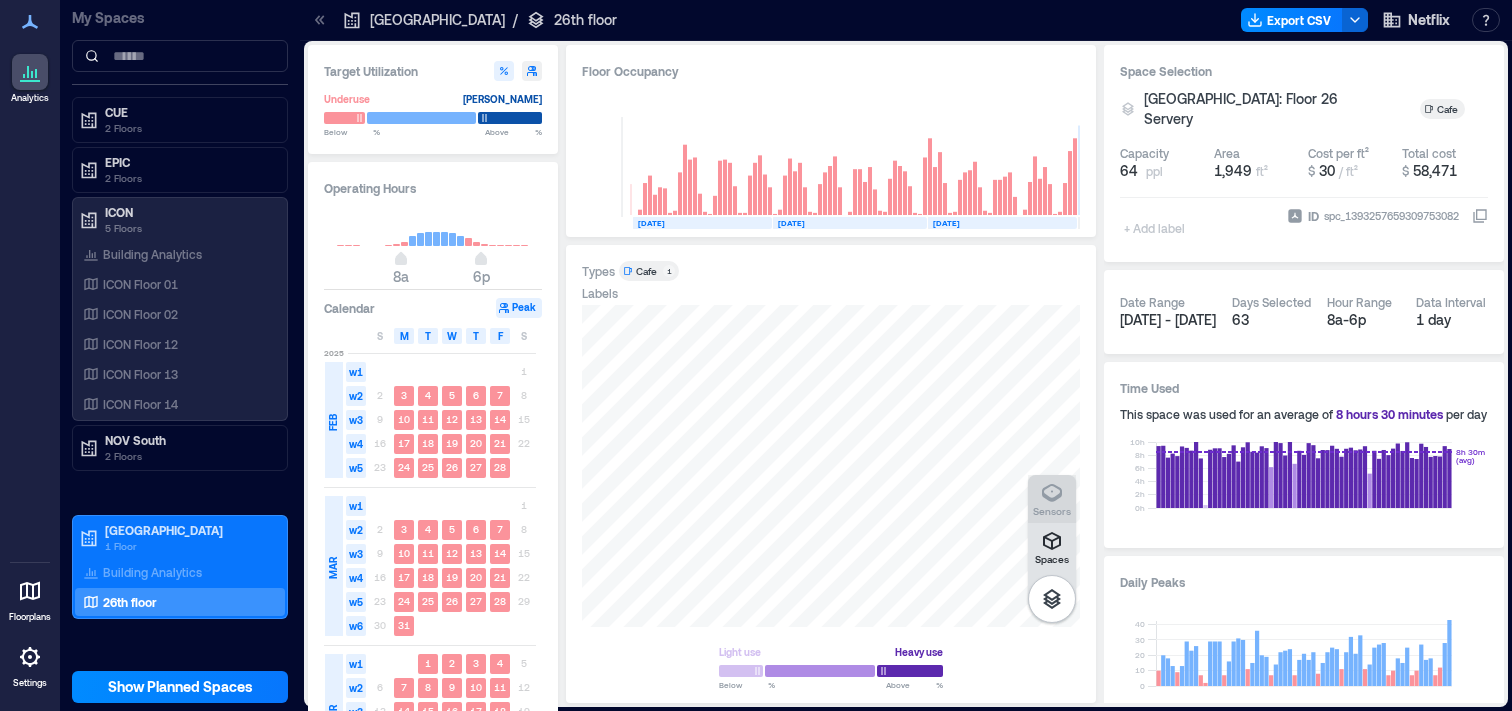 click on "Sensors" at bounding box center (1052, 511) 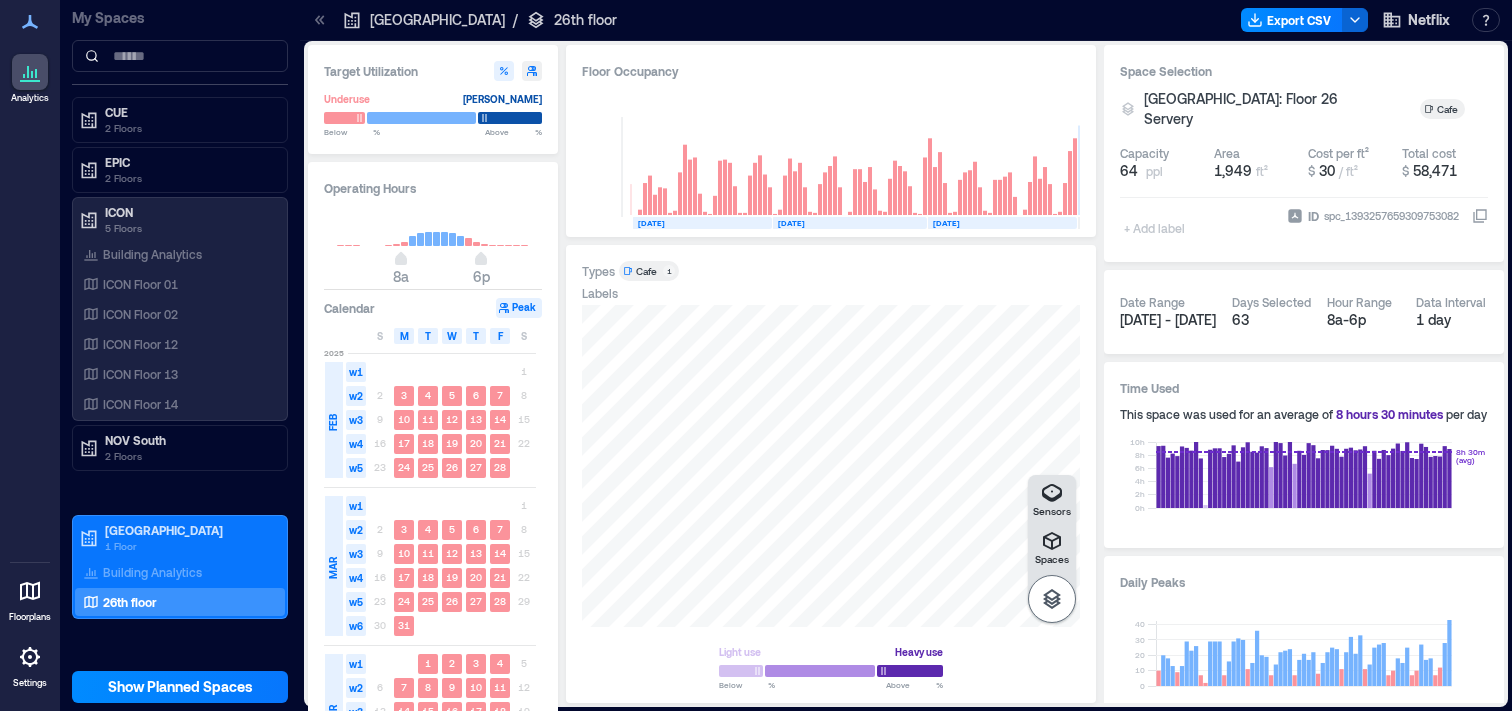 click 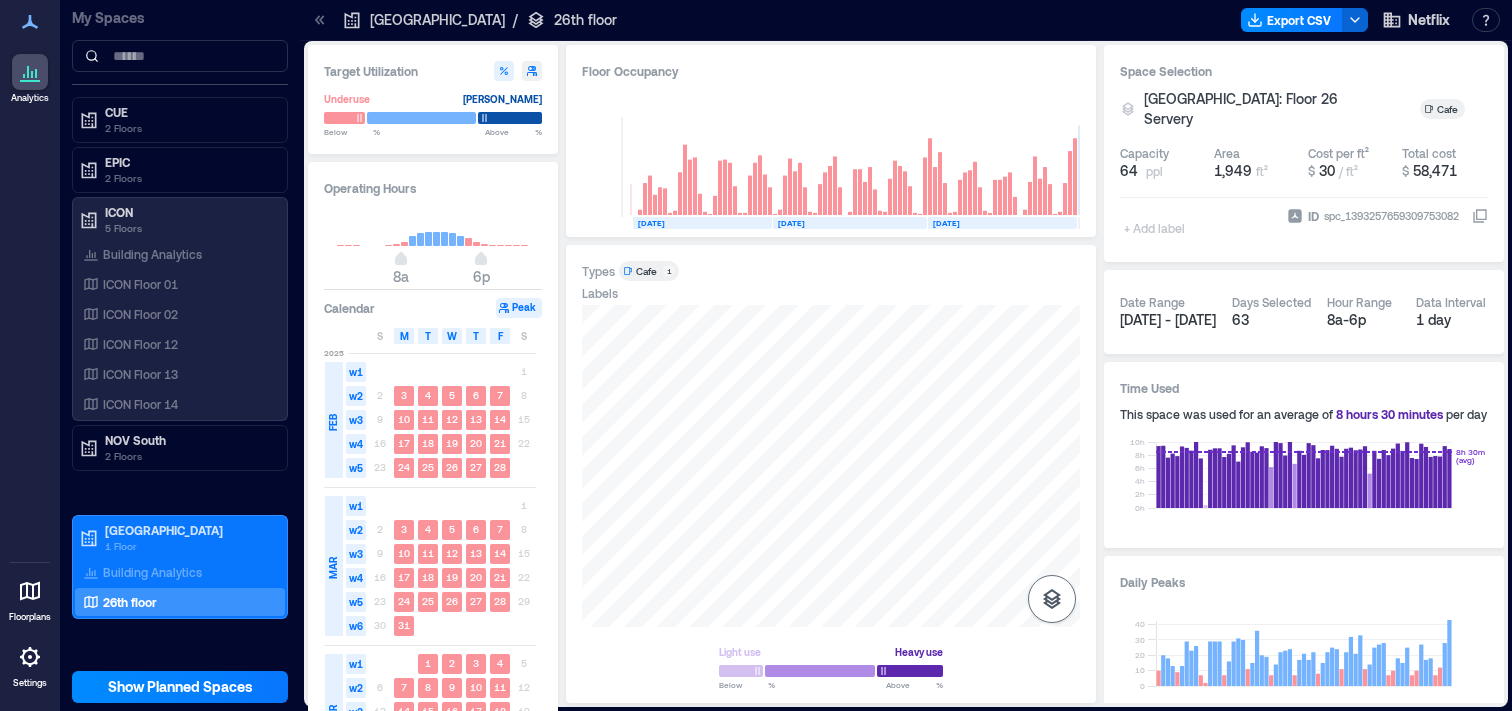 click 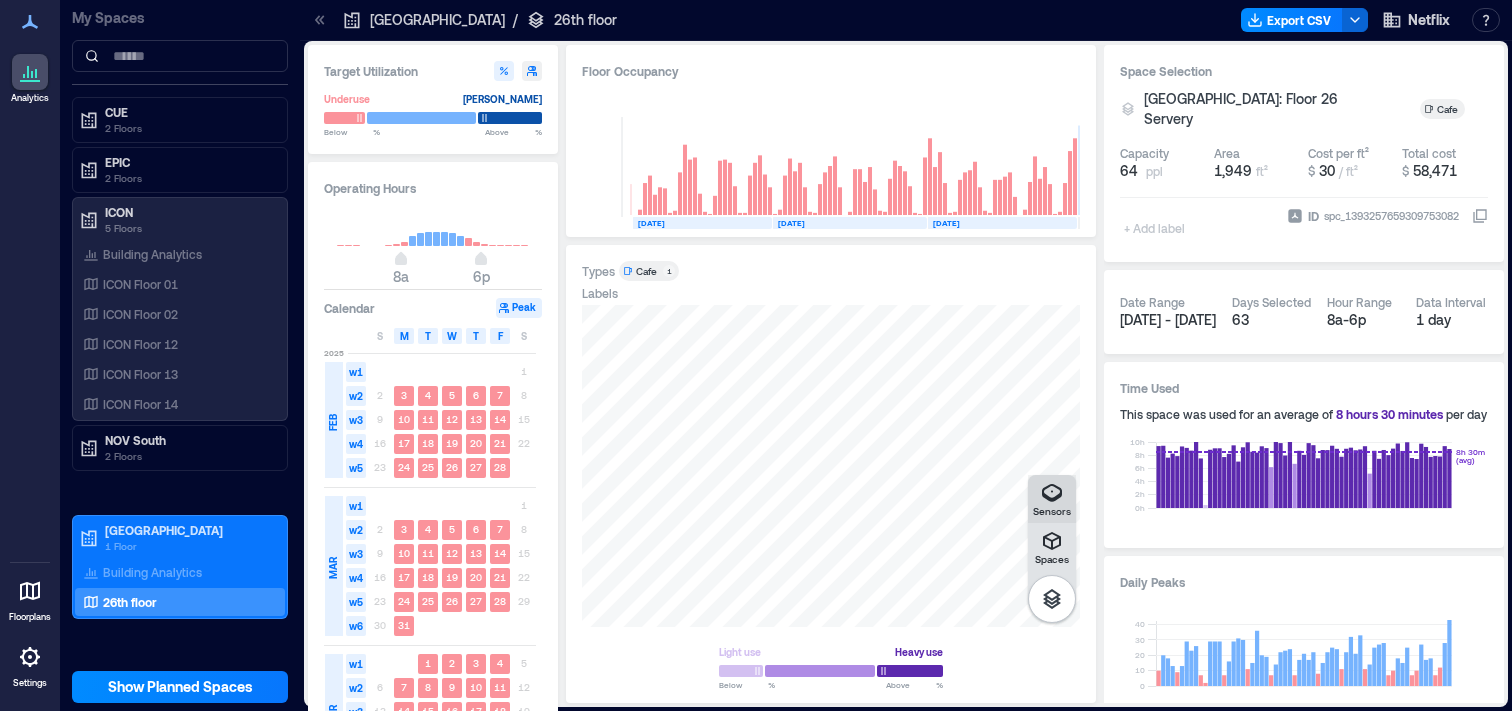 click 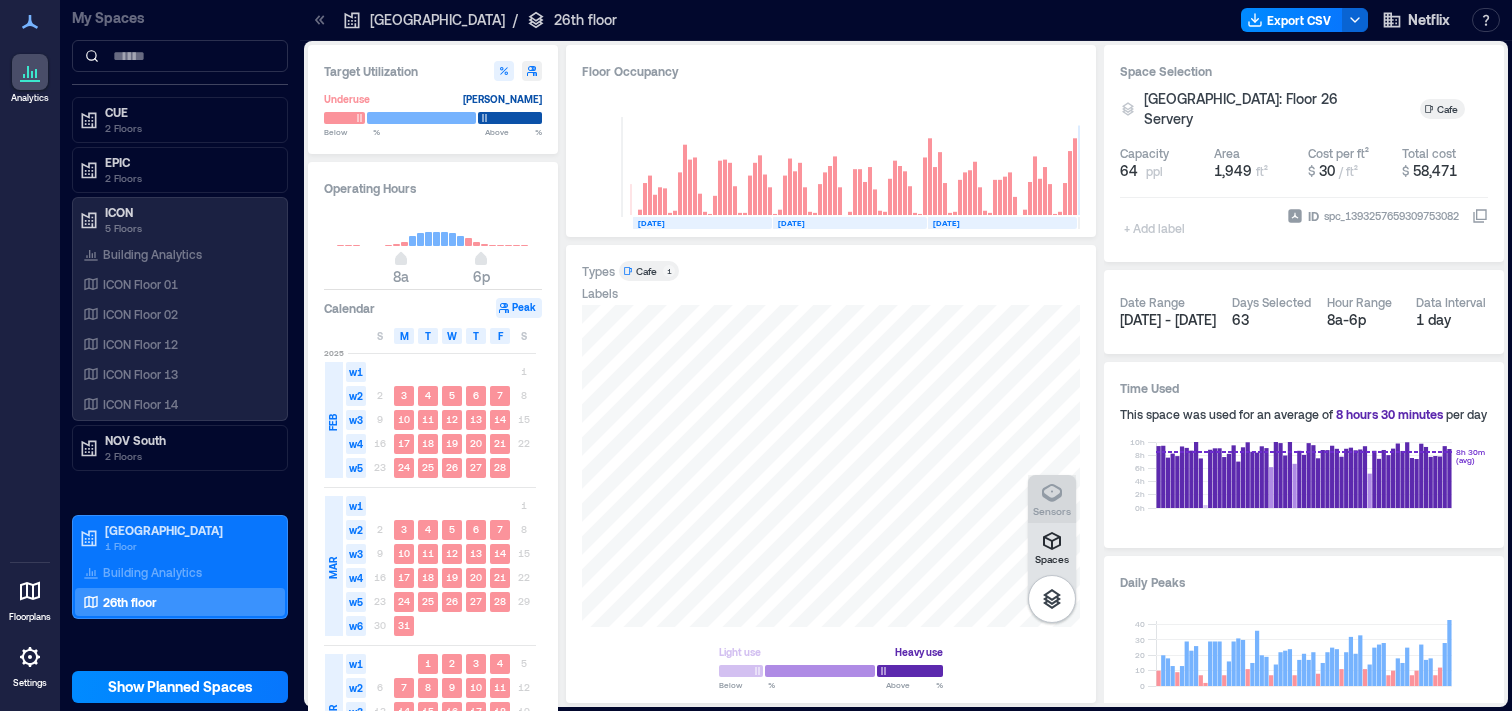 click 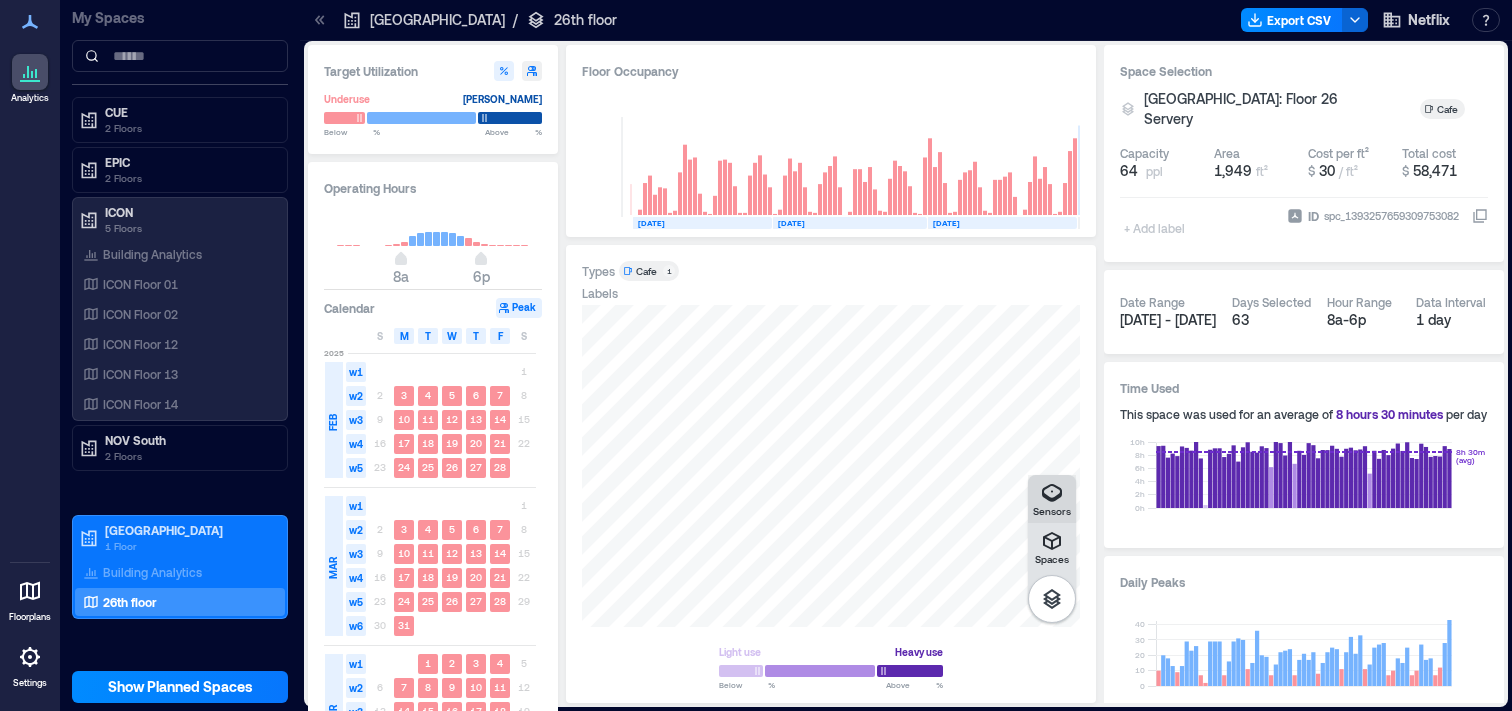 click 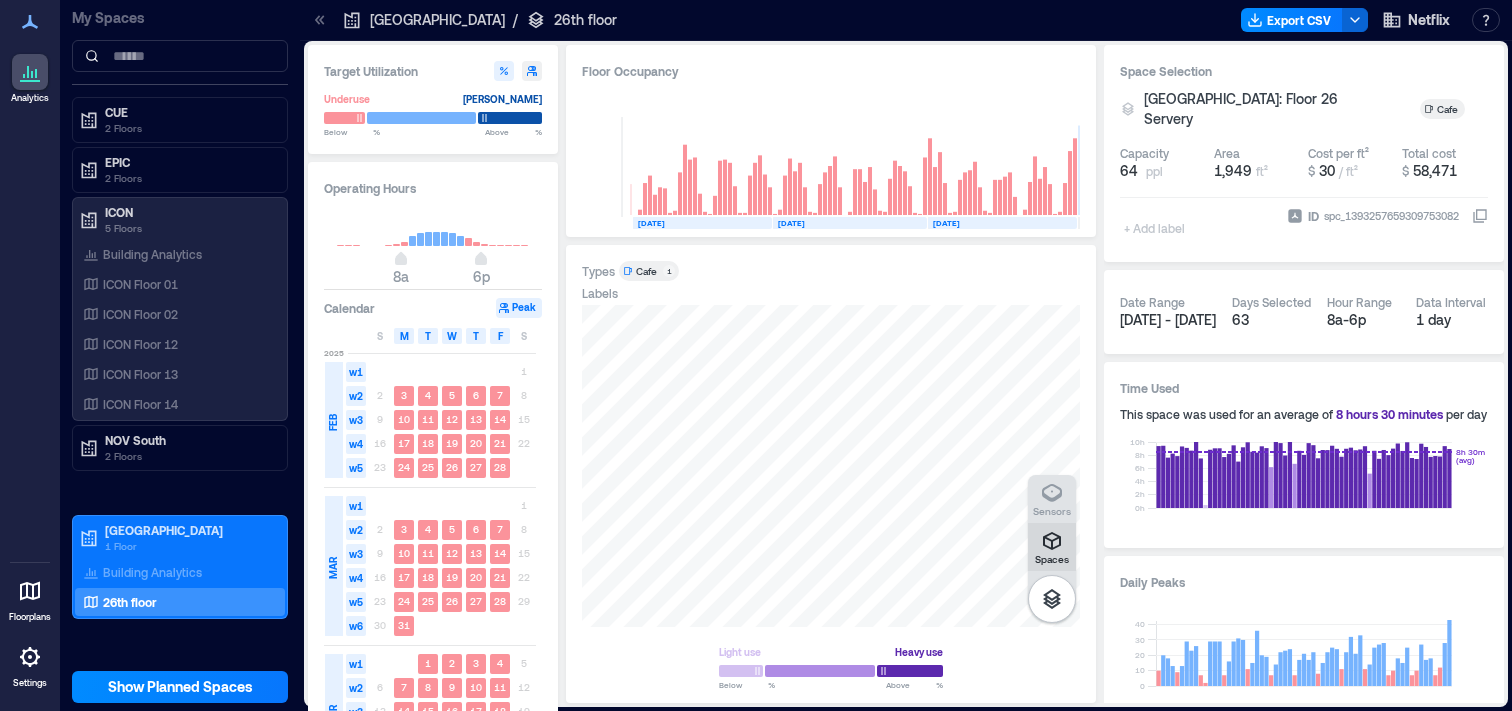 click on "Spaces" at bounding box center [1052, 547] 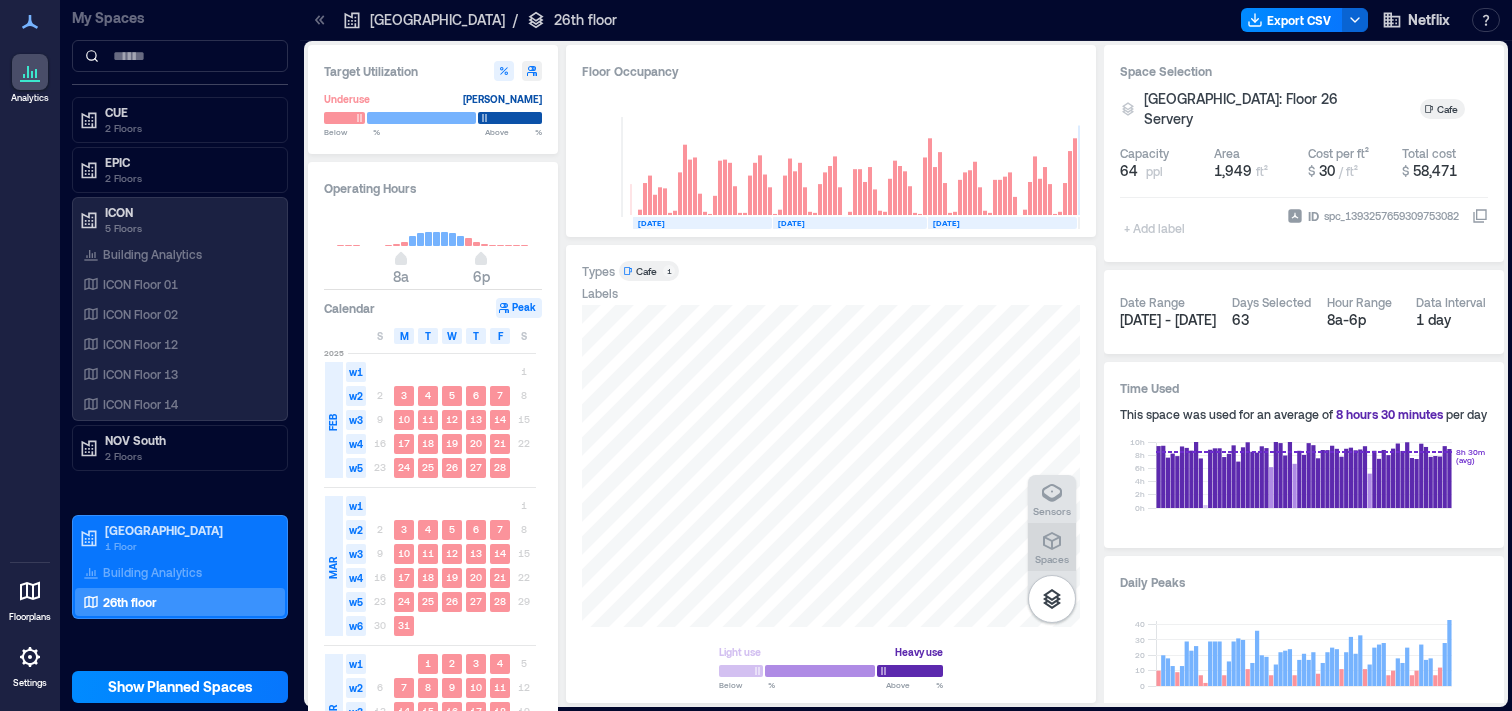 click on "Spaces" at bounding box center [1052, 559] 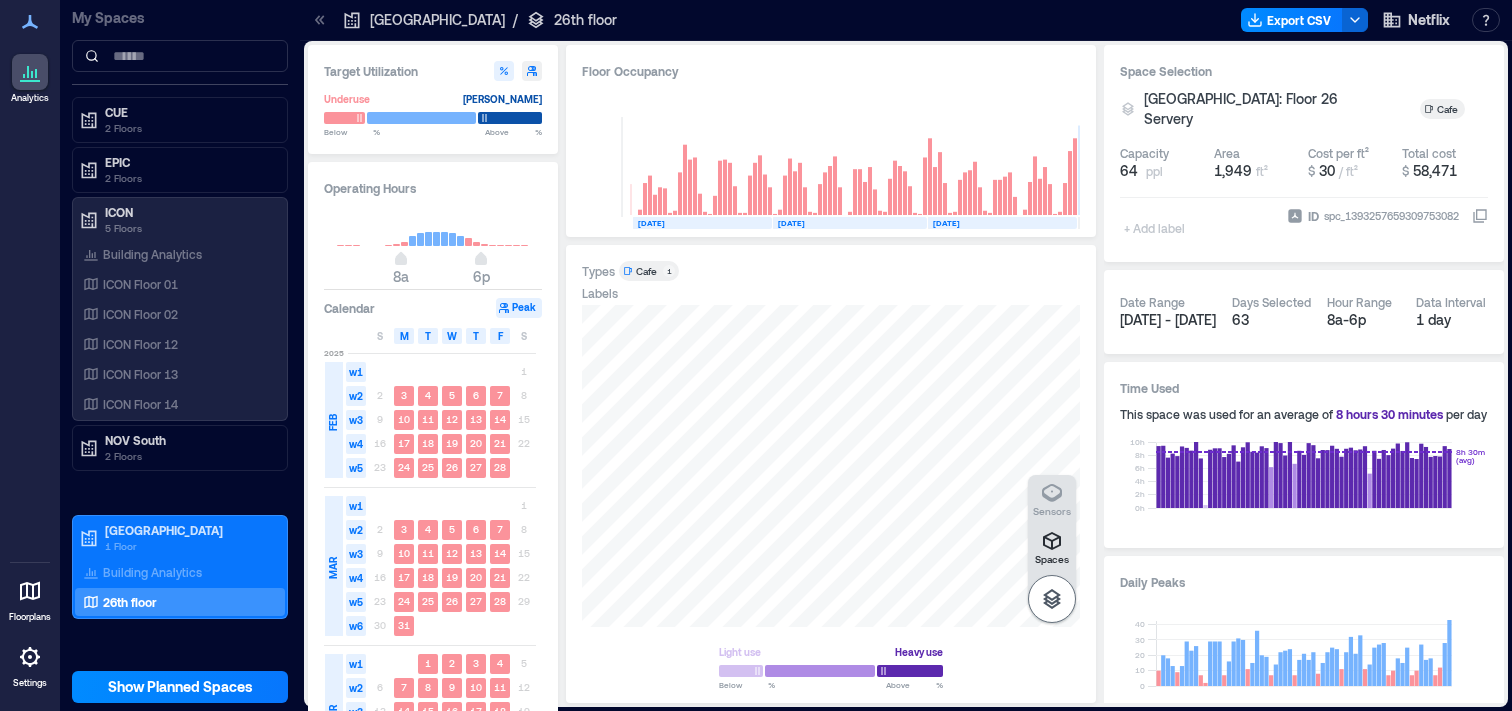 click 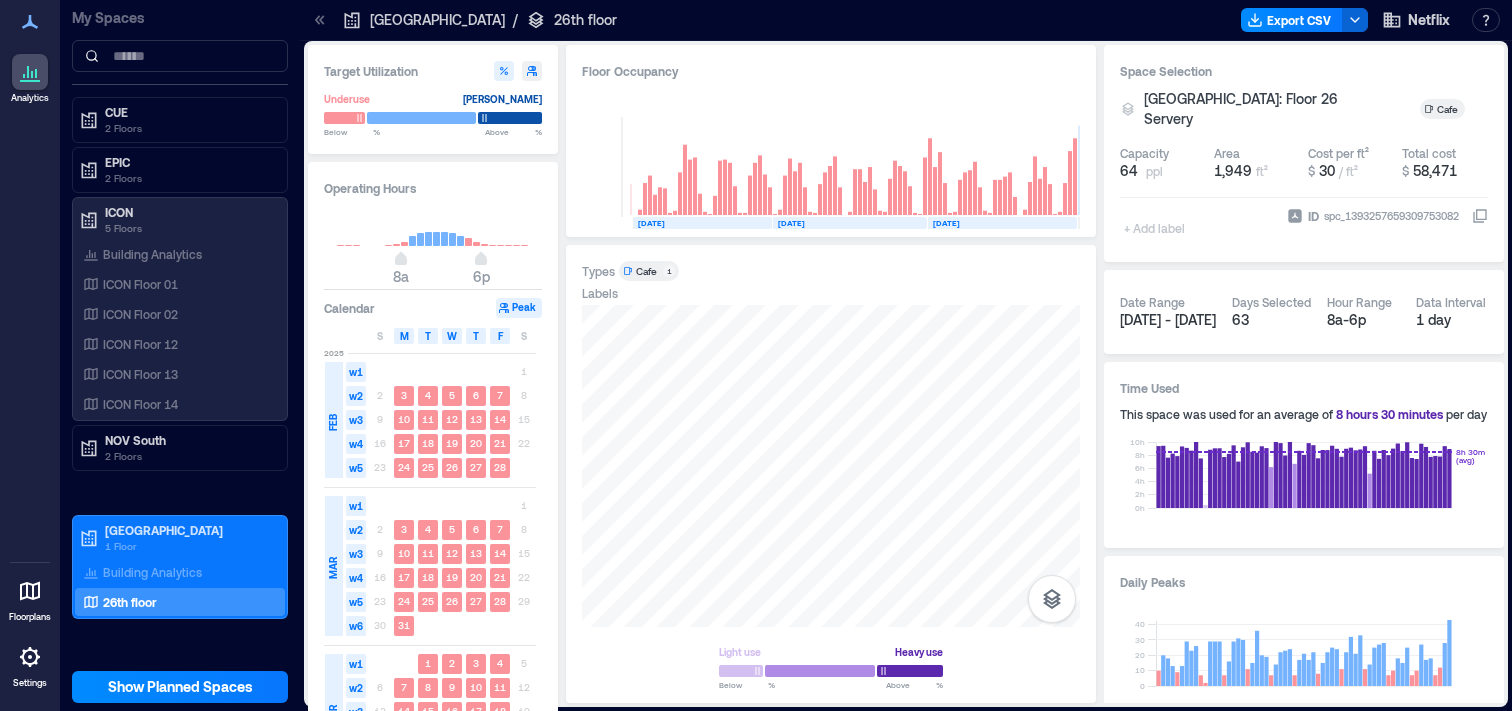 click on "26th floor" at bounding box center (130, 602) 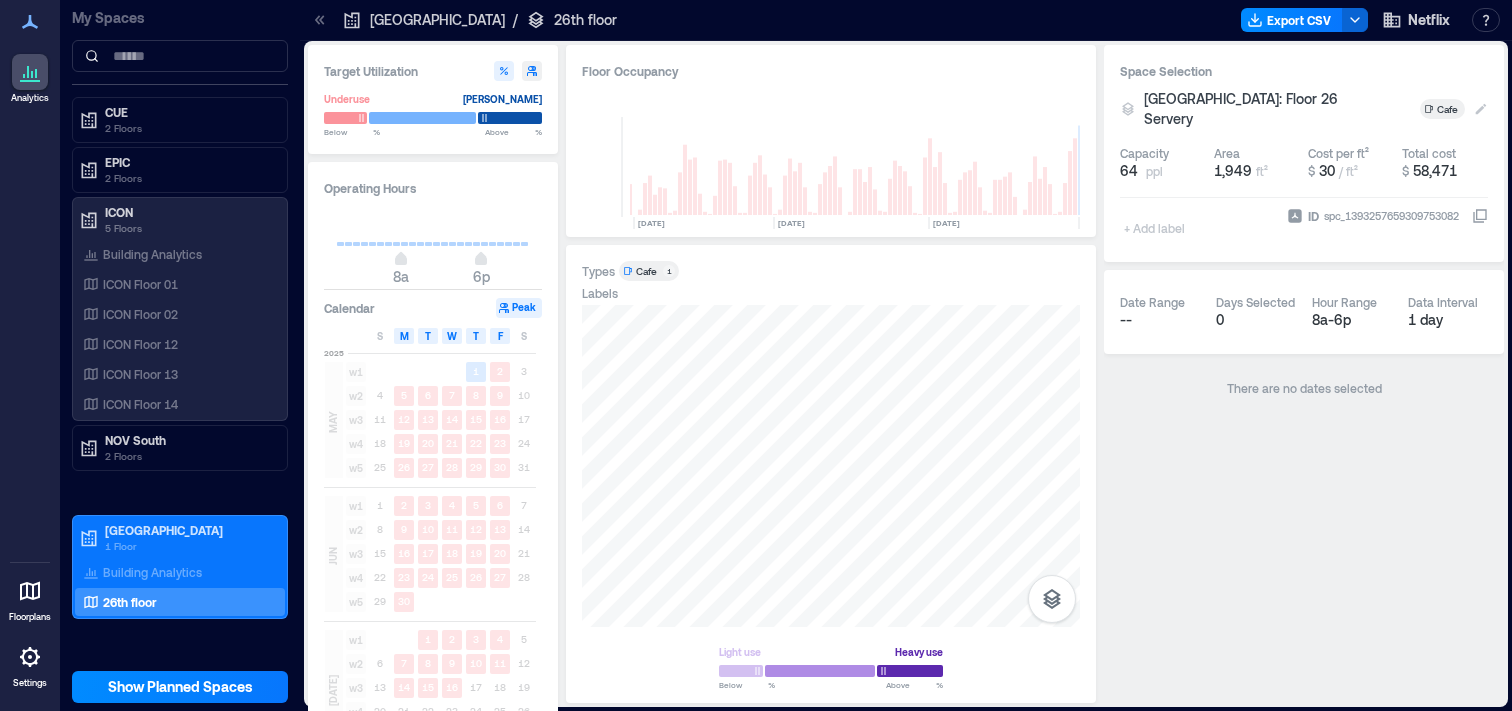 click on "Cafe" at bounding box center (1449, 109) 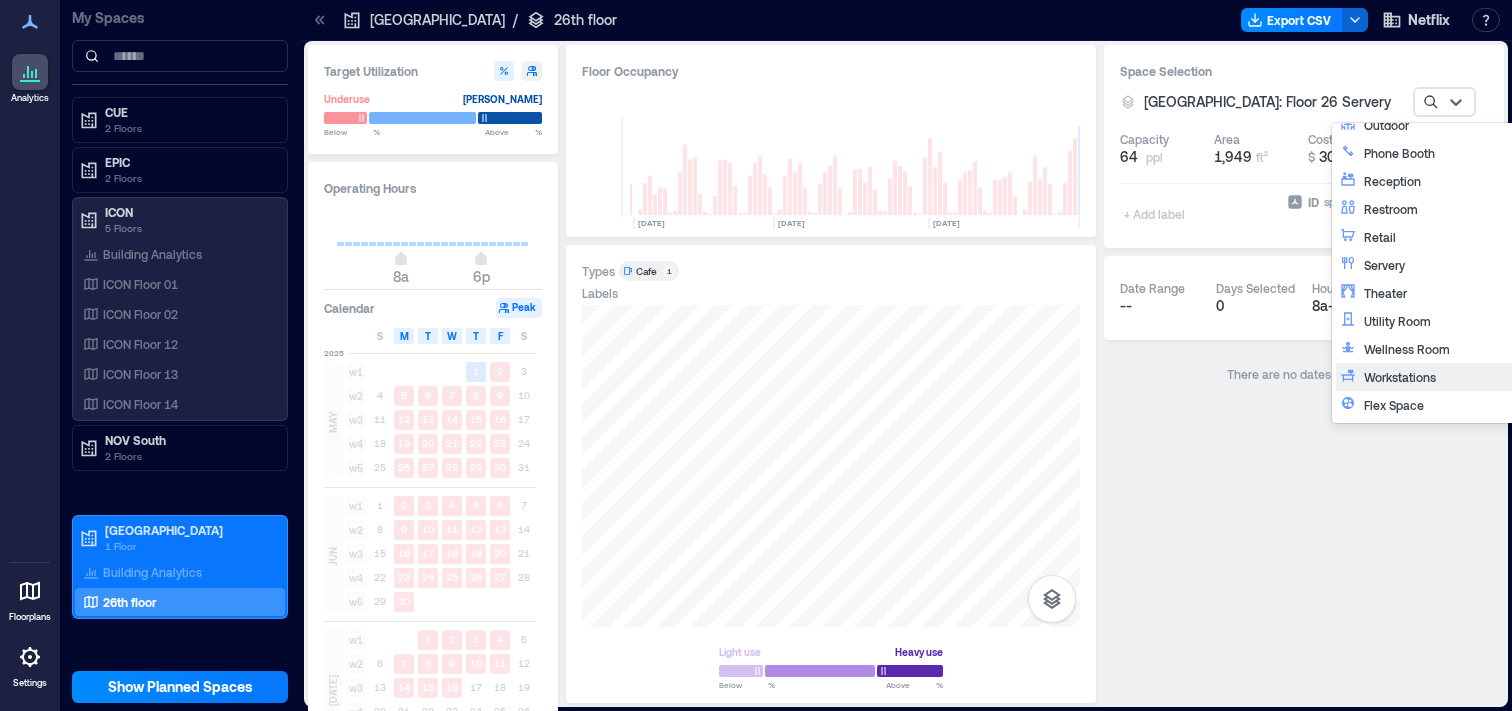 scroll, scrollTop: 0, scrollLeft: 0, axis: both 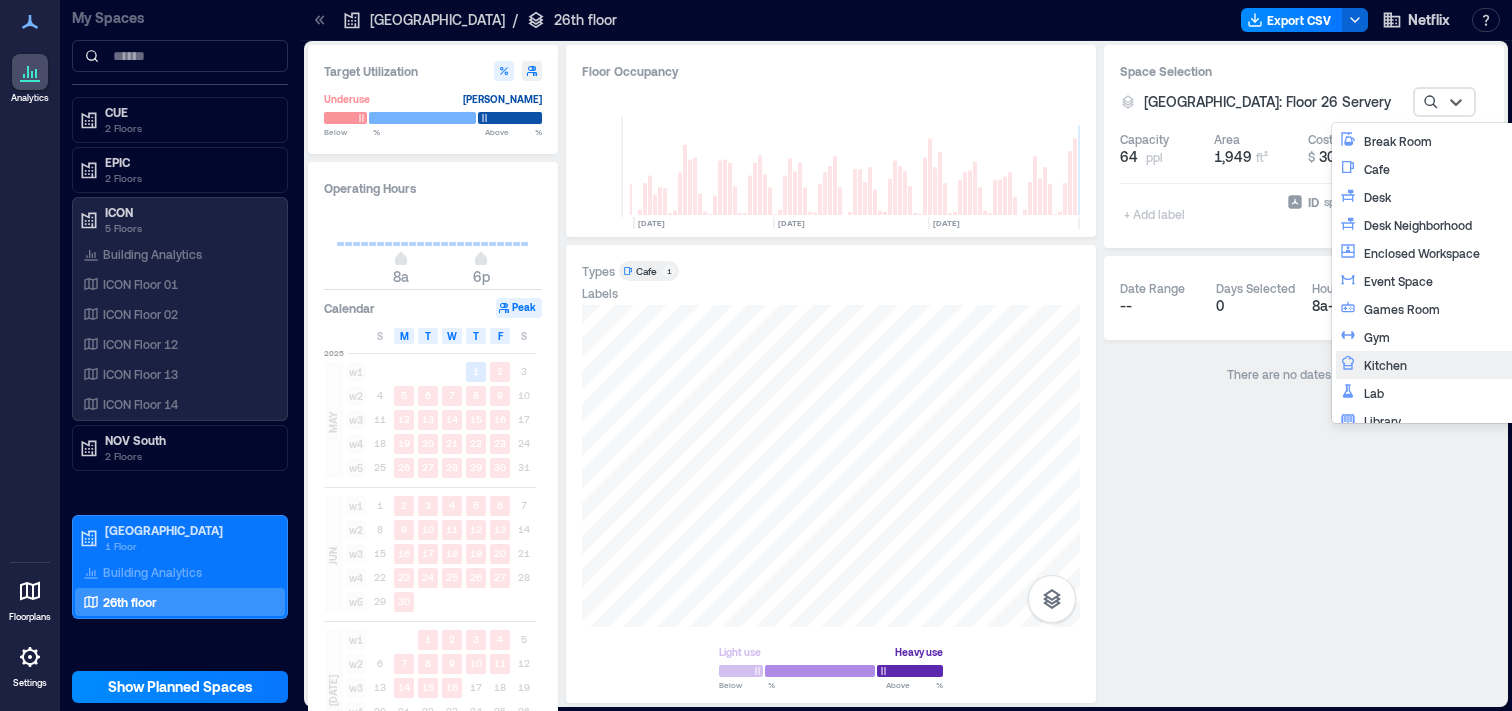 click on "Space Selection [GEOGRAPHIC_DATA]: Floor 26 Servery Kitchen, 9 of 27. 27 results available. Use Up and Down to choose options, press Enter to select the currently focused option, press Escape to exit the menu, press Tab to select the option and exit the menu. Break Room Cafe Desk Desk Neighborhood Enclosed Workspace Event Space Games Room Gym Kitchen Lab Library Lounge Meeting Room Open Collaboration Open Workspace Other Outdoor Phone Booth Reception Restroom Retail Servery Theater Utility Room Wellness Room Workstations Flex Space Capacity 64   ppl Area 1,949   ft² Cost per ft² $   30   / ft² Total cost $   58,471 + Add label ID spc_1393257659309753082 Date Range -- Days Selected 0 Hour Range 8a  -  6p Data Interval 1 day There are no dates selected" at bounding box center (1304, 374) 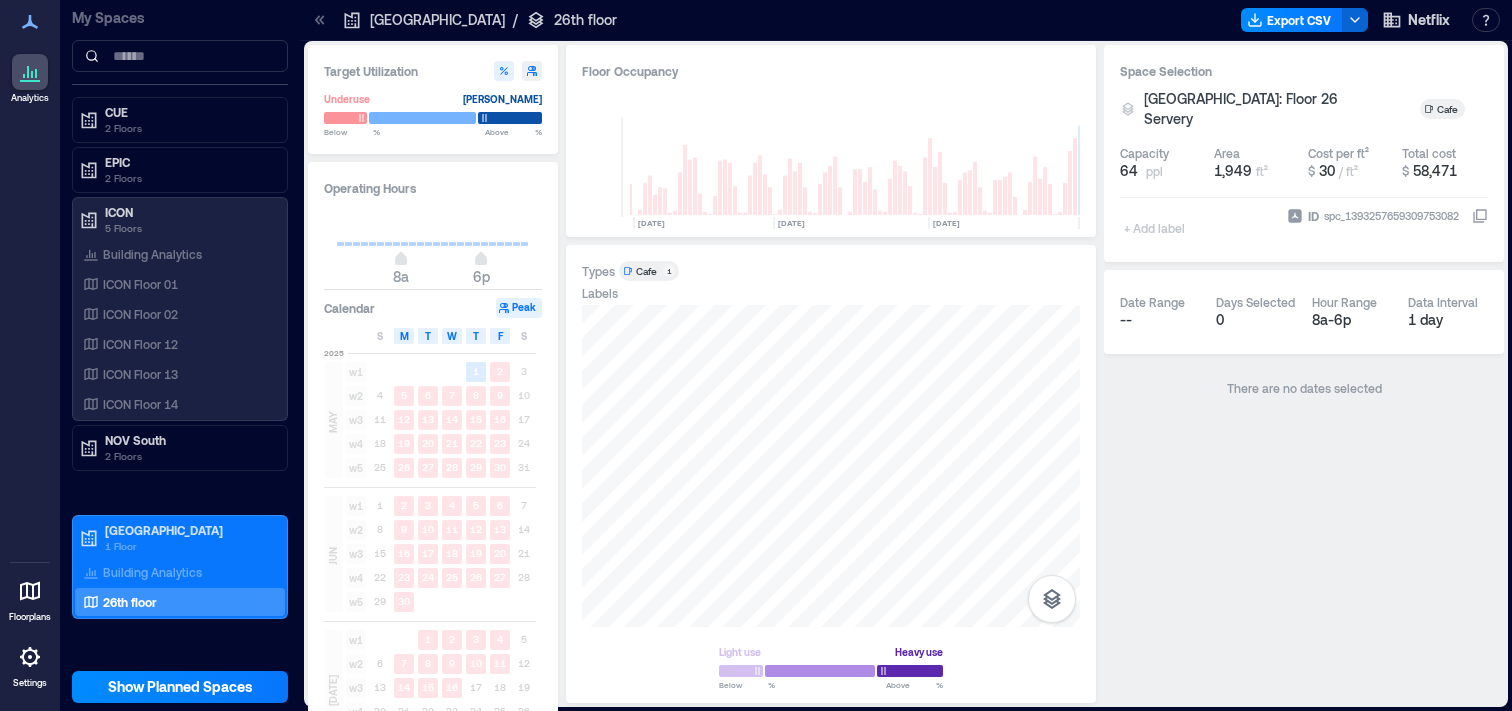 click on "[GEOGRAPHIC_DATA]: Floor 26 Servery Cafe" at bounding box center [1304, 109] 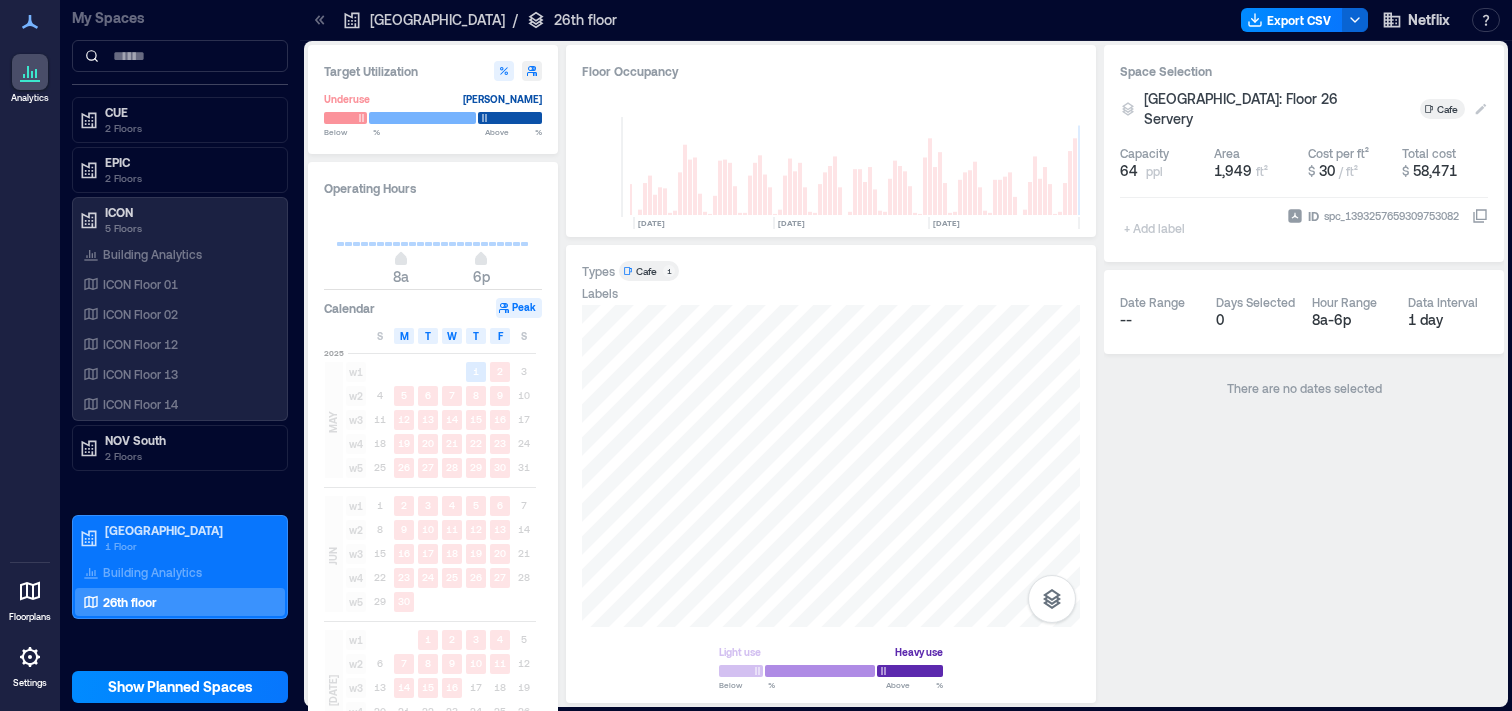 click on "Cafe" at bounding box center (1449, 109) 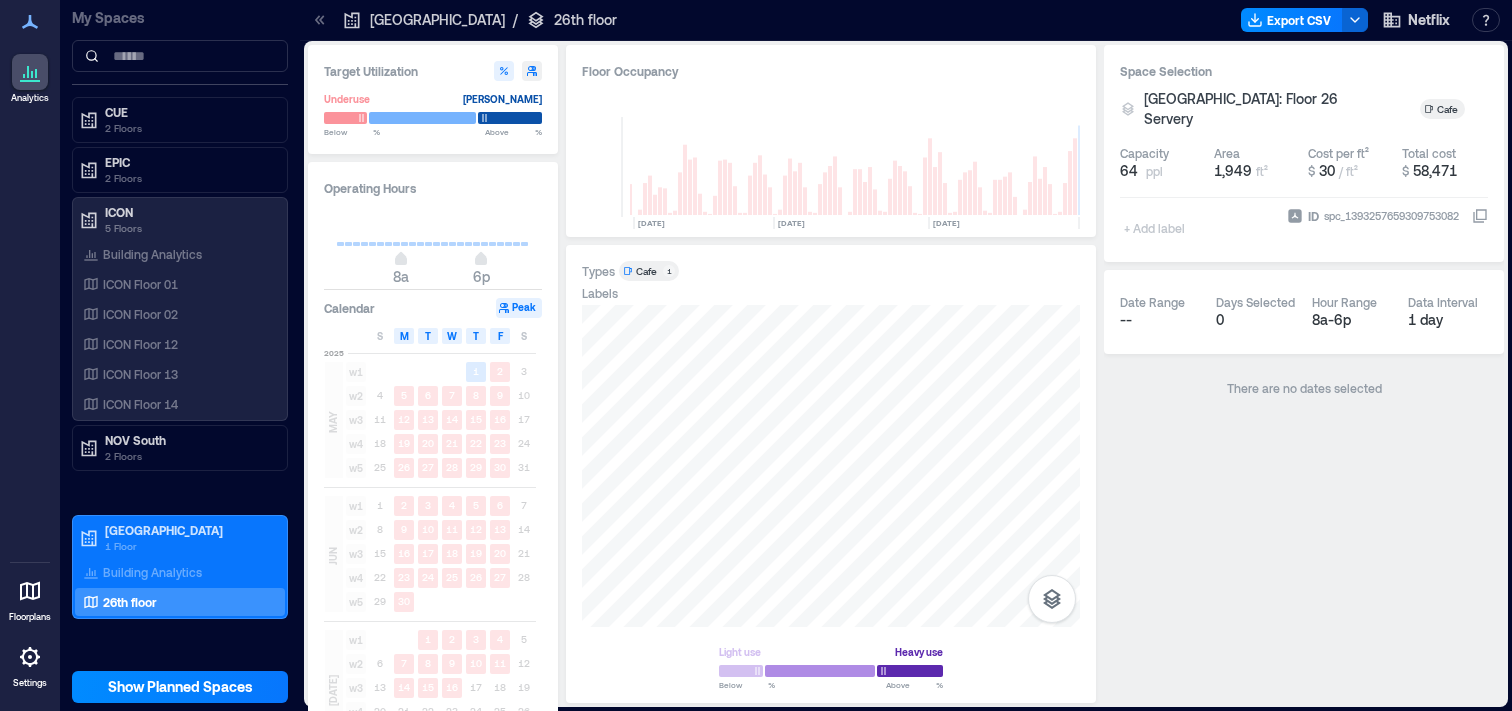 click on "Space Selection [GEOGRAPHIC_DATA]: Floor 26 Servery Cafe Capacity 64   ppl Area 1,949   ft² Cost per ft² $   30   / ft² Total cost $   58,471 + Add label ID spc_1393257659309753082 Date Range -- Days Selected 0 Hour Range 8a  -  6p Data Interval 1 day There are no dates selected" at bounding box center [1304, 374] 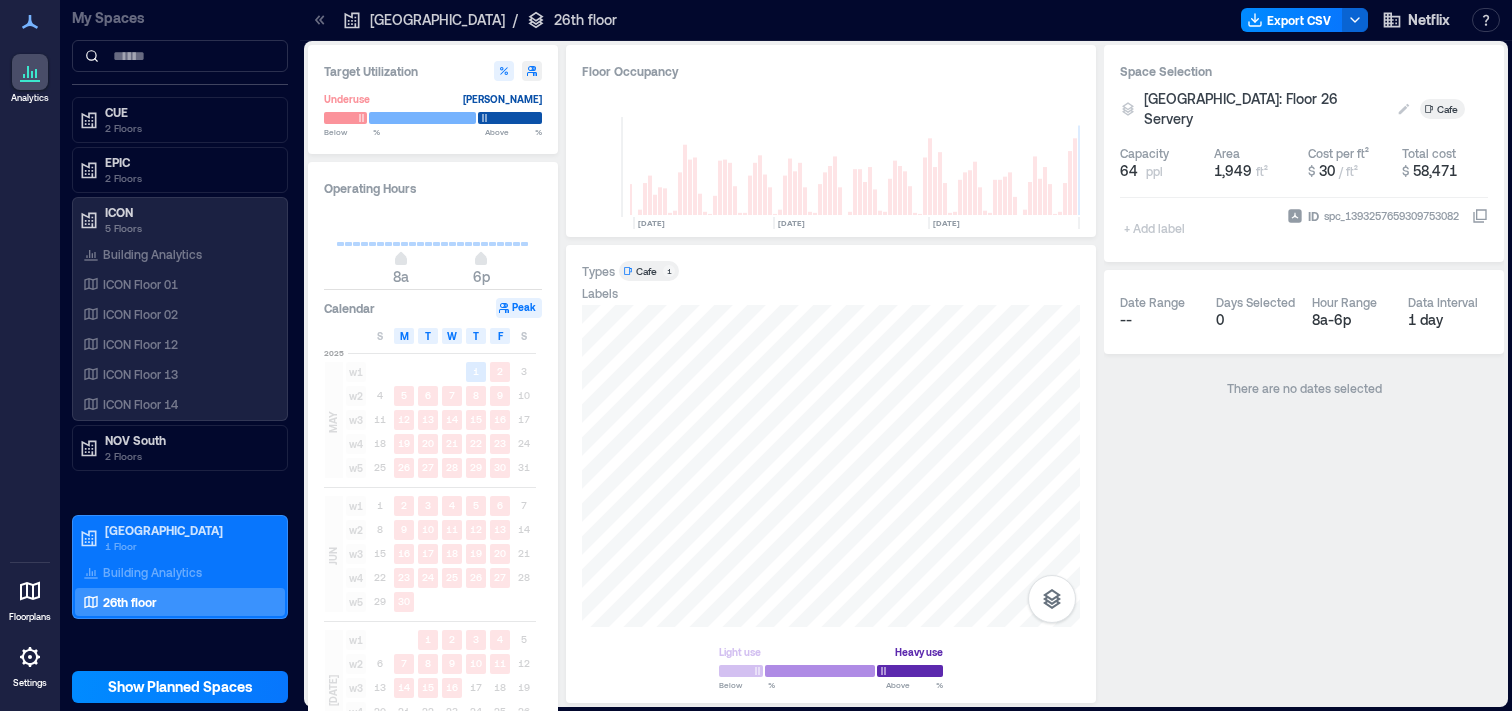 click on "[GEOGRAPHIC_DATA]: Floor 26 Servery" at bounding box center [1266, 109] 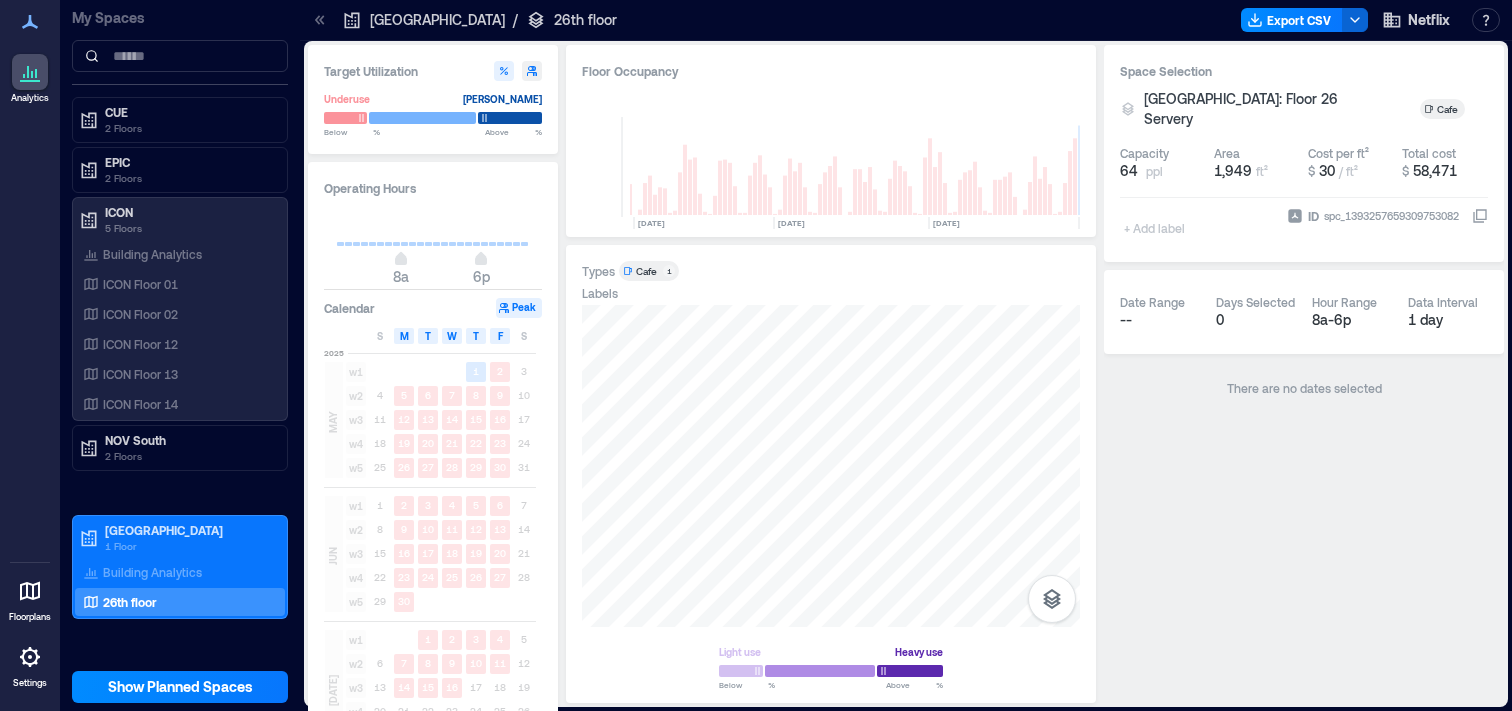 click on "Space Selection [GEOGRAPHIC_DATA]: Floor 26 Servery Cafe Capacity 64   ppl Area 1,949   ft² Cost per ft² $   30   / ft² Total cost $   58,471 + Add label ID spc_1393257659309753082 Date Range -- Days Selected 0 Hour Range 8a  -  6p Data Interval 1 day There are no dates selected" at bounding box center [1304, 374] 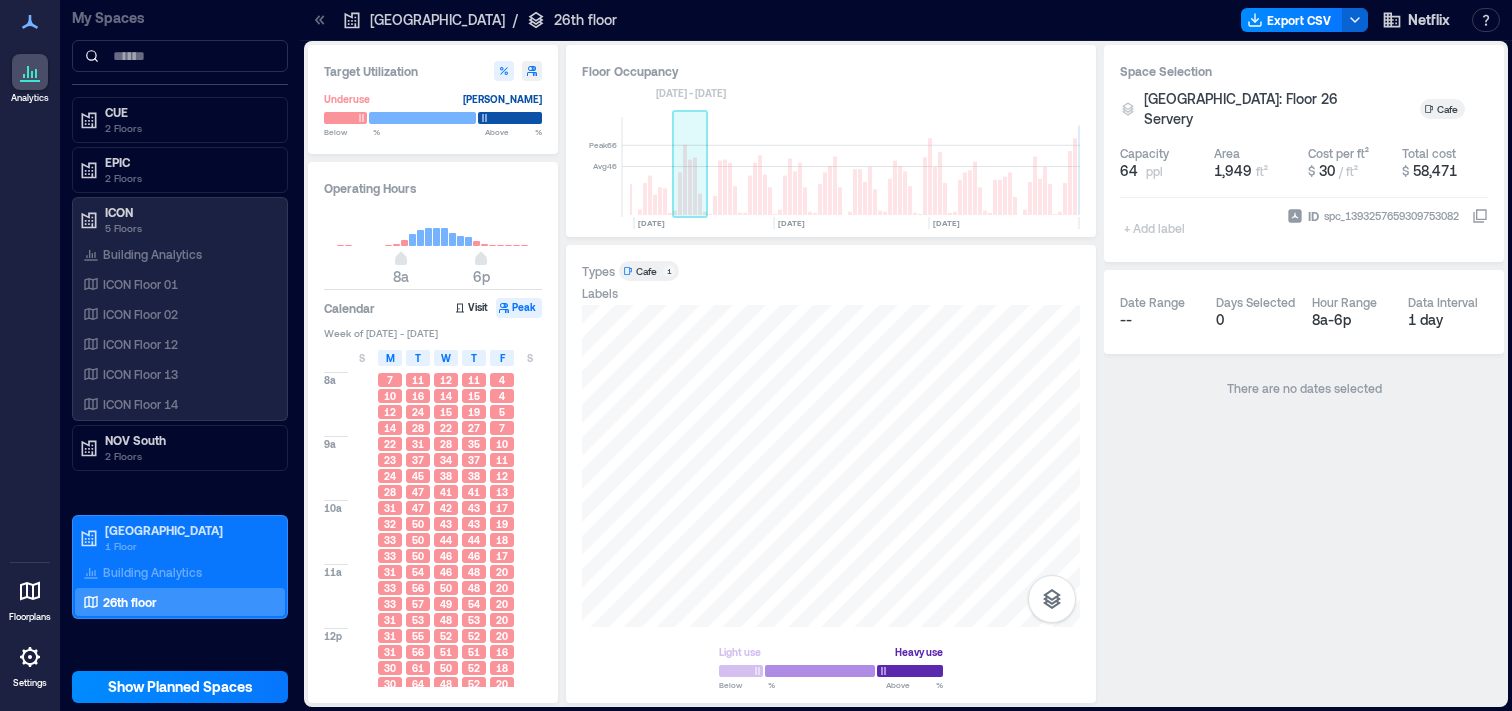 click 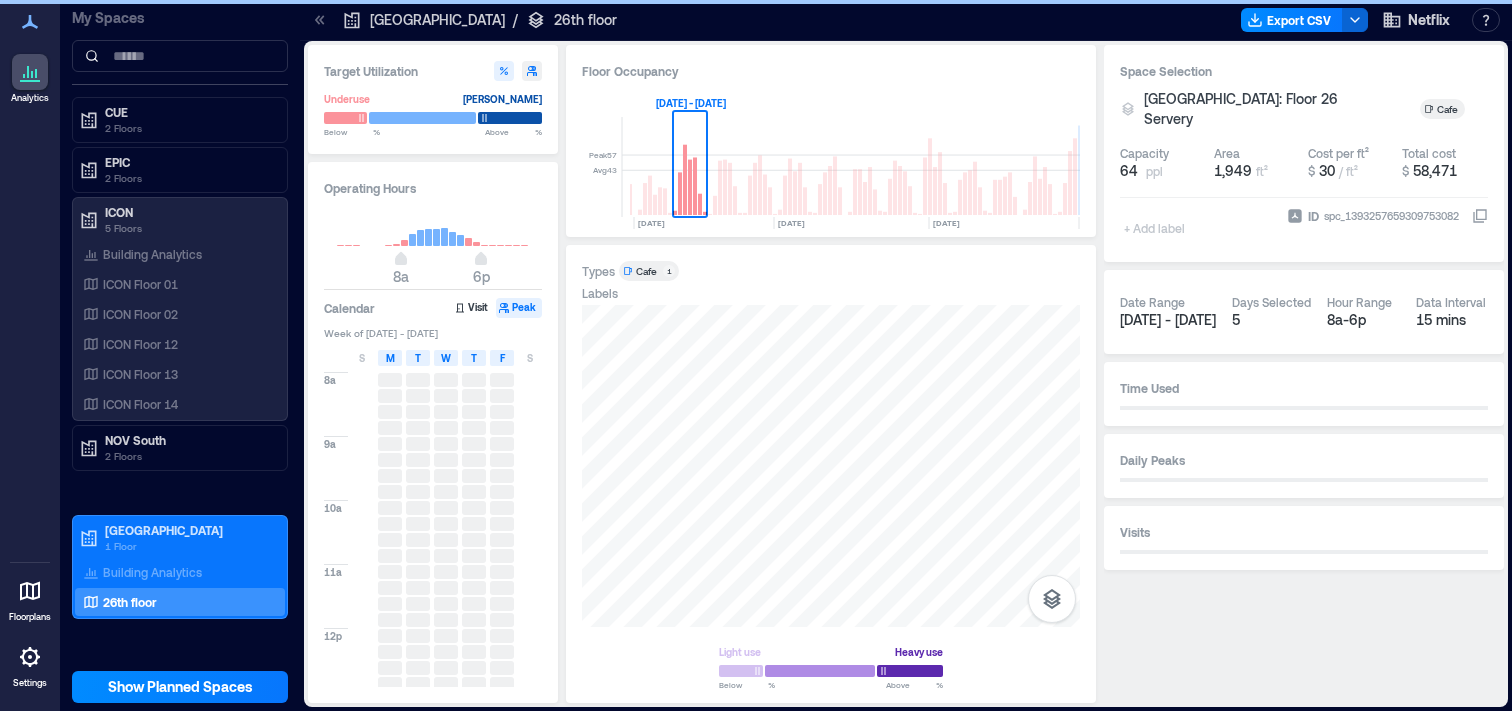 scroll, scrollTop: 0, scrollLeft: 217, axis: horizontal 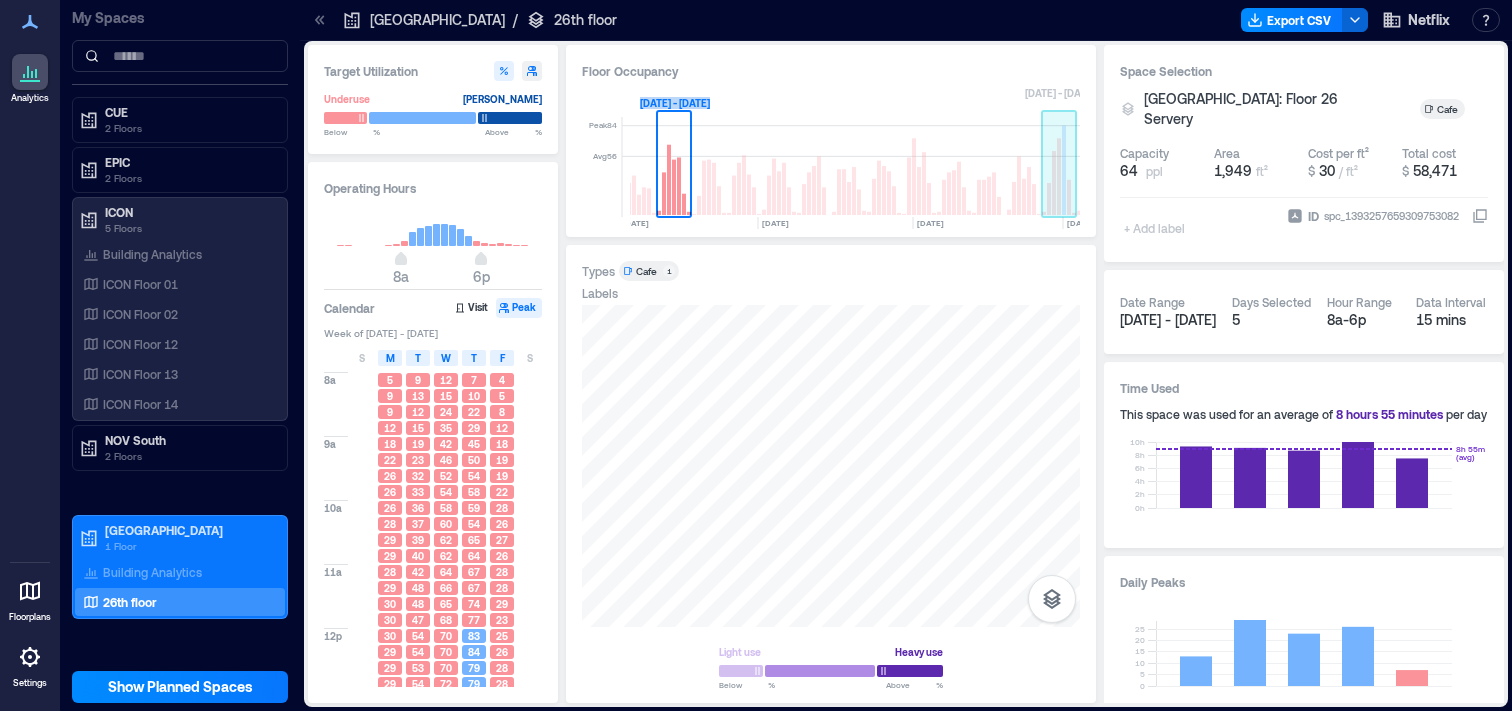 click 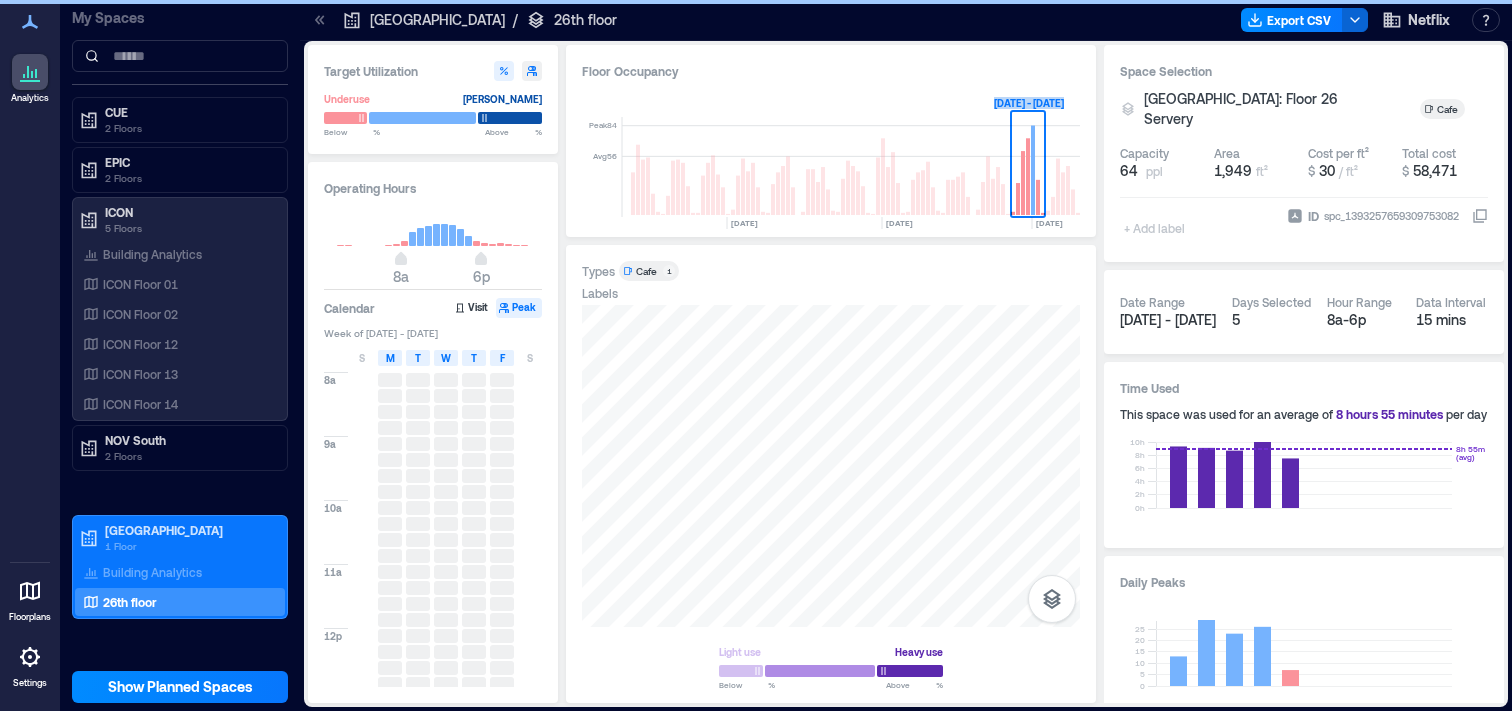 scroll, scrollTop: 0, scrollLeft: 602, axis: horizontal 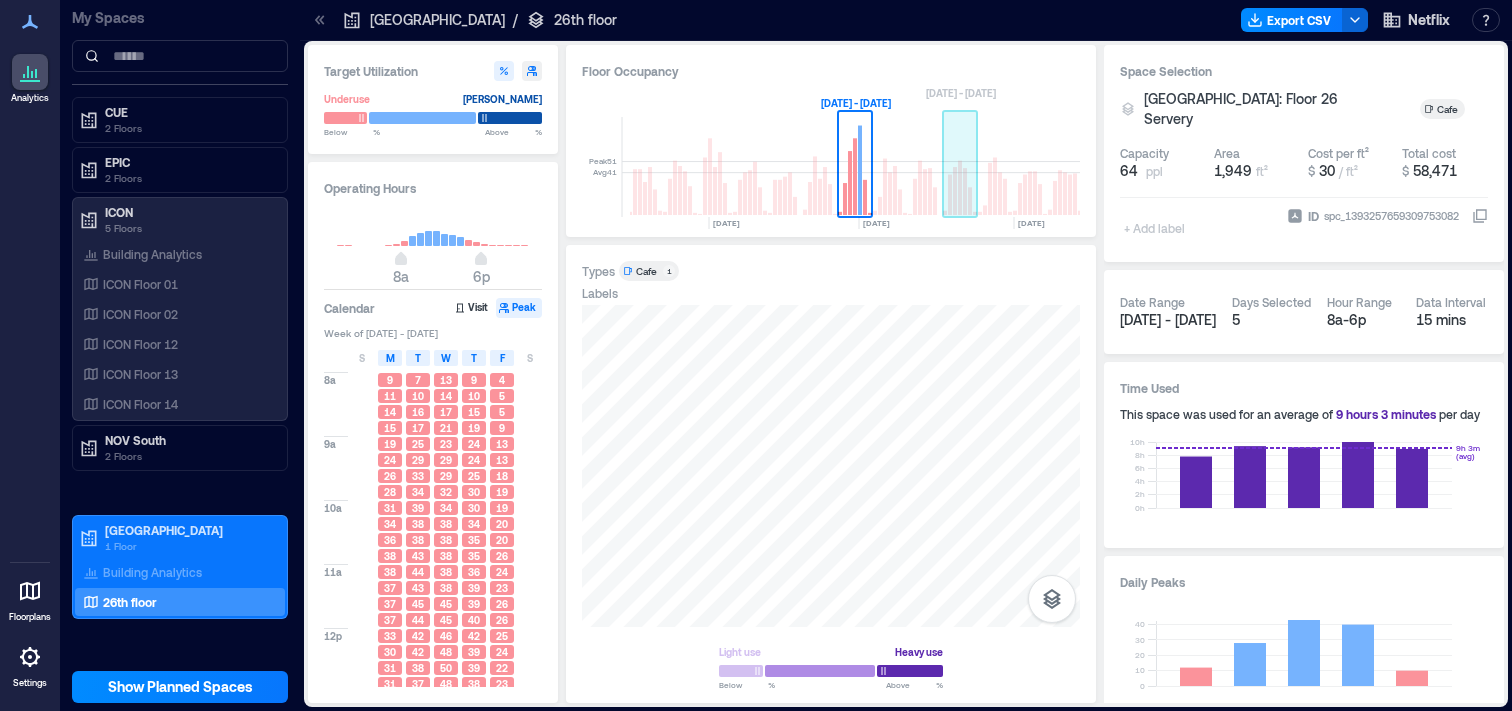 click 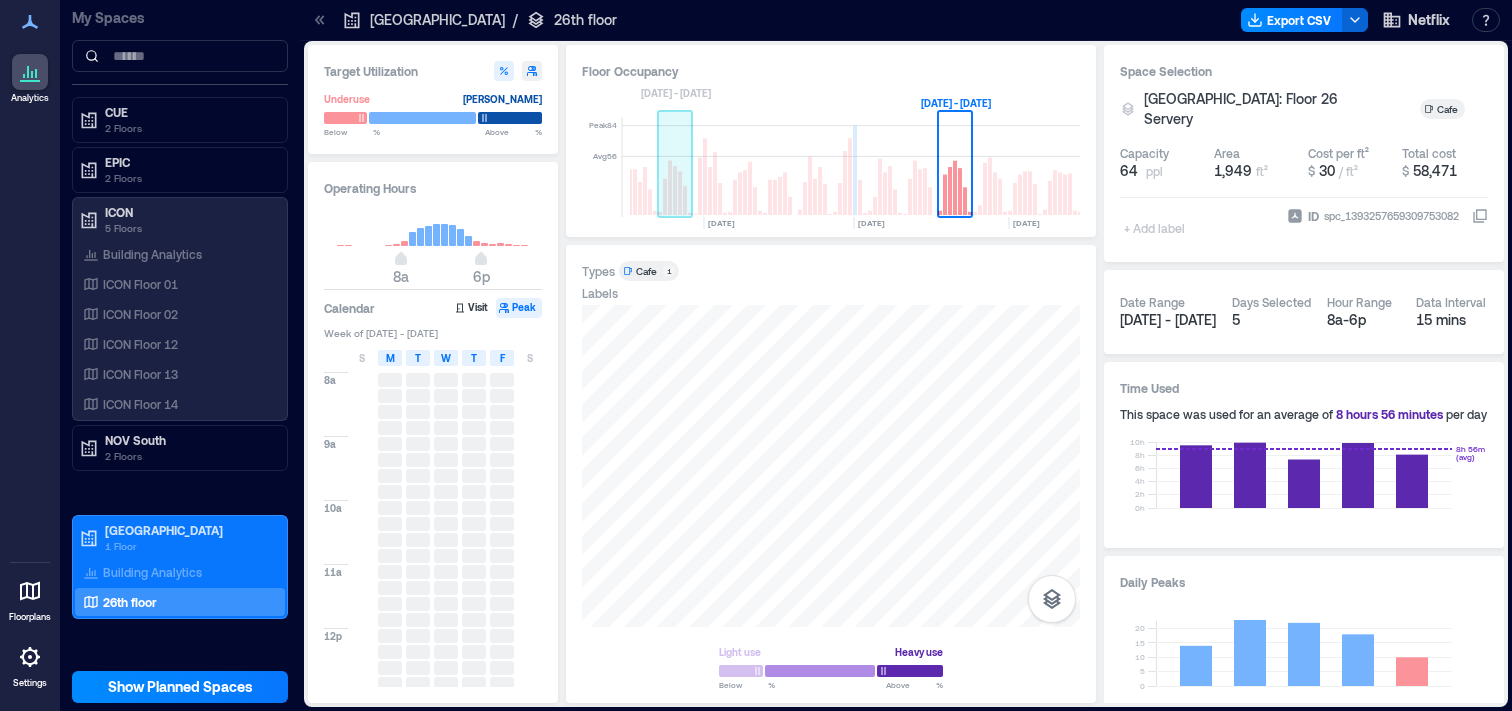 scroll, scrollTop: 0, scrollLeft: 321, axis: horizontal 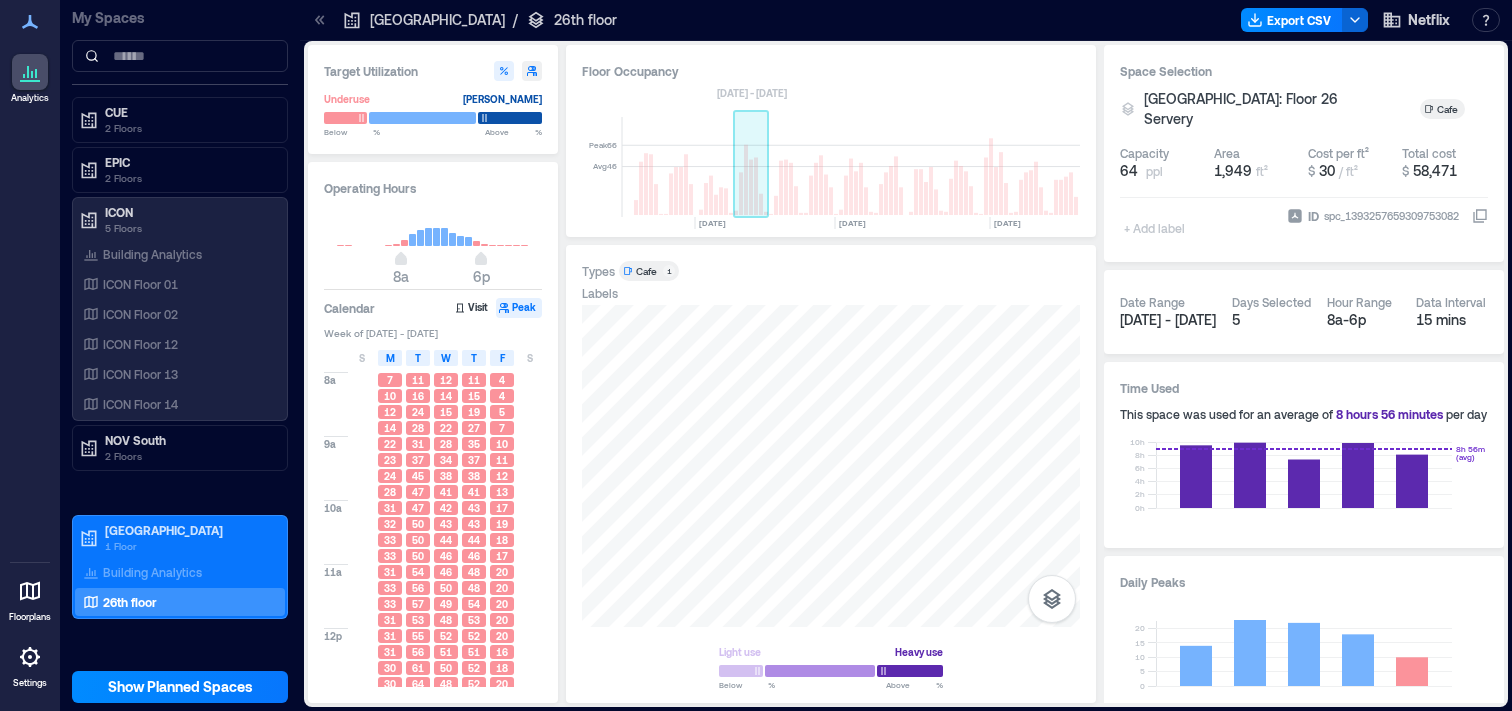 click 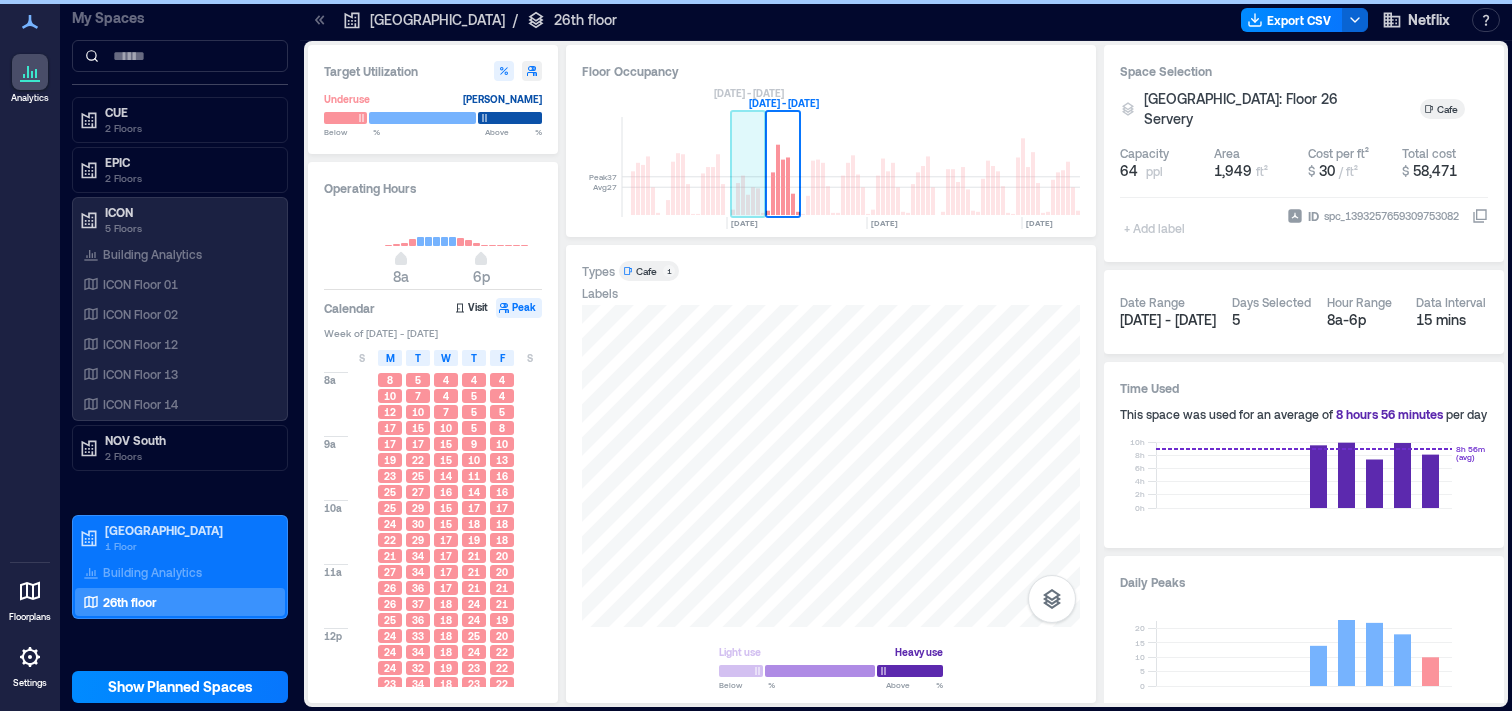 scroll, scrollTop: 0, scrollLeft: 217, axis: horizontal 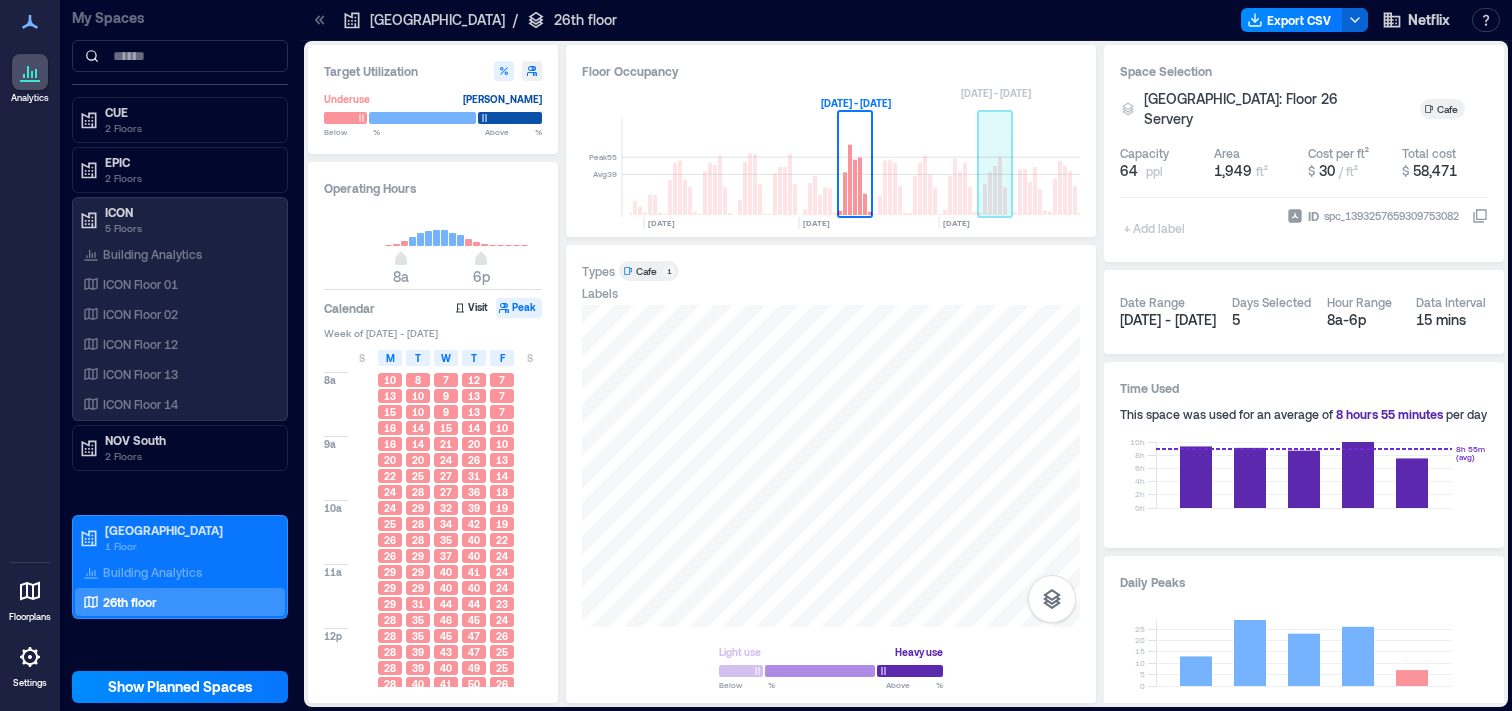 click 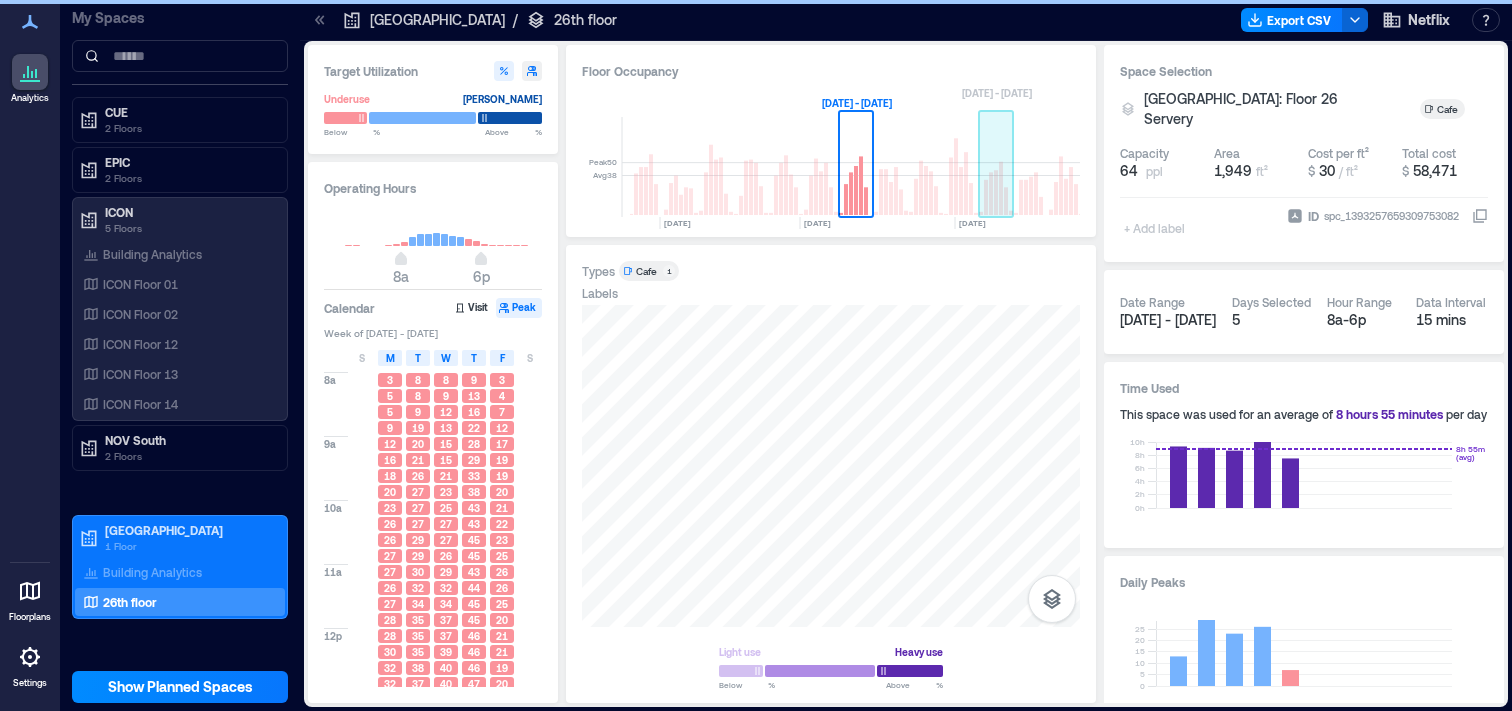 scroll, scrollTop: 0, scrollLeft: 357, axis: horizontal 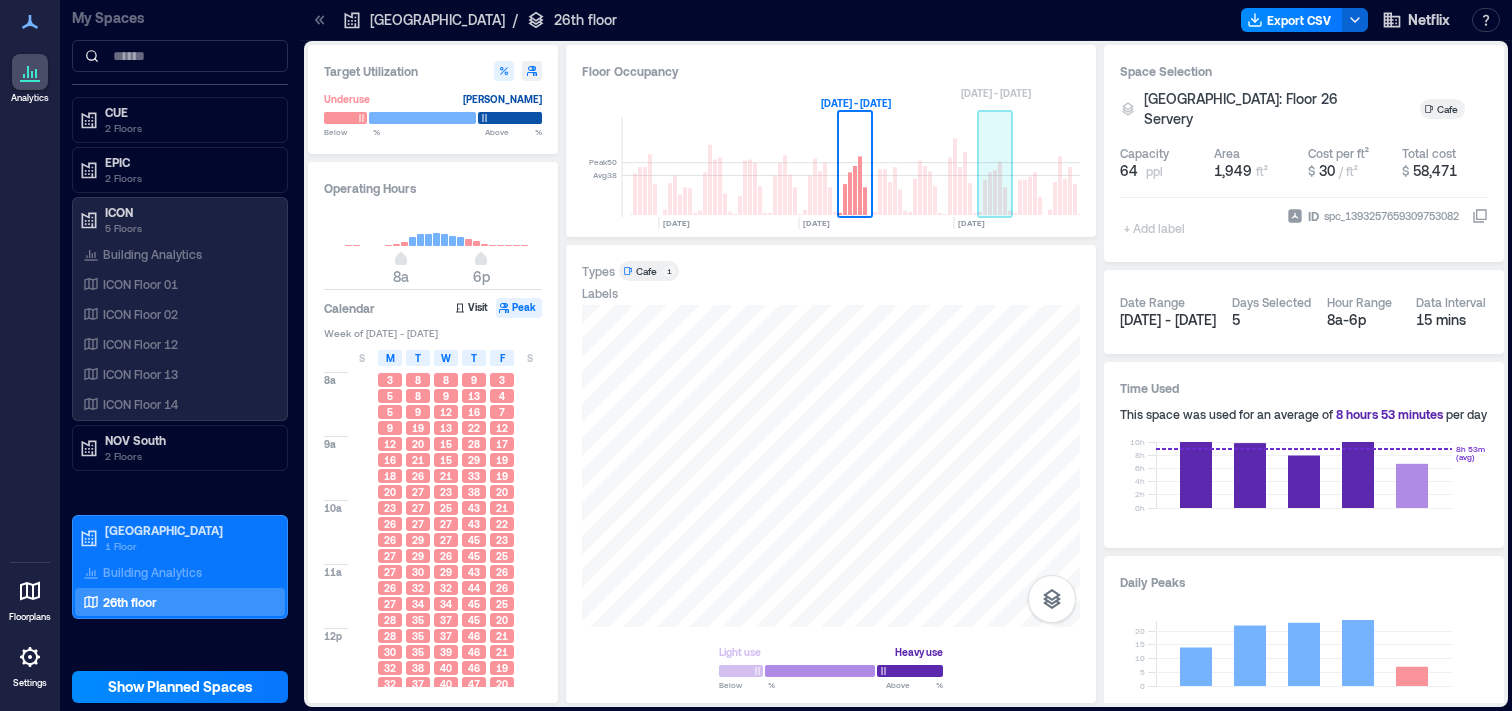 click 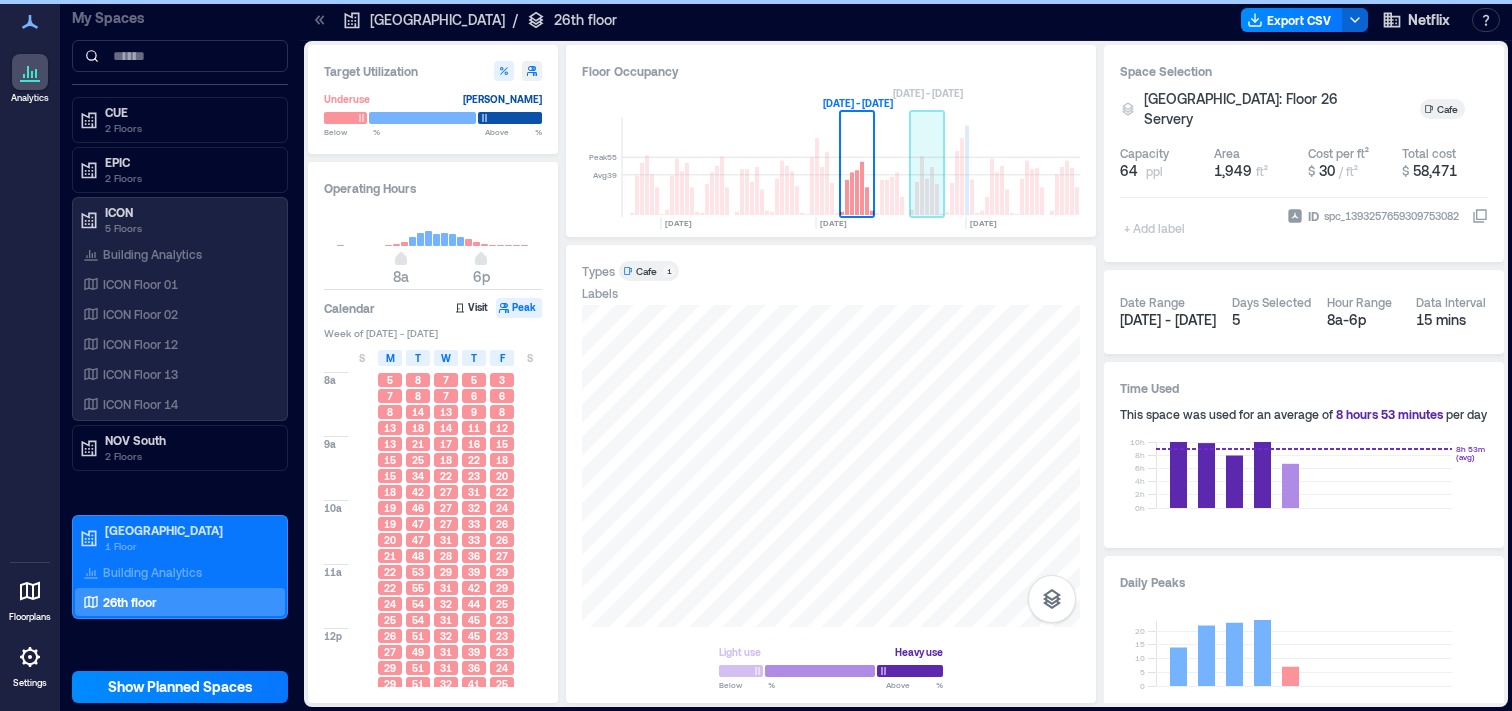 scroll, scrollTop: 0, scrollLeft: 497, axis: horizontal 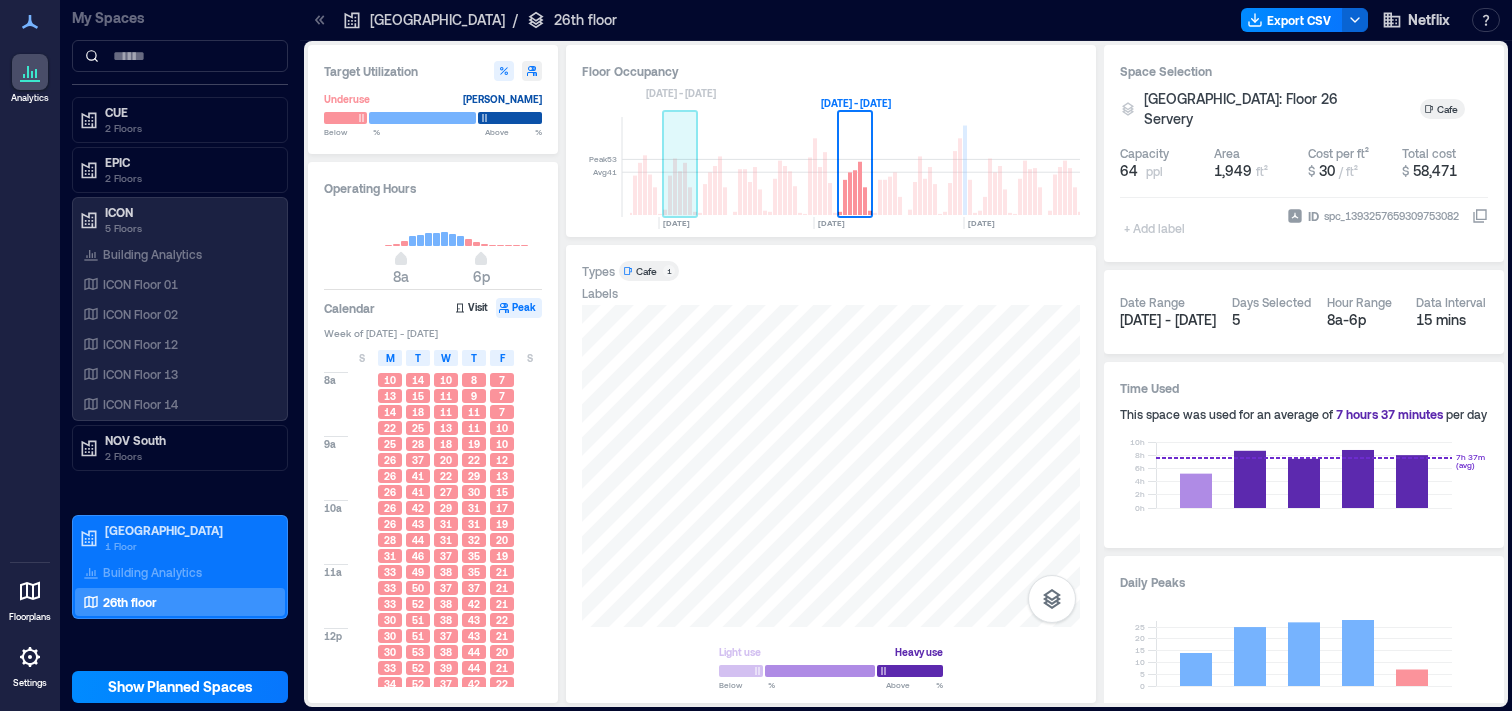click 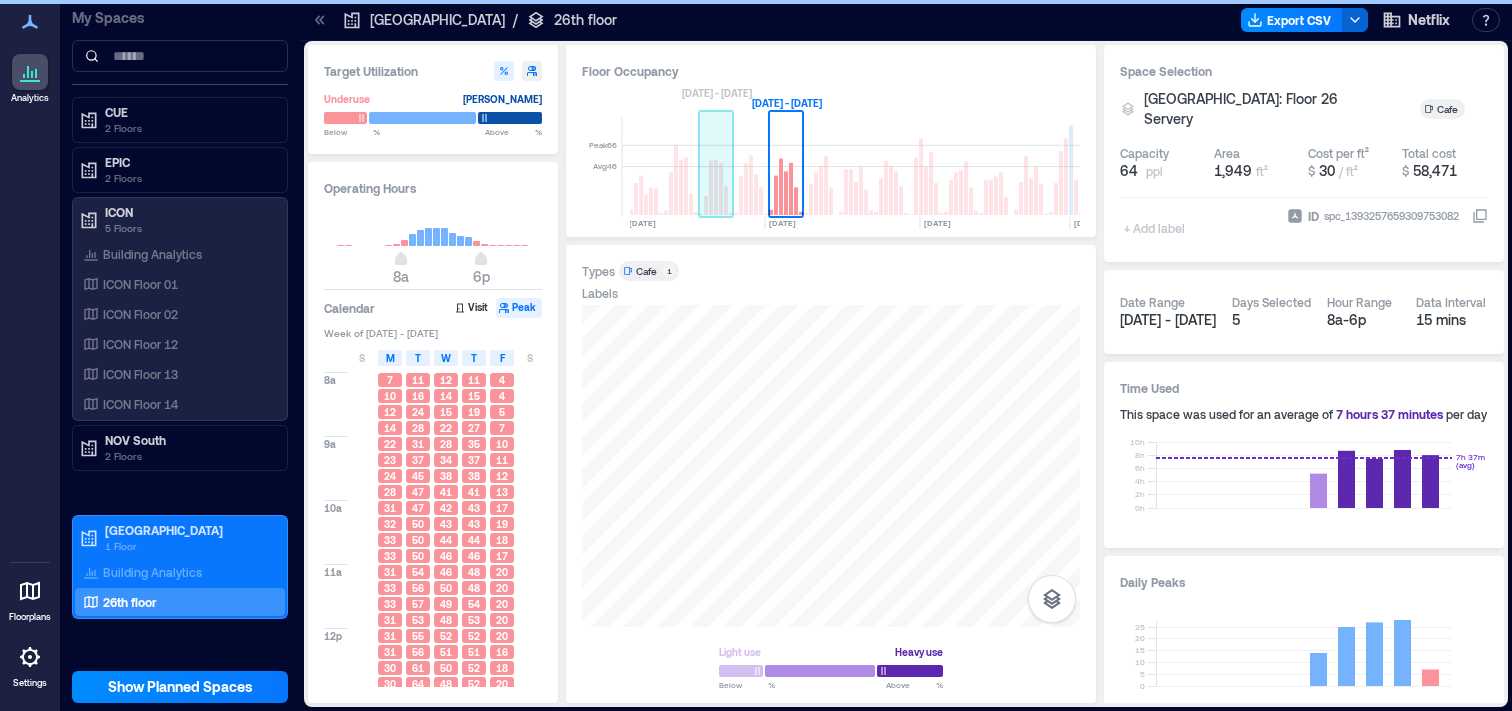 scroll, scrollTop: 0, scrollLeft: 322, axis: horizontal 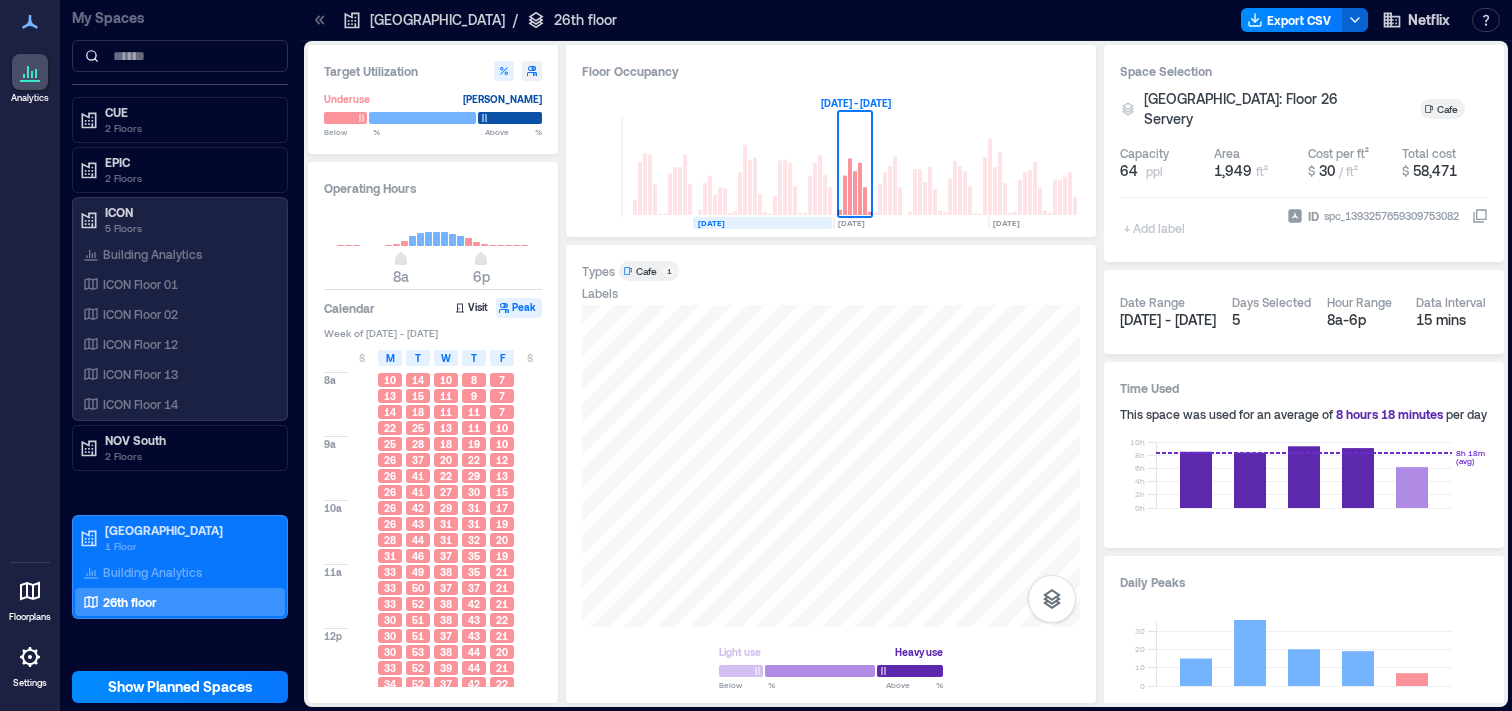 click 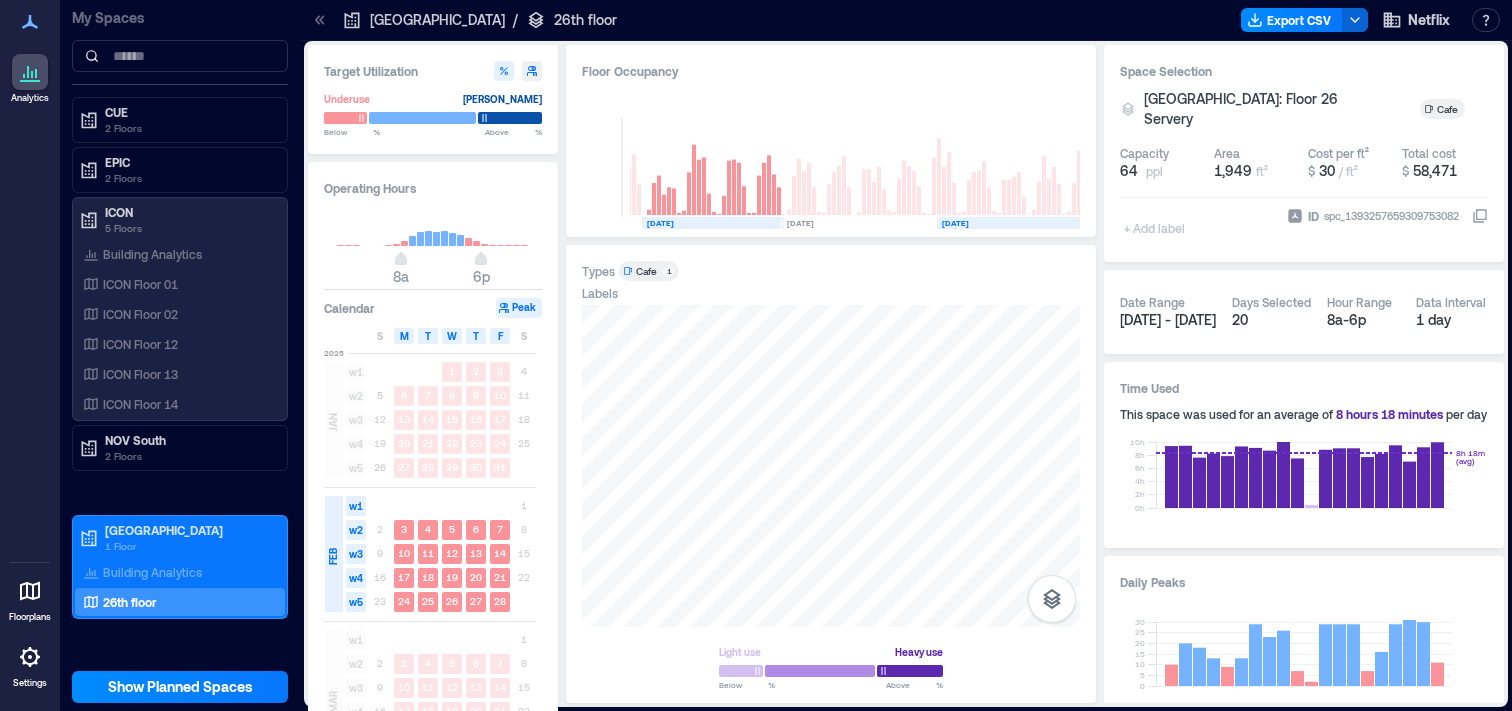 click 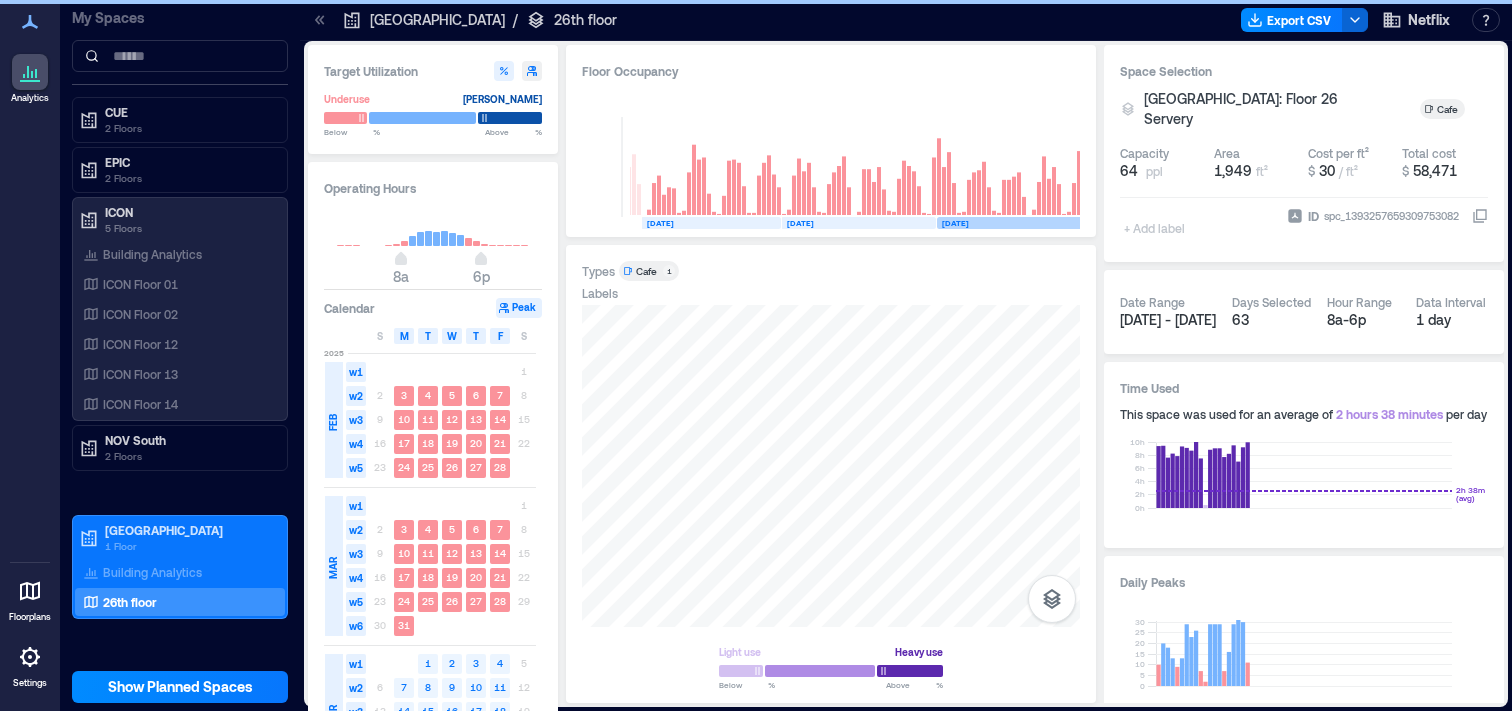 scroll, scrollTop: 0, scrollLeft: 382, axis: horizontal 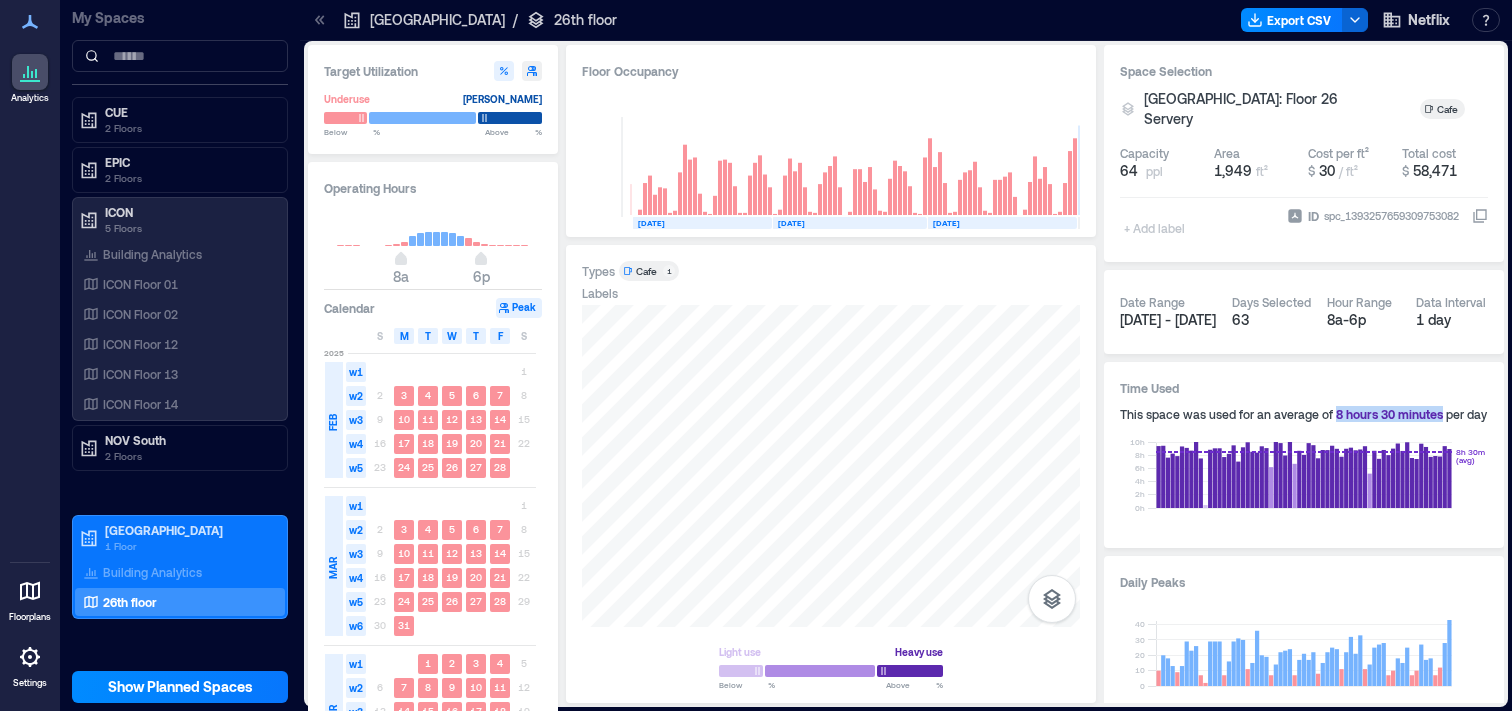 drag, startPoint x: 1334, startPoint y: 395, endPoint x: 1439, endPoint y: 396, distance: 105.00476 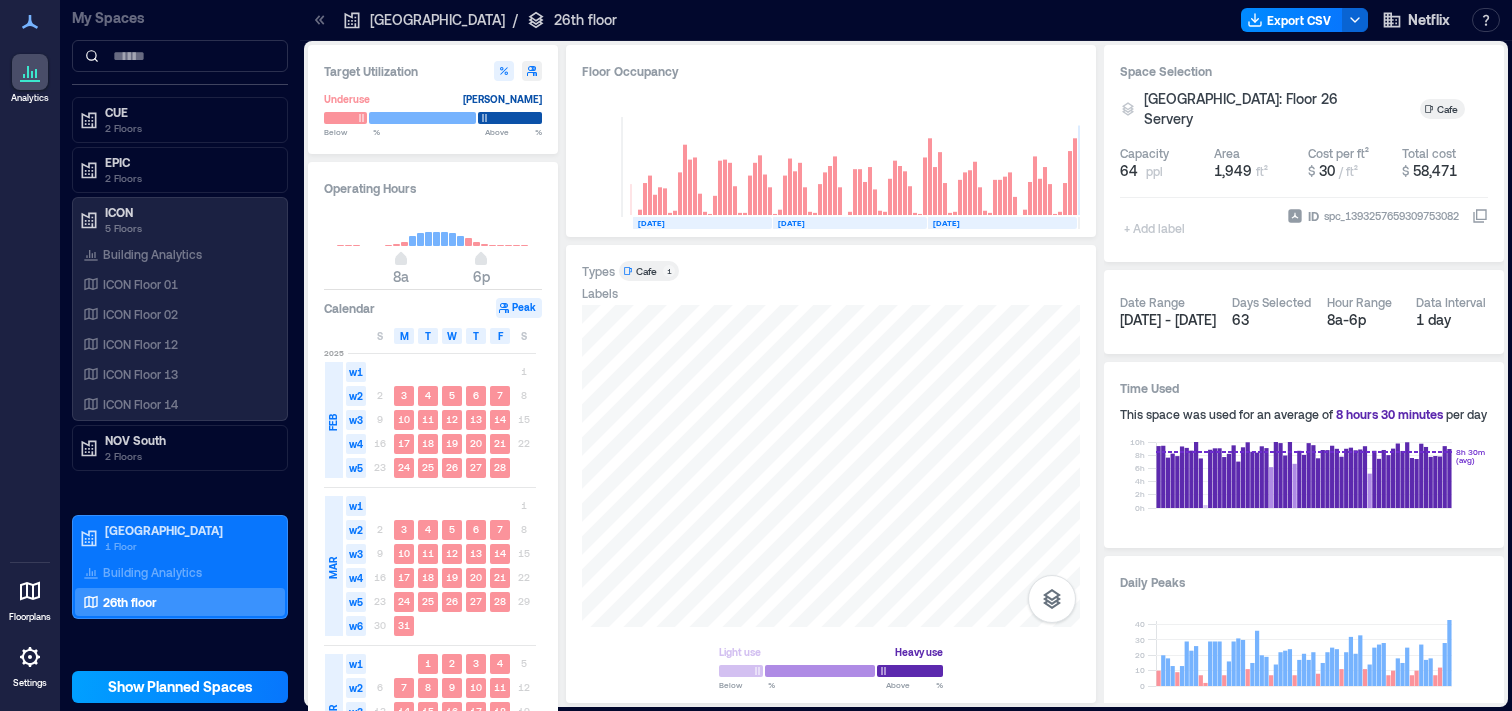 click on "Show Planned Spaces" at bounding box center [180, 687] 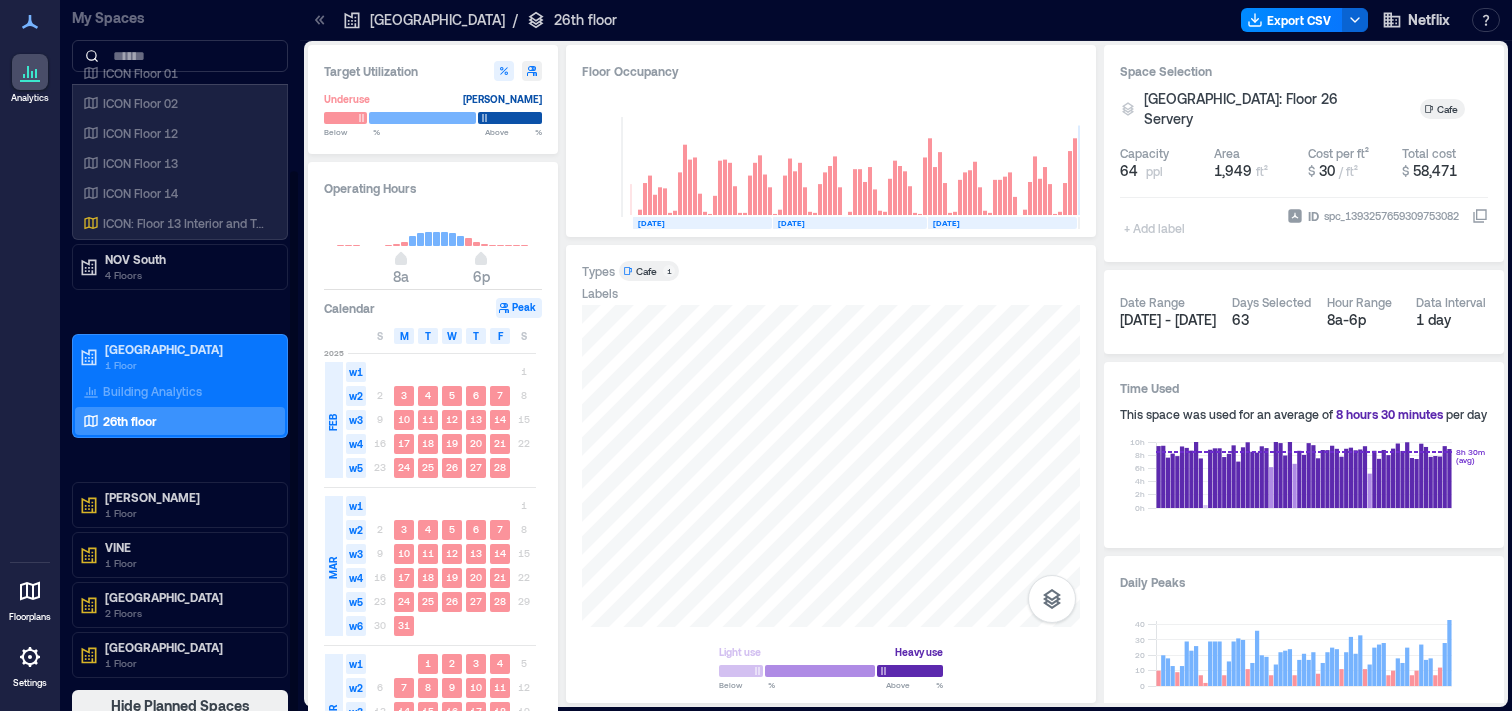 scroll, scrollTop: 222, scrollLeft: 0, axis: vertical 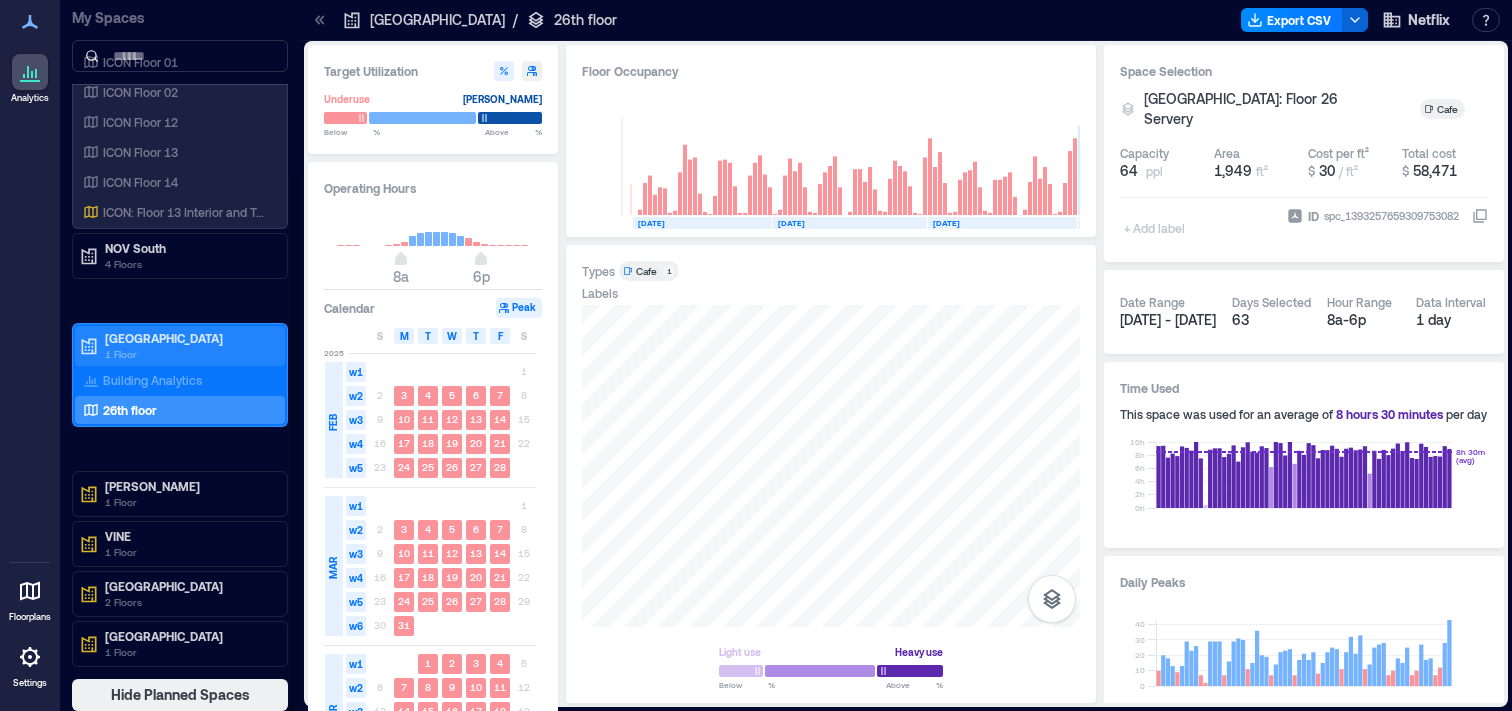 click on "1 Floor" at bounding box center [189, 354] 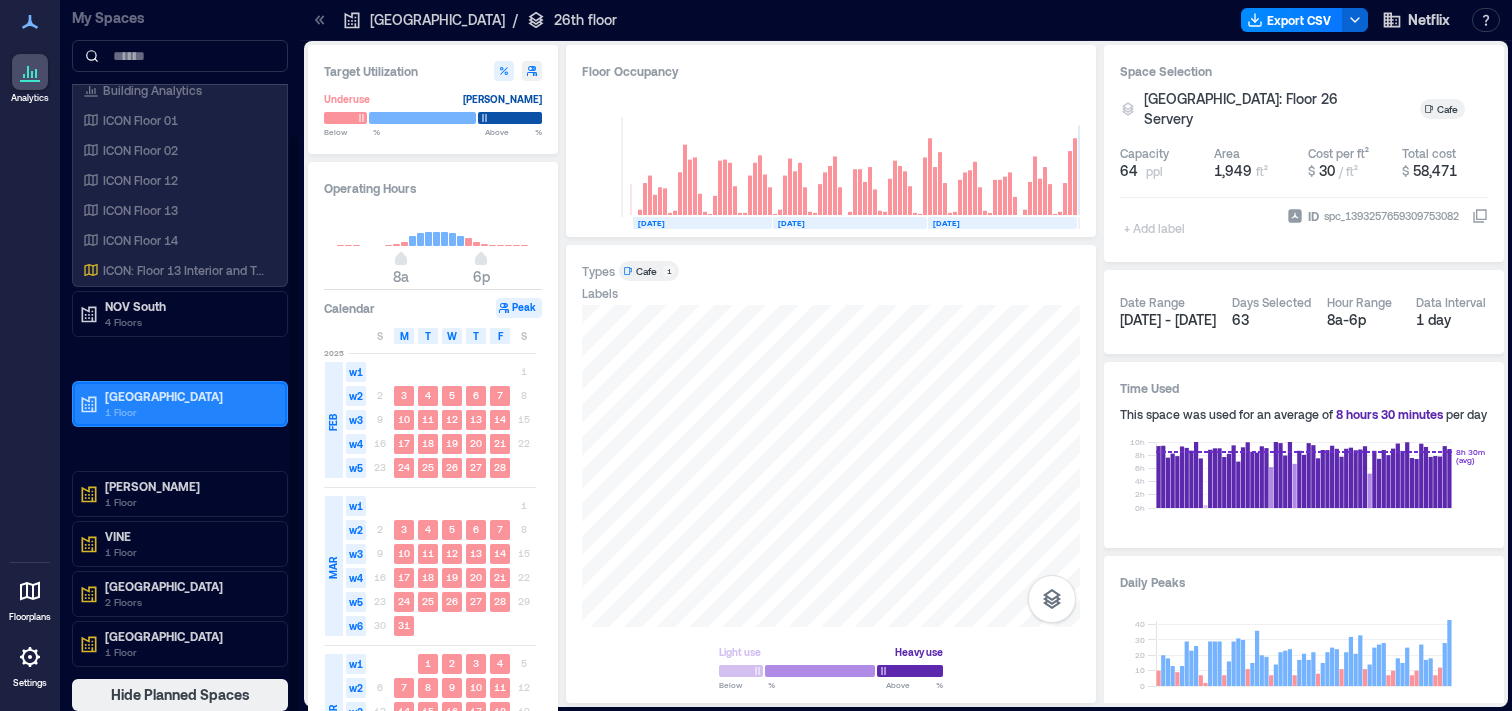 click on "[GEOGRAPHIC_DATA]" at bounding box center (189, 396) 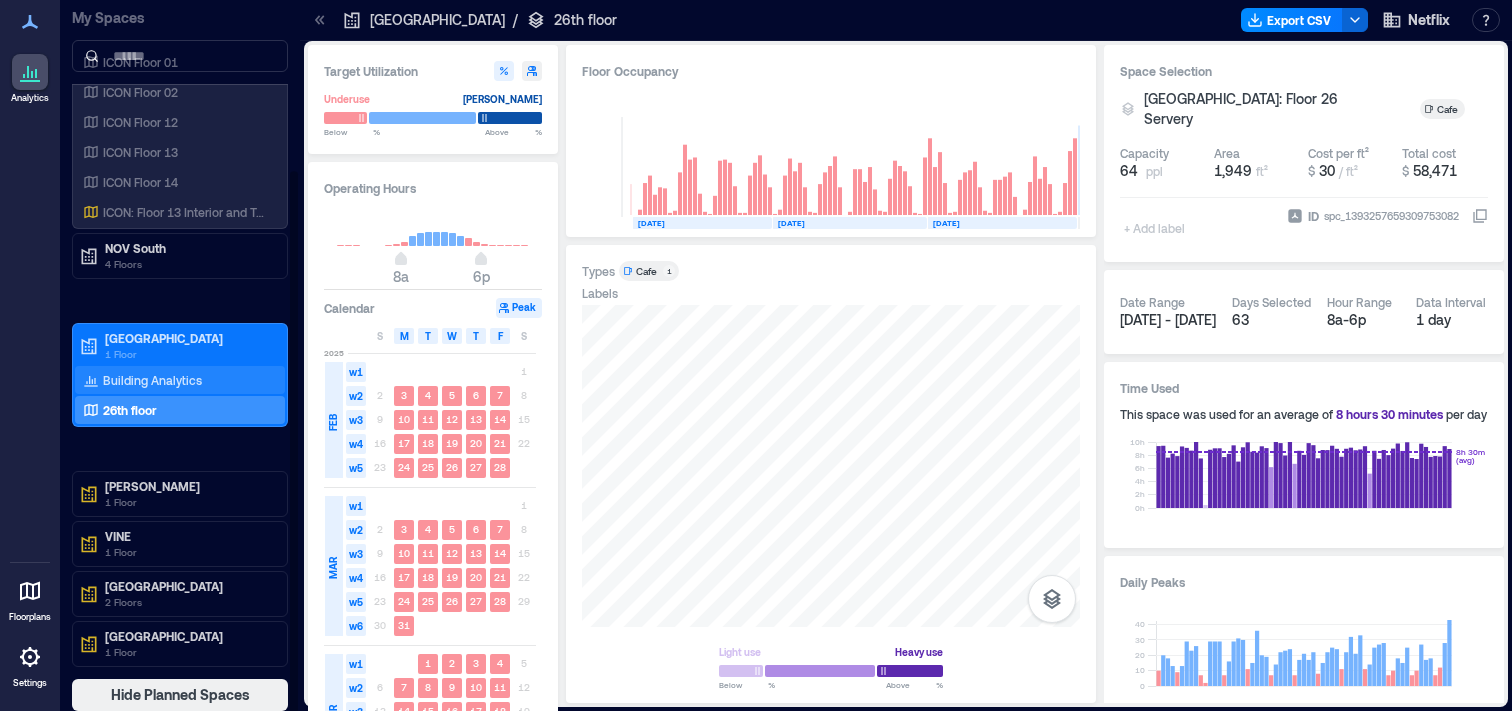 click on "Building Analytics" at bounding box center [152, 380] 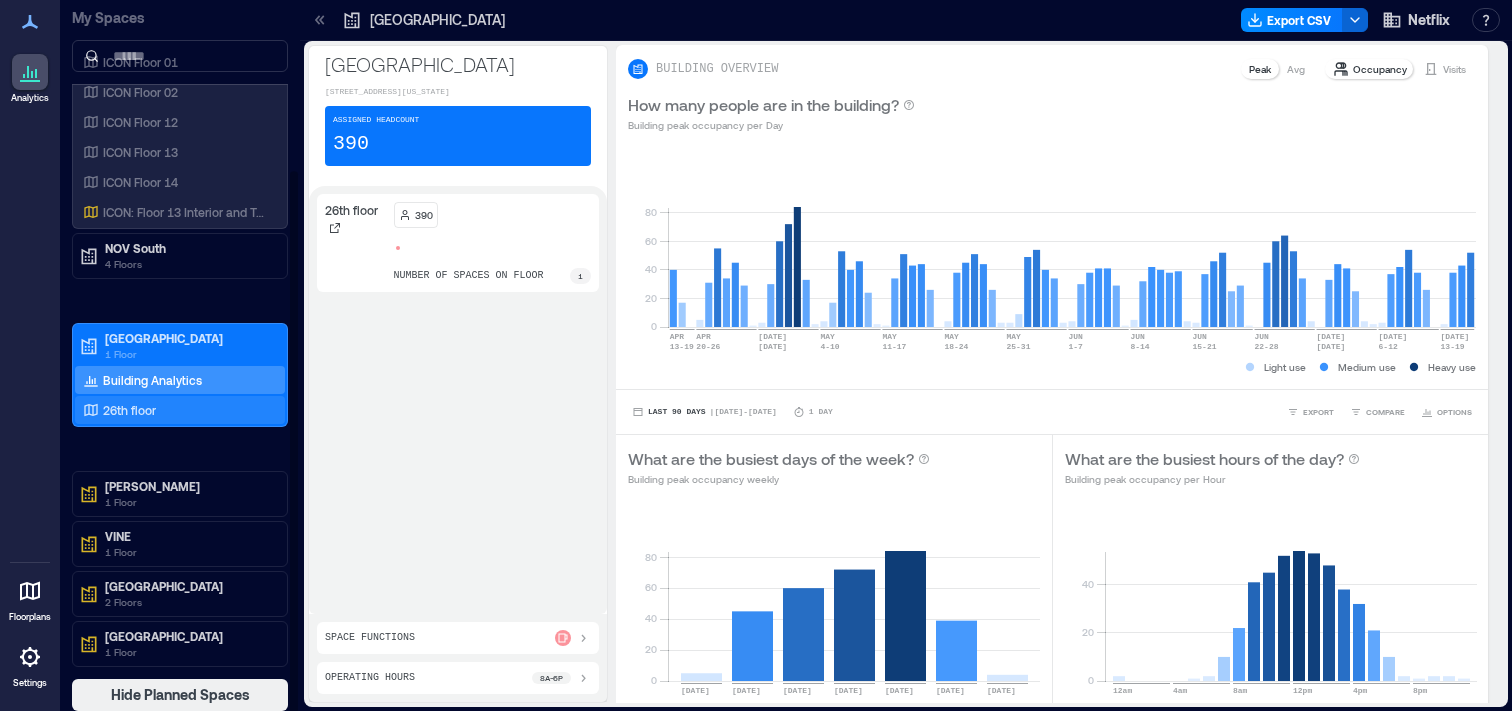 click on "26th floor" at bounding box center (176, 410) 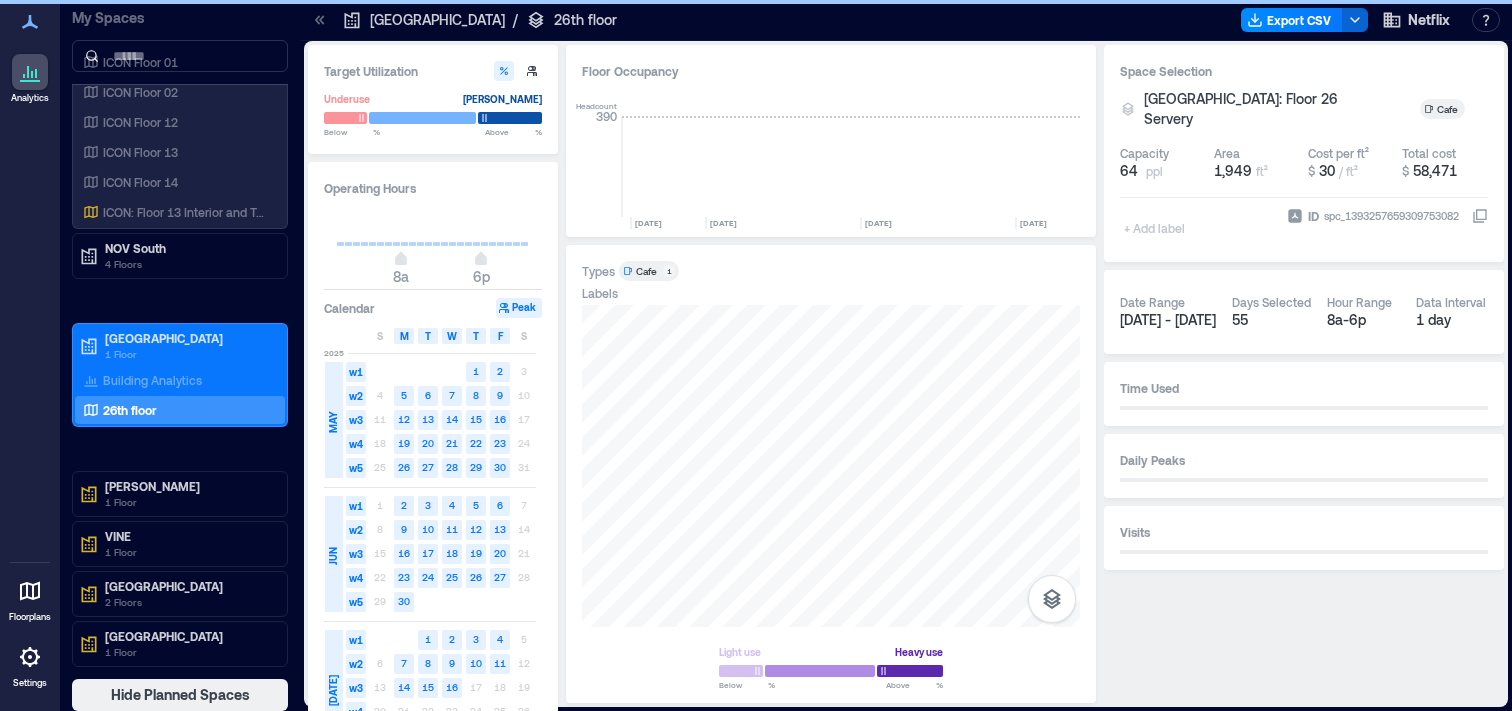 scroll, scrollTop: 0, scrollLeft: 770, axis: horizontal 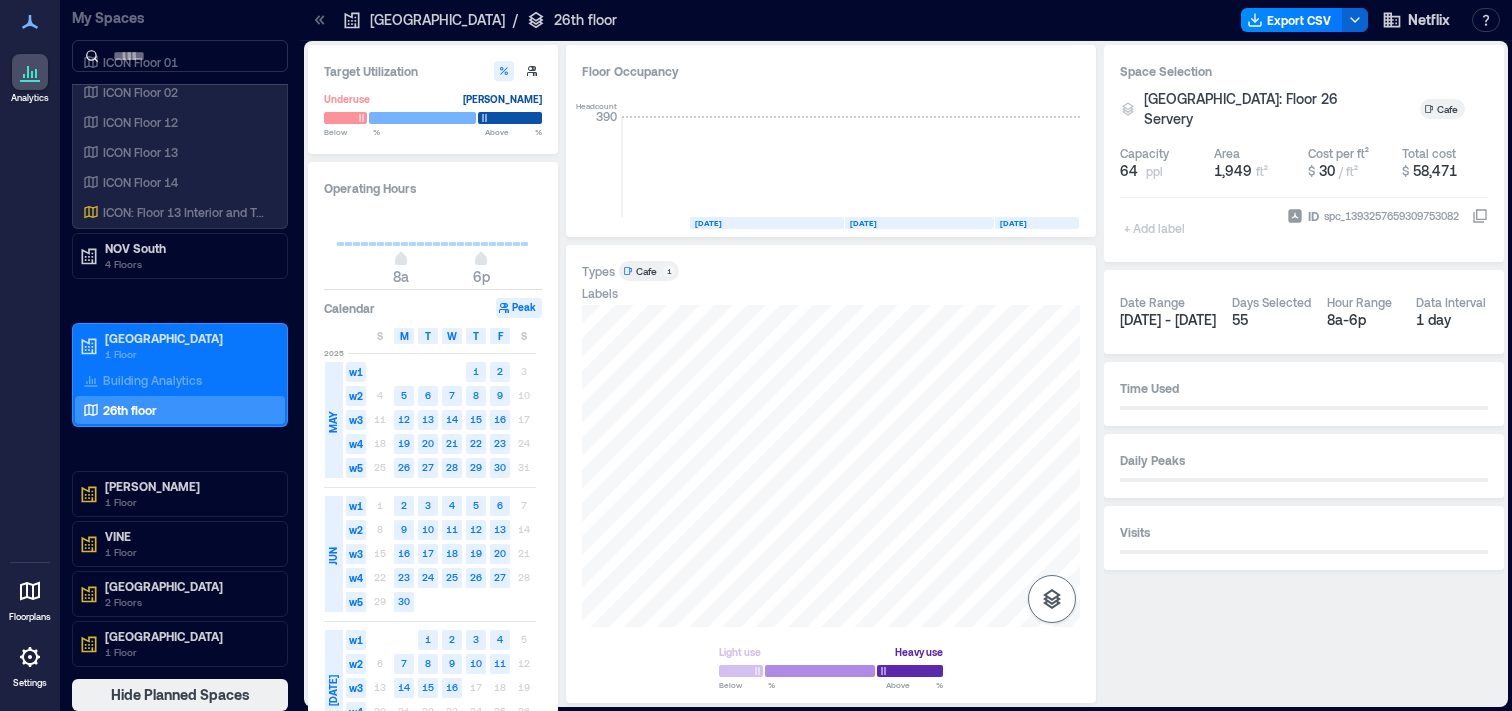 click 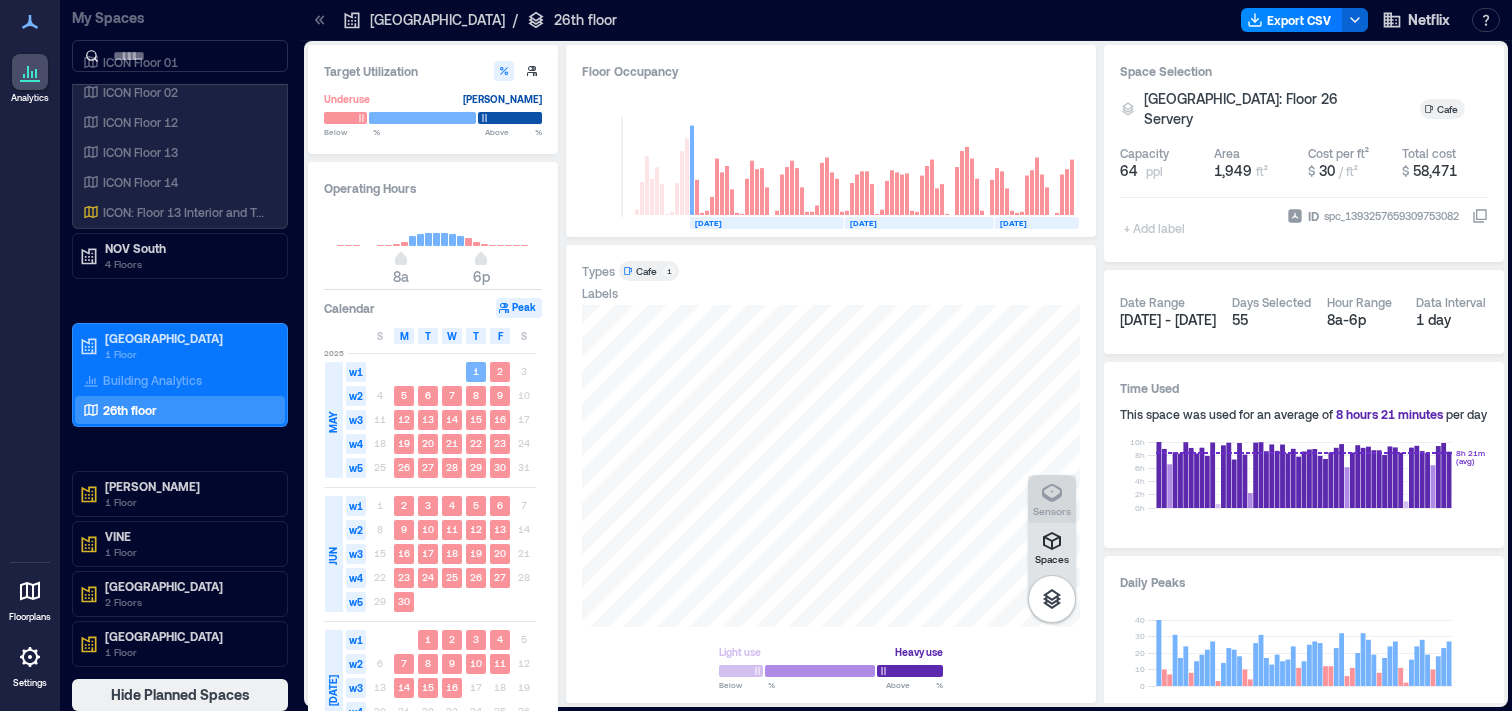 click 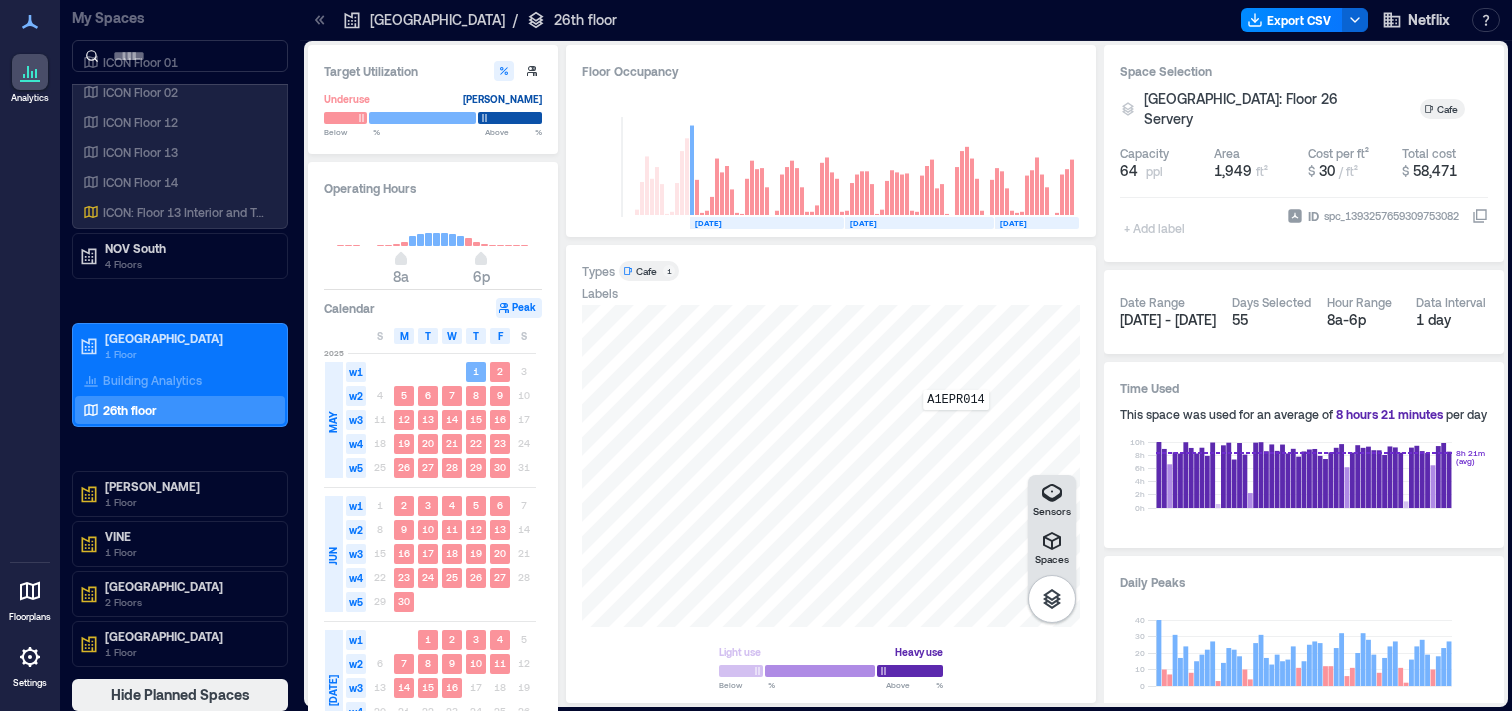 click on "A1EPR014" at bounding box center (831, 466) 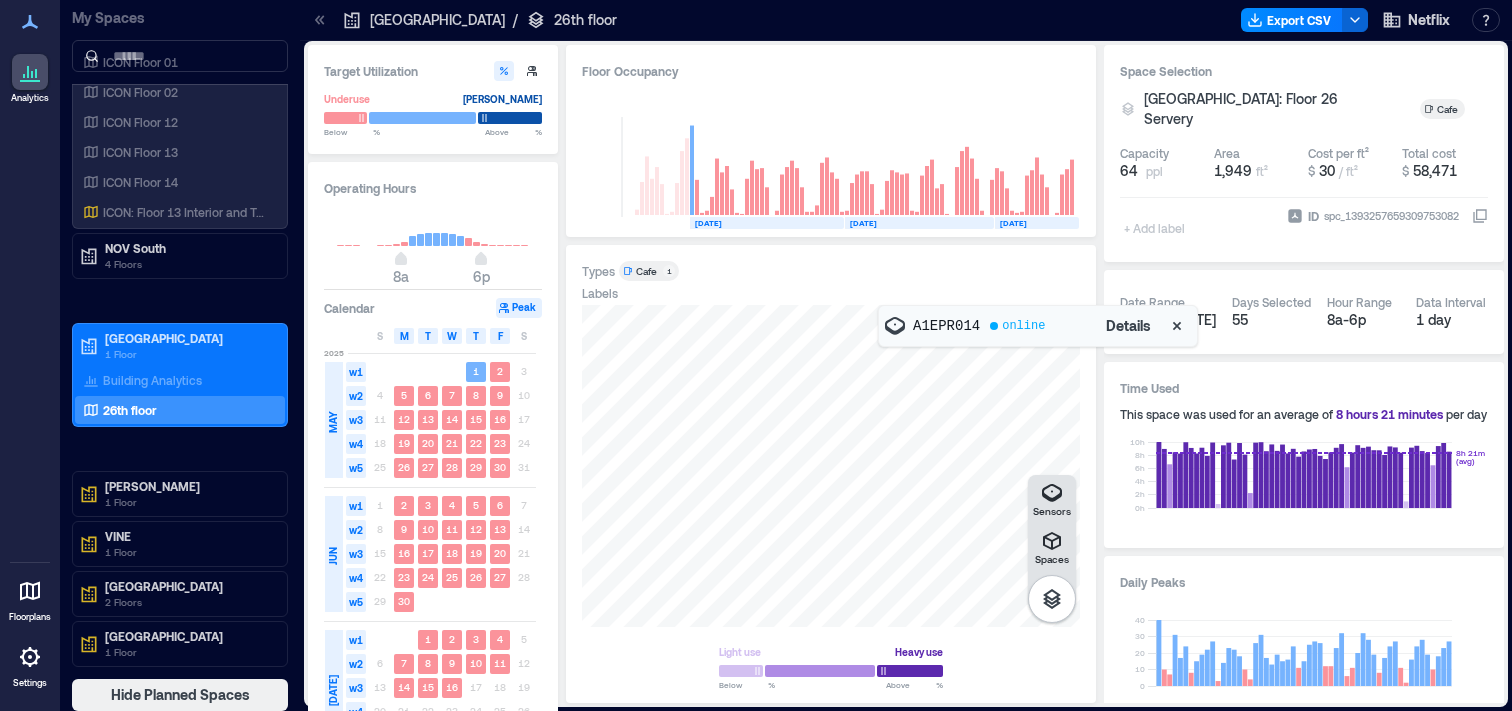 click on "Details" at bounding box center (1128, 326) 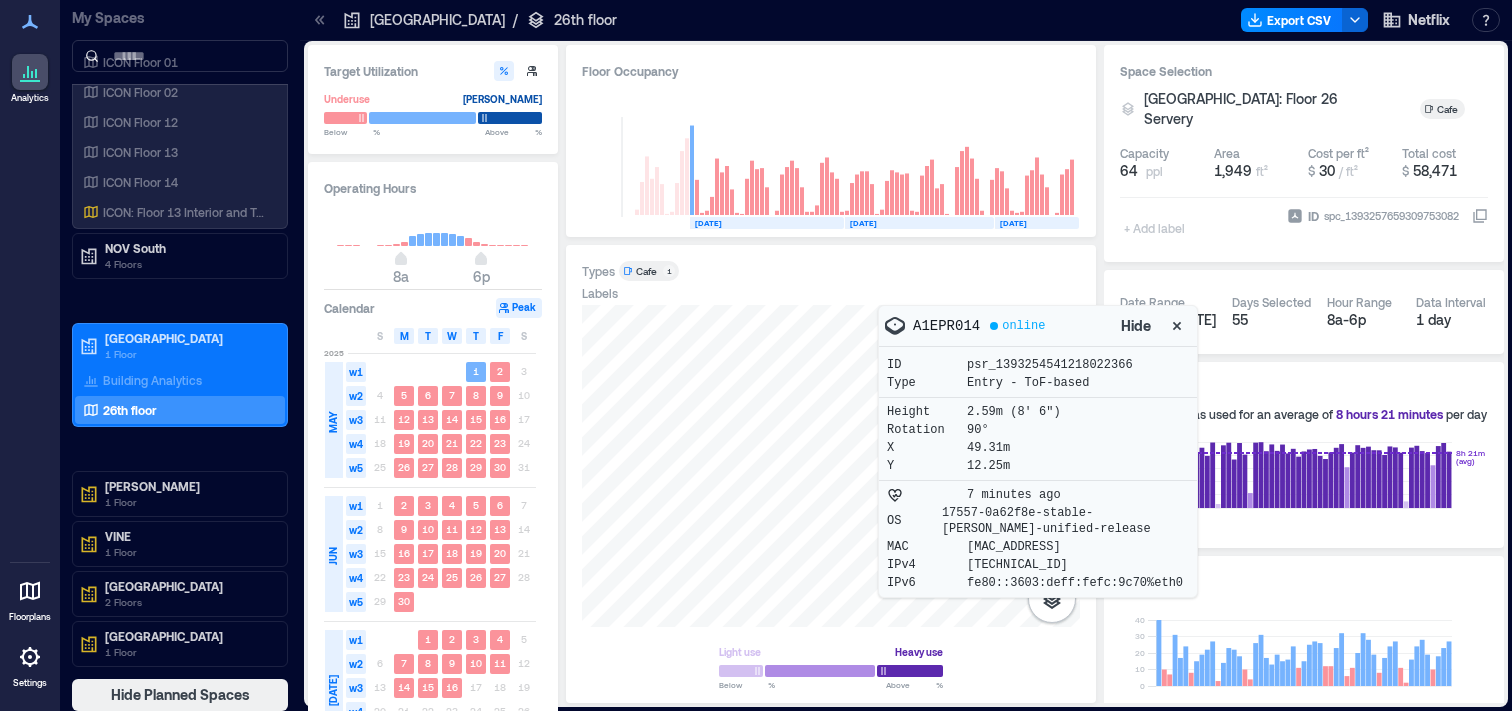 click 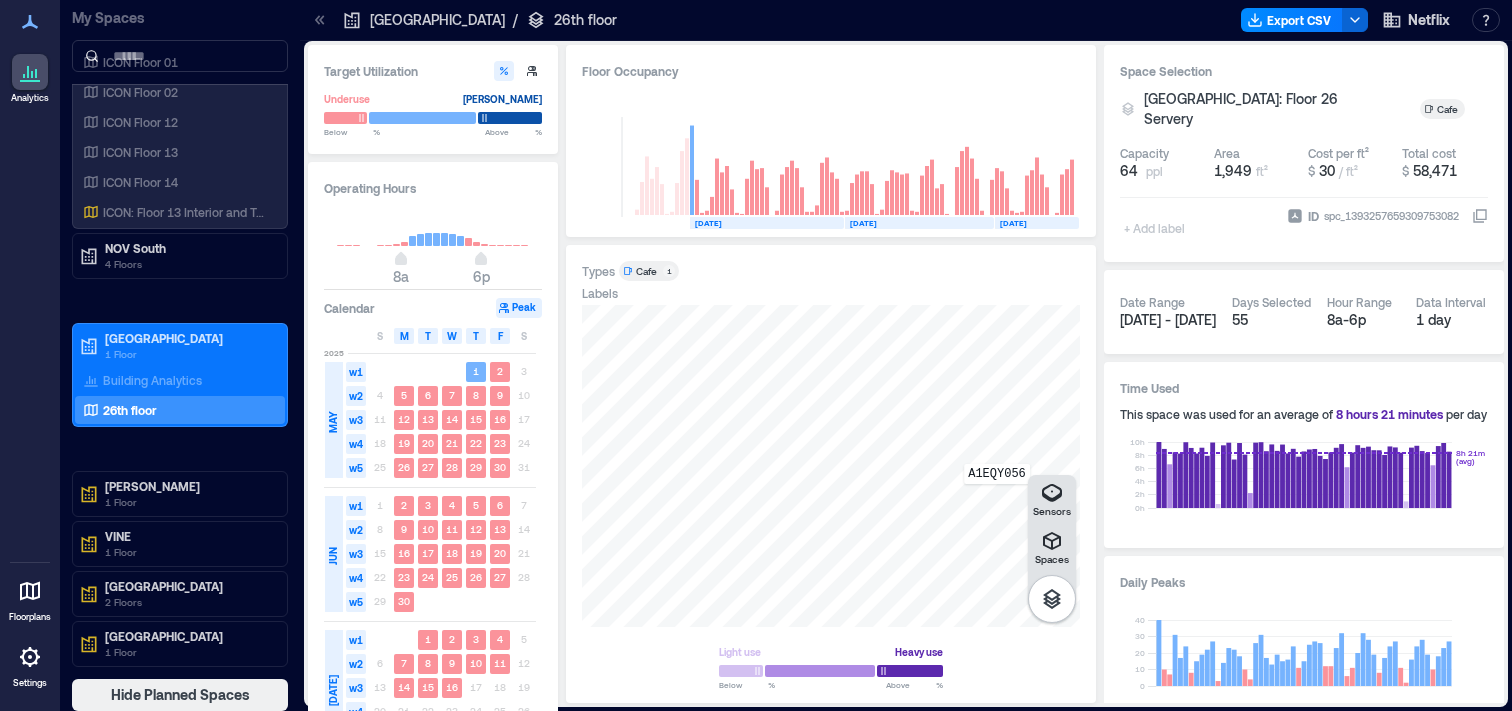click on "A1EQY056" at bounding box center [831, 466] 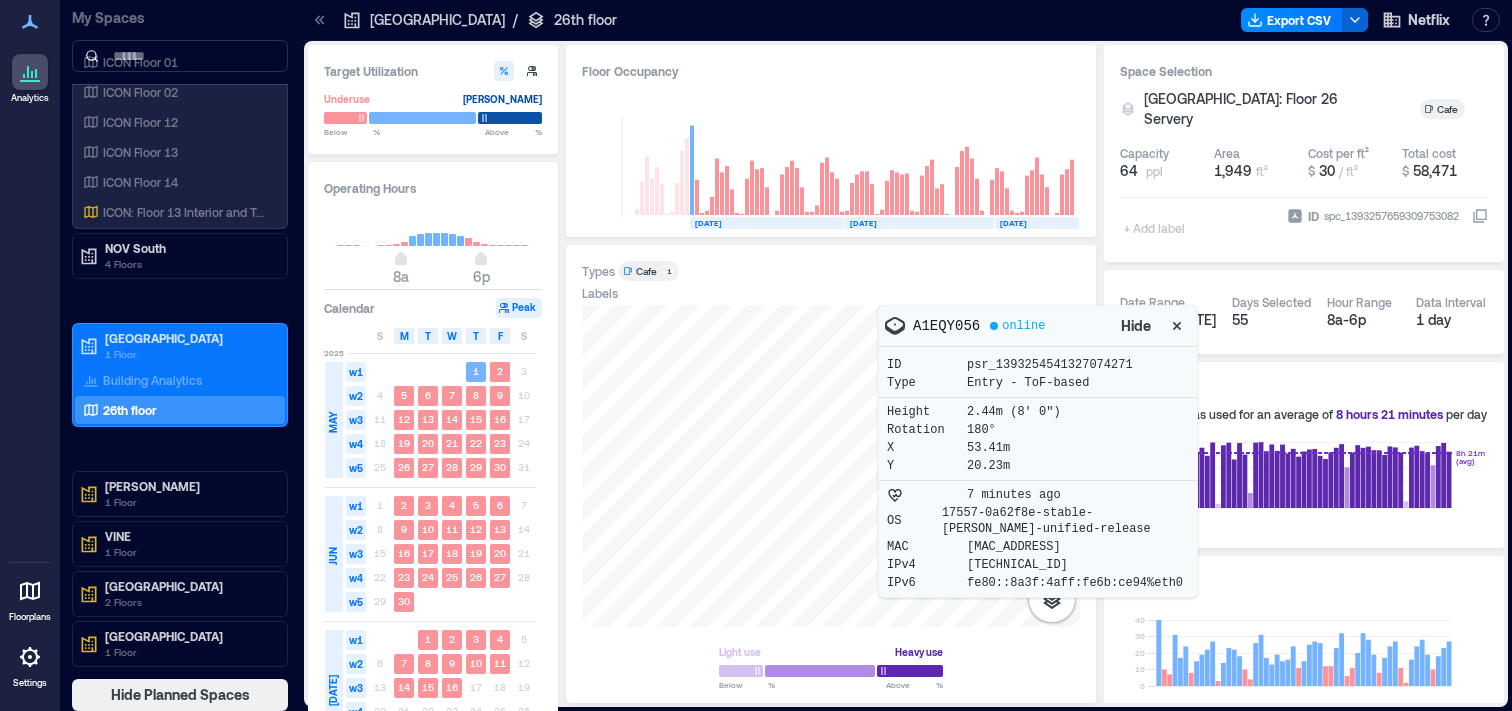 click 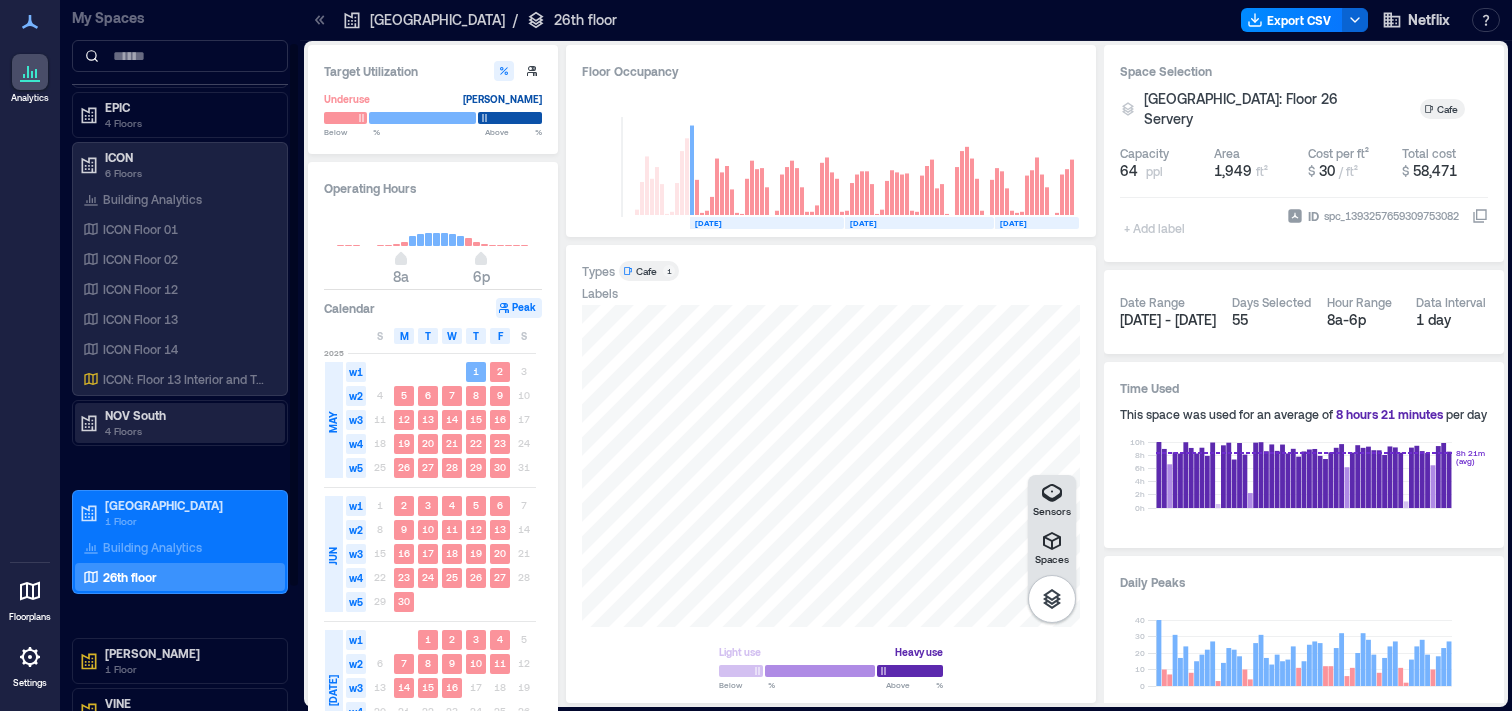 scroll, scrollTop: 0, scrollLeft: 0, axis: both 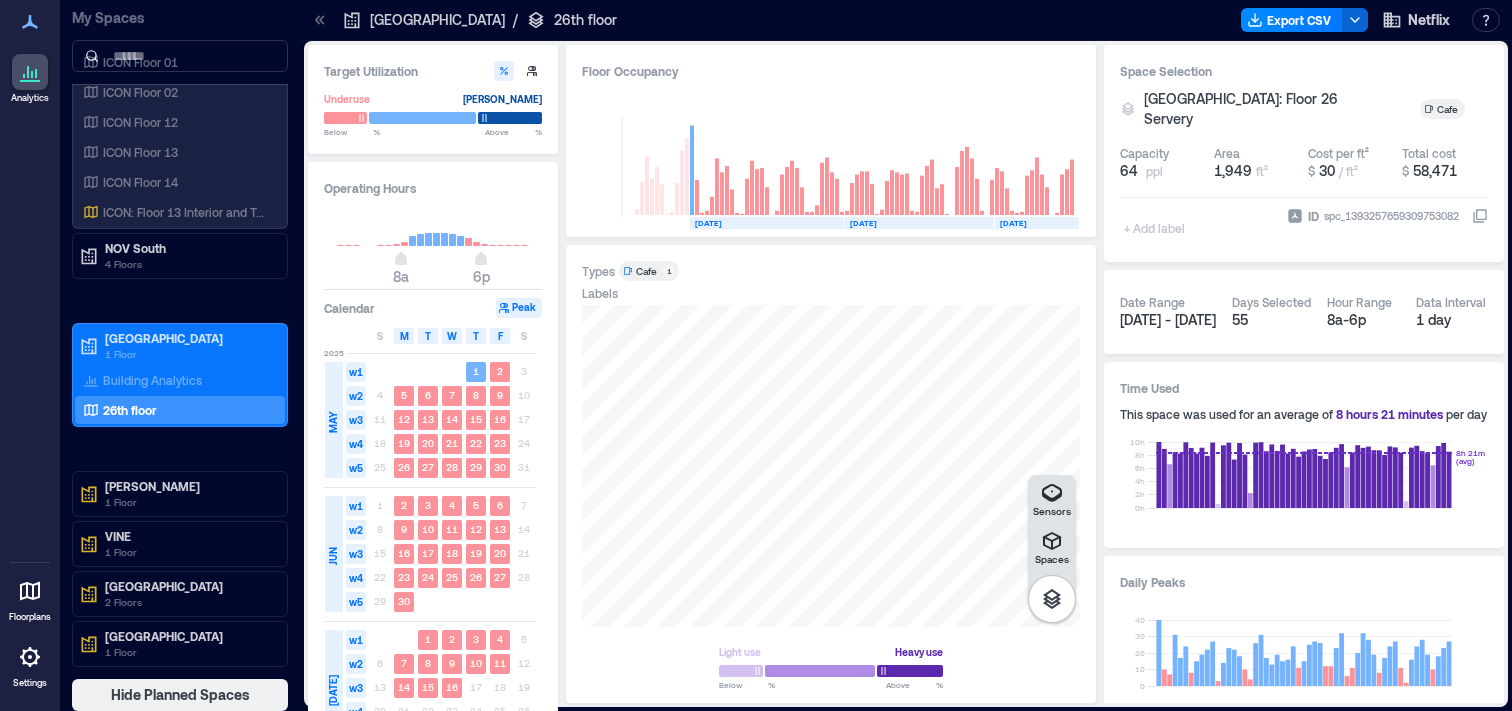 click 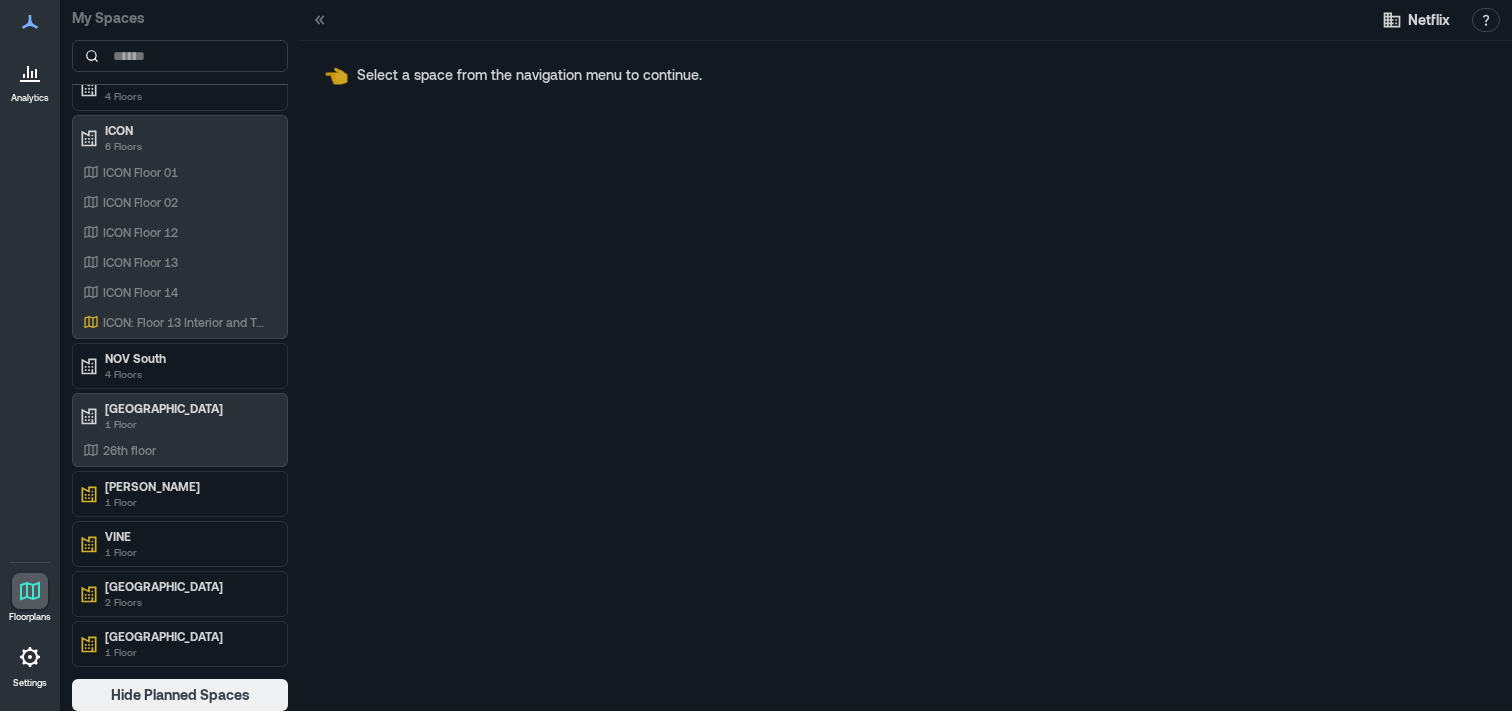 scroll, scrollTop: 82, scrollLeft: 0, axis: vertical 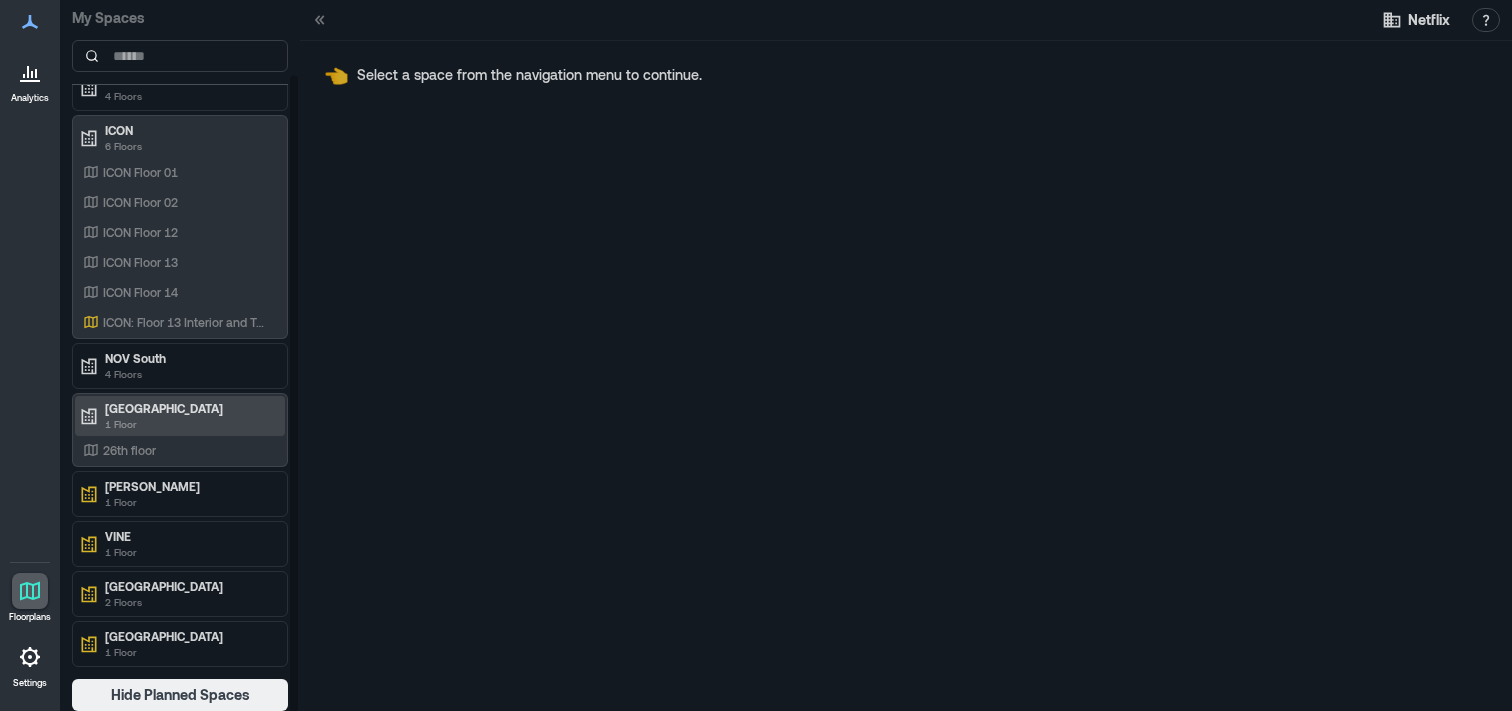 click on "[GEOGRAPHIC_DATA] 1 Floor" at bounding box center (180, 416) 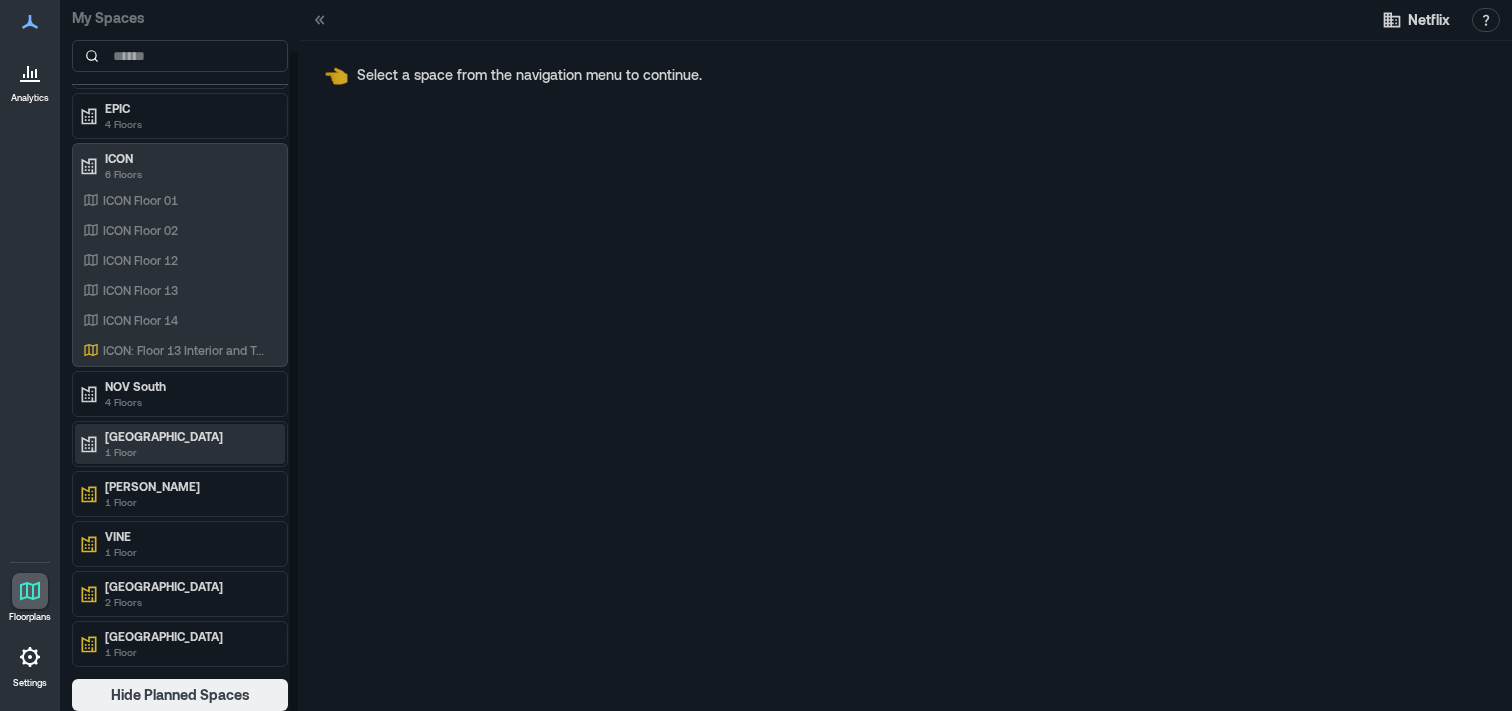 click on "[GEOGRAPHIC_DATA]" at bounding box center (189, 436) 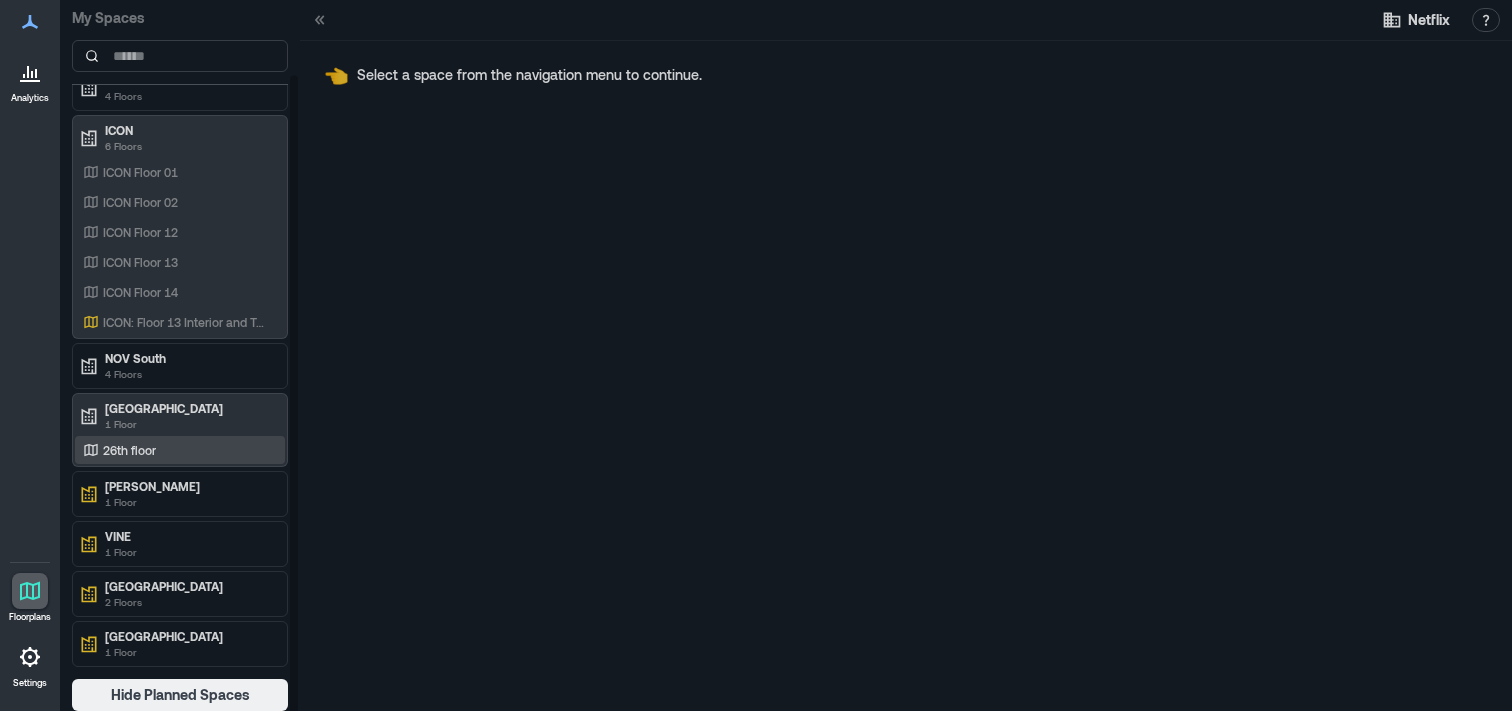 click on "26th floor" at bounding box center (129, 450) 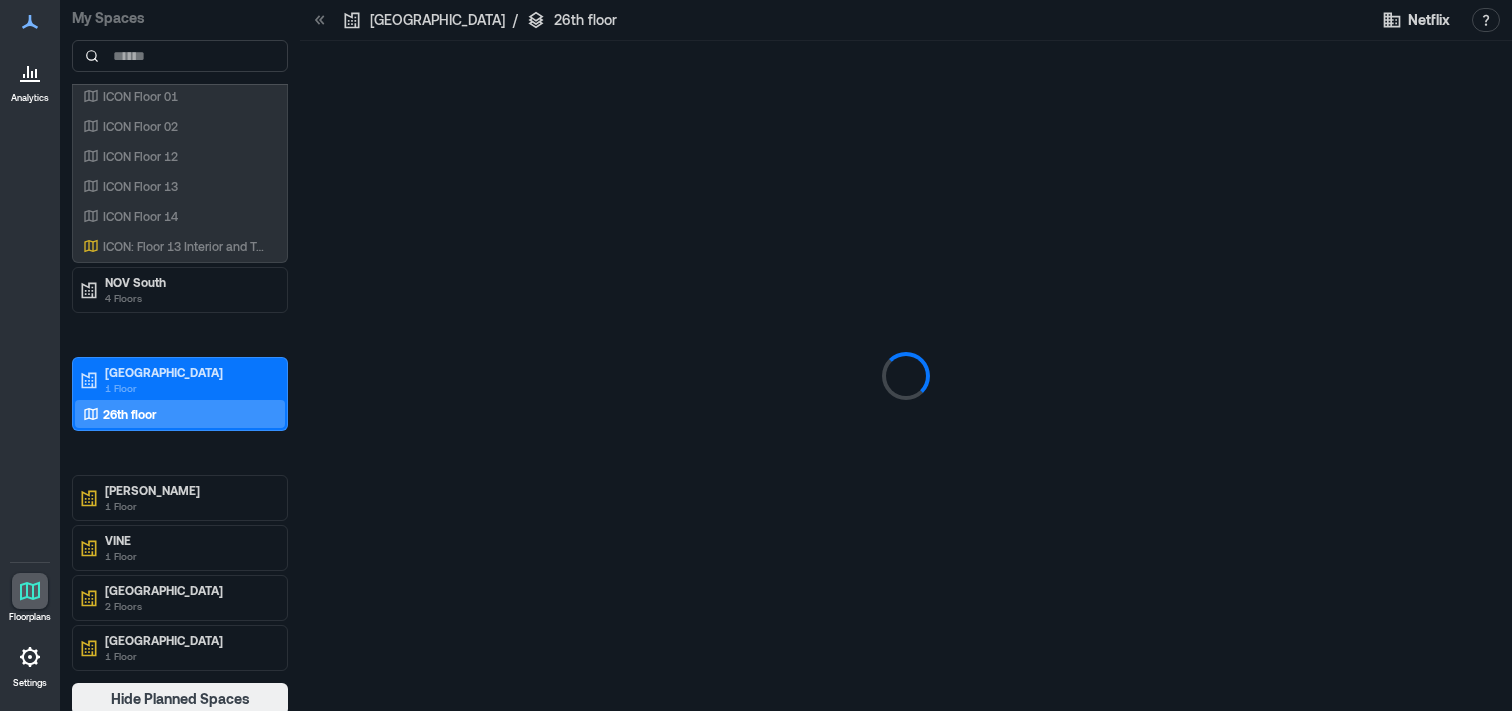 scroll, scrollTop: 162, scrollLeft: 0, axis: vertical 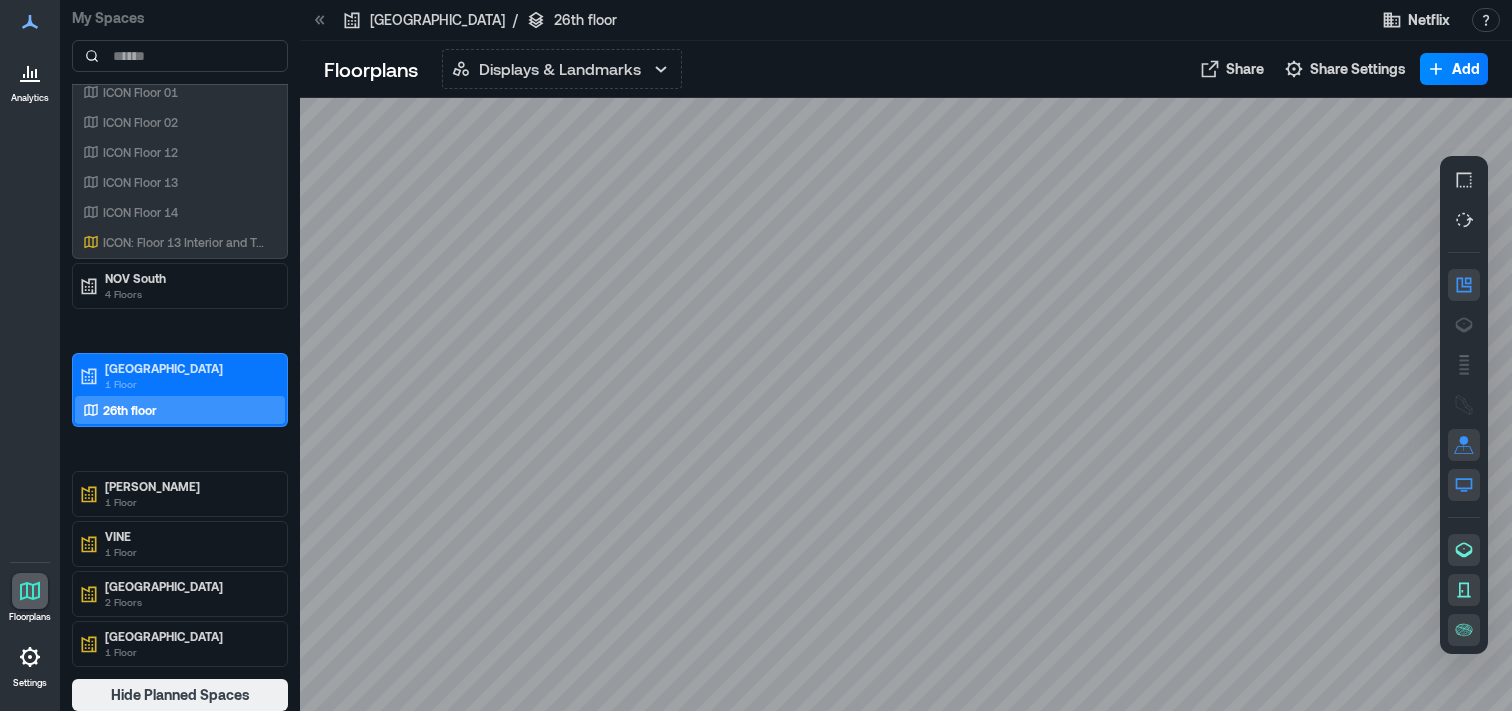 drag, startPoint x: 1351, startPoint y: 393, endPoint x: 1299, endPoint y: 387, distance: 52.34501 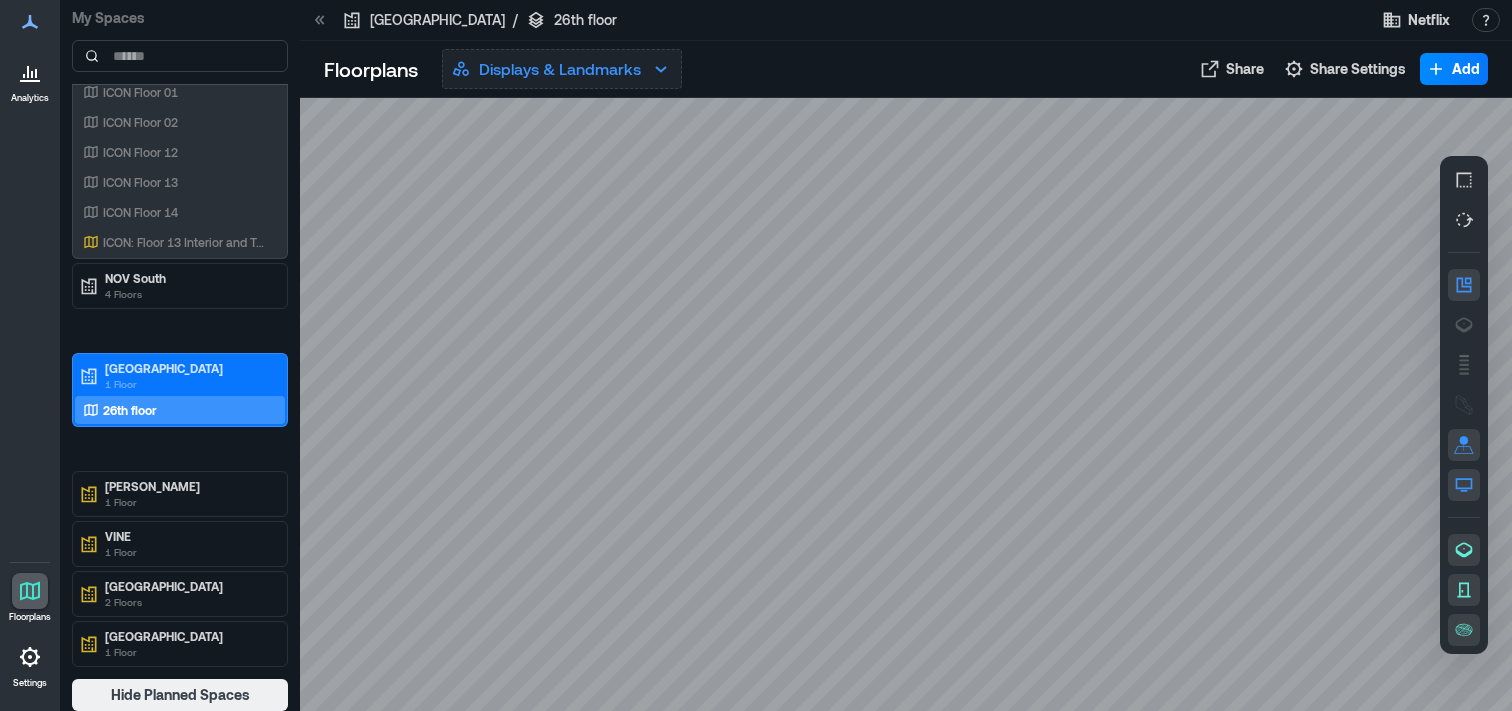 click on "Displays & Landmarks" at bounding box center (562, 69) 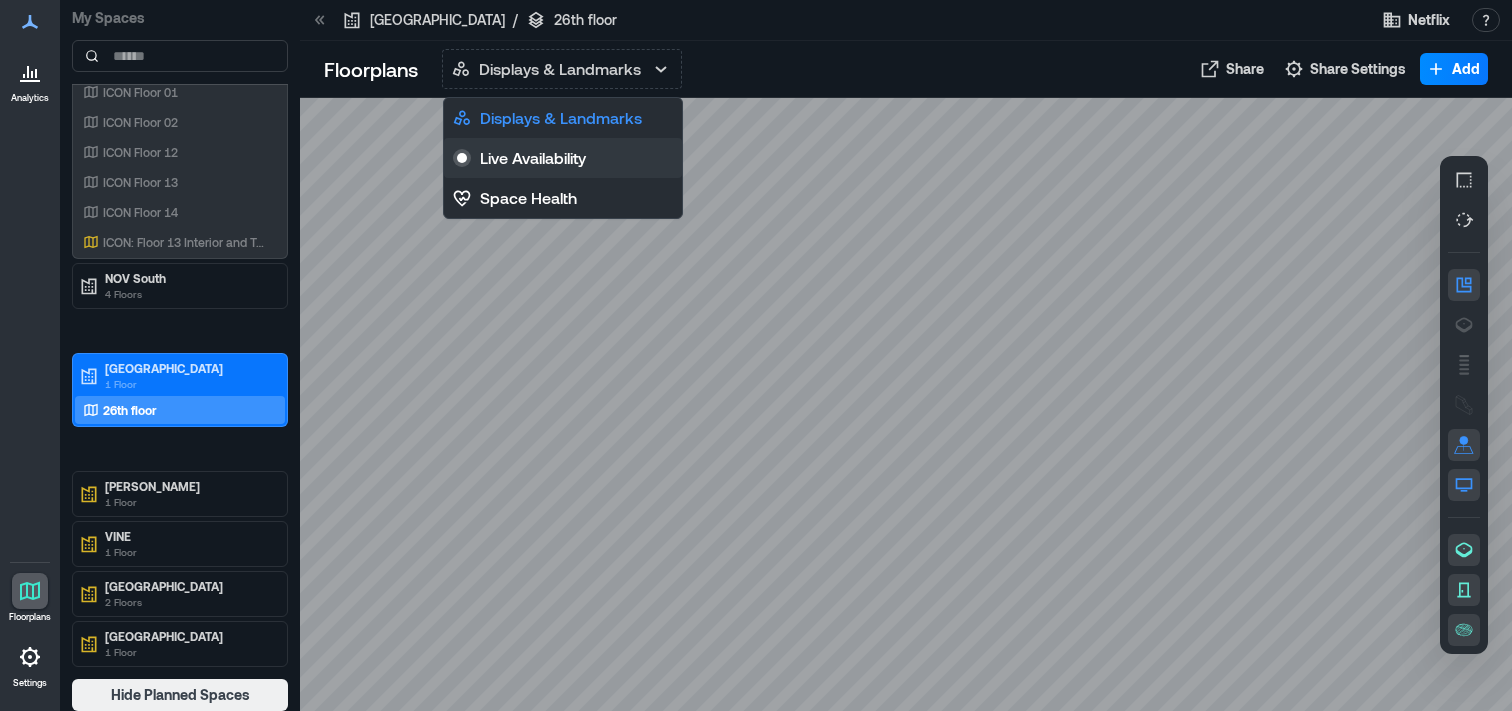 click on "Live Availability" at bounding box center (563, 158) 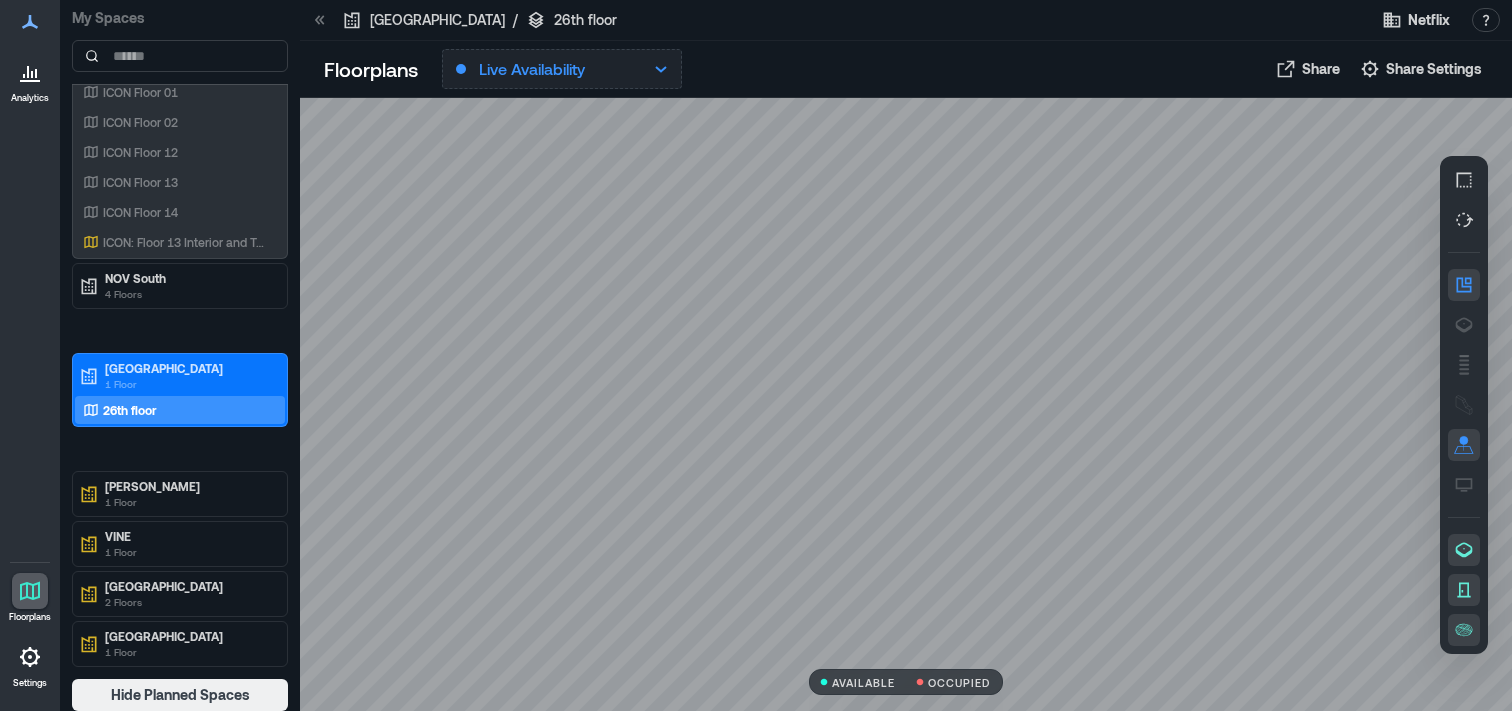click on "Live Availability" at bounding box center [562, 69] 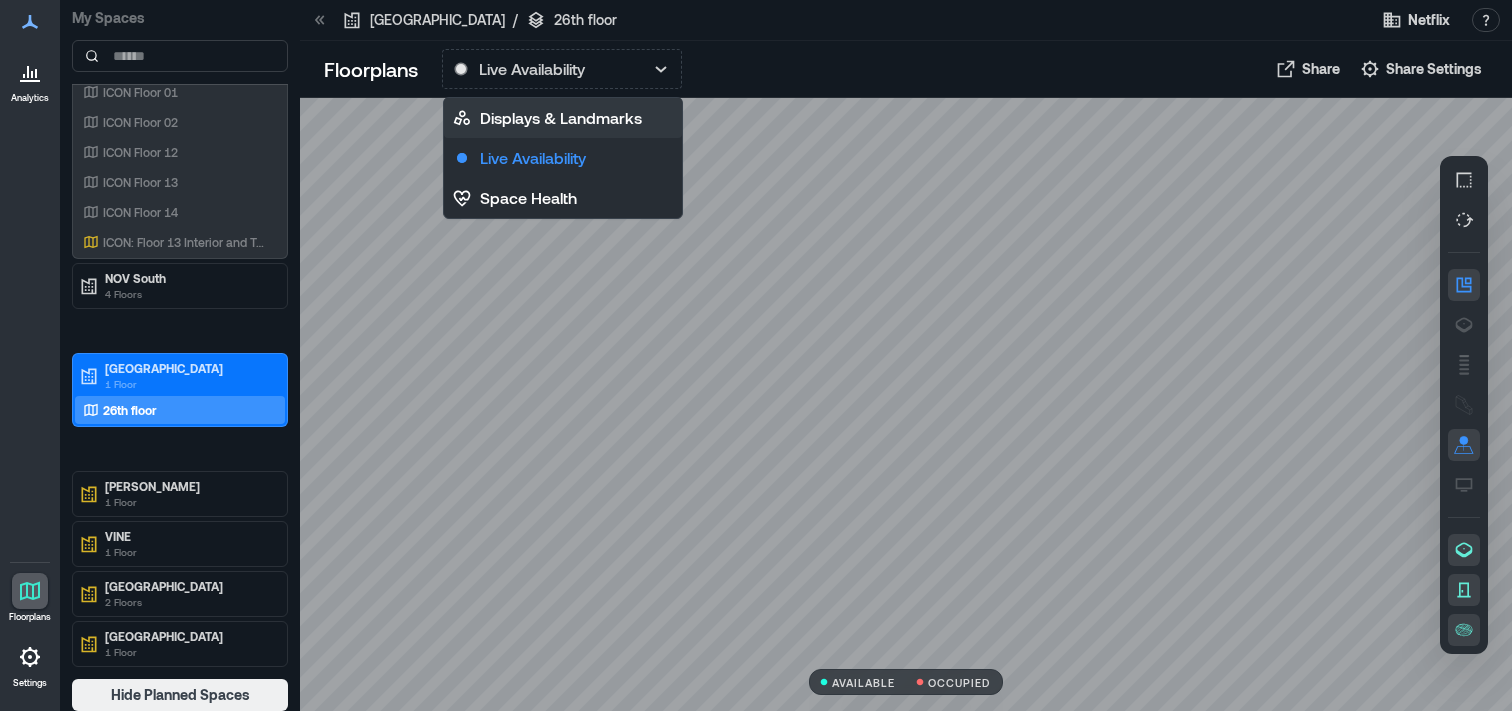 click on "Displays & Landmarks" at bounding box center [561, 118] 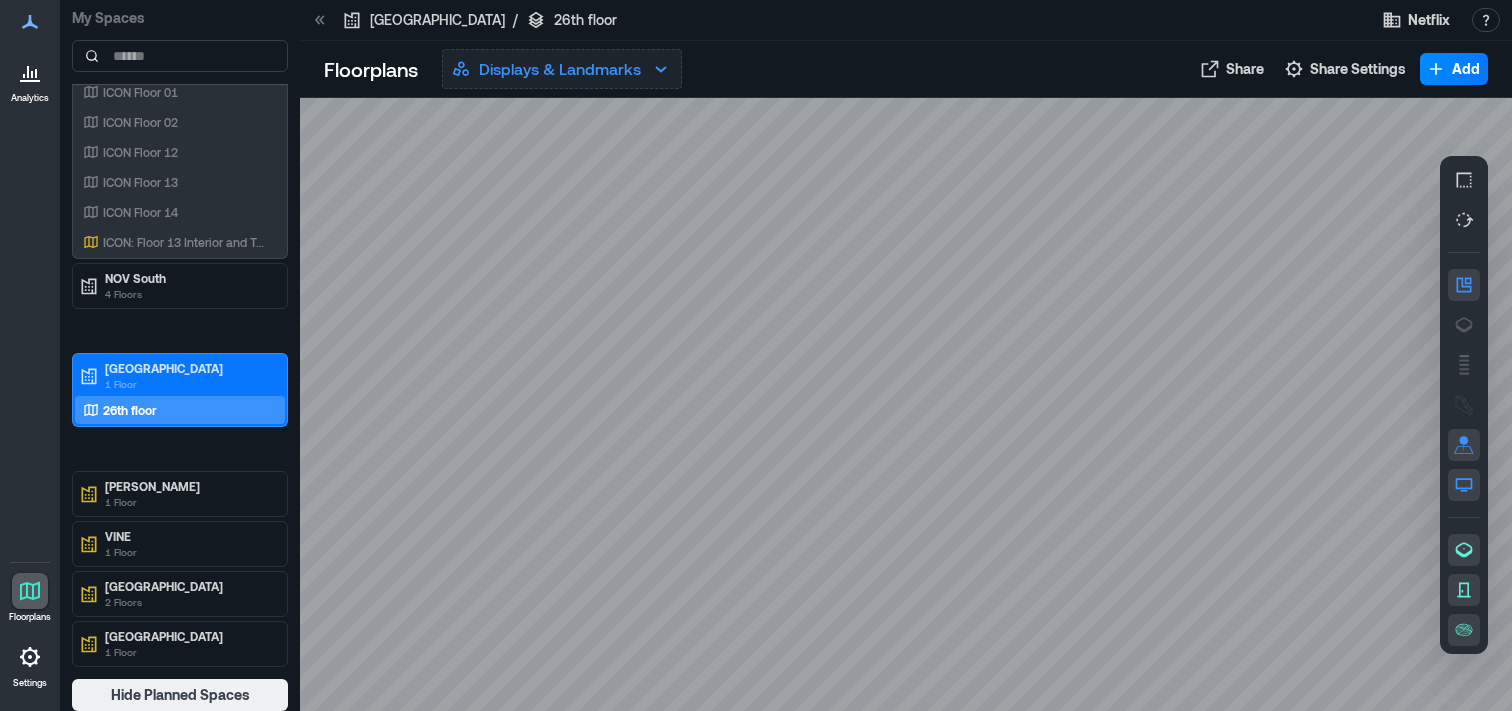 click on "Displays & Landmarks" at bounding box center [560, 69] 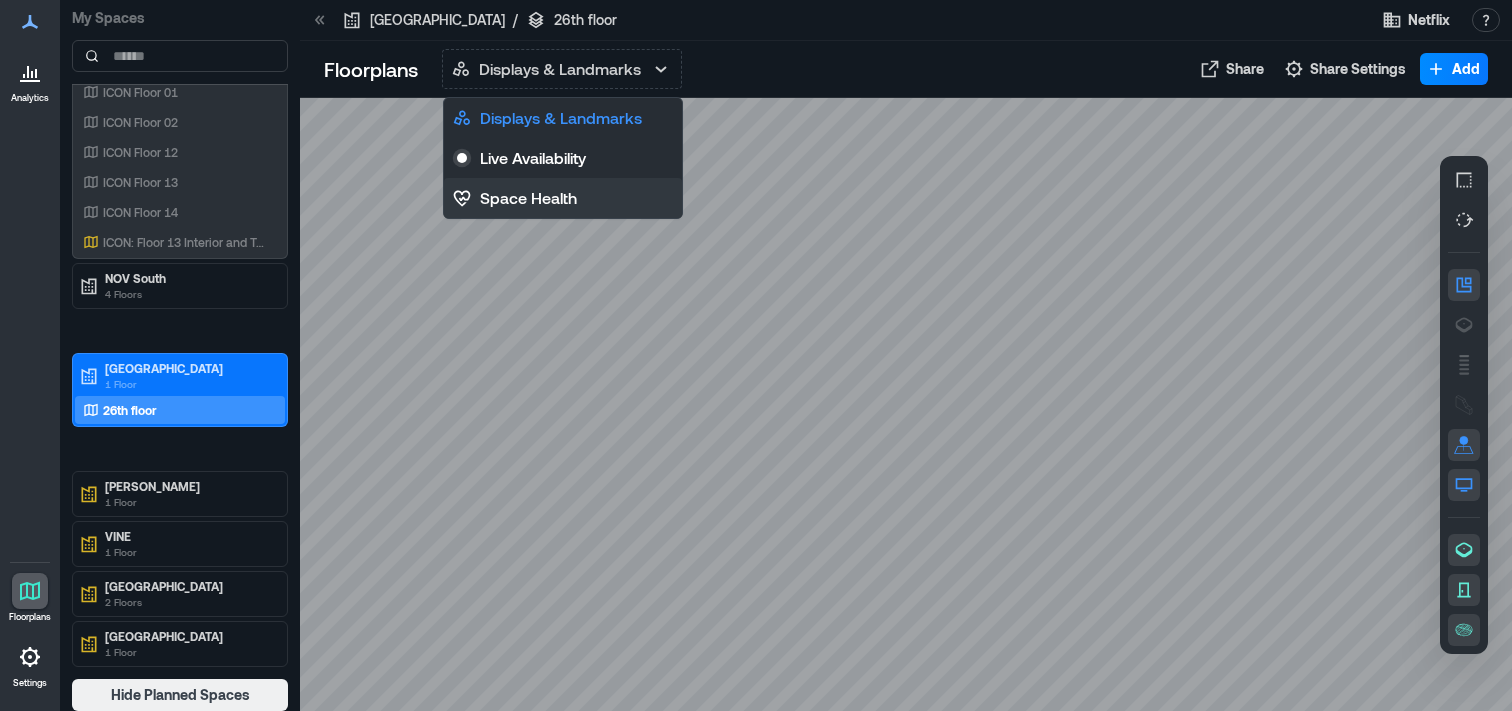 click on "Space Health" at bounding box center [528, 198] 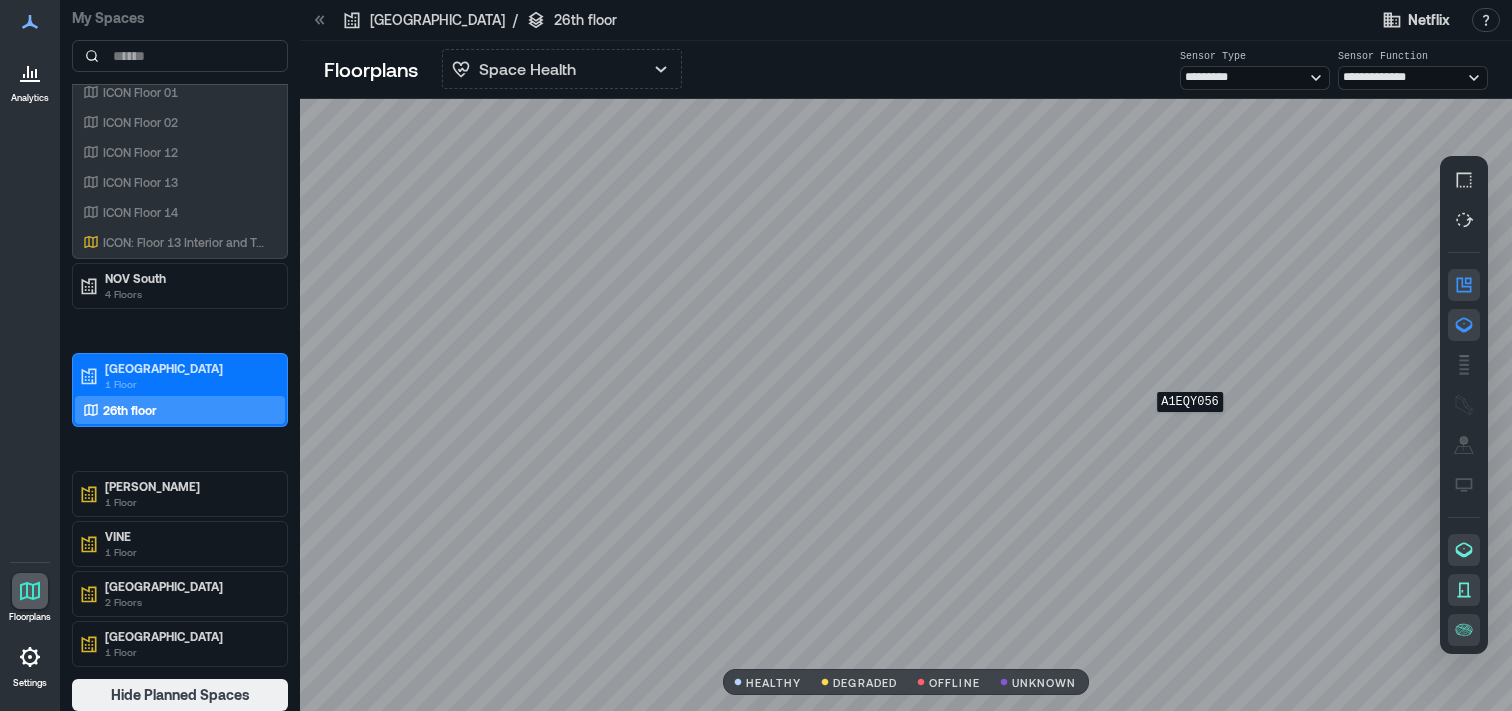 click on "A1EQY056" at bounding box center [906, 405] 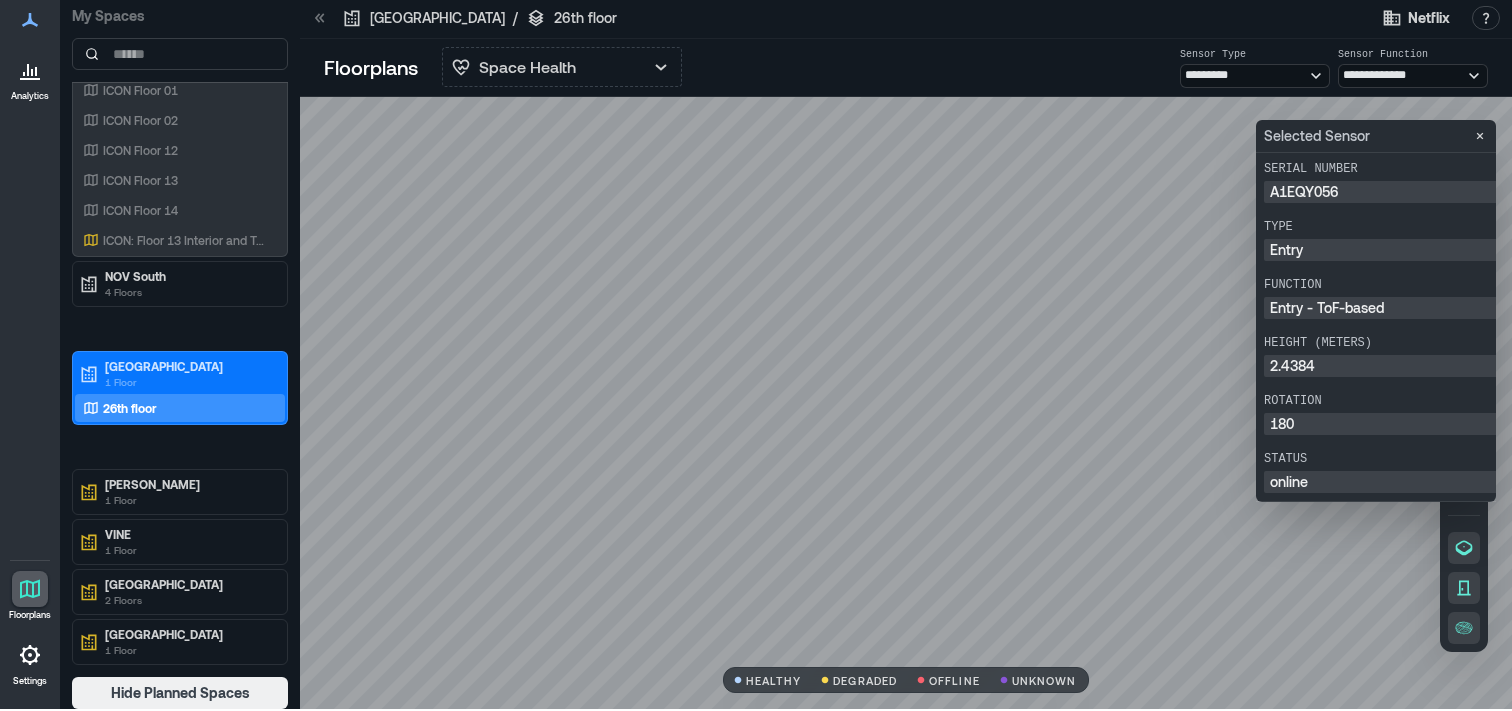 scroll, scrollTop: 0, scrollLeft: 0, axis: both 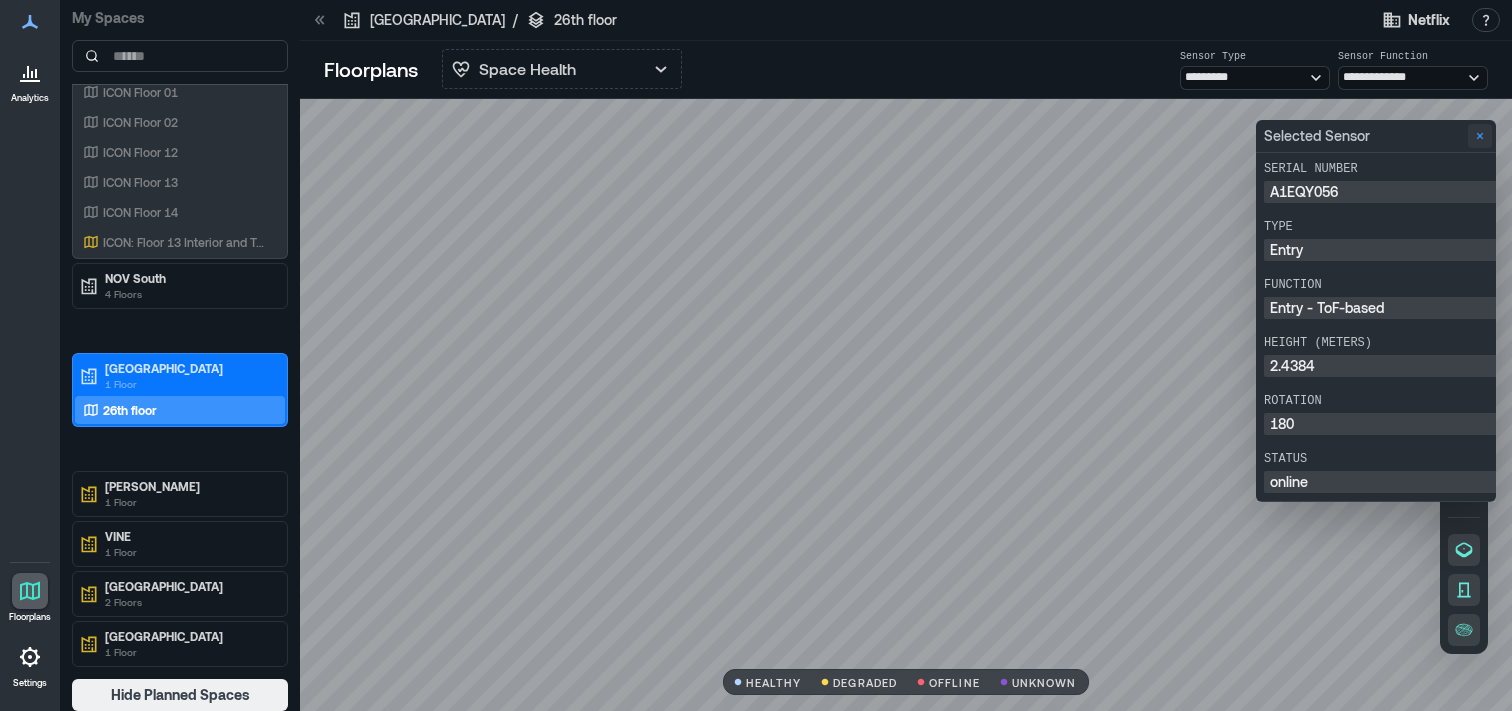 click 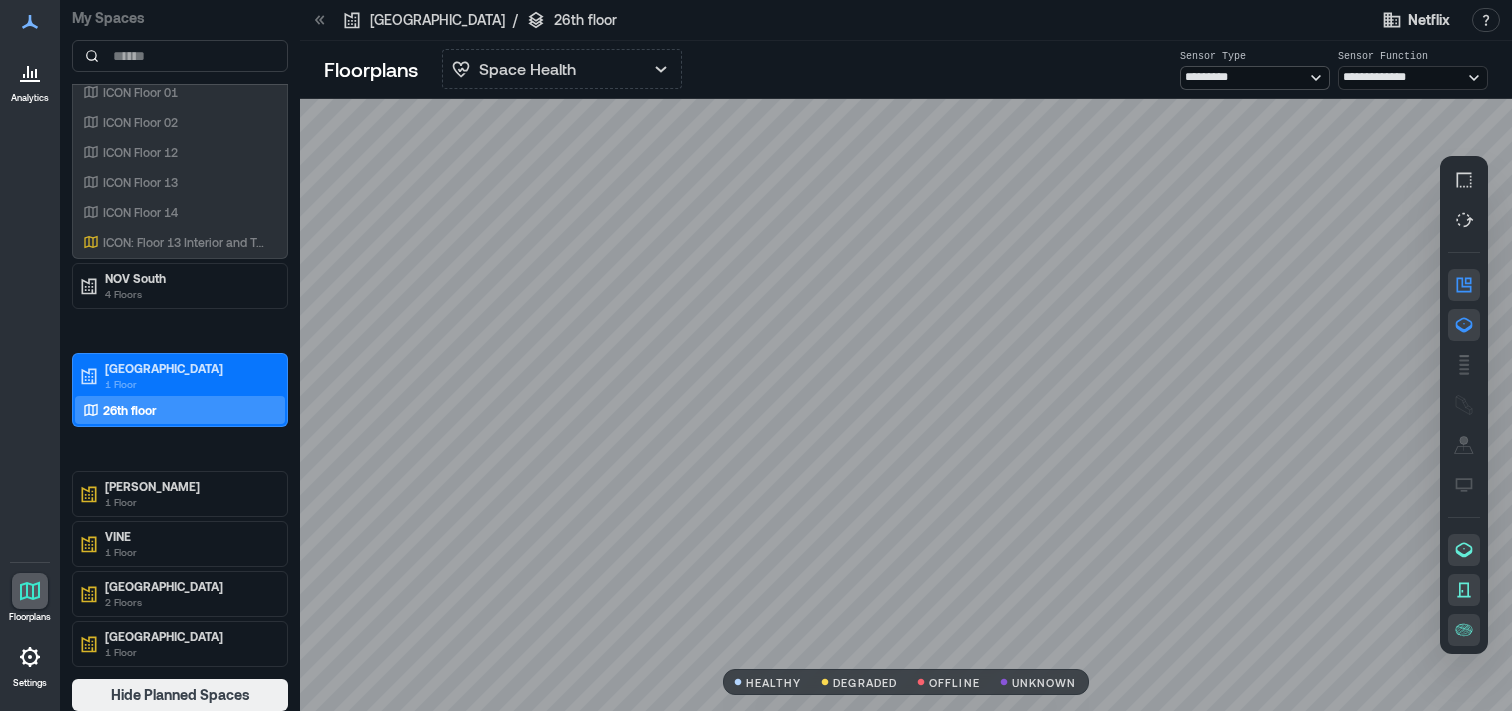 click on "********* ********* *****" at bounding box center (1255, 78) 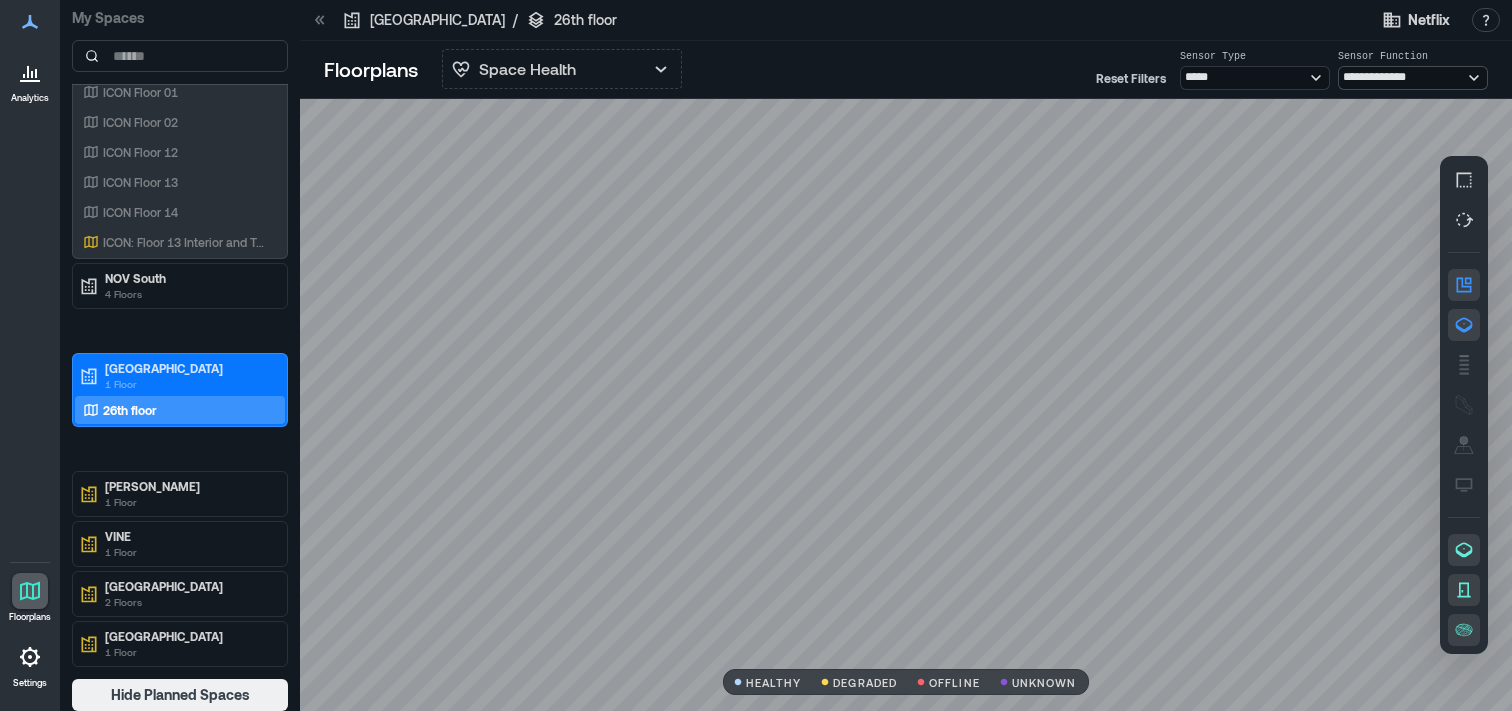 click on "**********" at bounding box center (1413, 78) 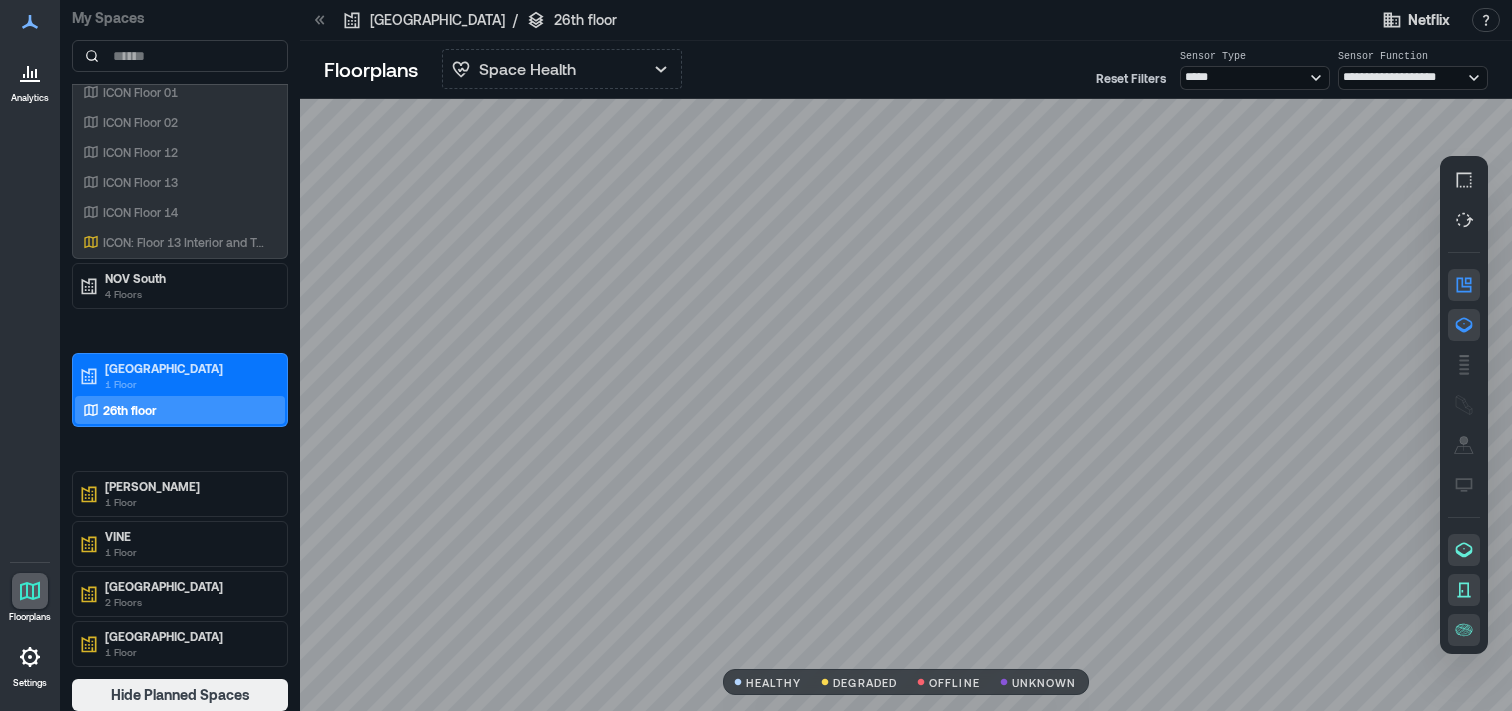 click on "**********" at bounding box center [906, 70] 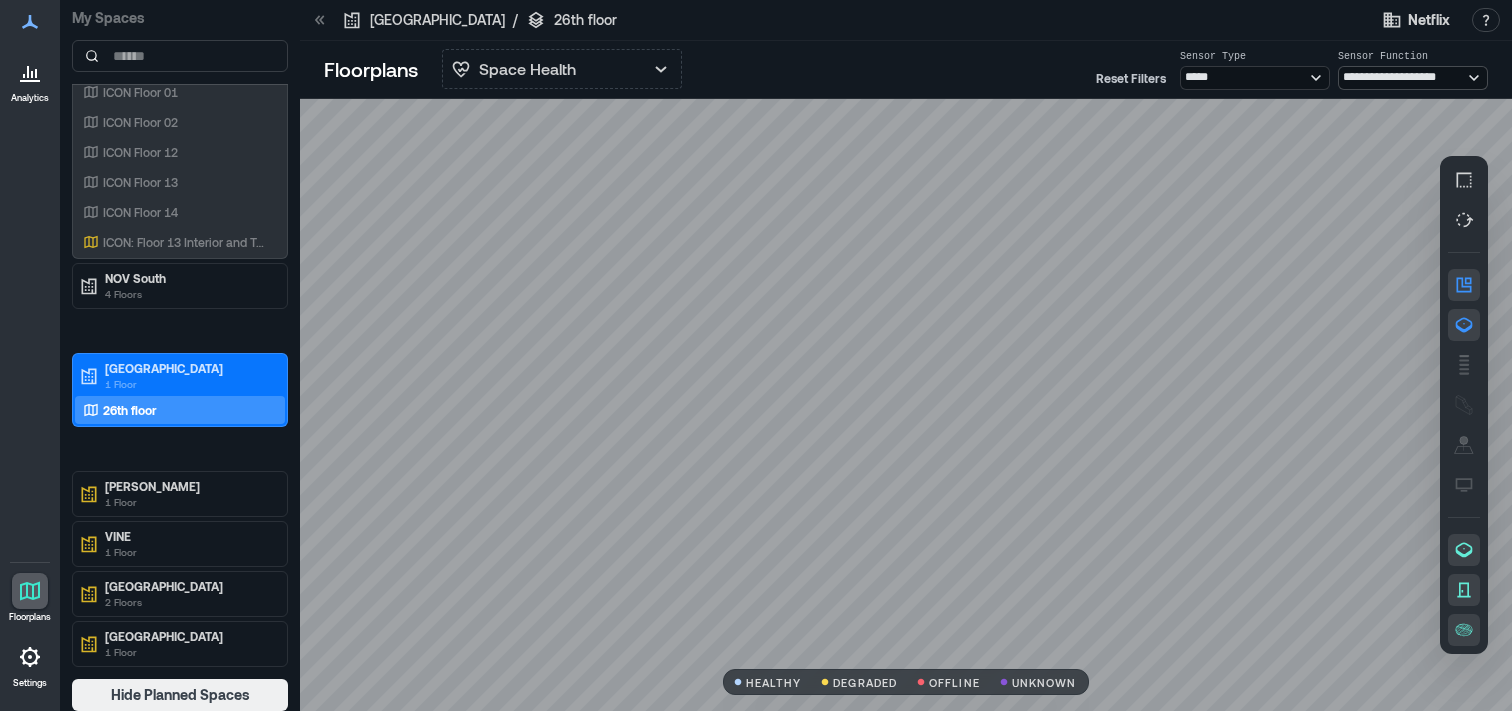 click on "**********" at bounding box center [1413, 78] 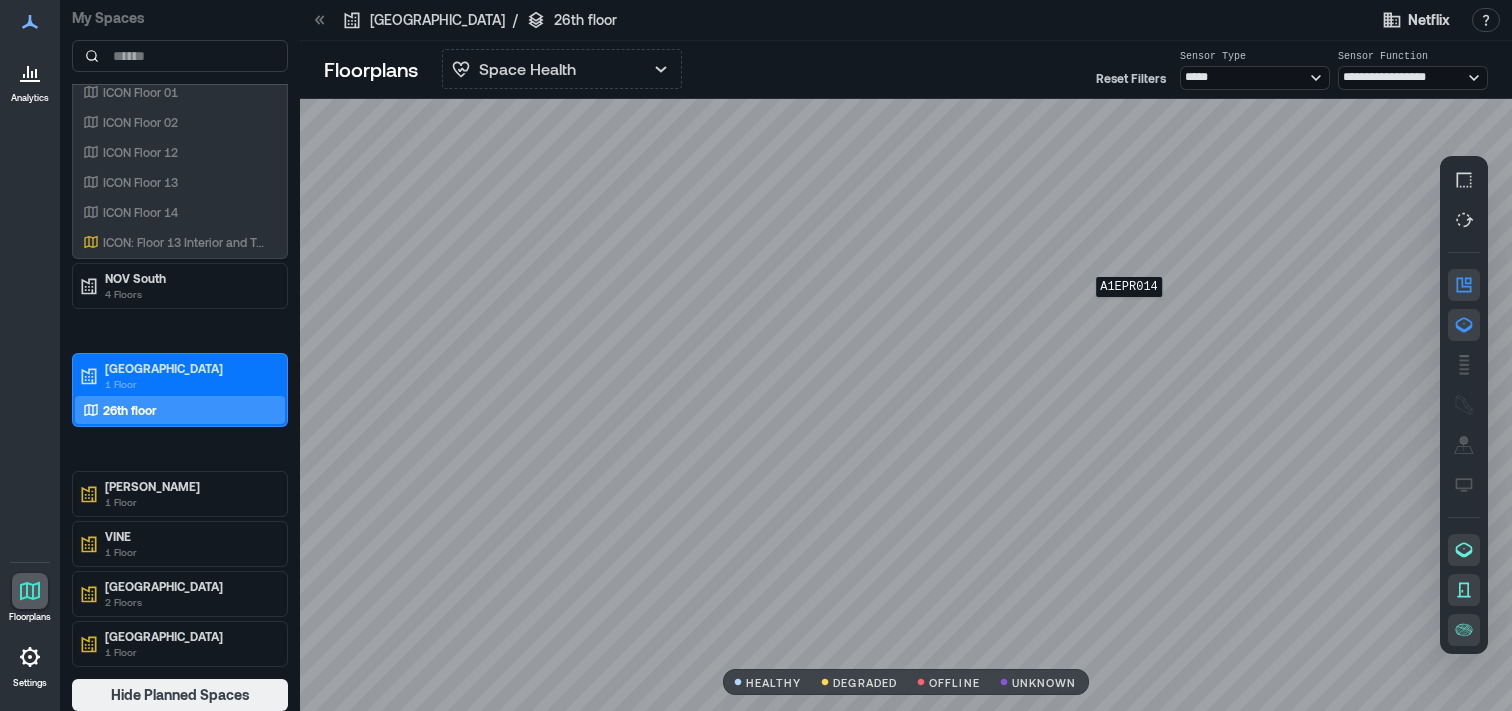 click on "A1EPR014" at bounding box center (906, 405) 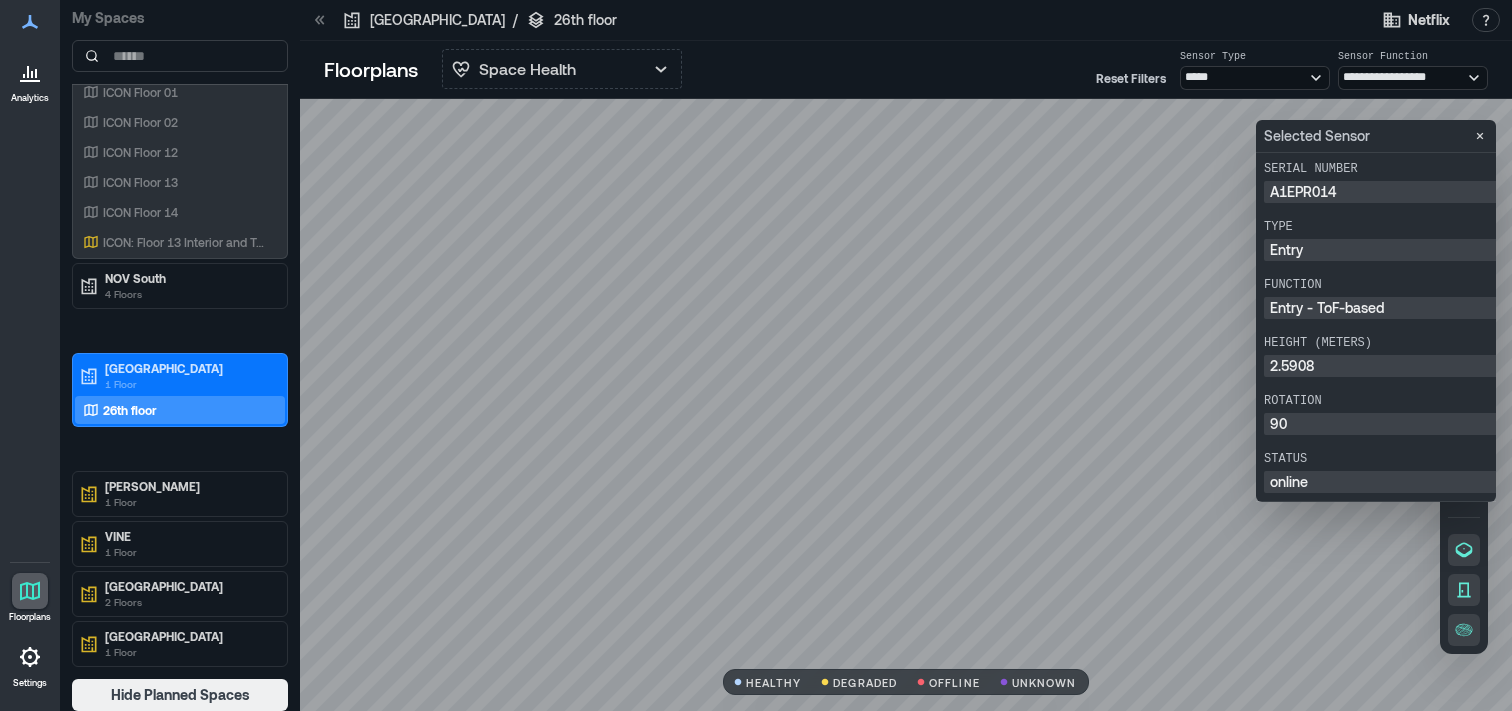 click at bounding box center (906, 405) 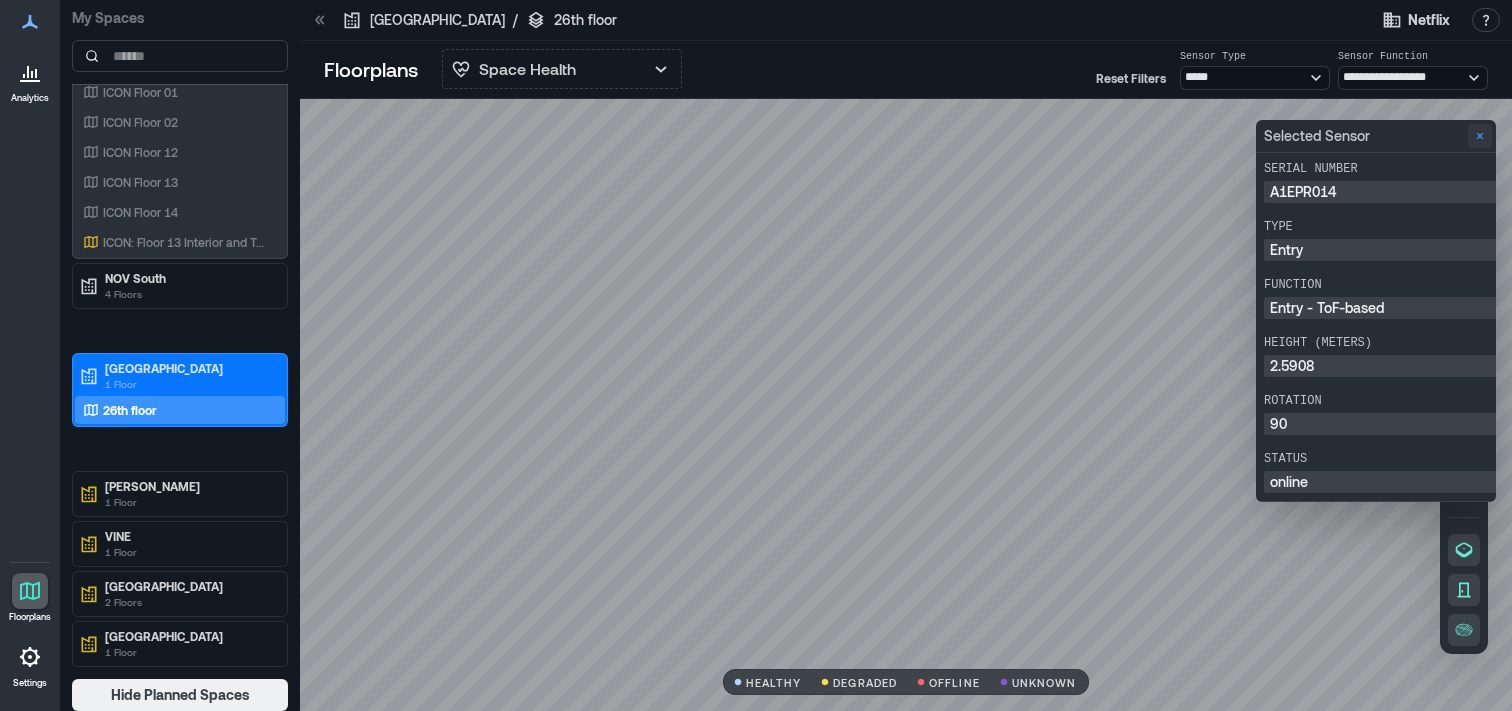 click 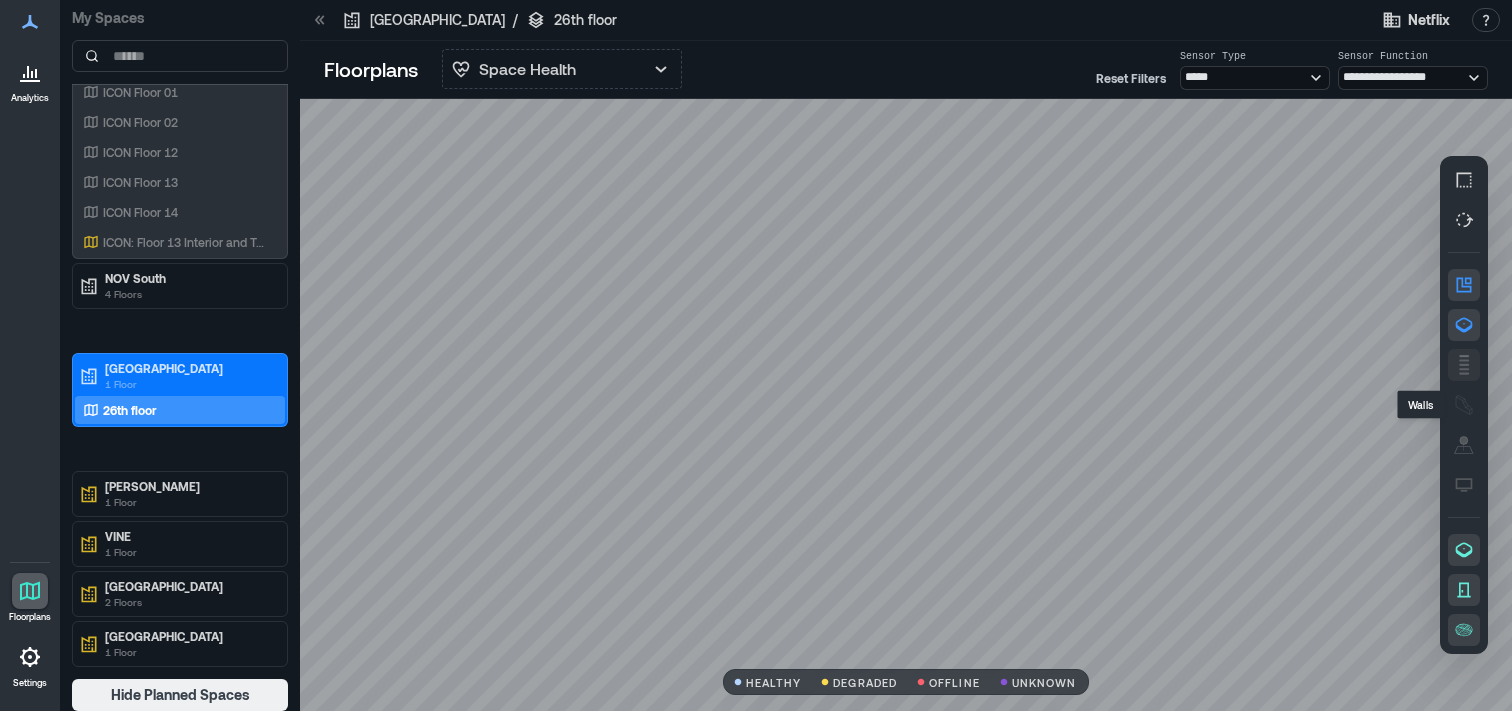 click at bounding box center (1464, 365) 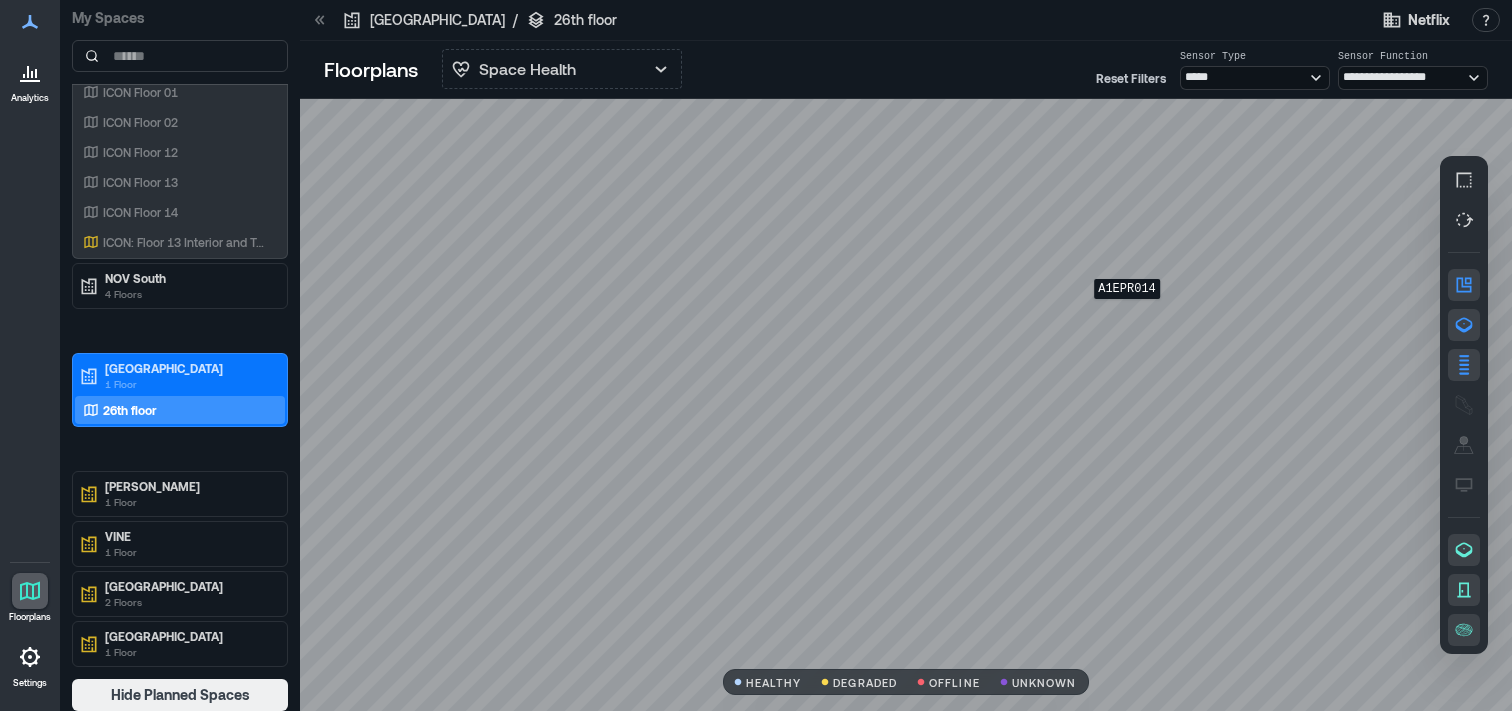 click at bounding box center (906, 405) 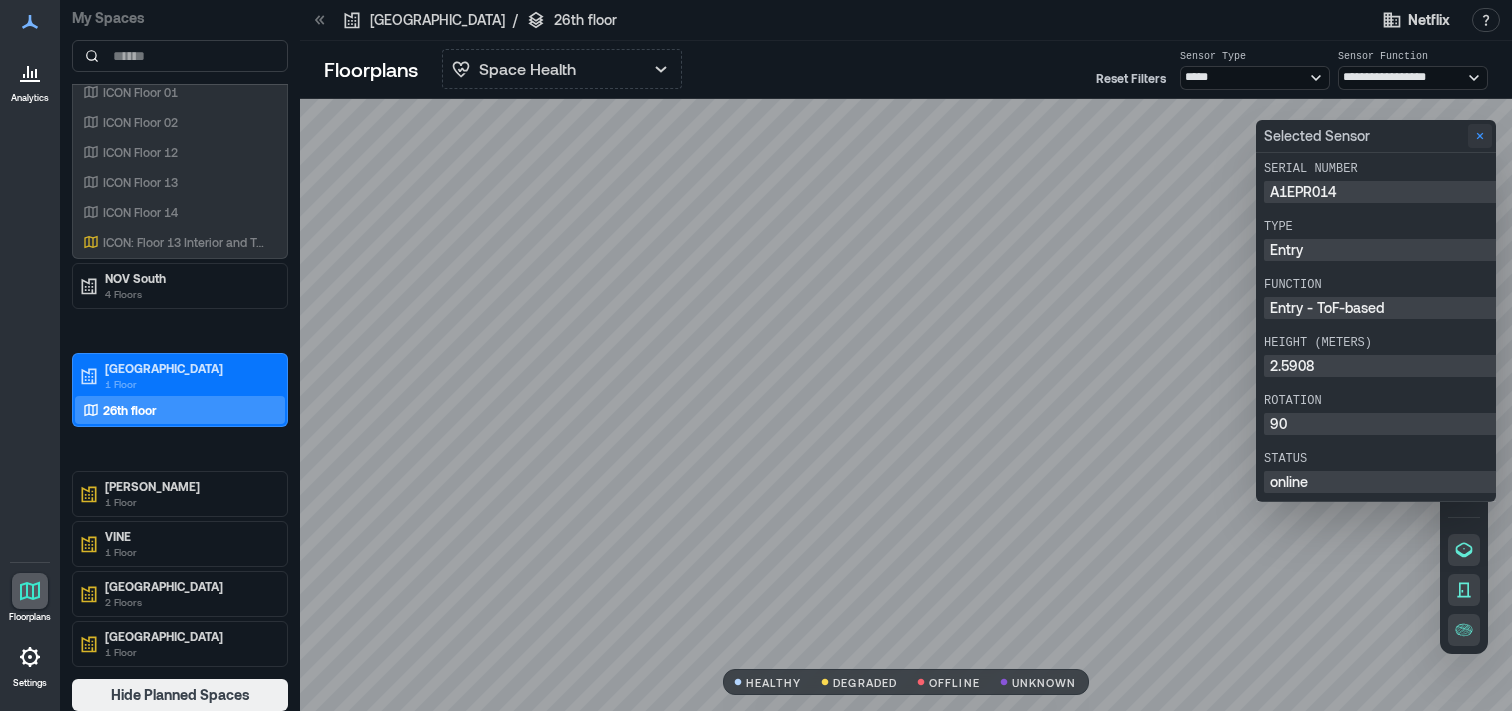 click 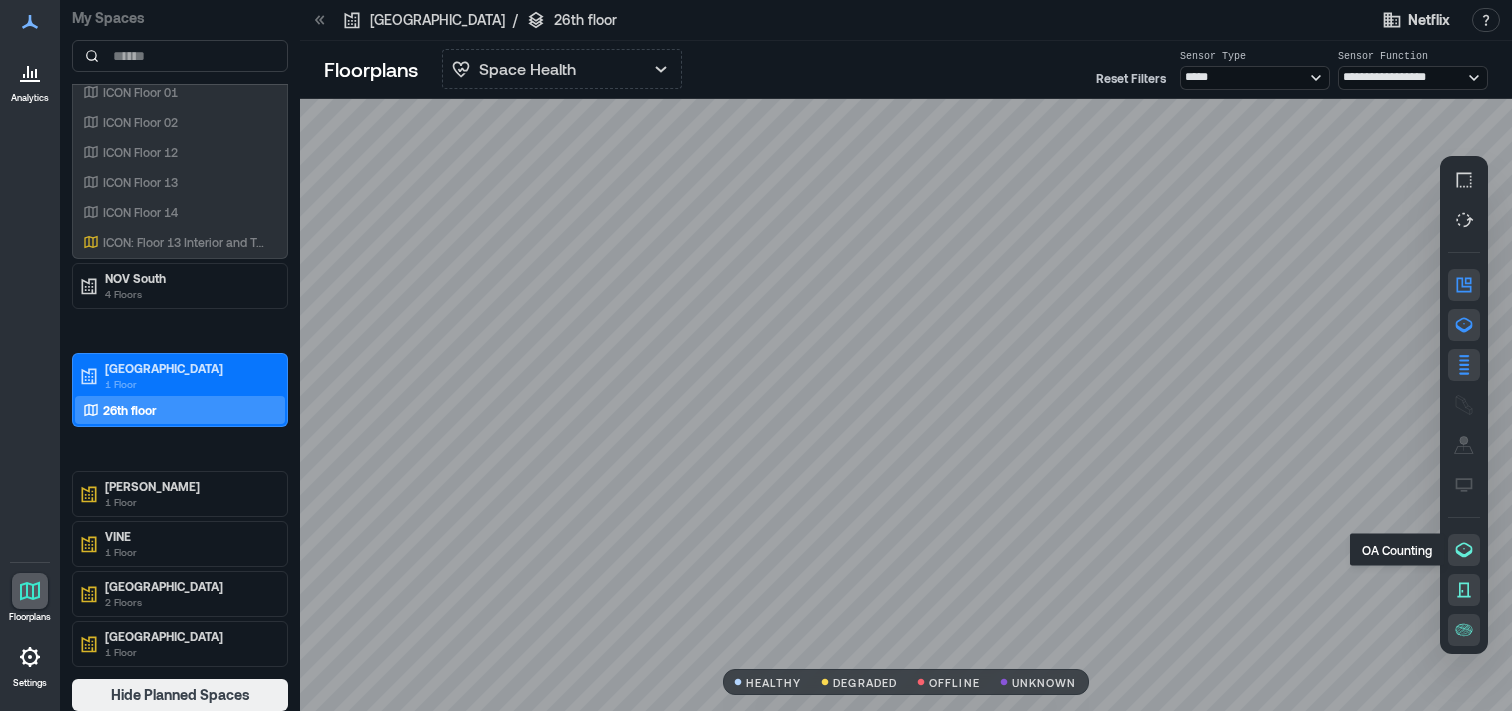click 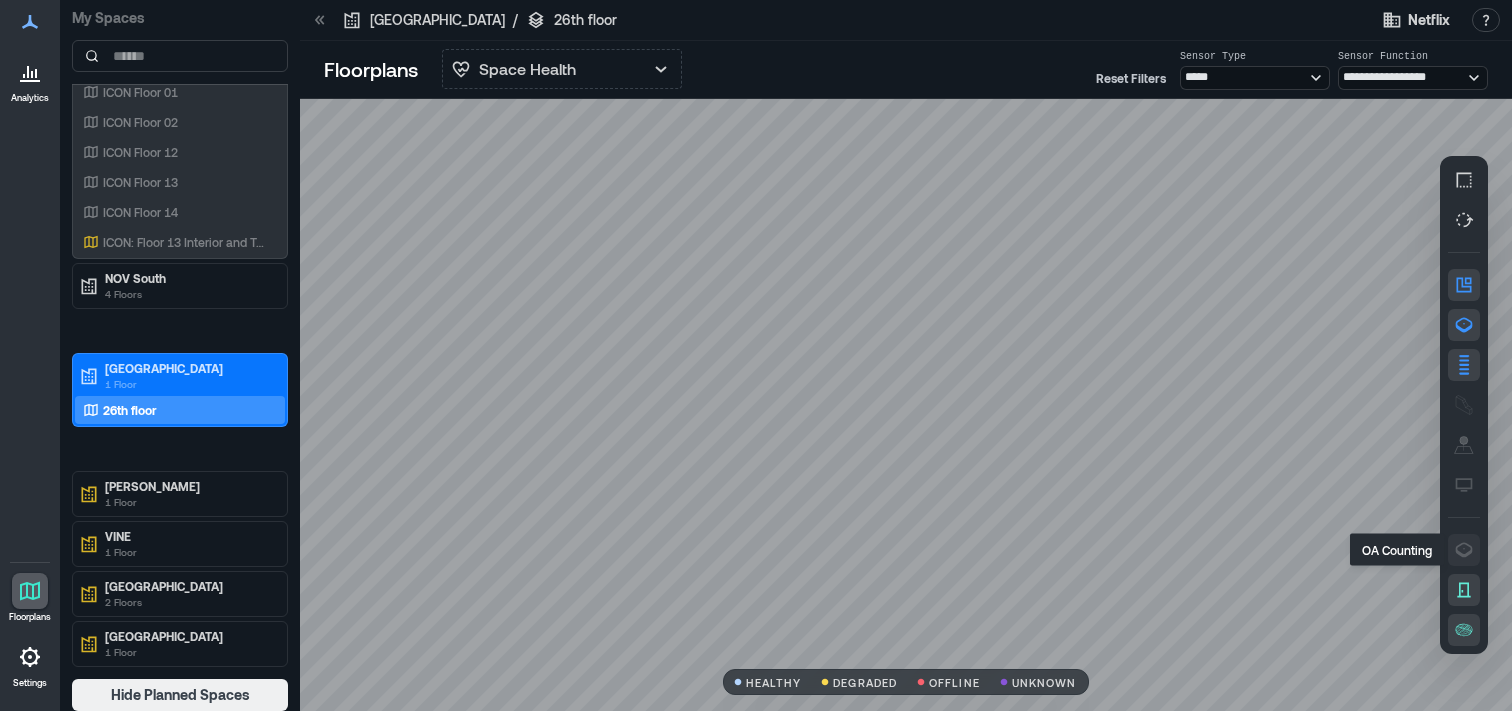 click 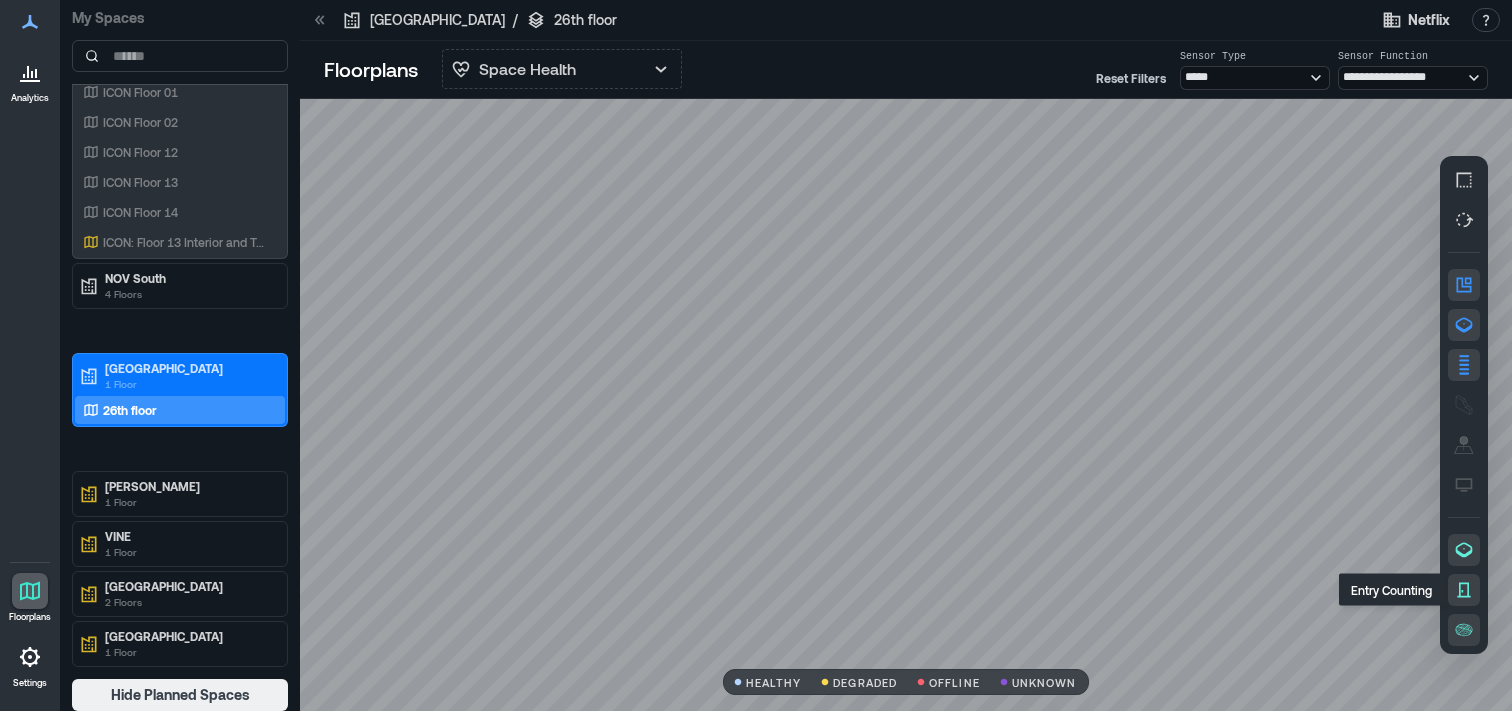 click 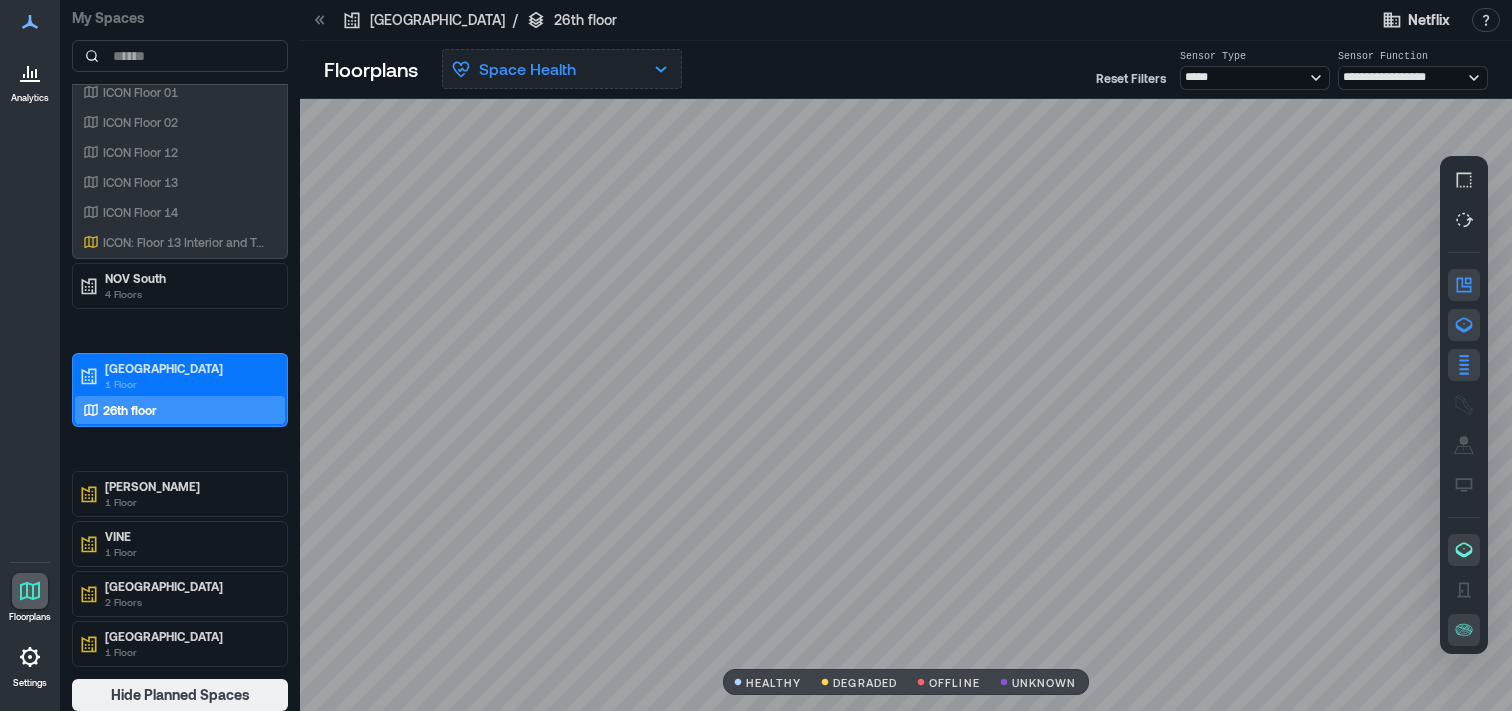 click on "Space Health" at bounding box center (562, 69) 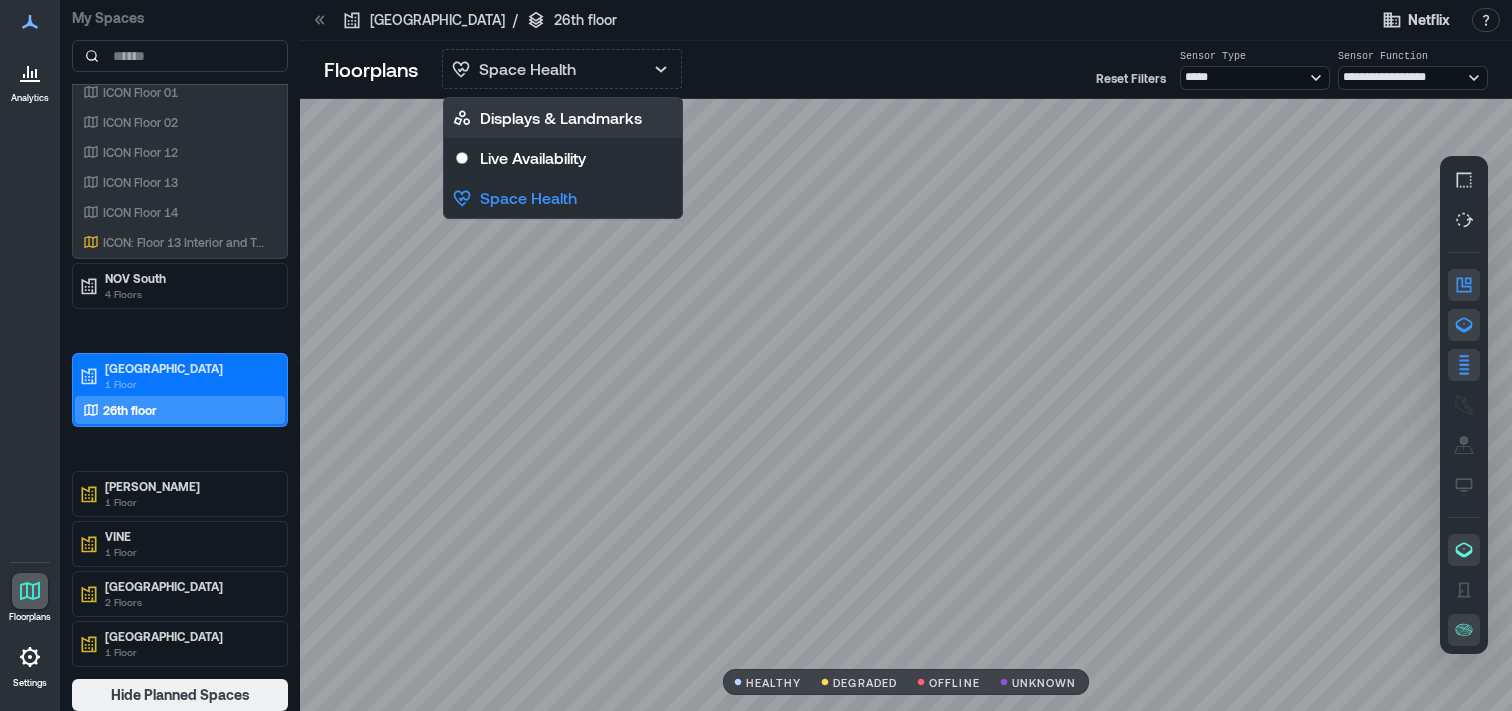 click on "Displays & Landmarks" at bounding box center [561, 118] 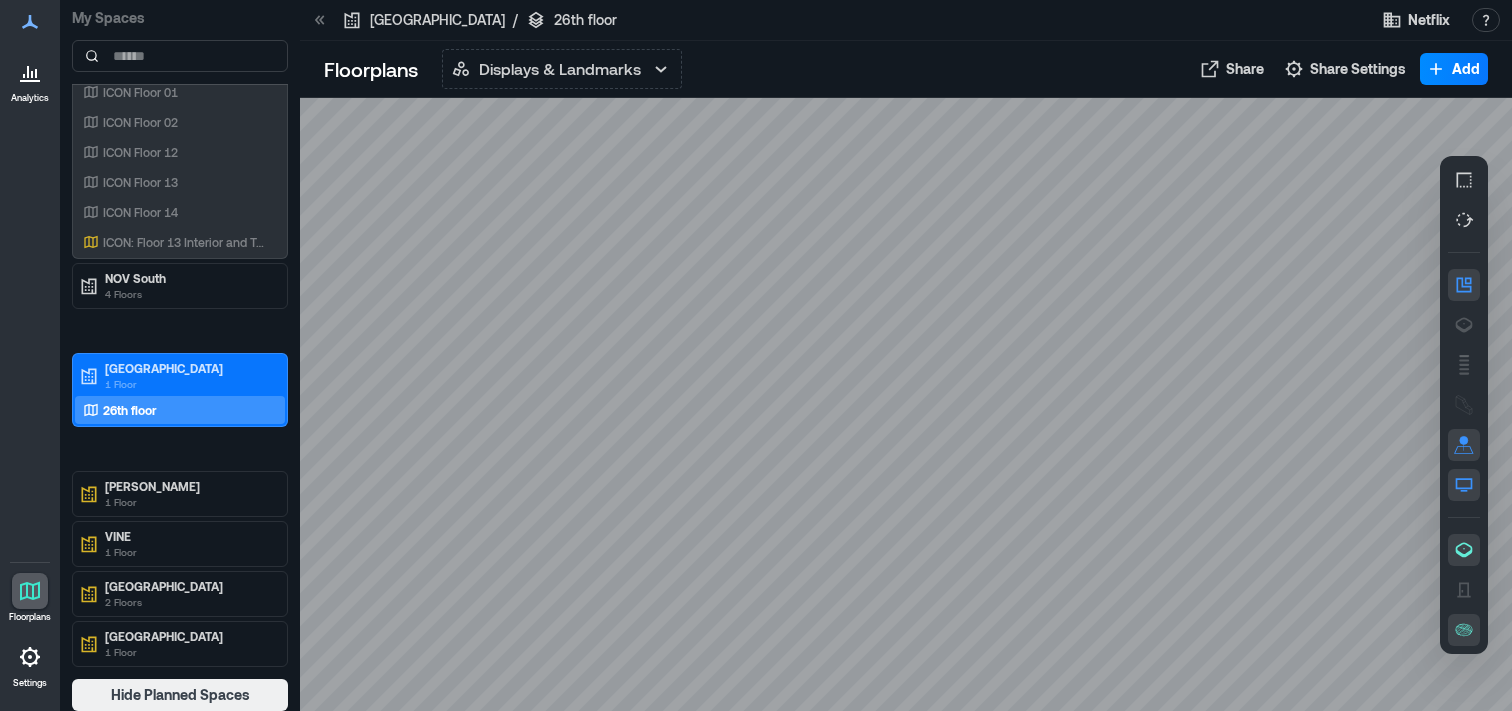 click 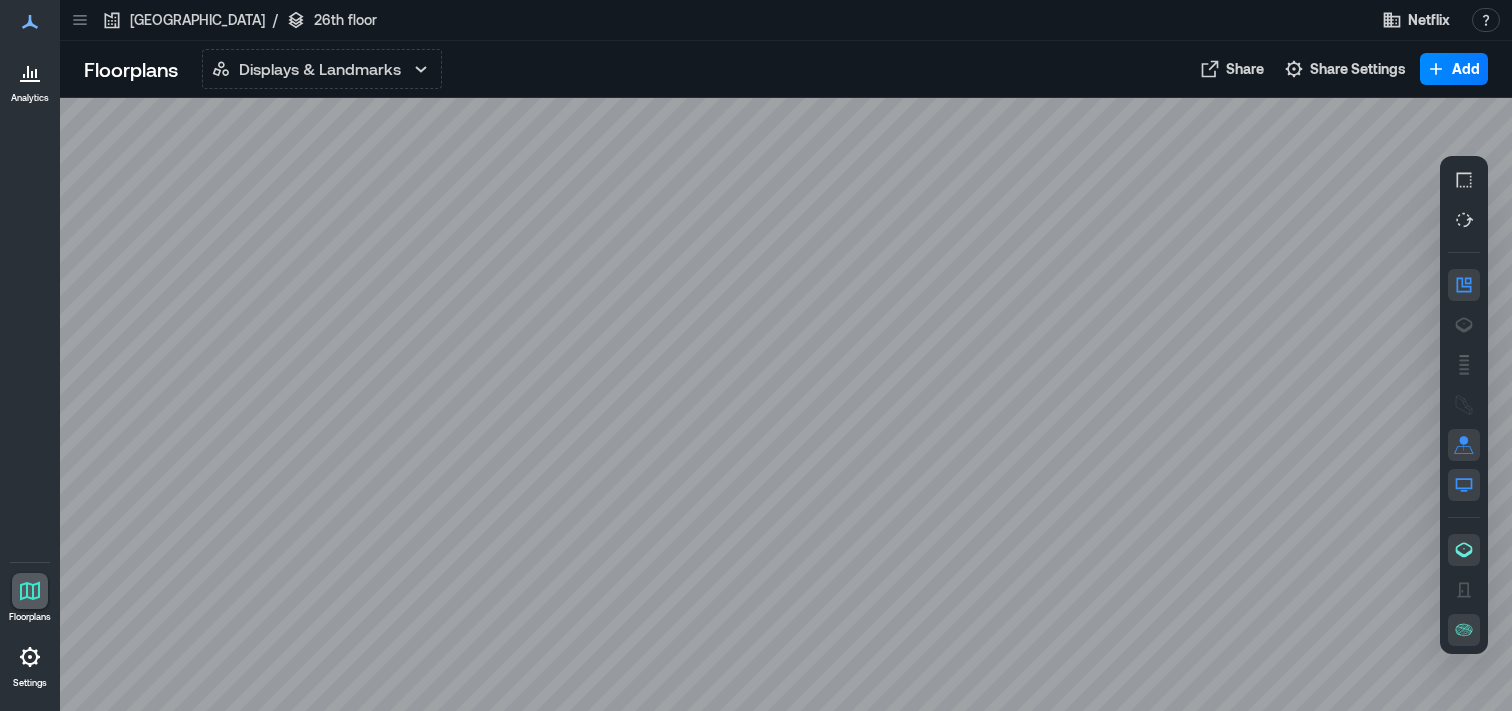 click 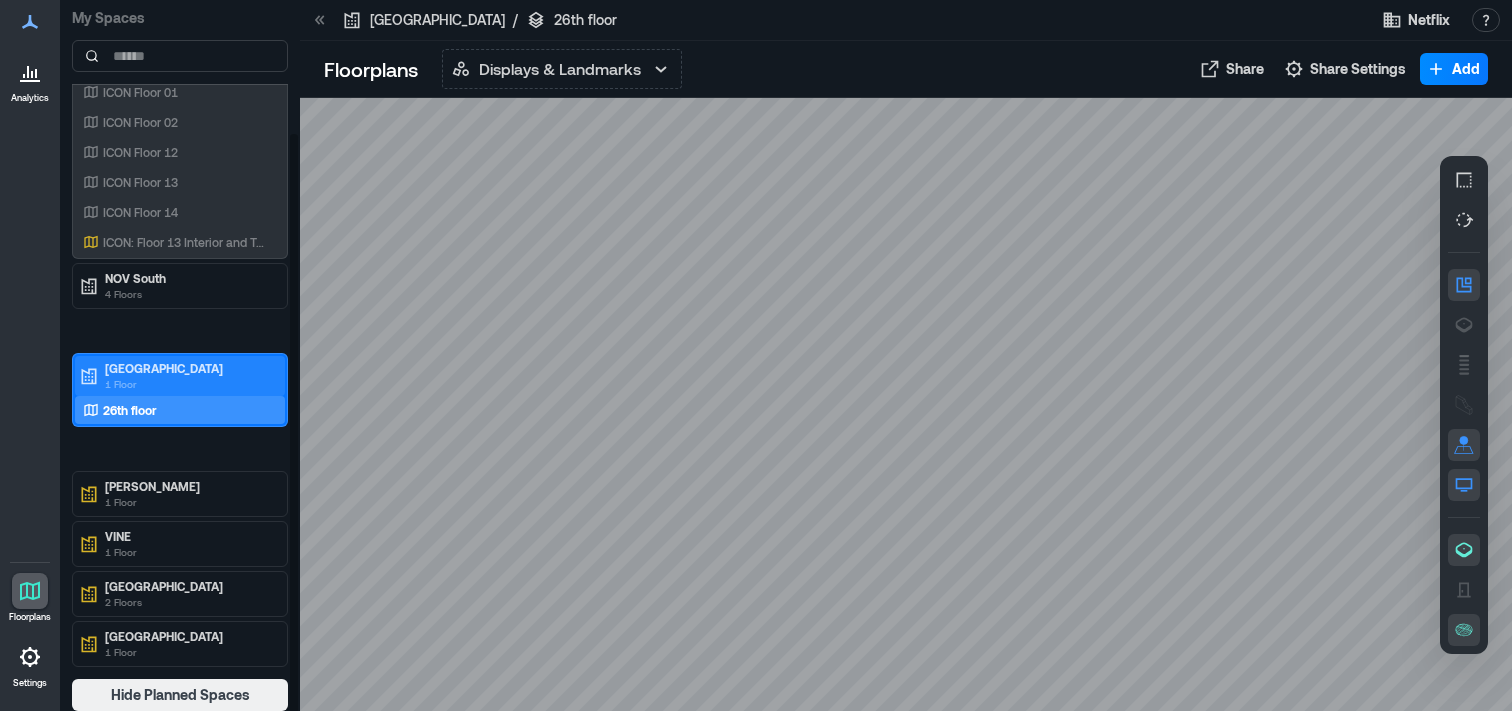 click on "[GEOGRAPHIC_DATA]" at bounding box center (189, 368) 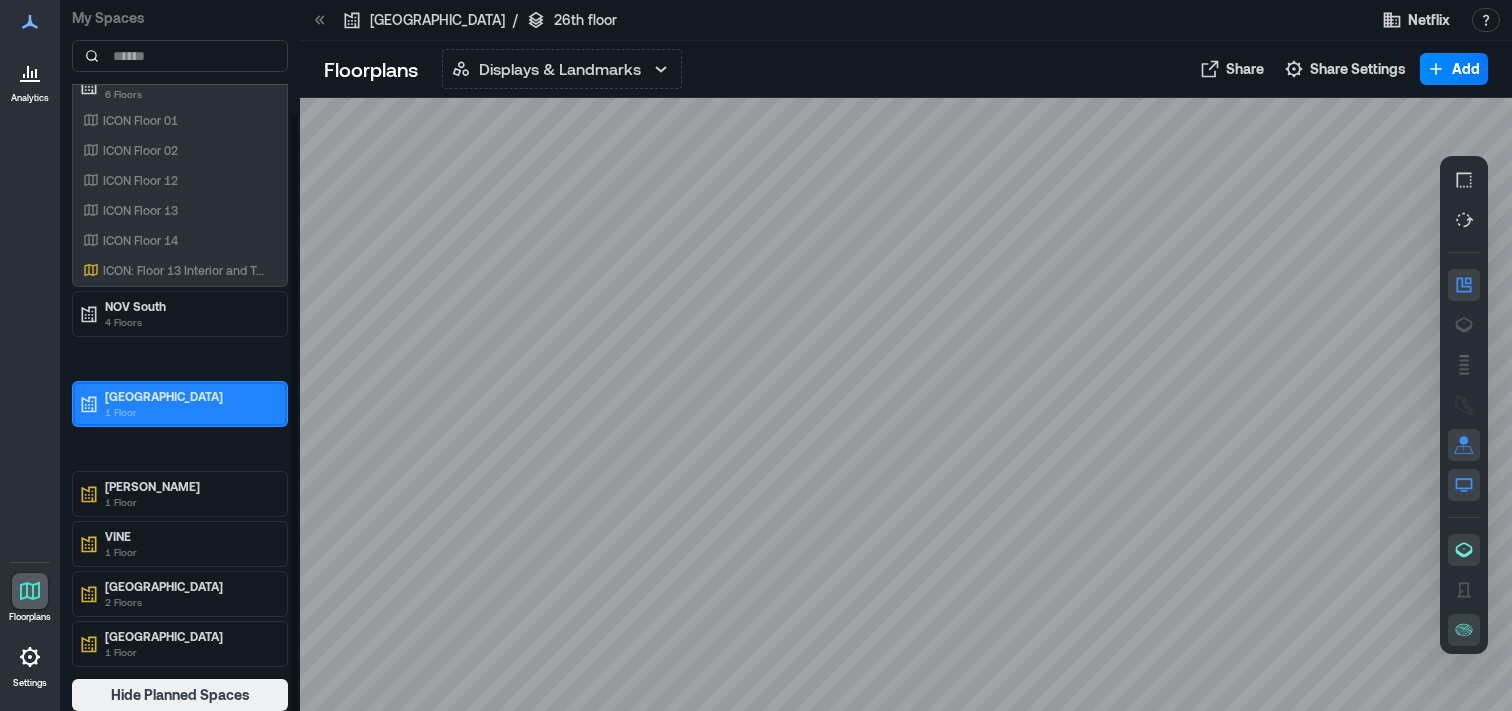 click on "1 Floor" at bounding box center (189, 412) 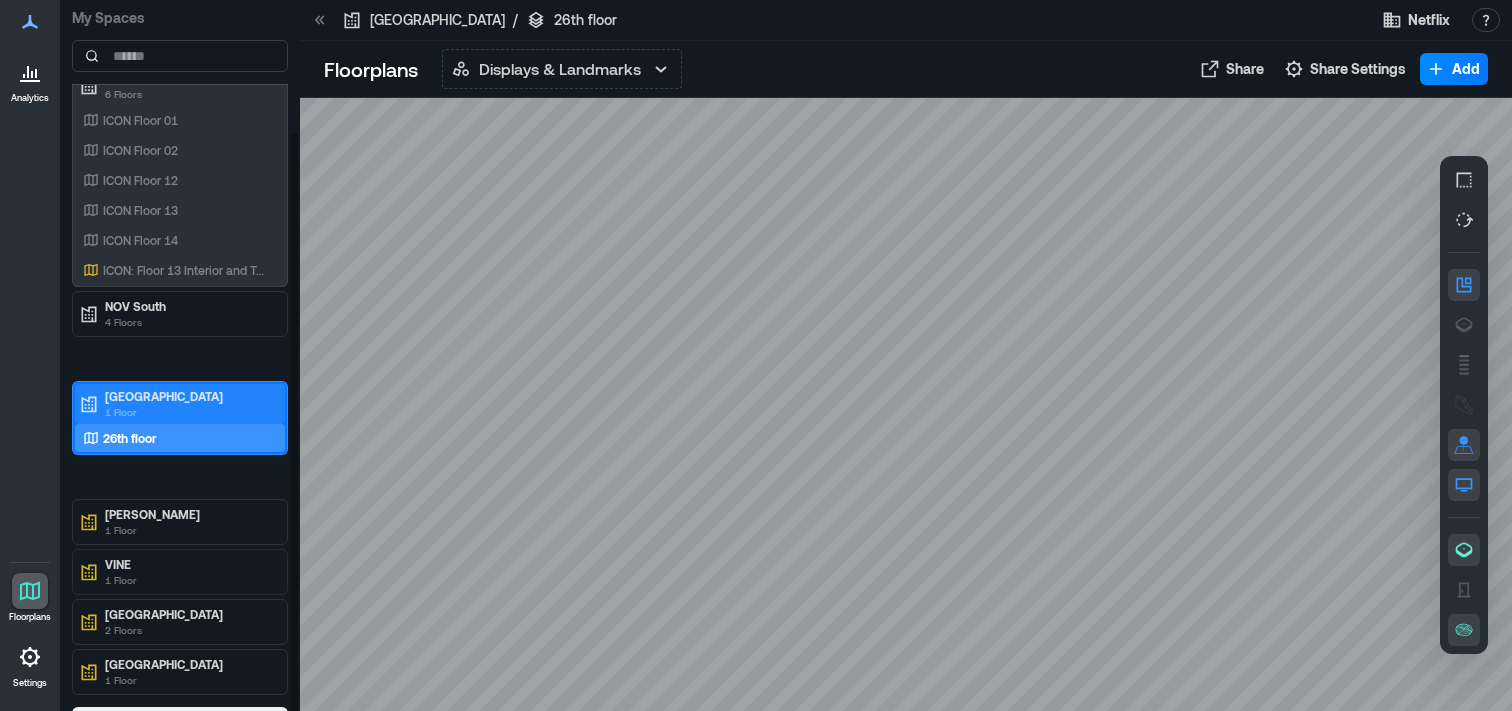 scroll, scrollTop: 162, scrollLeft: 0, axis: vertical 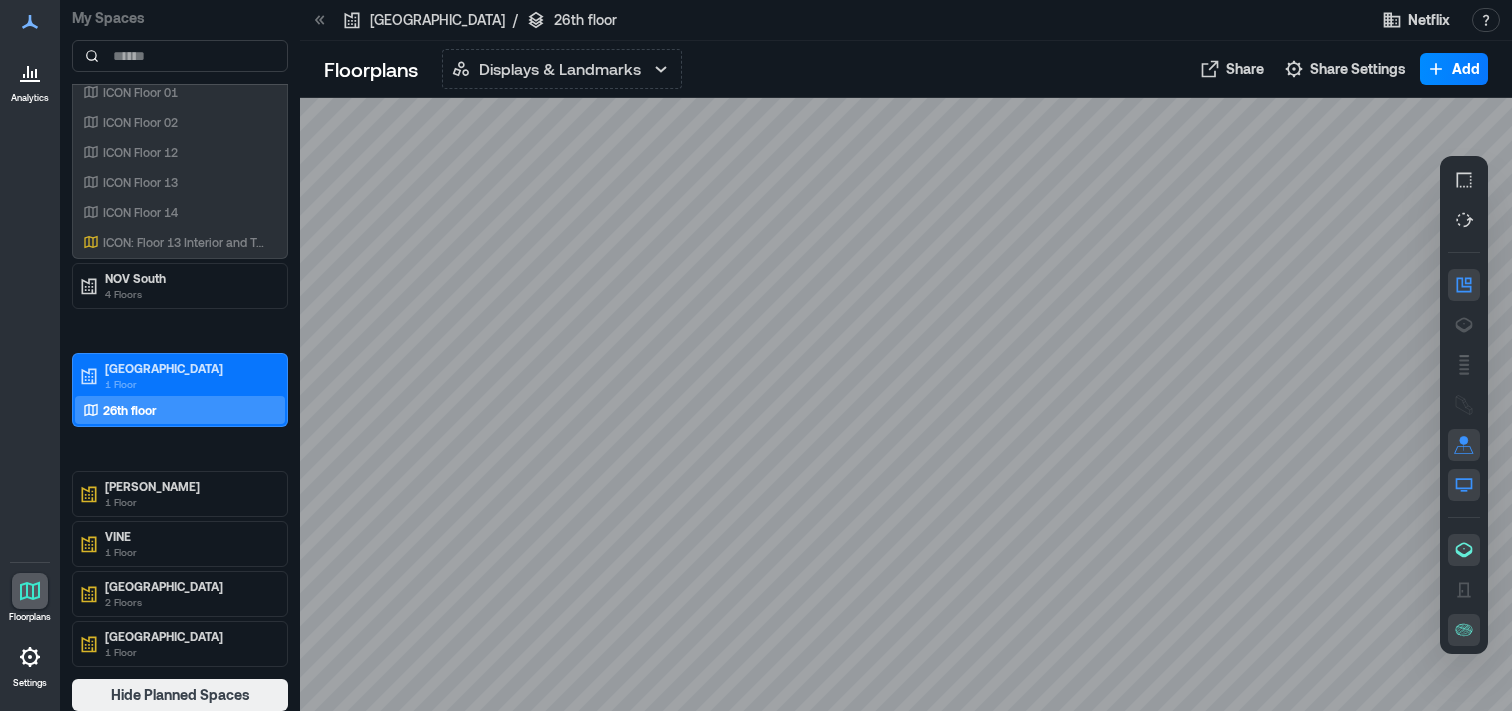 click on "Analytics" at bounding box center [30, 98] 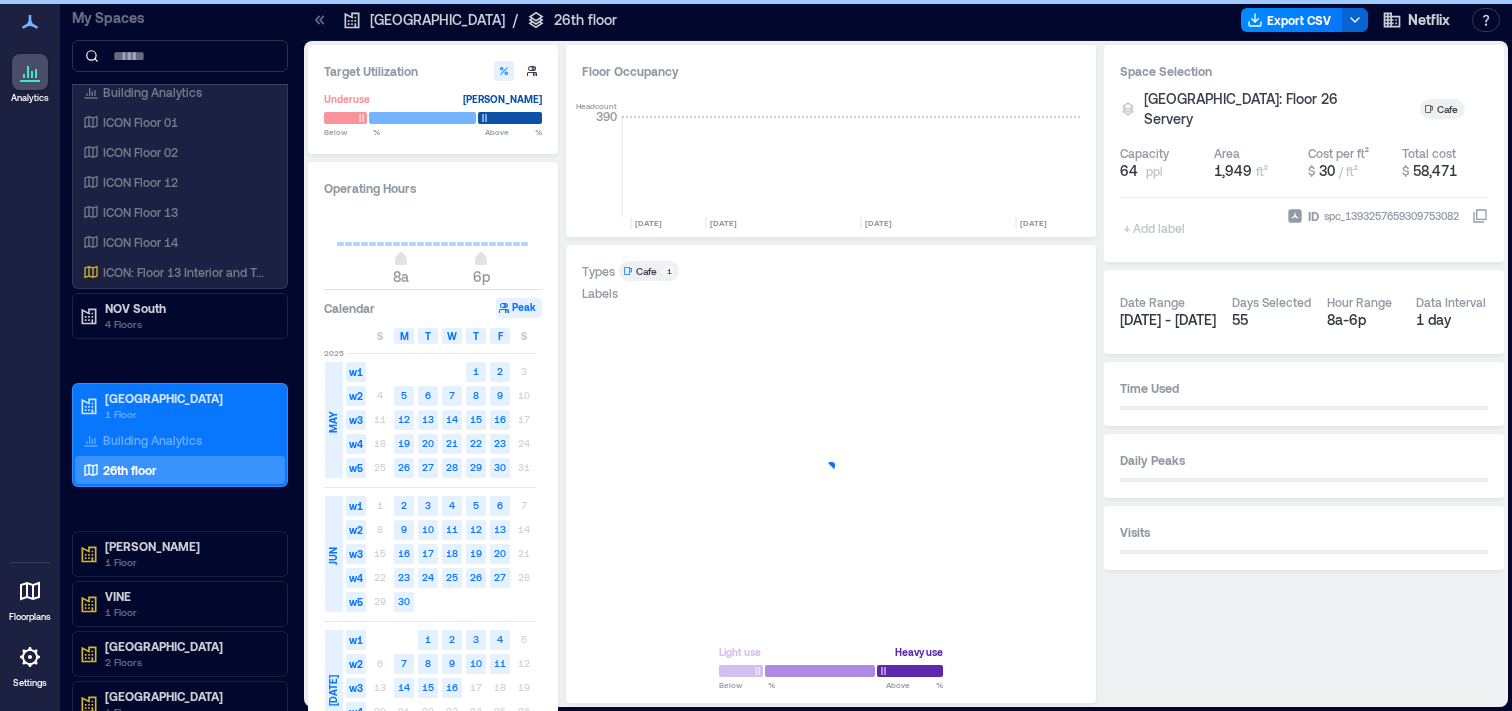 scroll, scrollTop: 222, scrollLeft: 0, axis: vertical 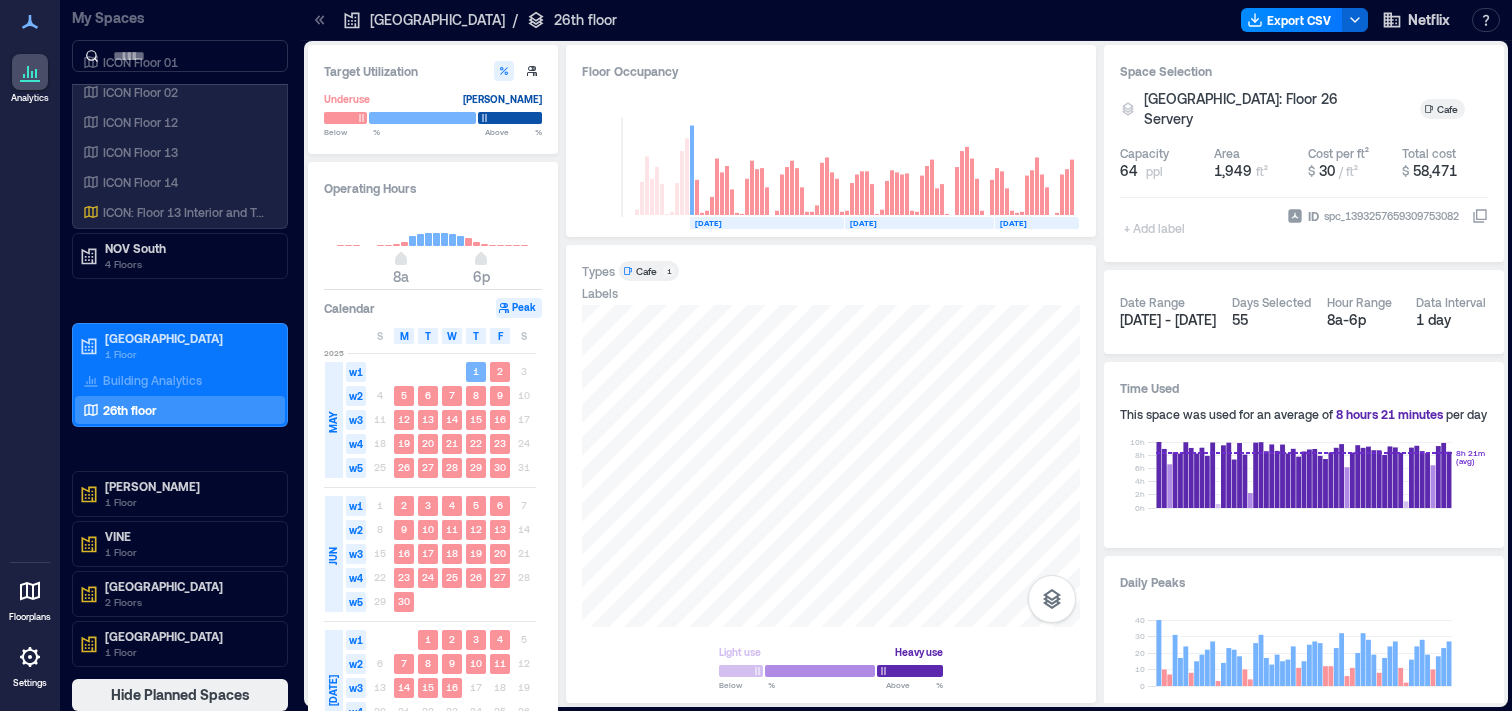 click on "Peak" at bounding box center [519, 308] 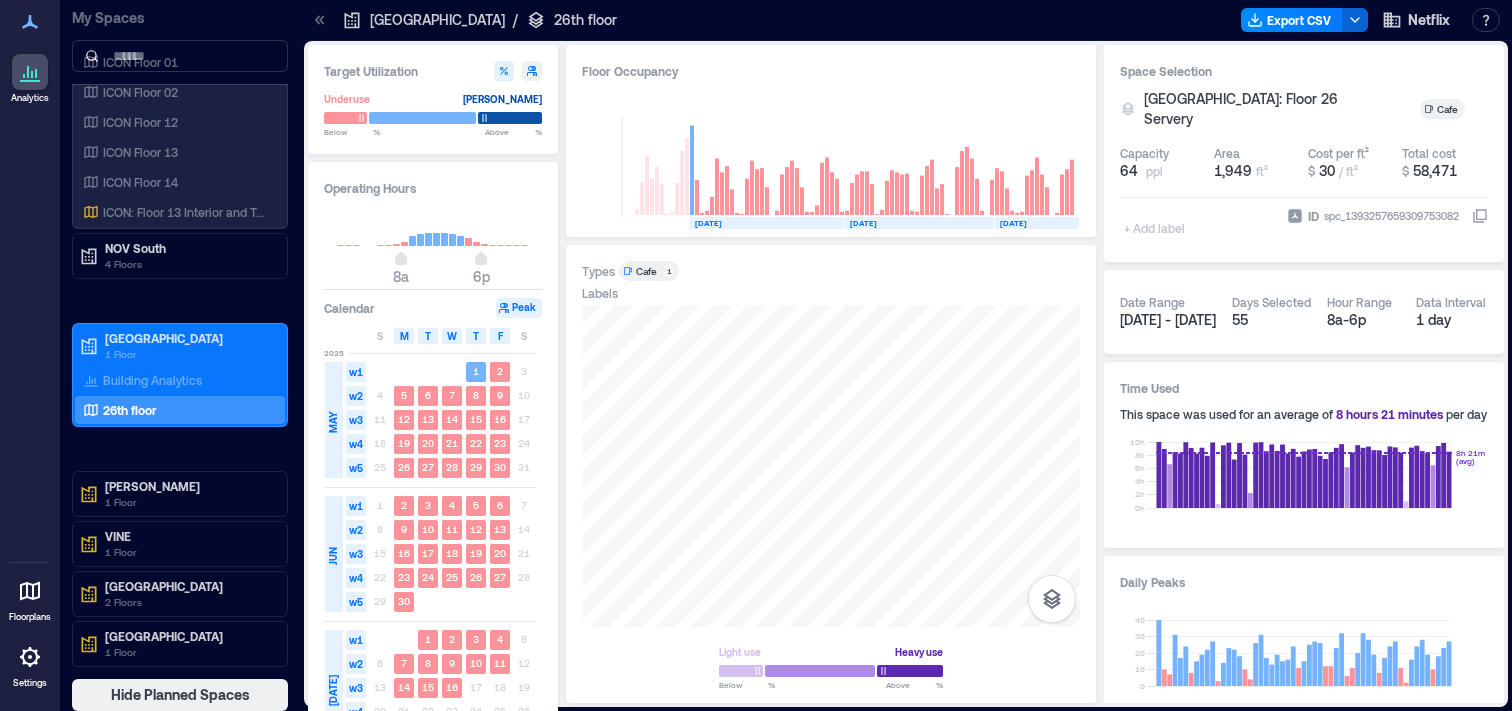 click 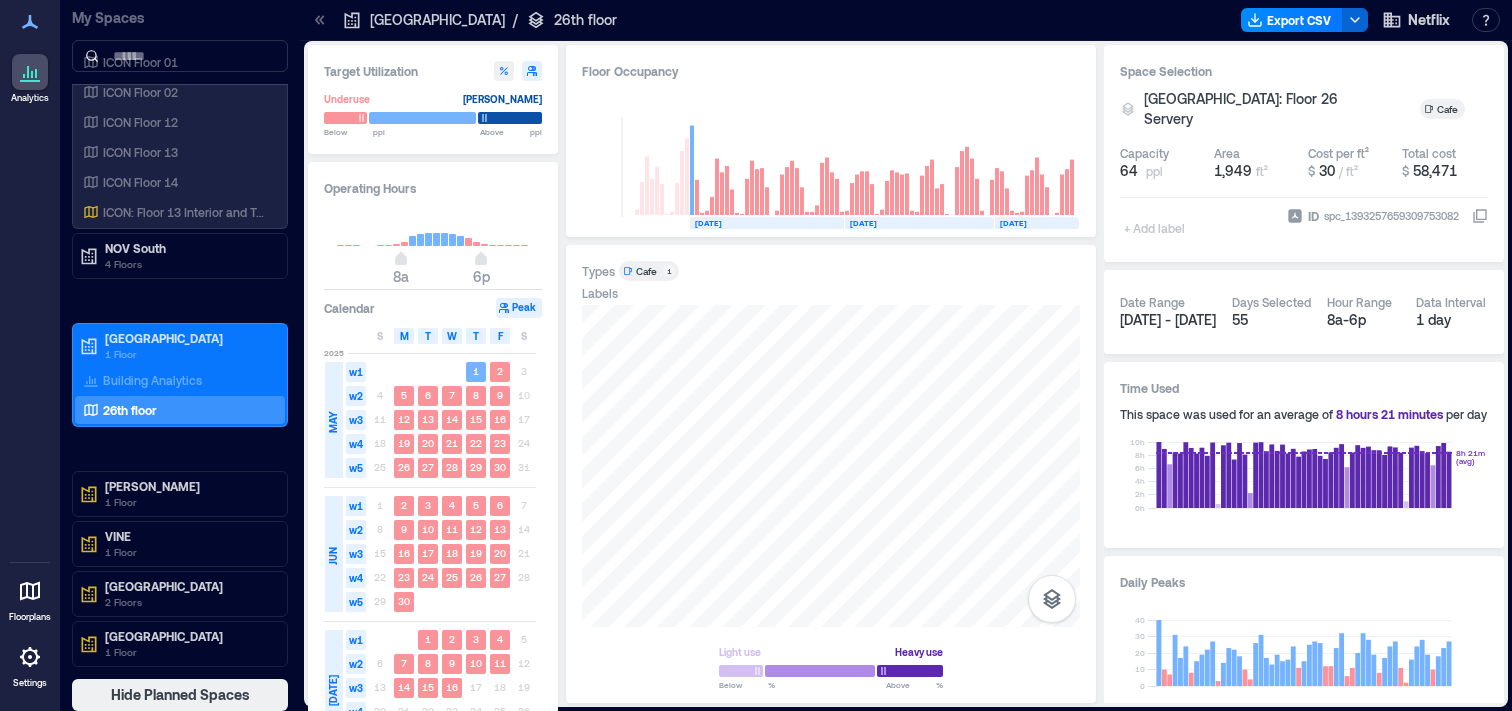 click 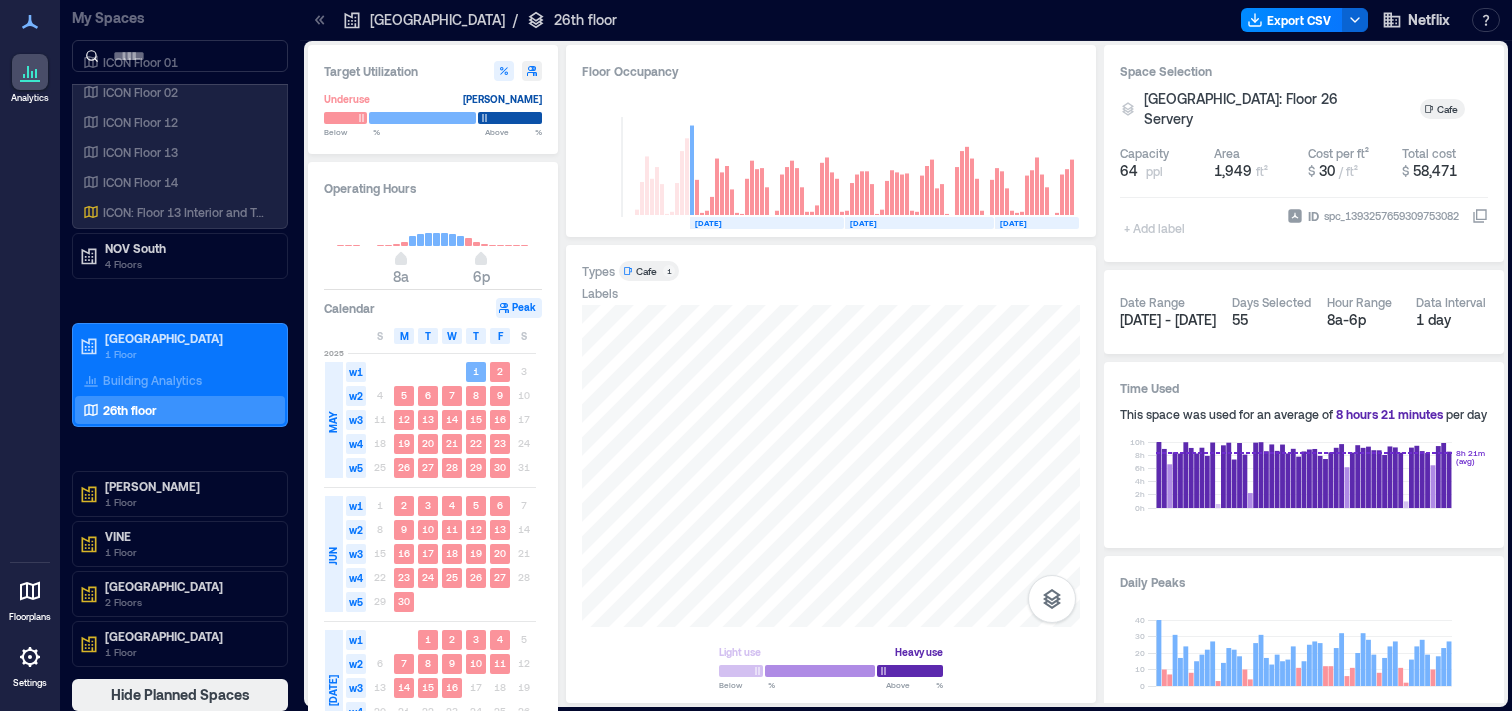scroll, scrollTop: 2, scrollLeft: 0, axis: vertical 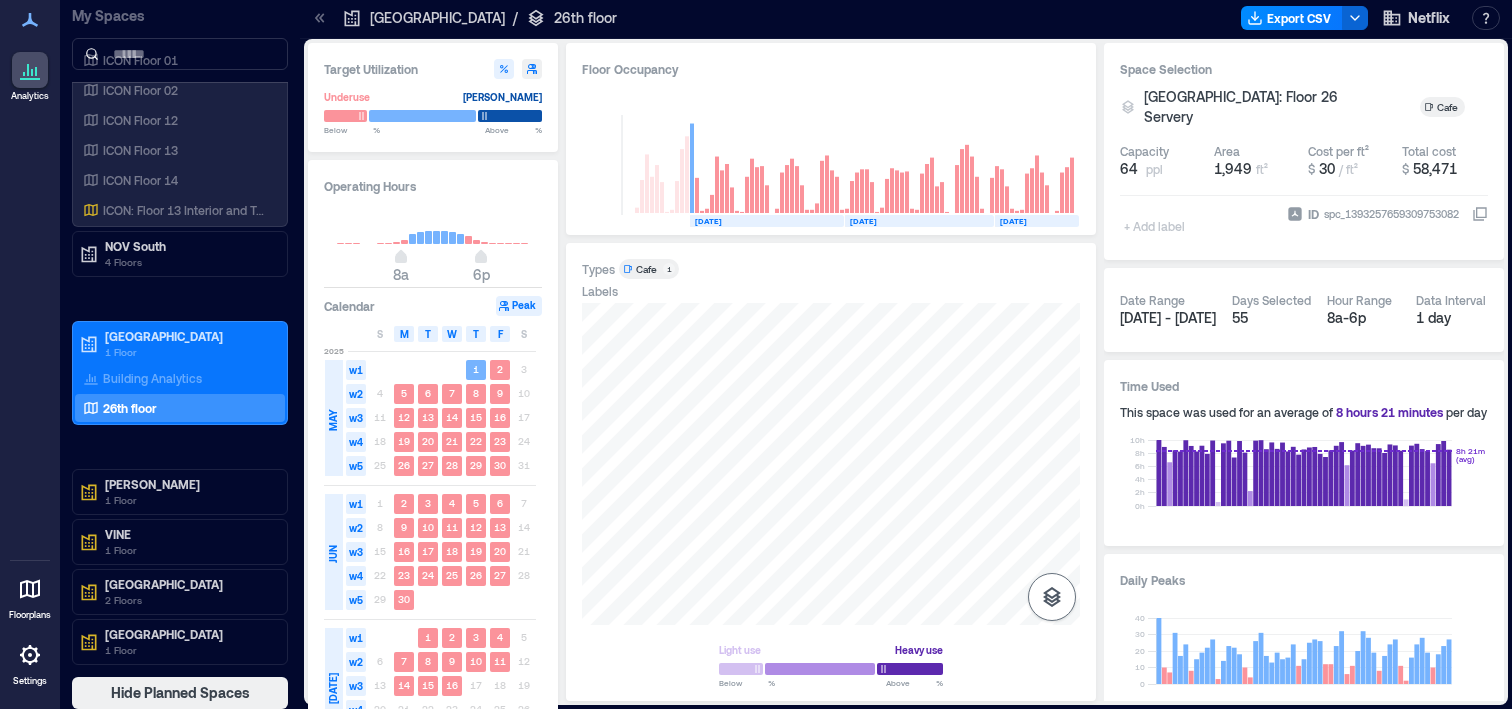 click 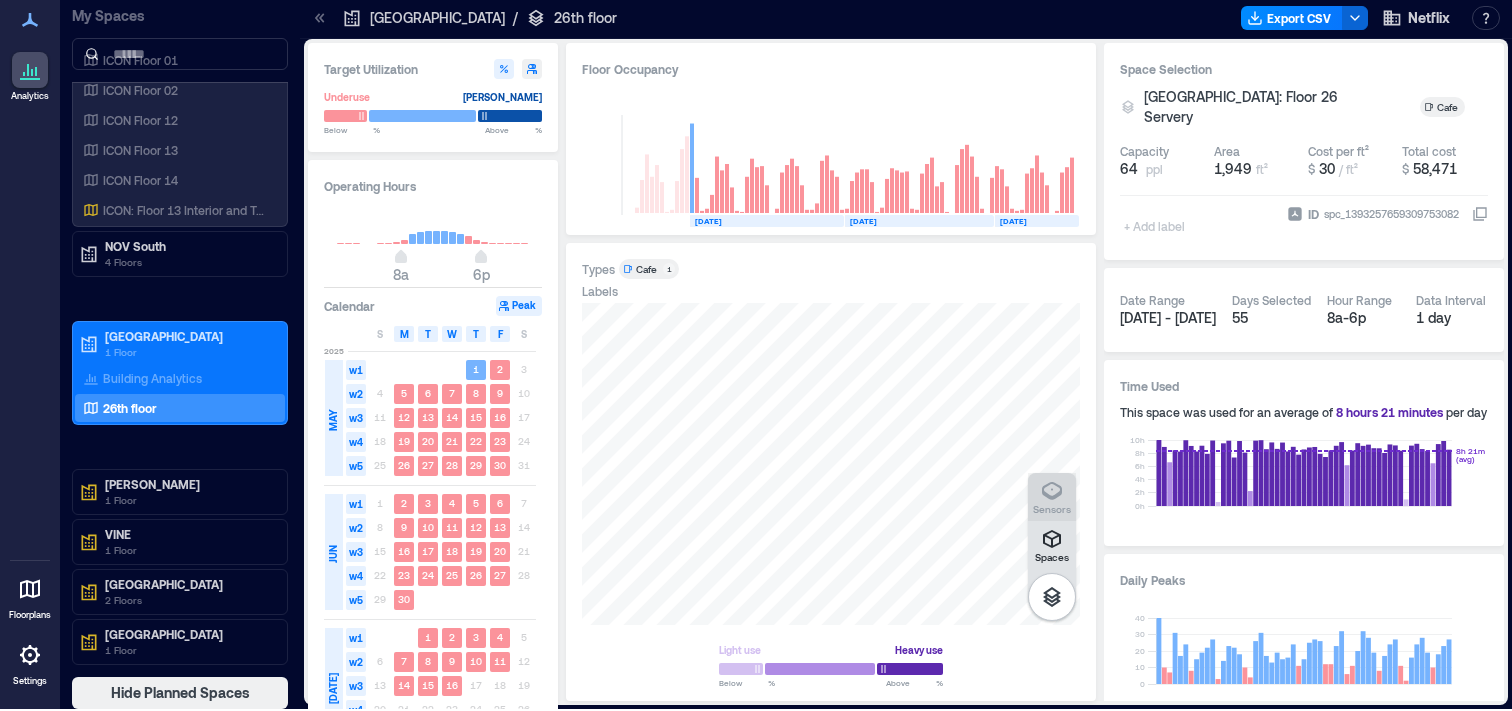 click 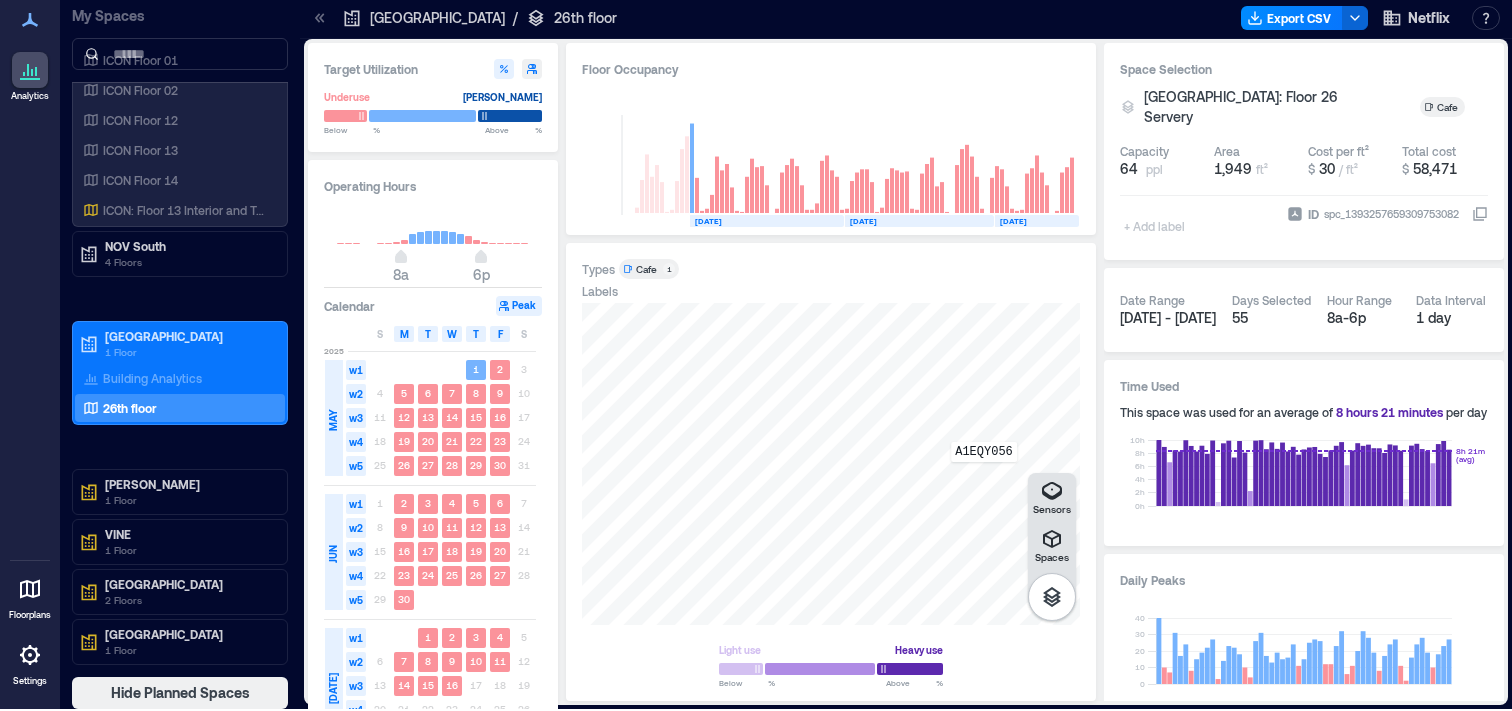 click on "A1EQY056" at bounding box center [831, 464] 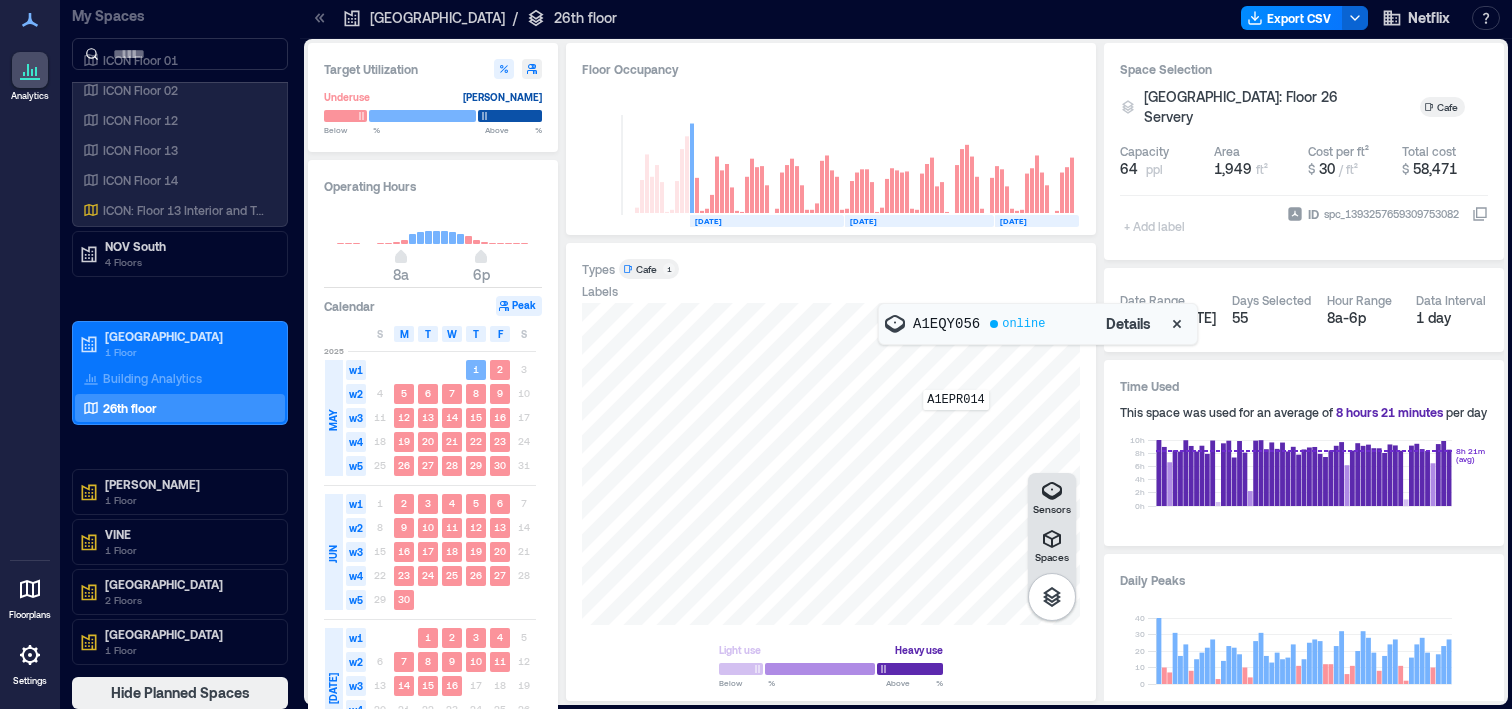 click on "A1EPR014" at bounding box center [831, 464] 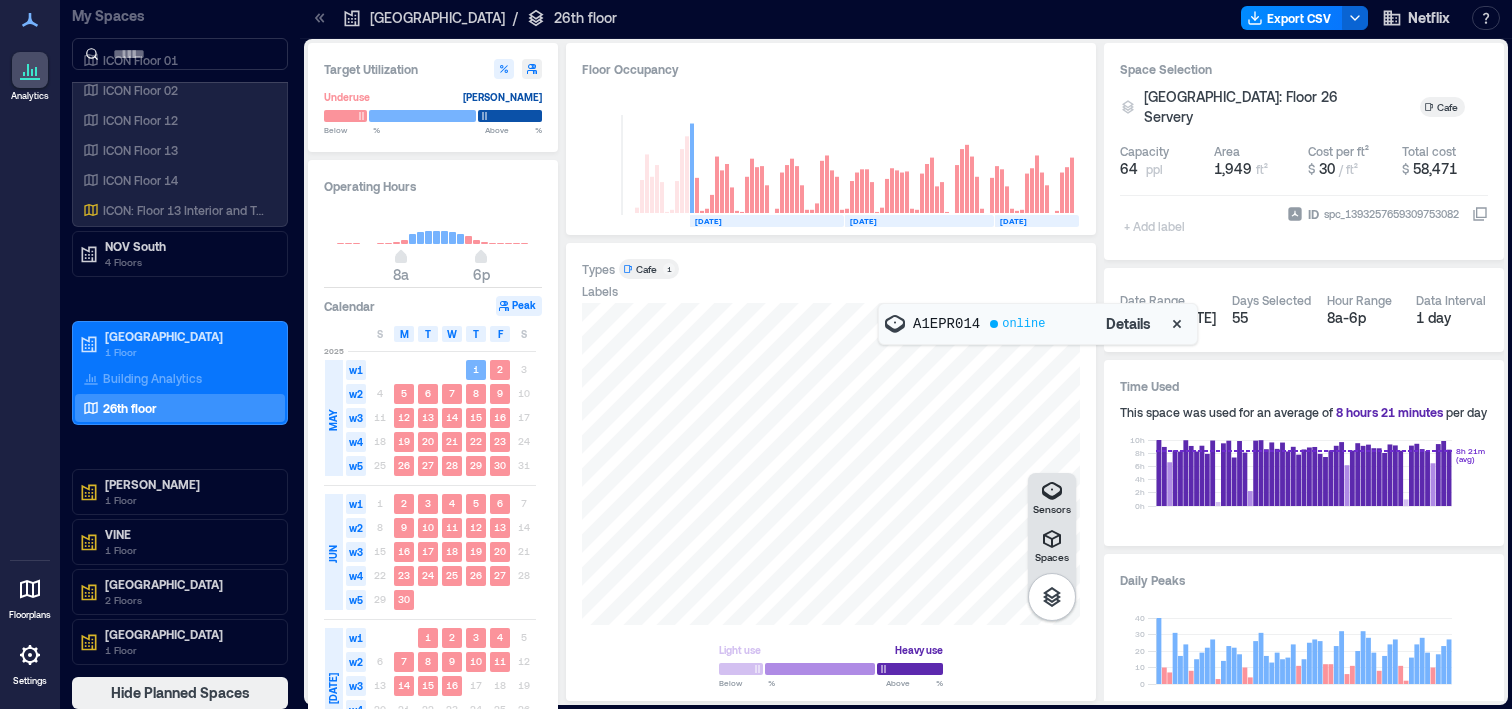 click 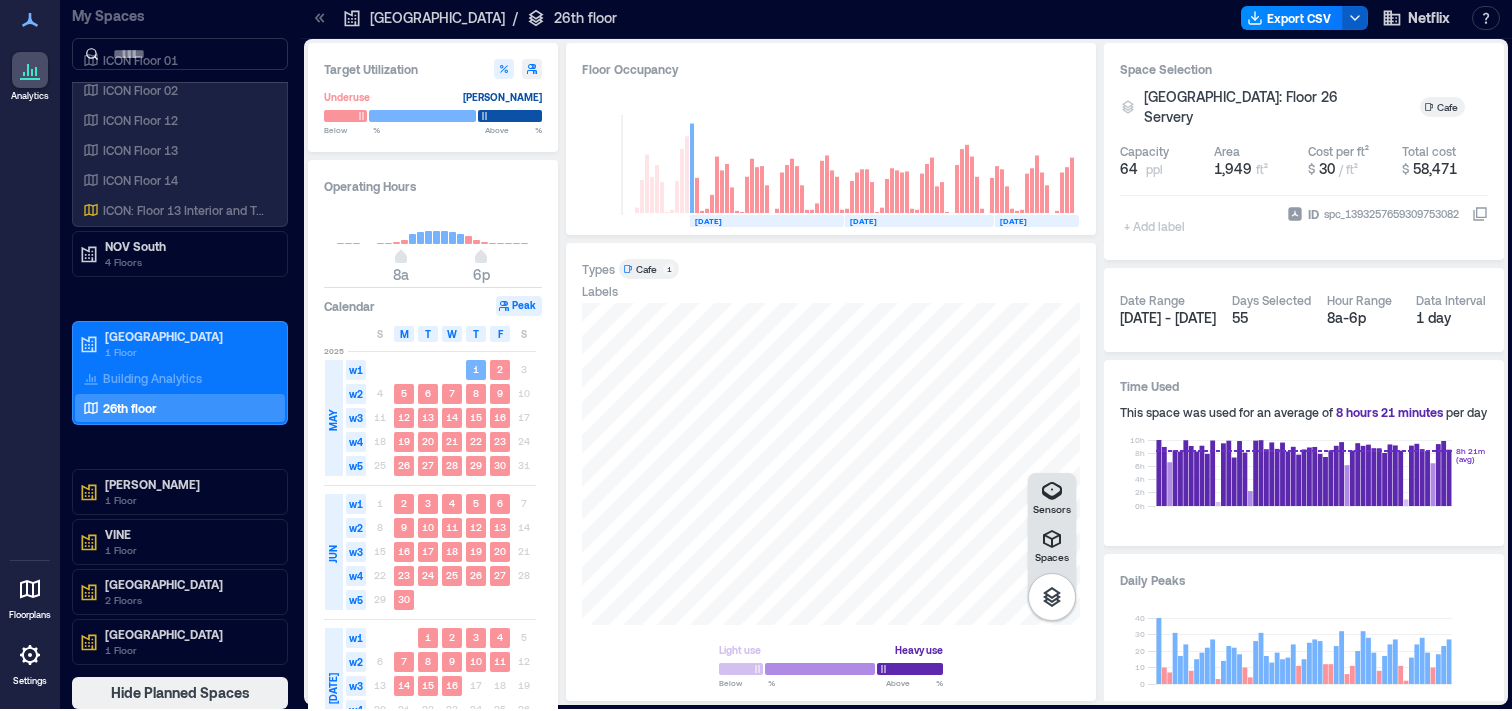 click 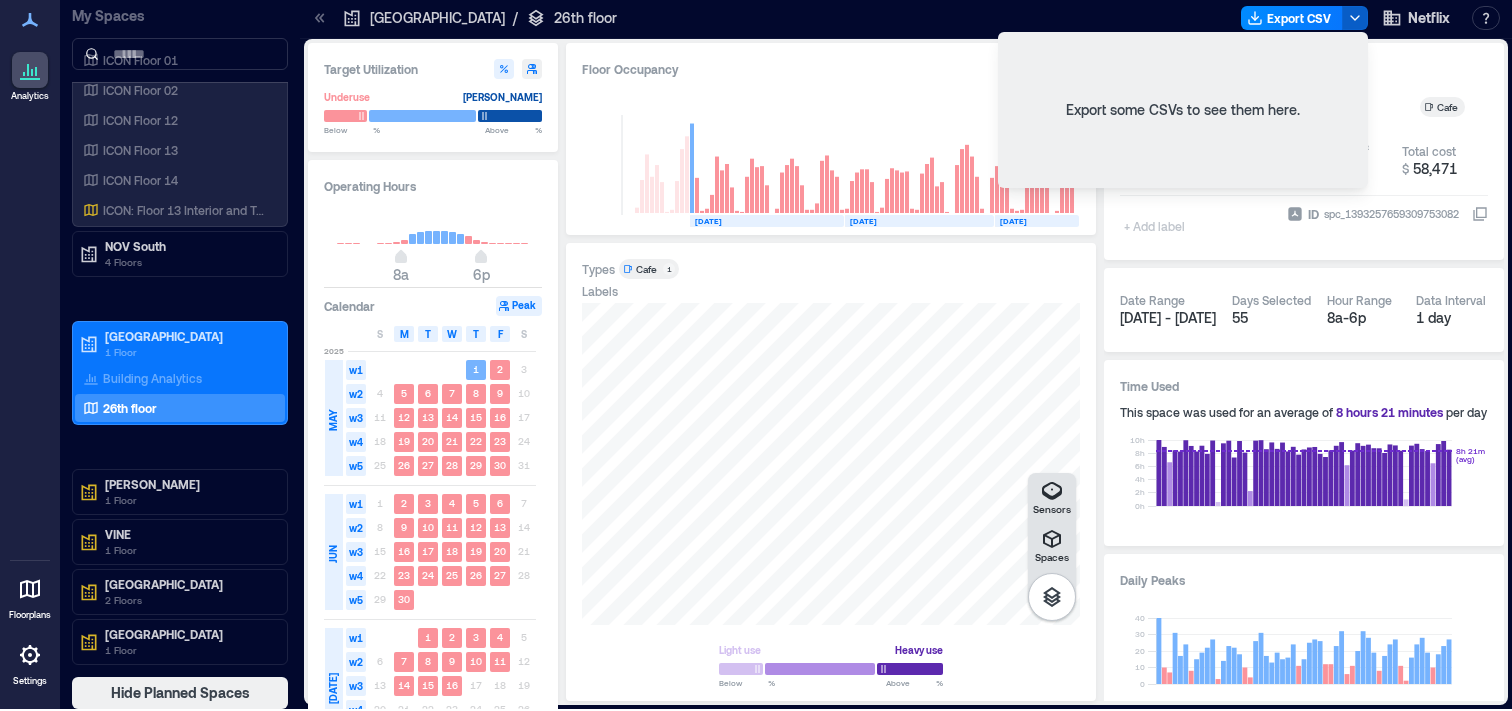 click 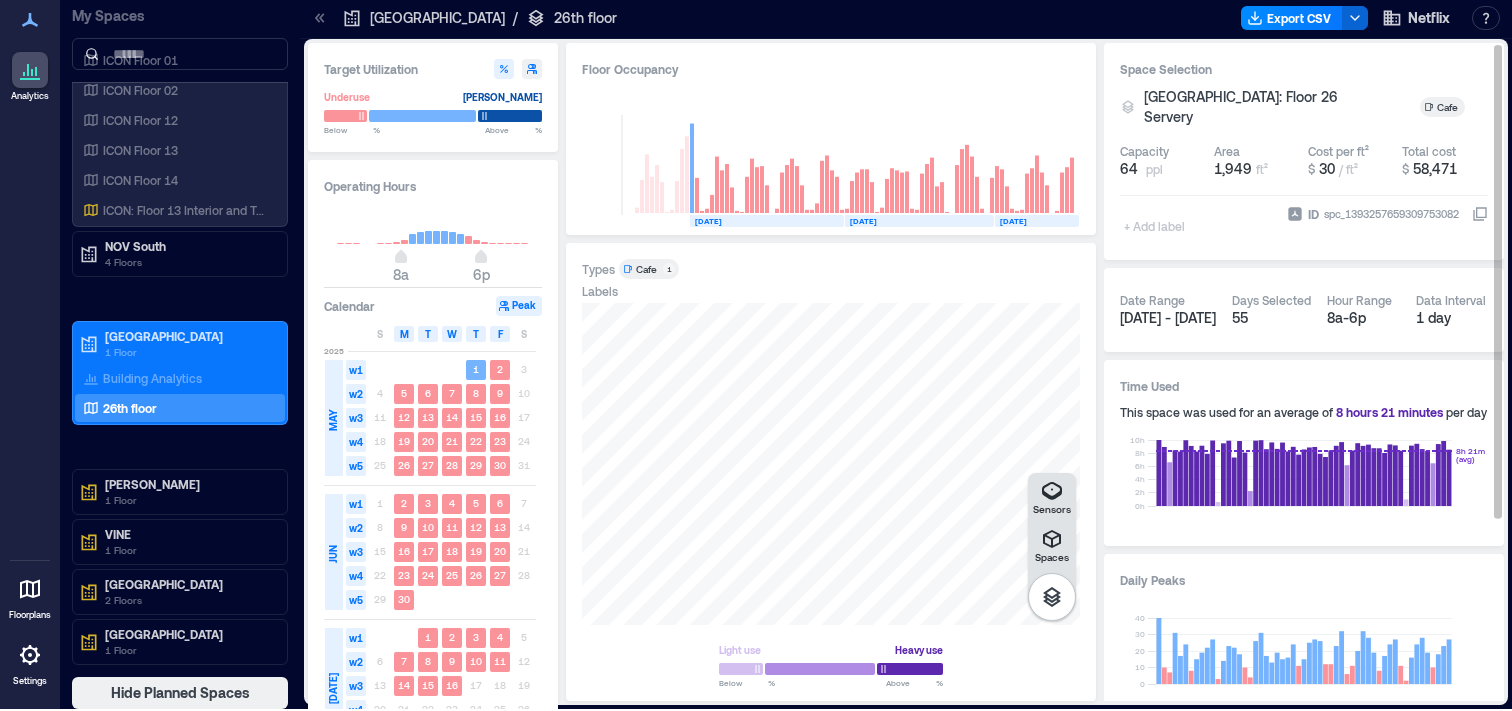 scroll, scrollTop: 0, scrollLeft: 0, axis: both 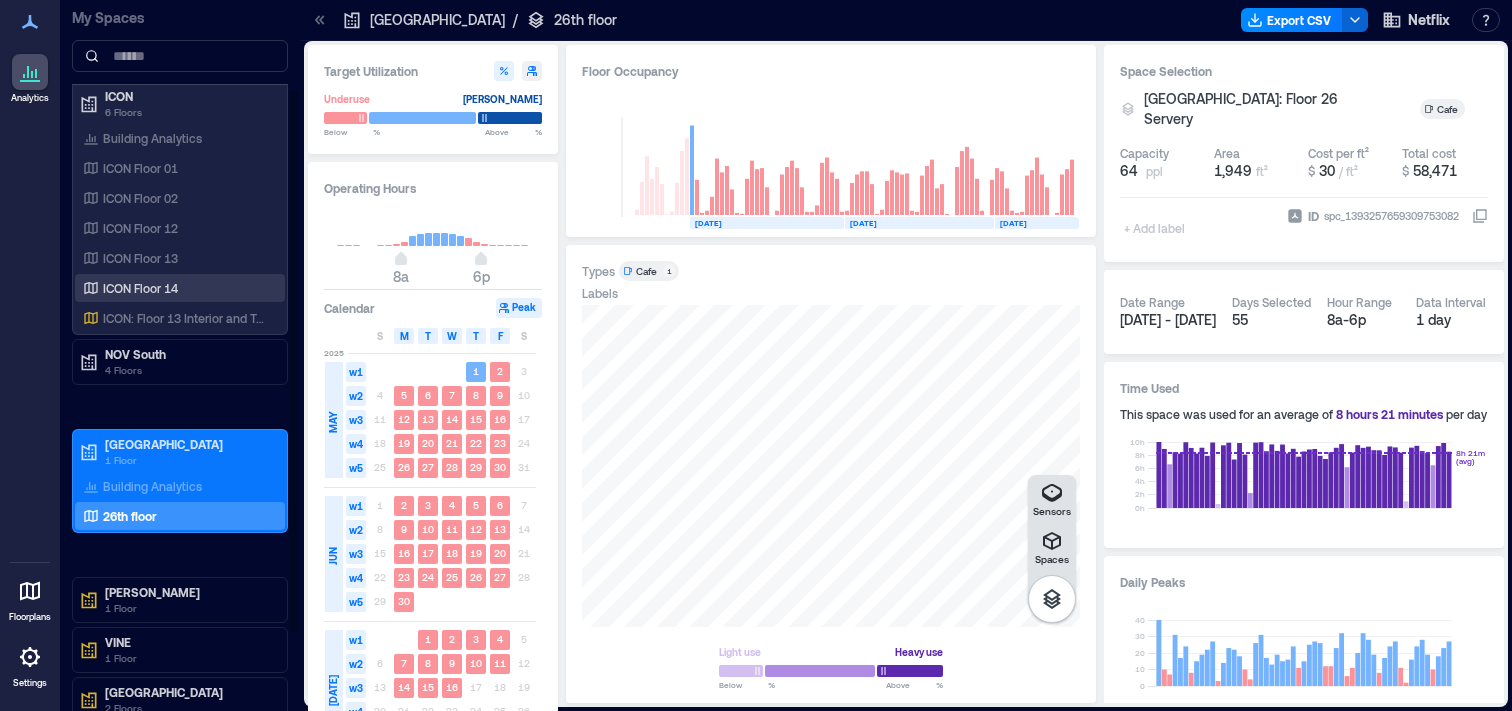 click on "ICON Floor 14" at bounding box center [140, 288] 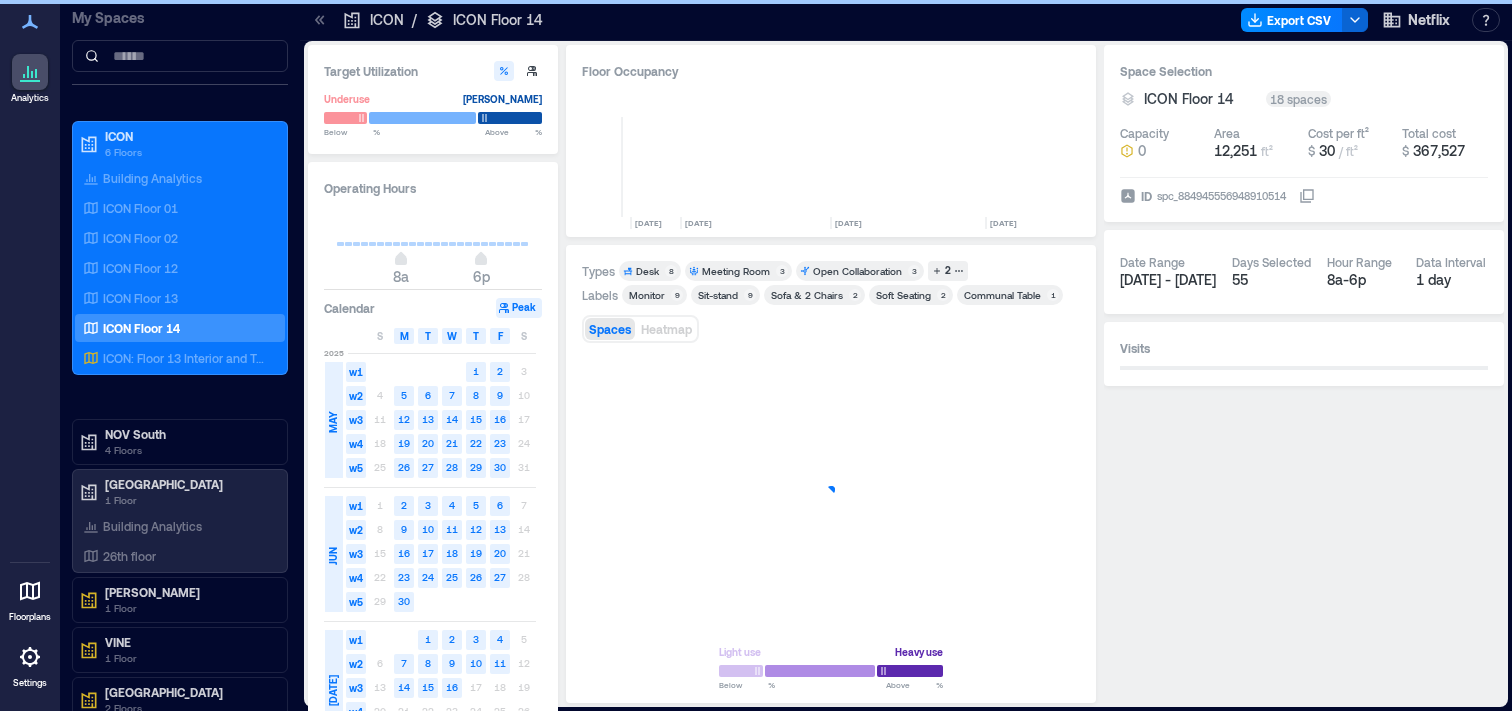scroll, scrollTop: 0, scrollLeft: 7140, axis: horizontal 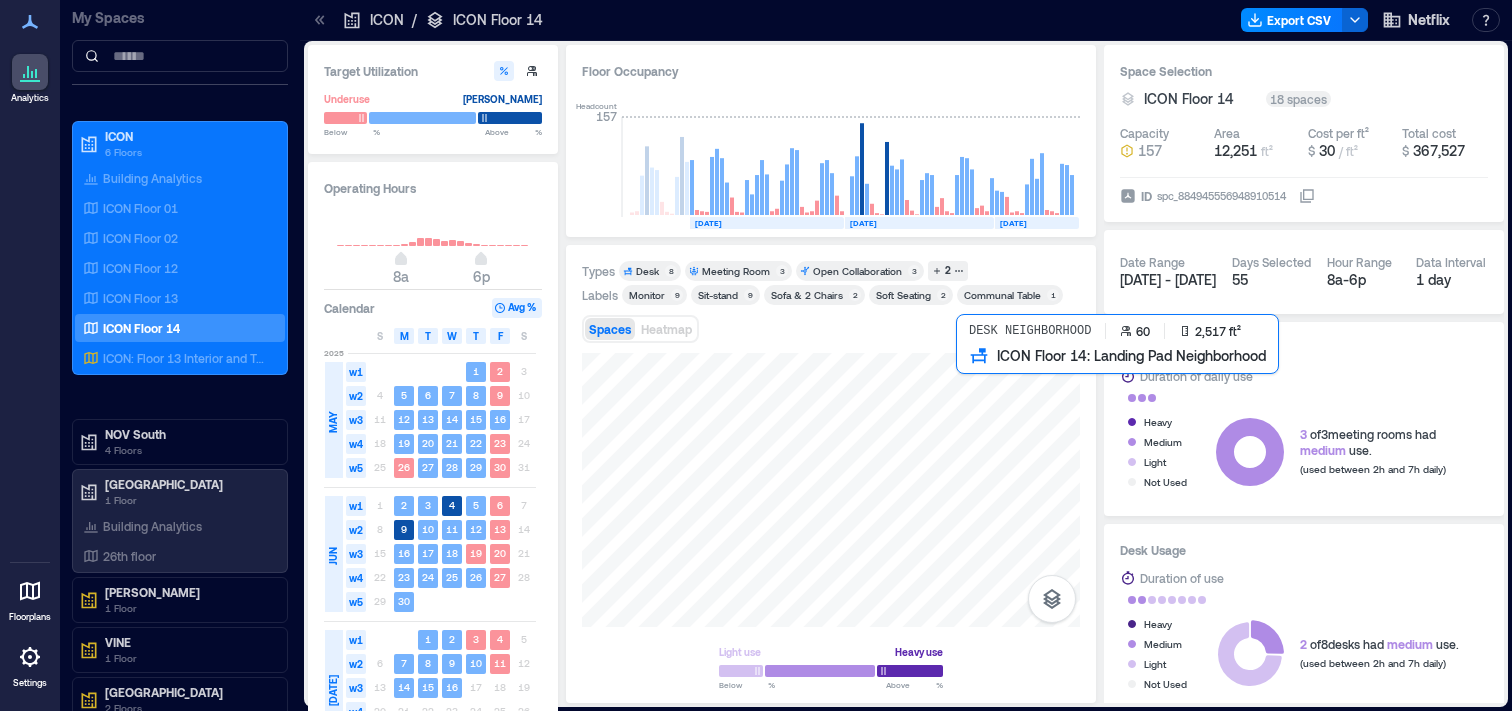 click at bounding box center [831, 490] 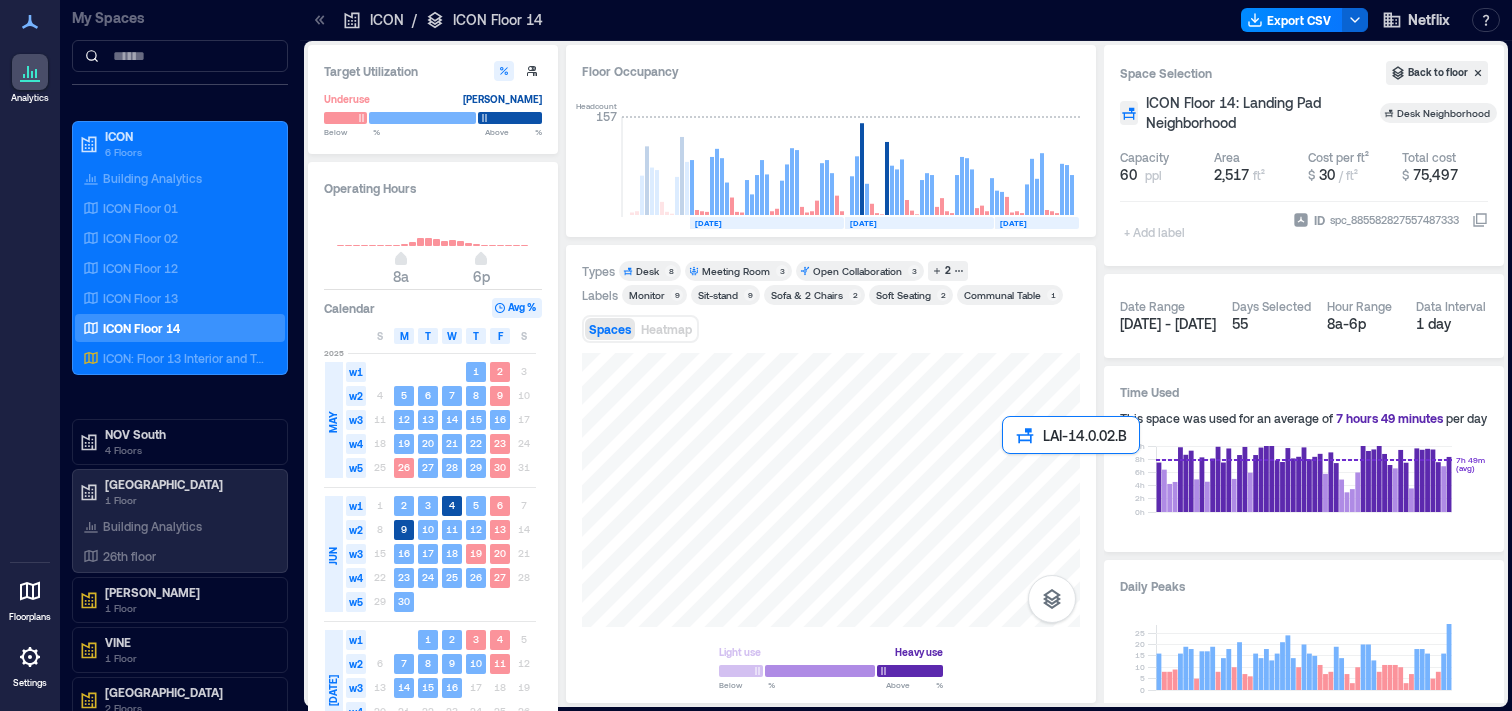 click at bounding box center [831, 490] 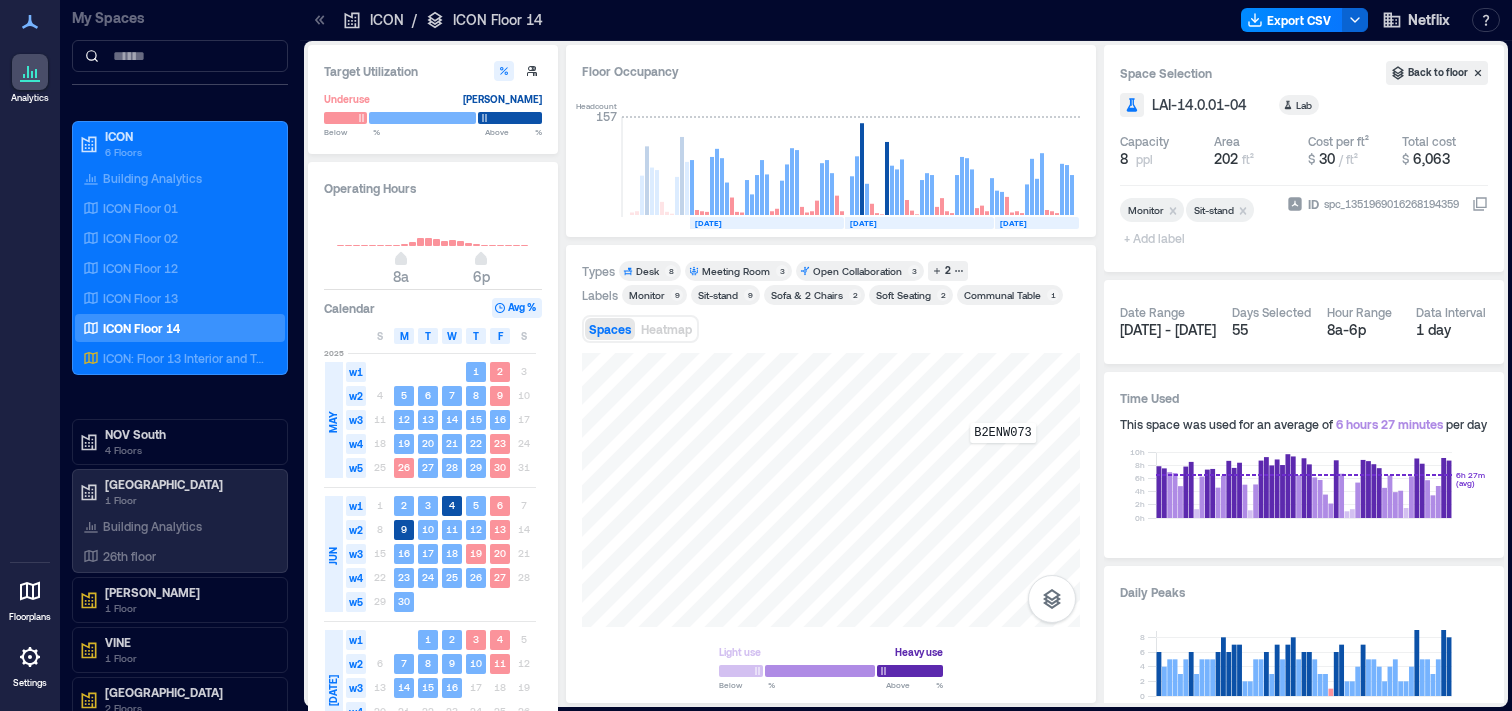 click on "B2ENW073" at bounding box center [831, 490] 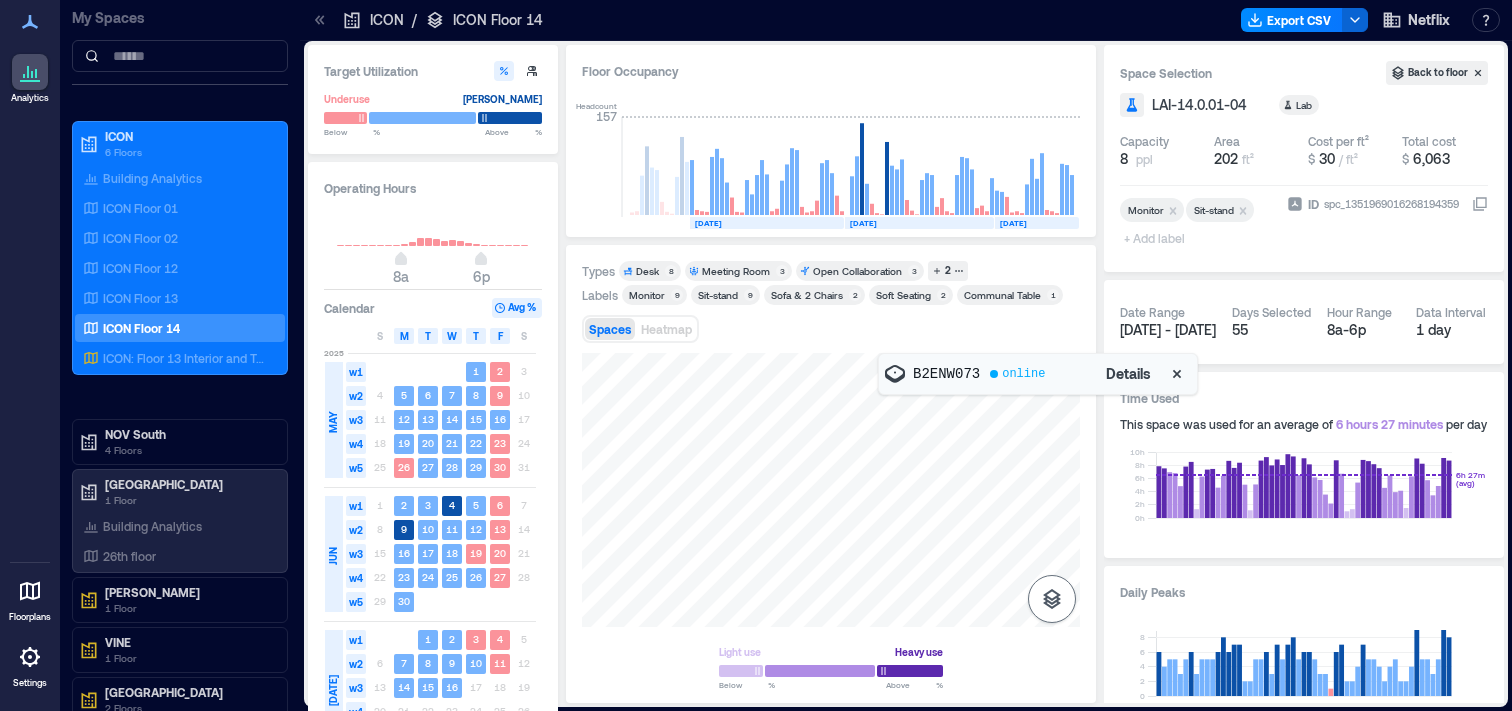 click 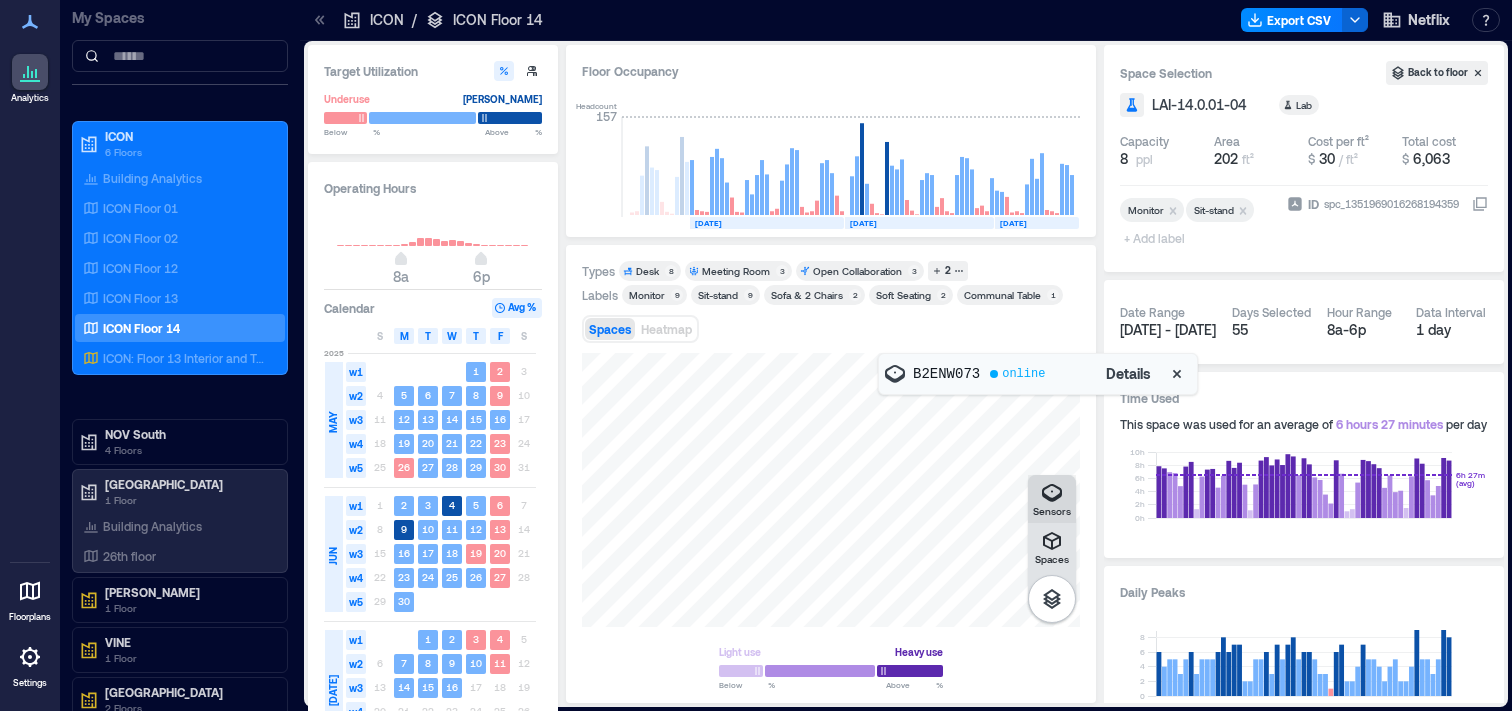 click 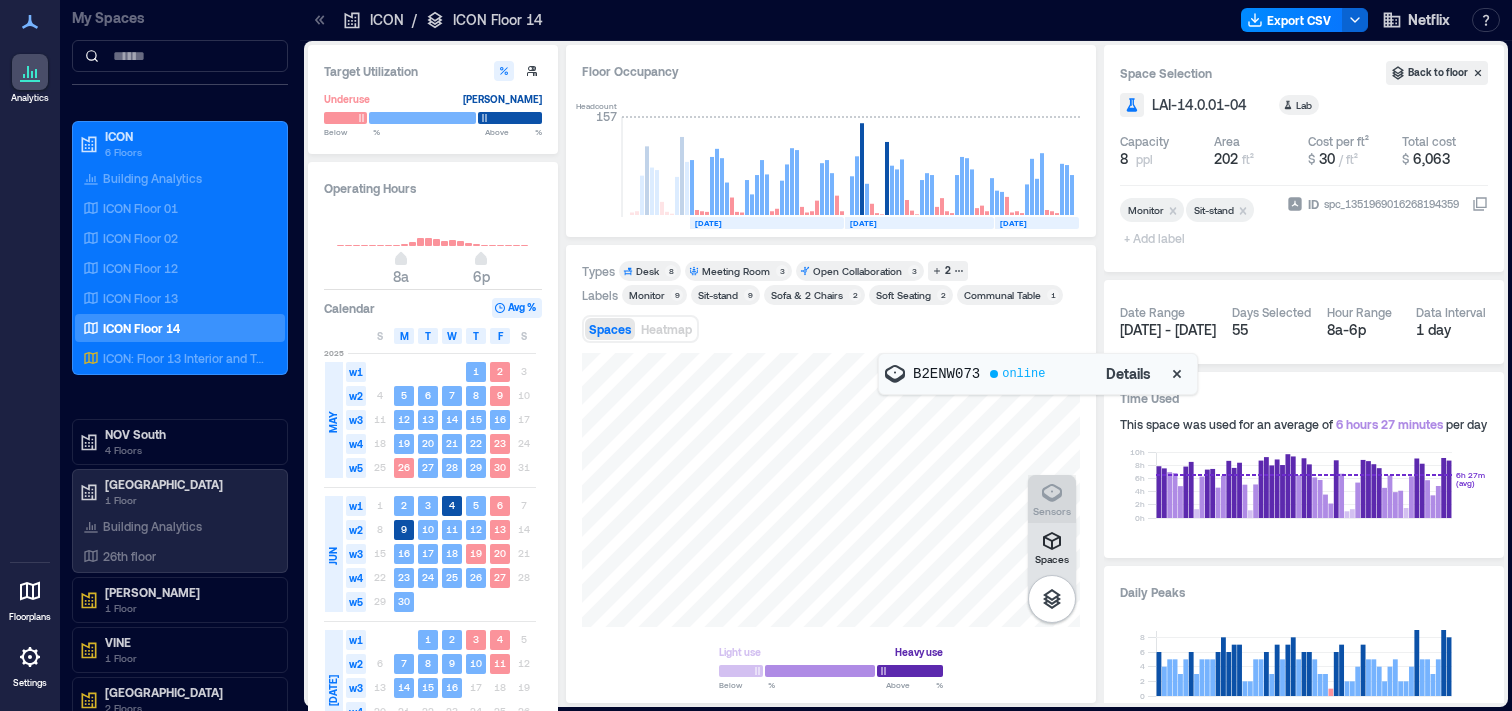 click 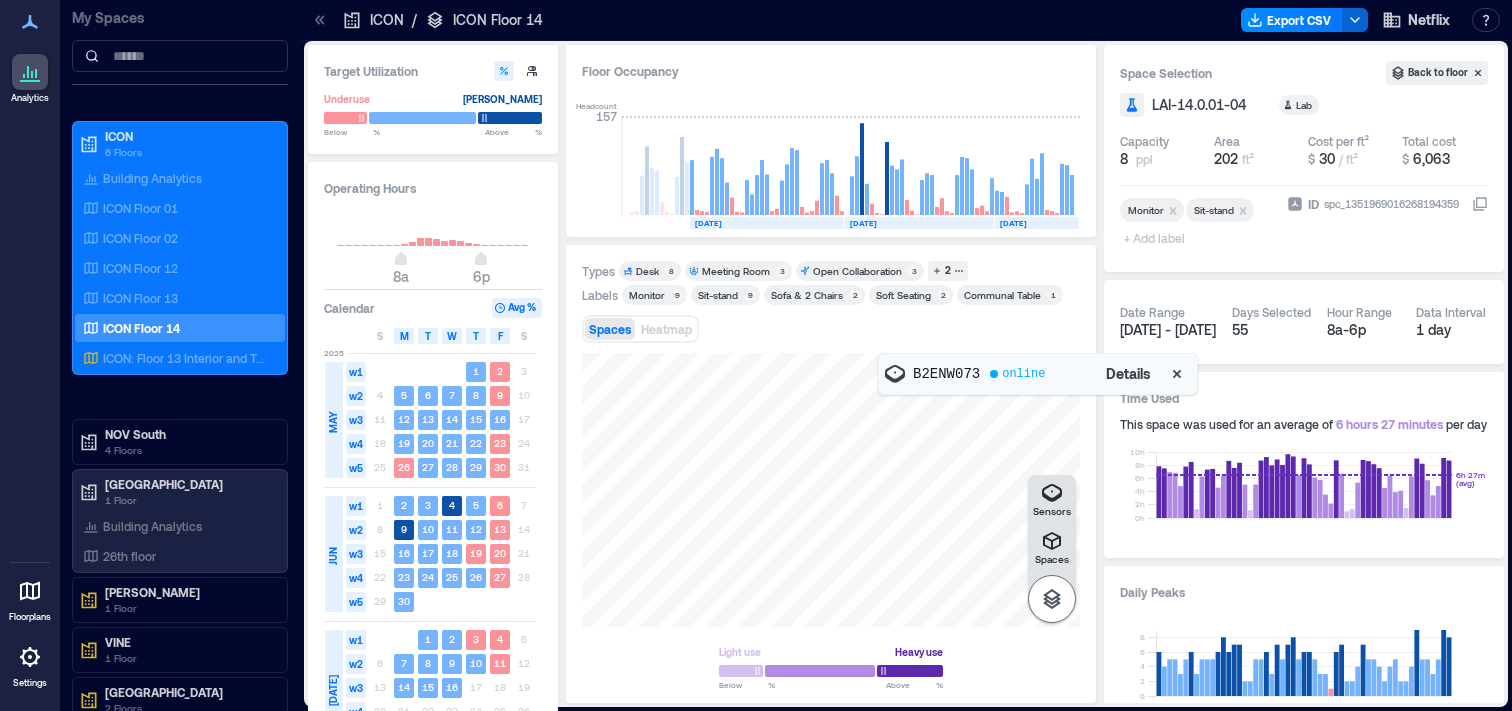 click 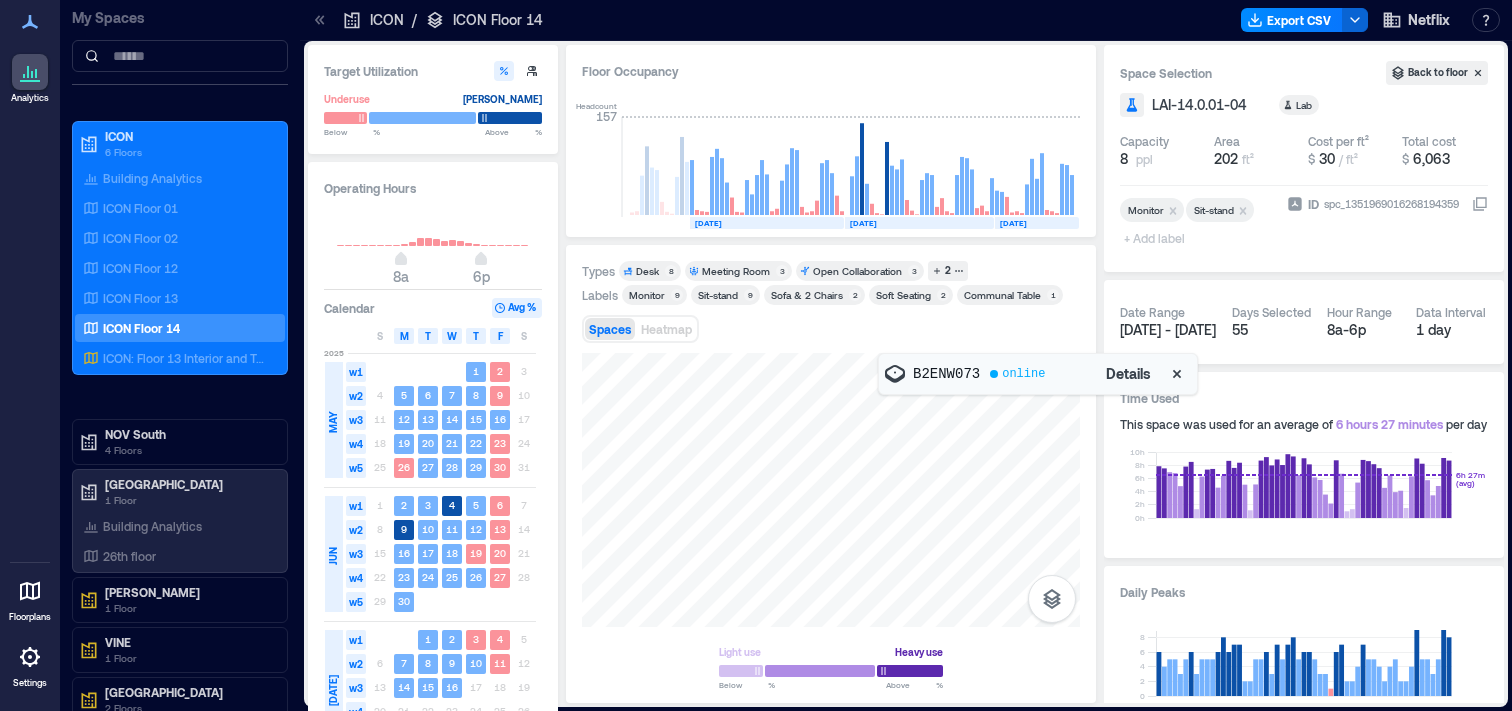 click 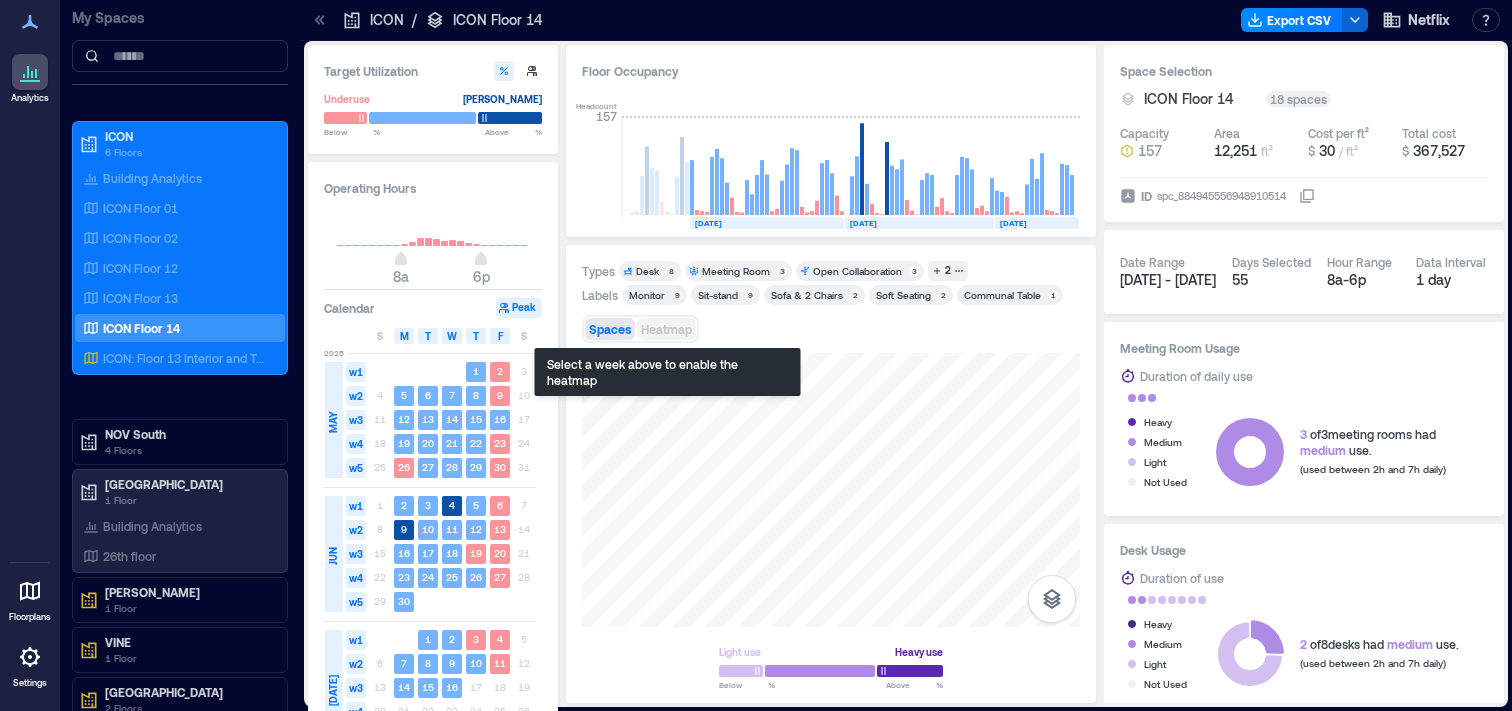 click on "Heatmap" at bounding box center [666, 329] 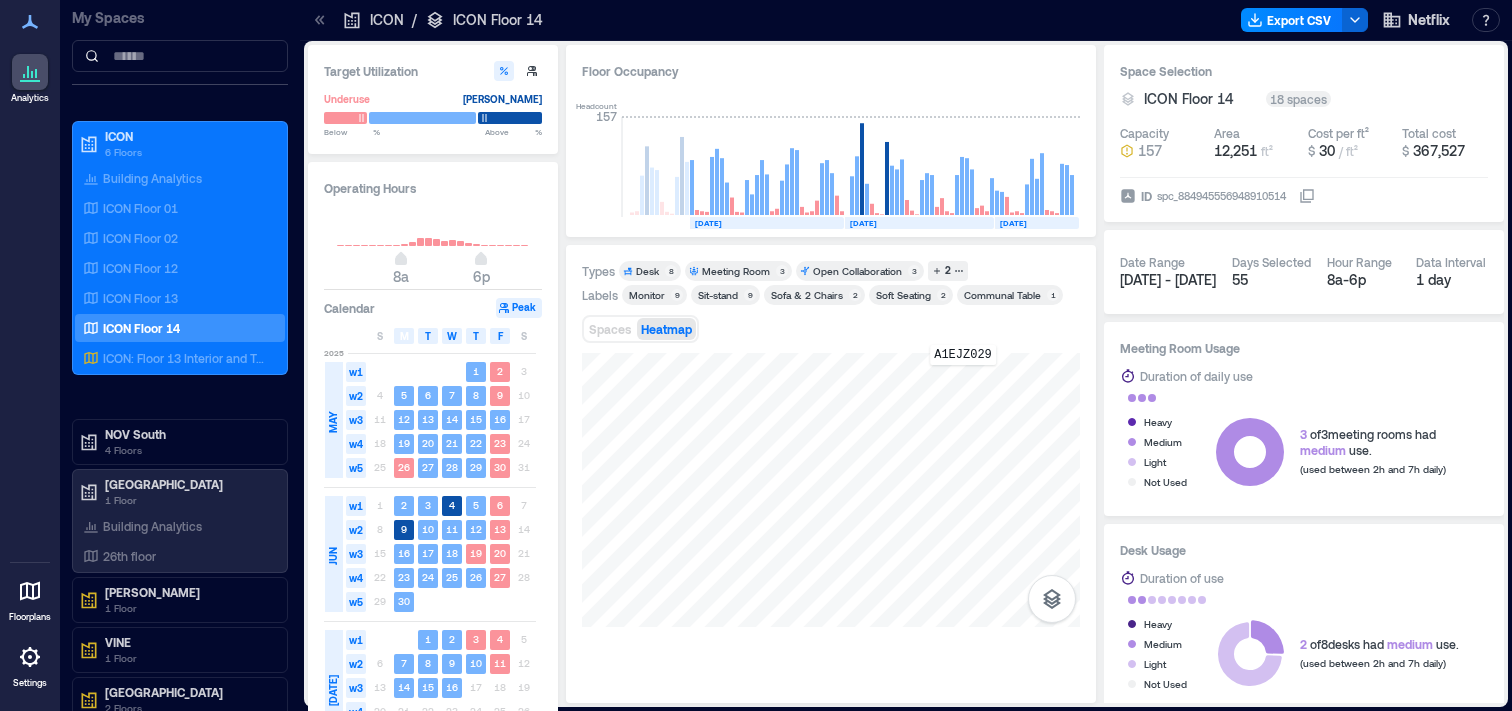 click on "A1EJZ029" at bounding box center [831, 490] 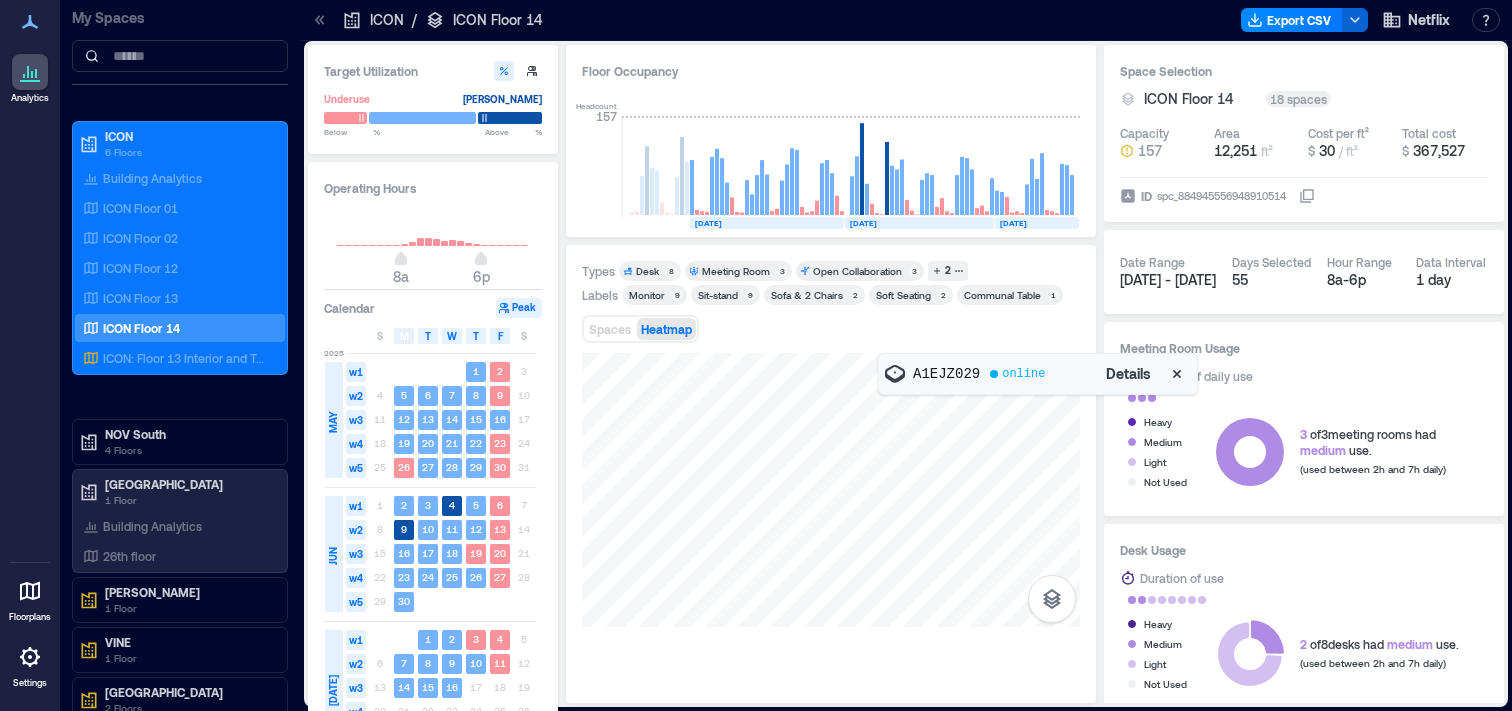 click 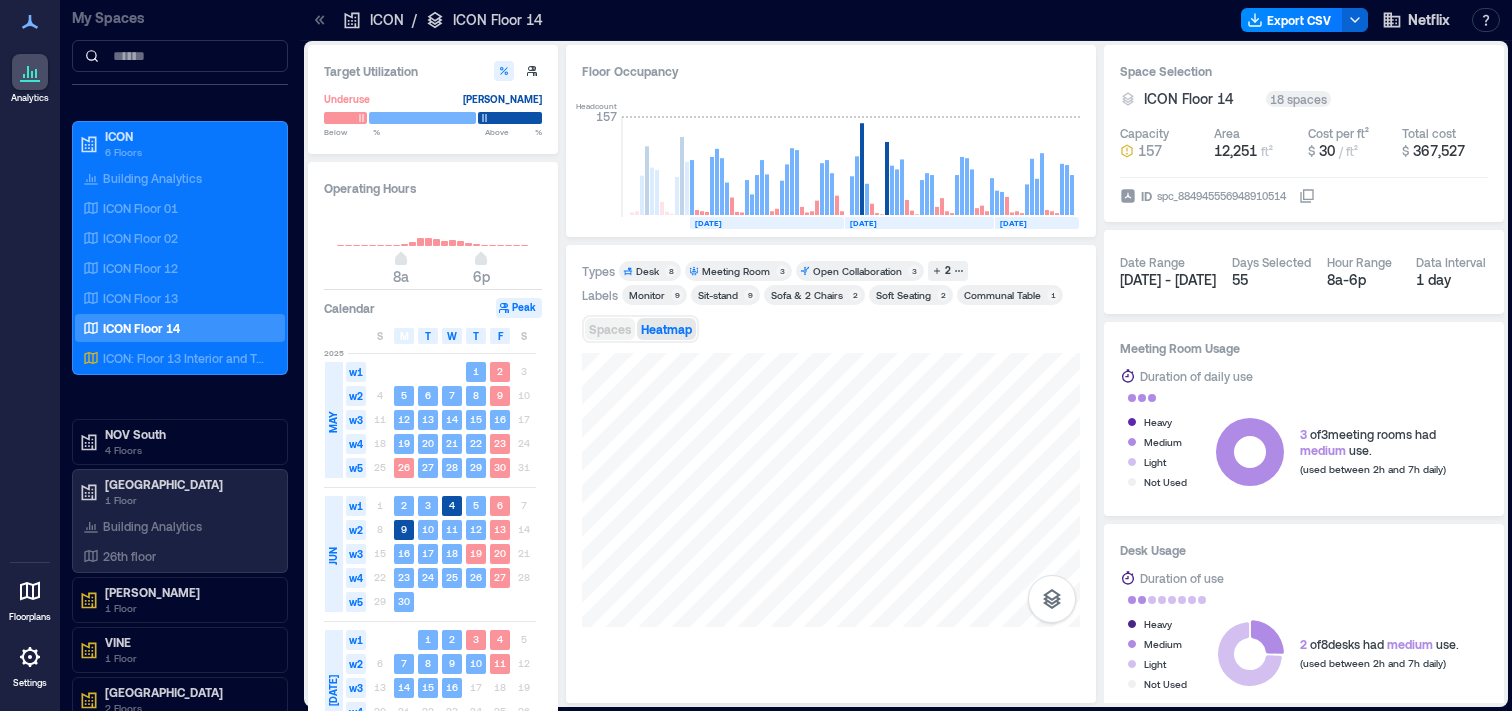click on "Spaces" at bounding box center (610, 329) 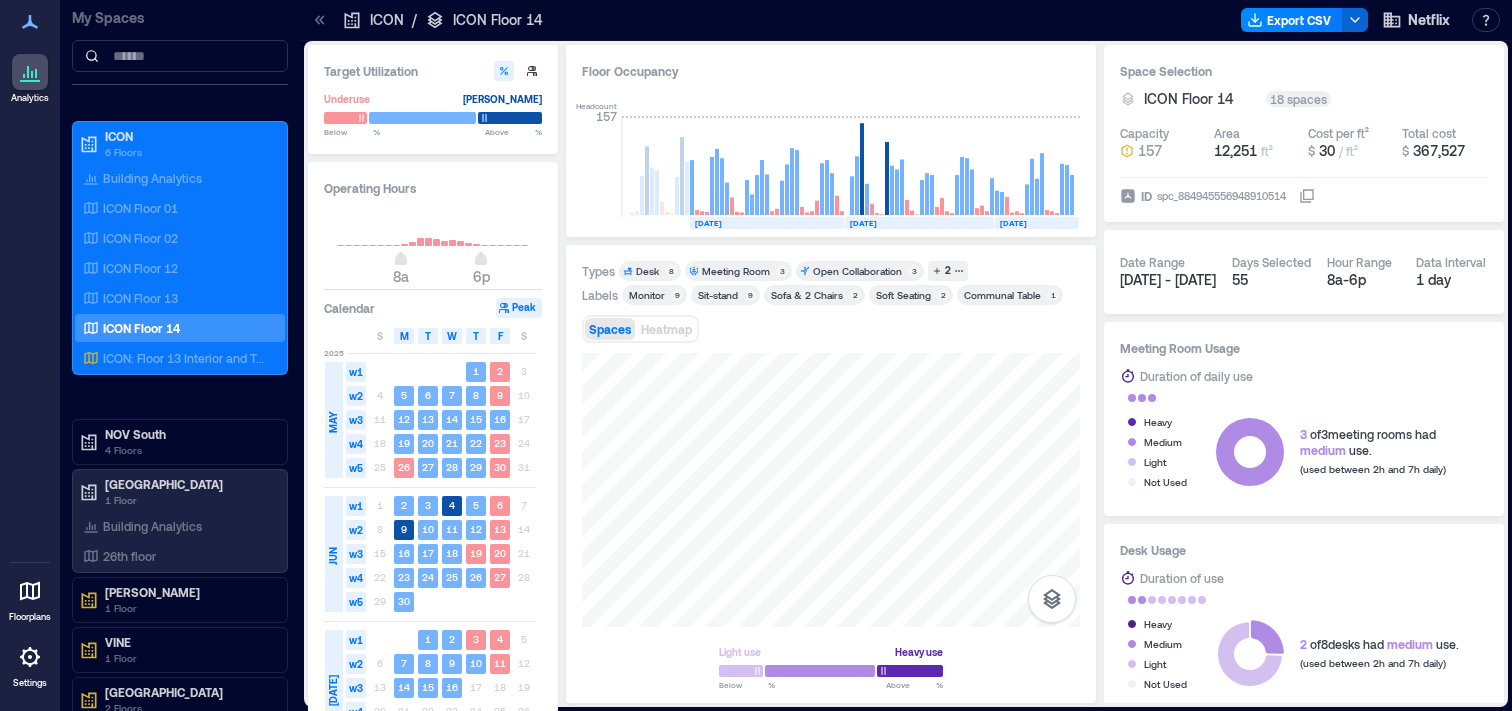 click on "Peak" at bounding box center (519, 308) 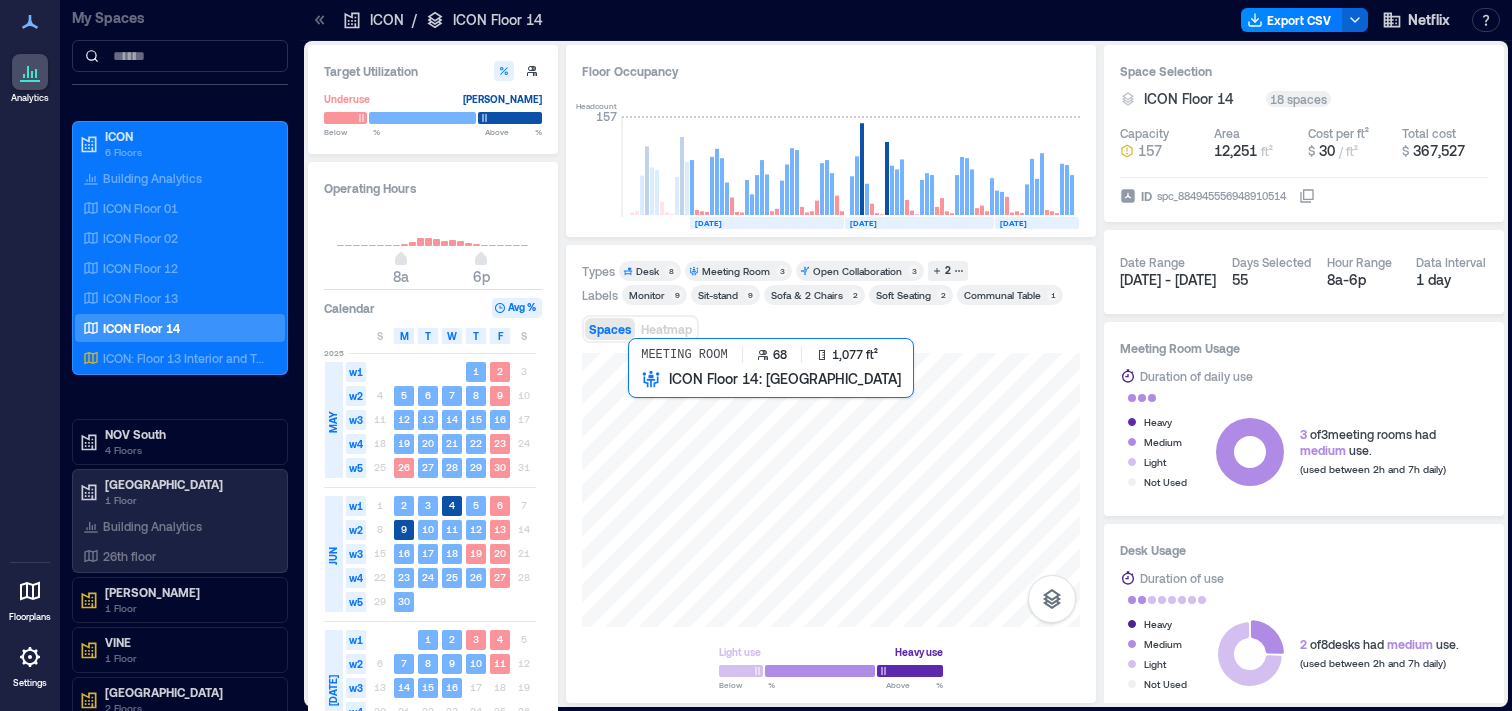 click at bounding box center [831, 490] 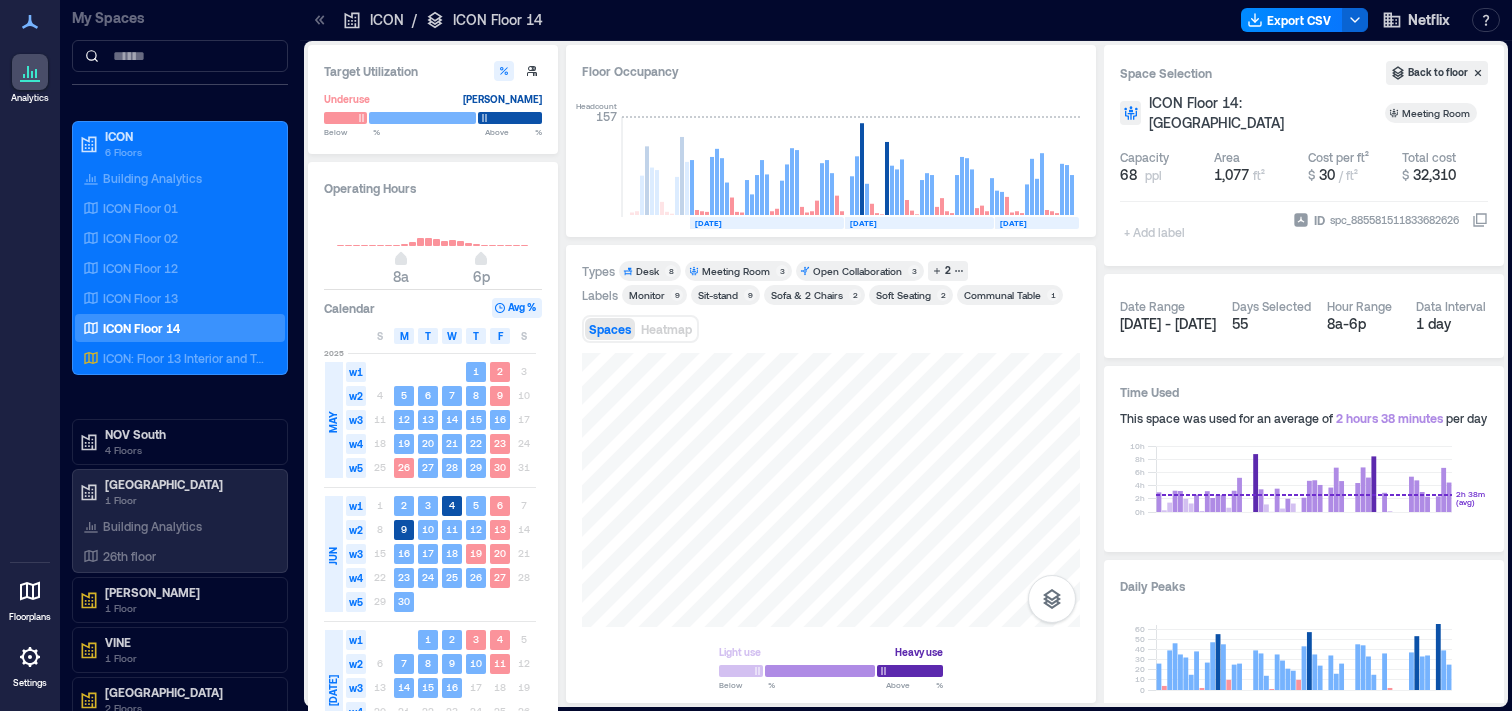 click on "Labels" at bounding box center (600, 295) 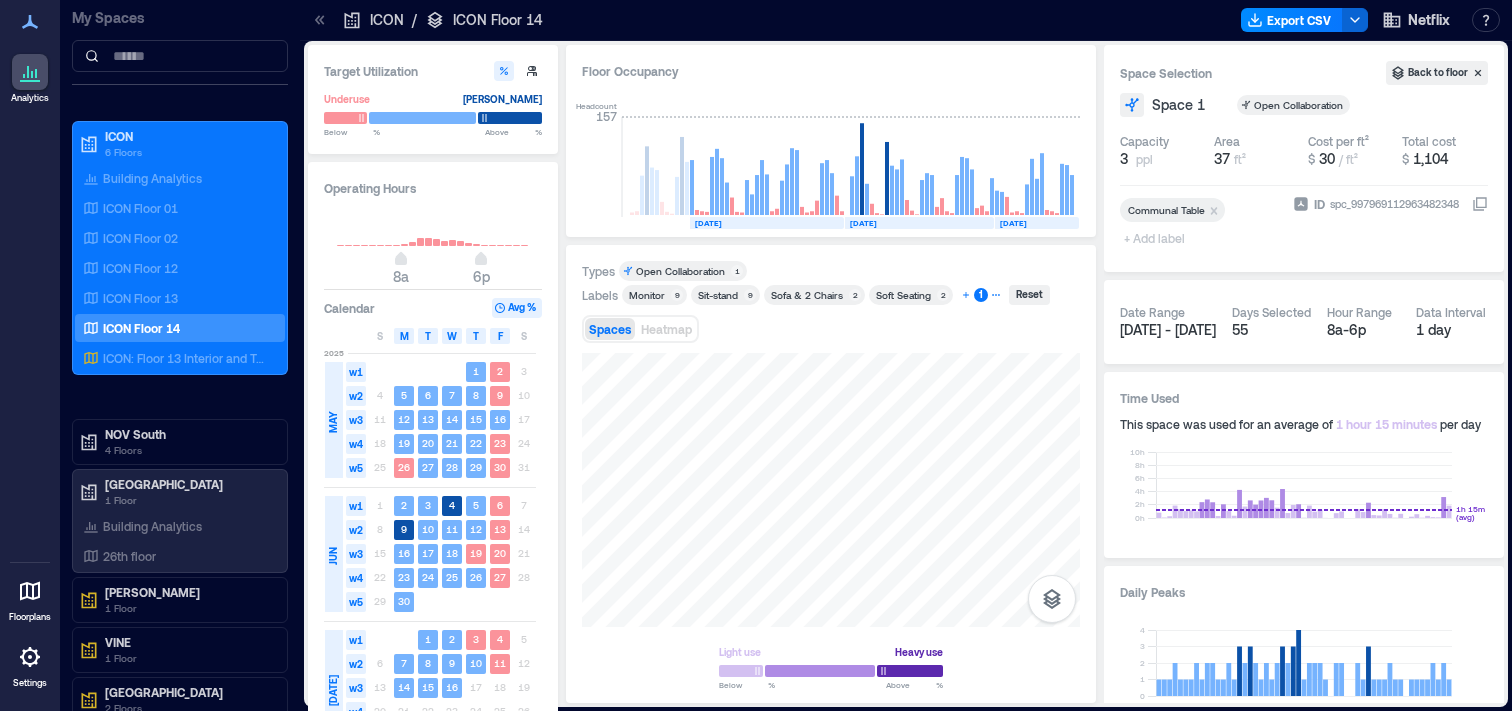 click 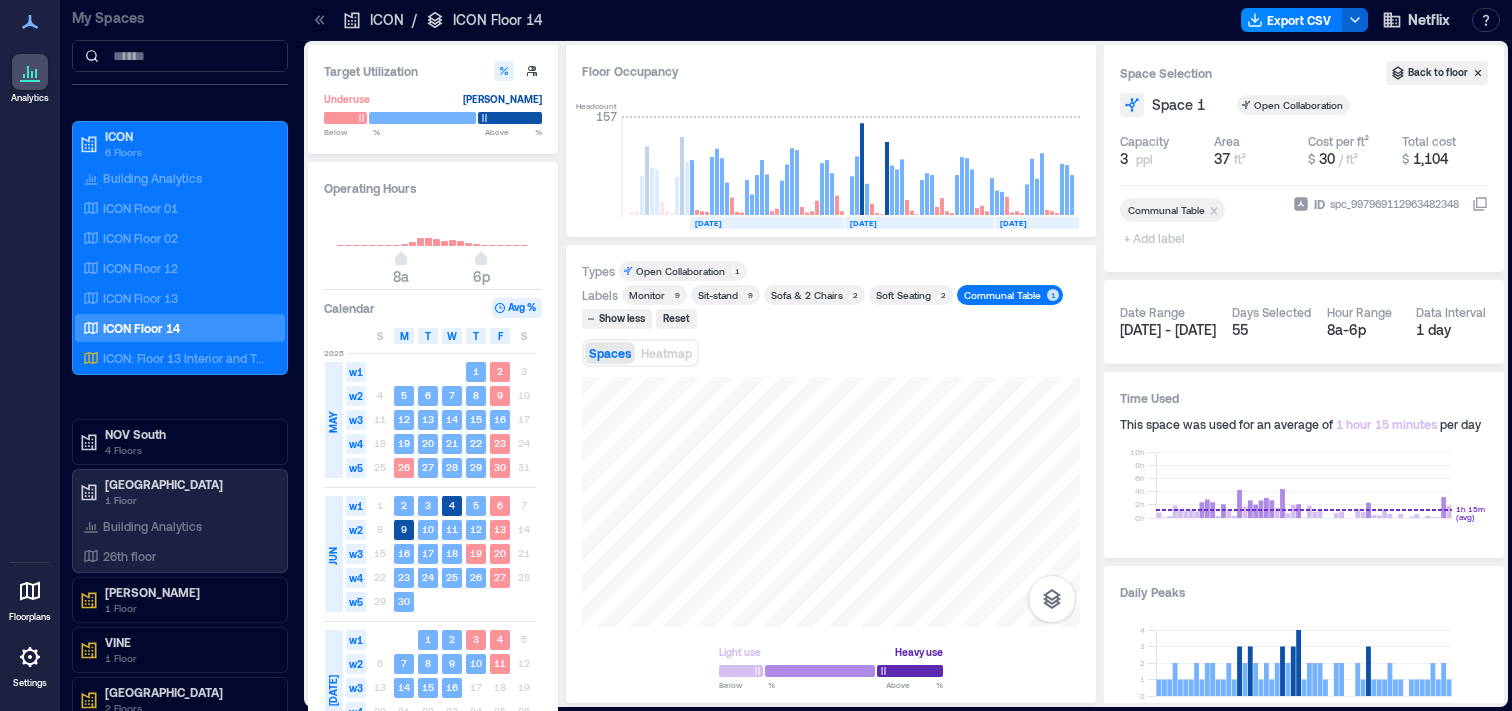 click on "Communal Table" at bounding box center [1002, 295] 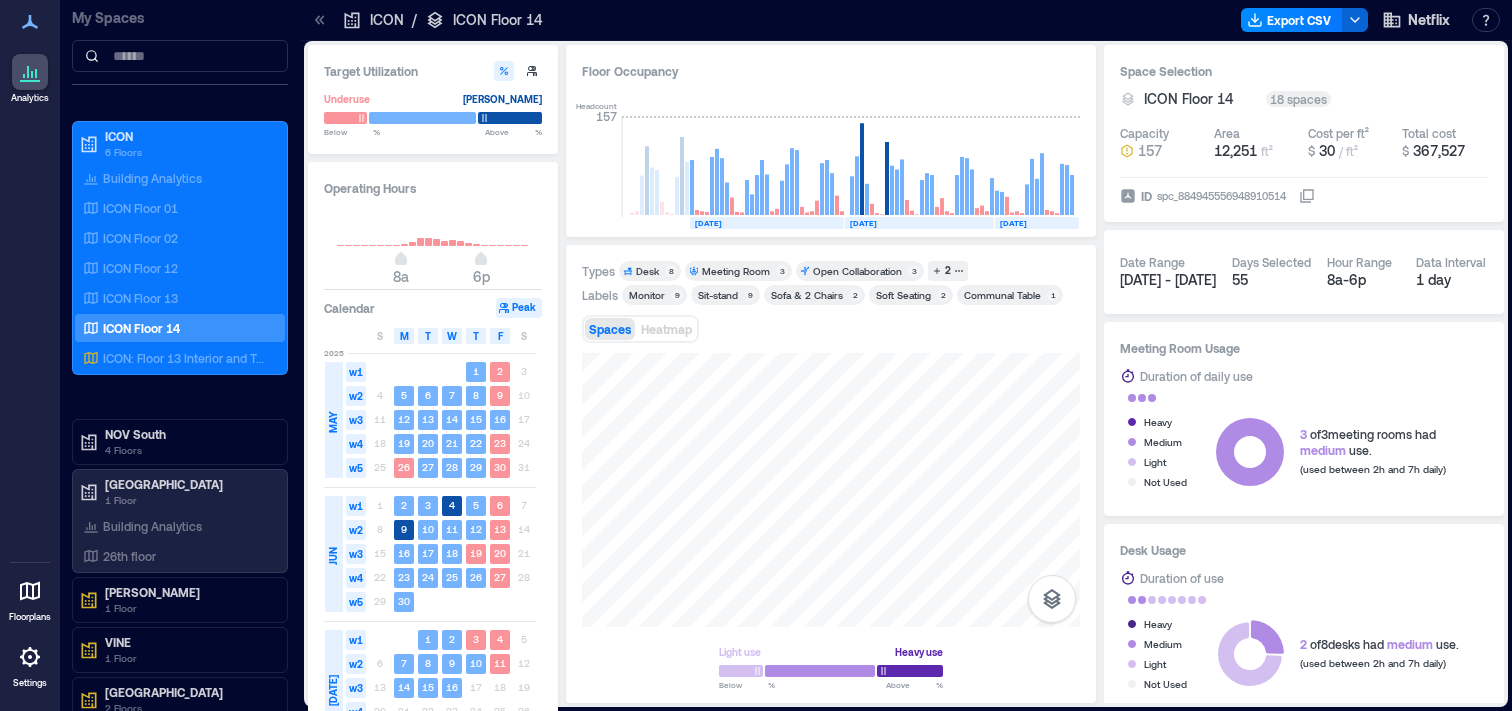 click on "Meeting Room" at bounding box center (736, 271) 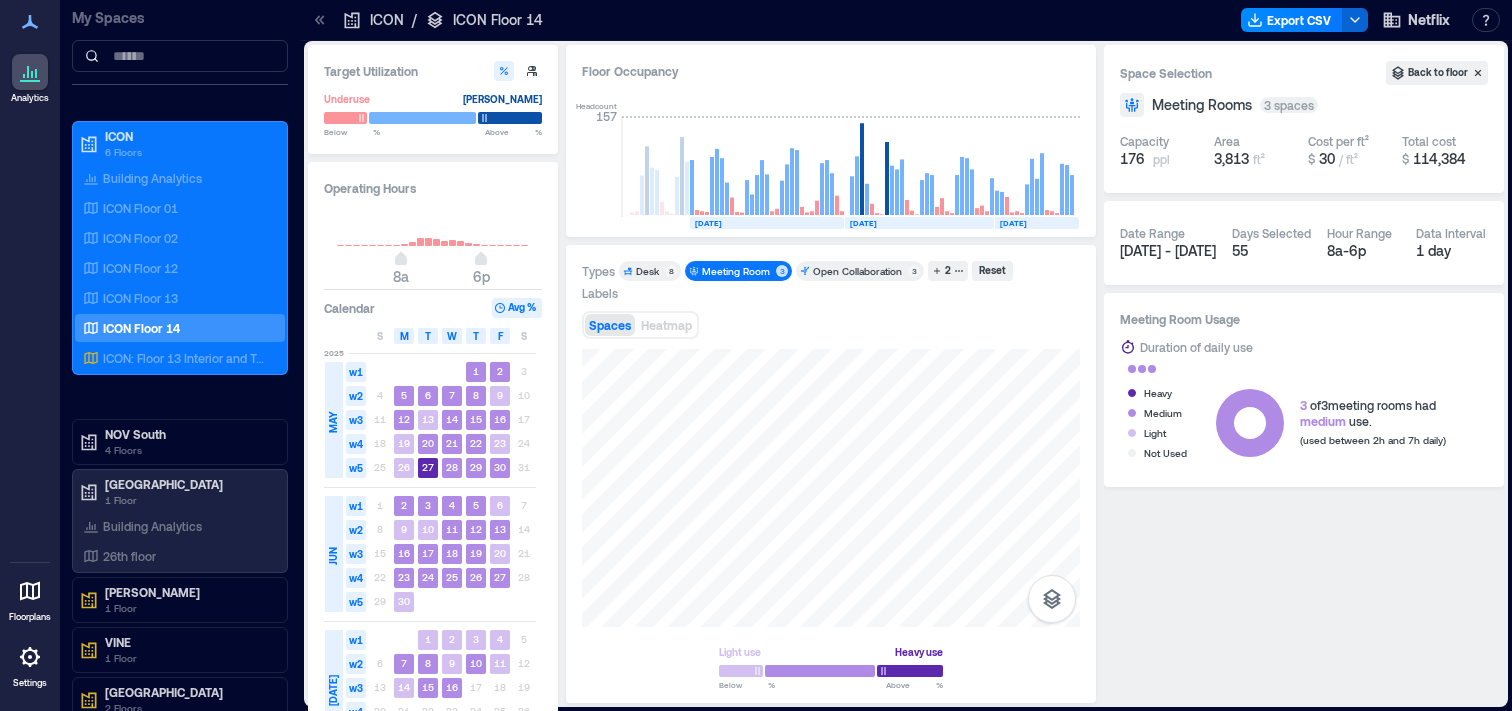 click on "Open Collaboration 3" at bounding box center [860, 271] 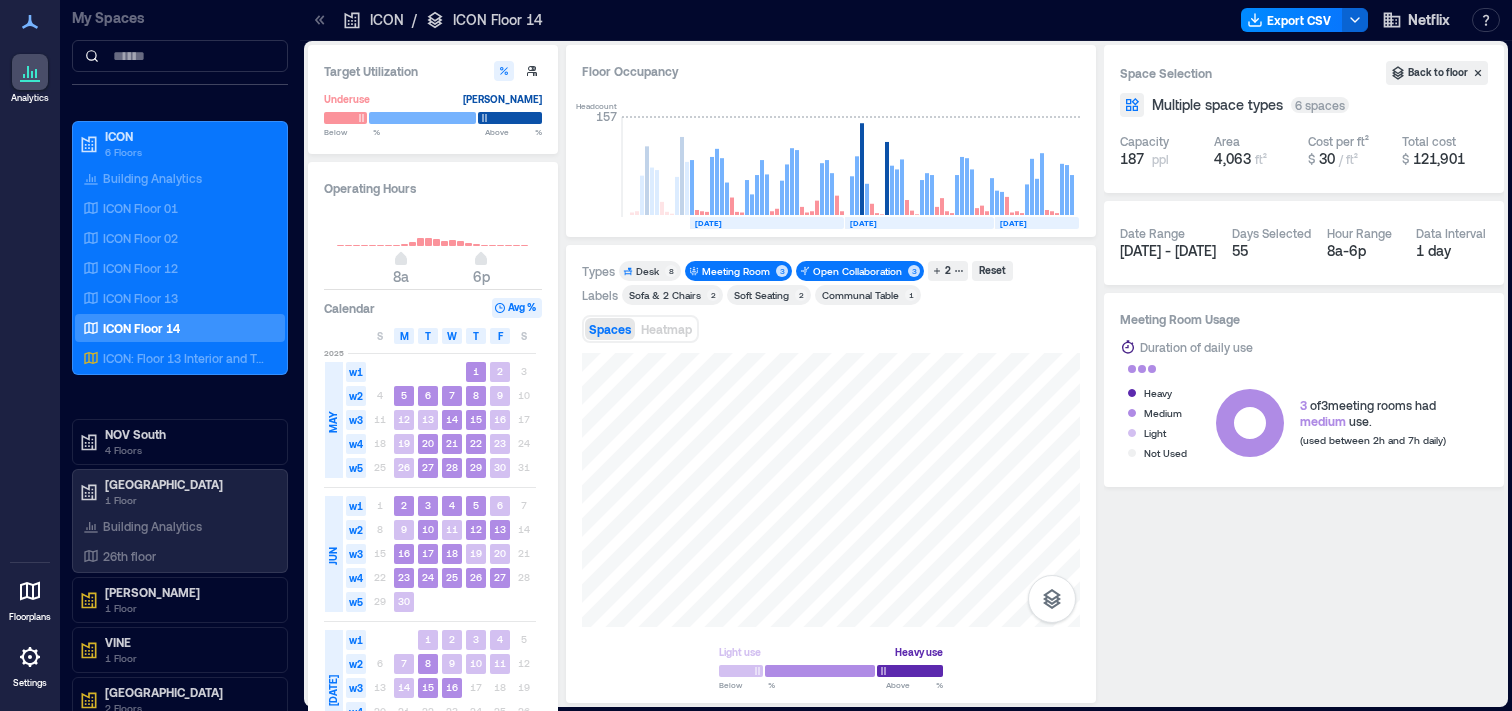 click on "Desk" at bounding box center (647, 271) 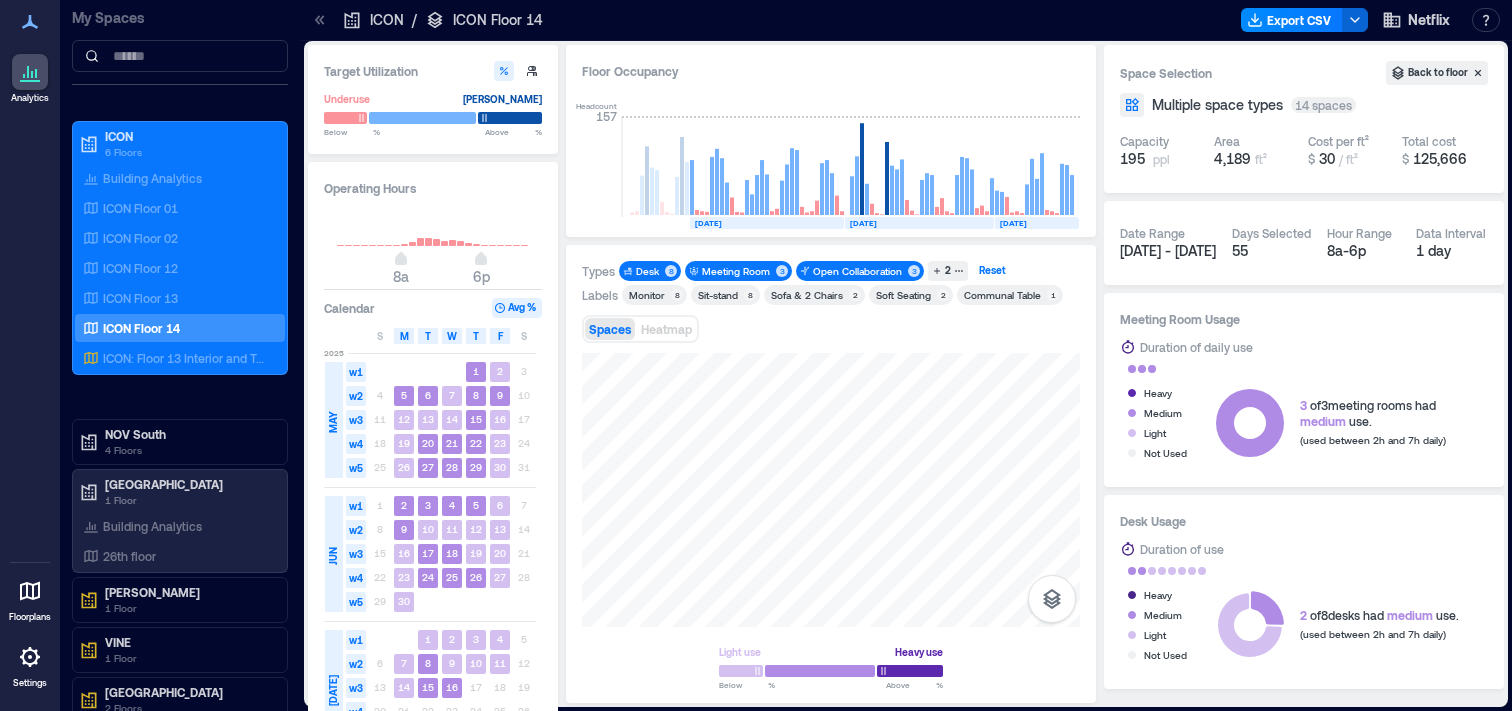 click on "Reset" at bounding box center [992, 271] 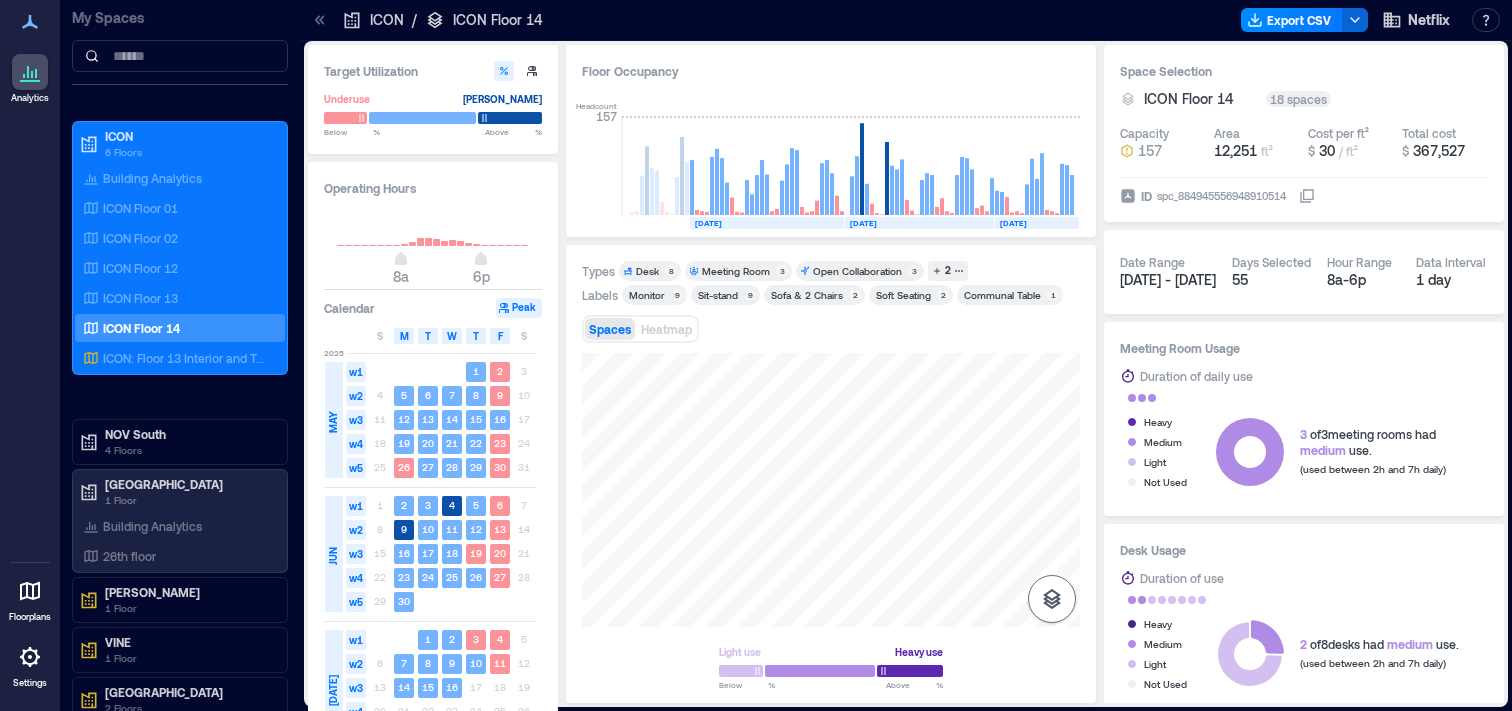 click at bounding box center (1052, 599) 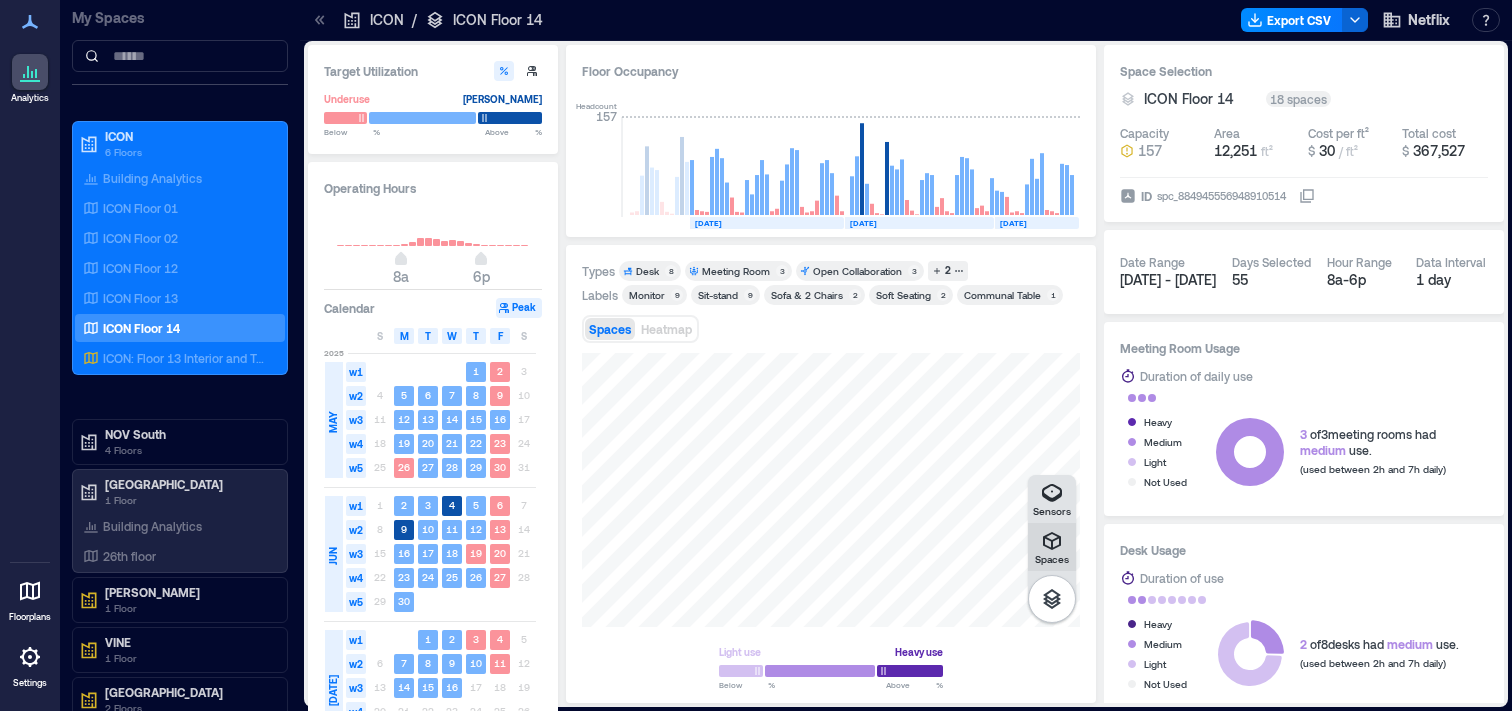 click 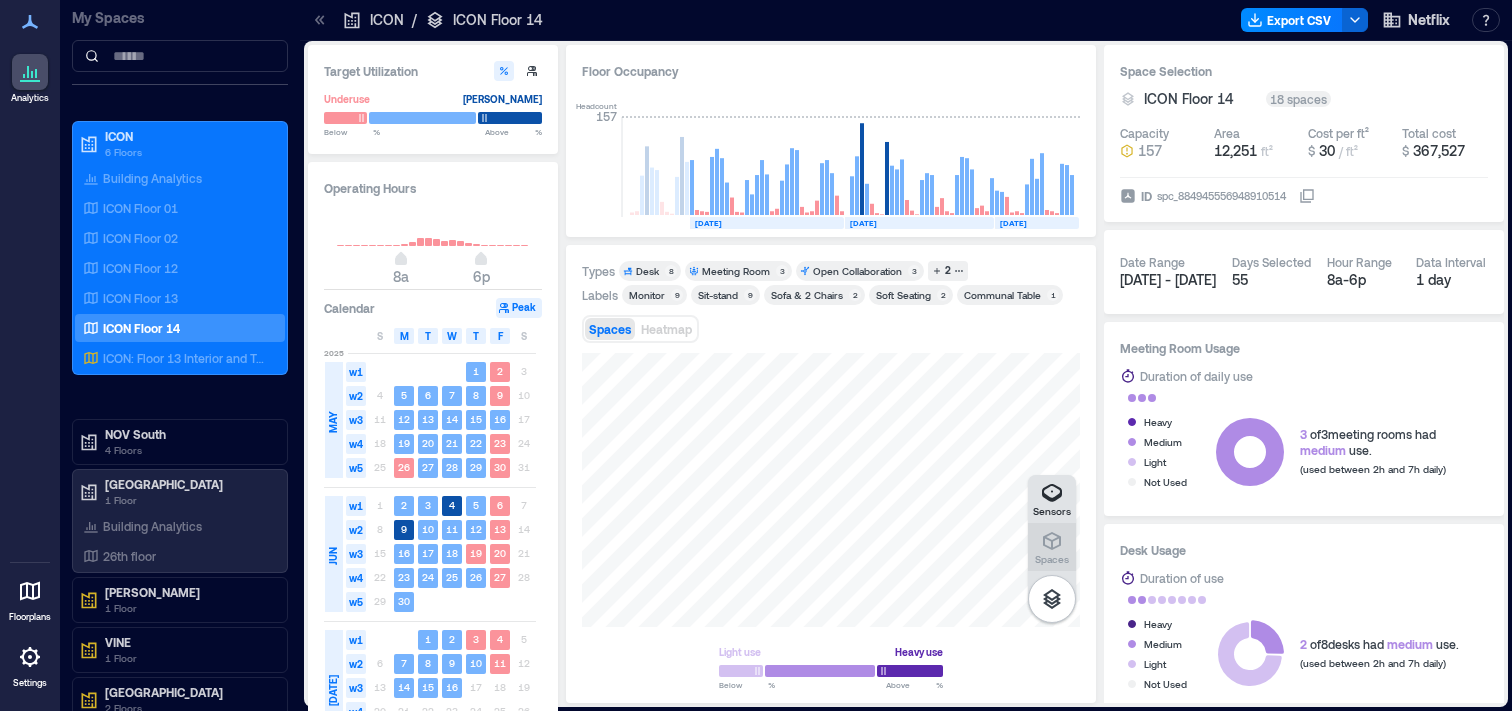 click 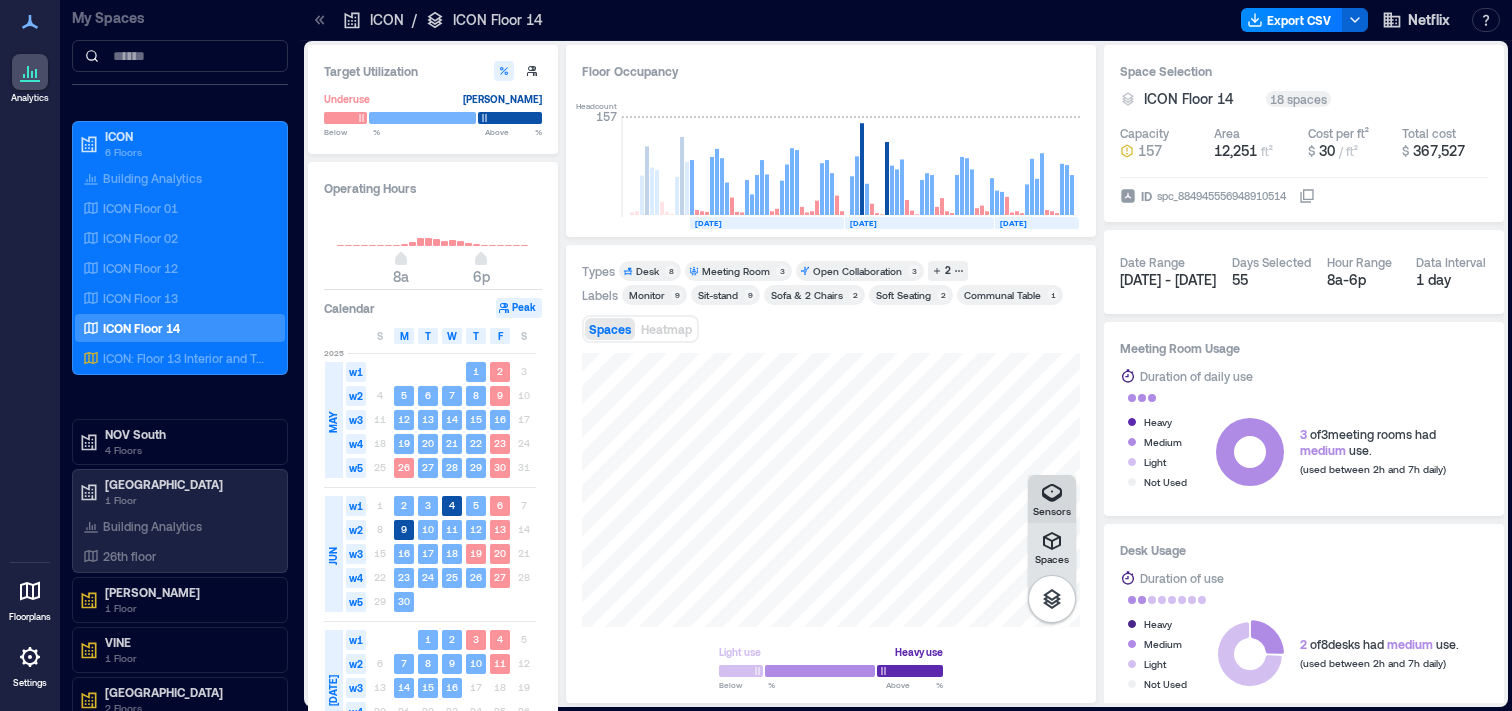 click 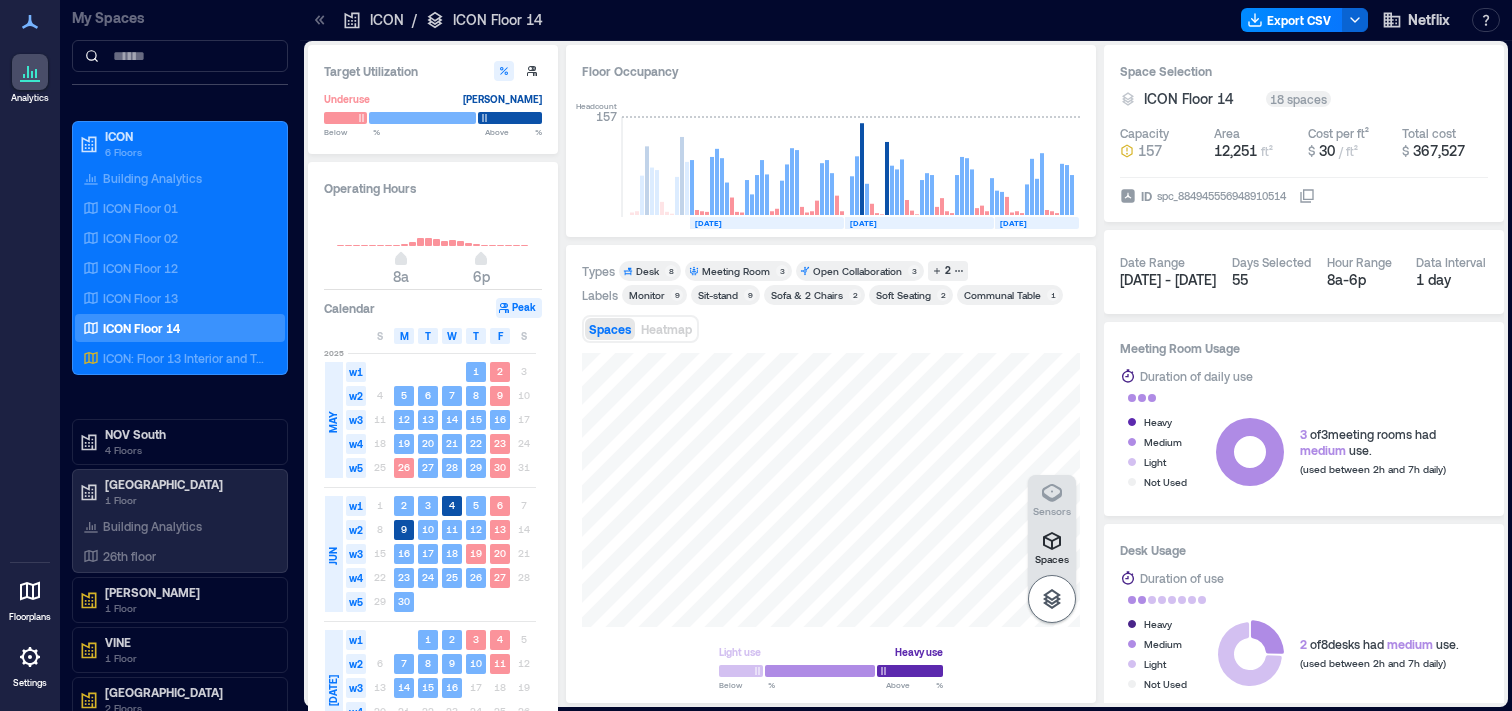 click 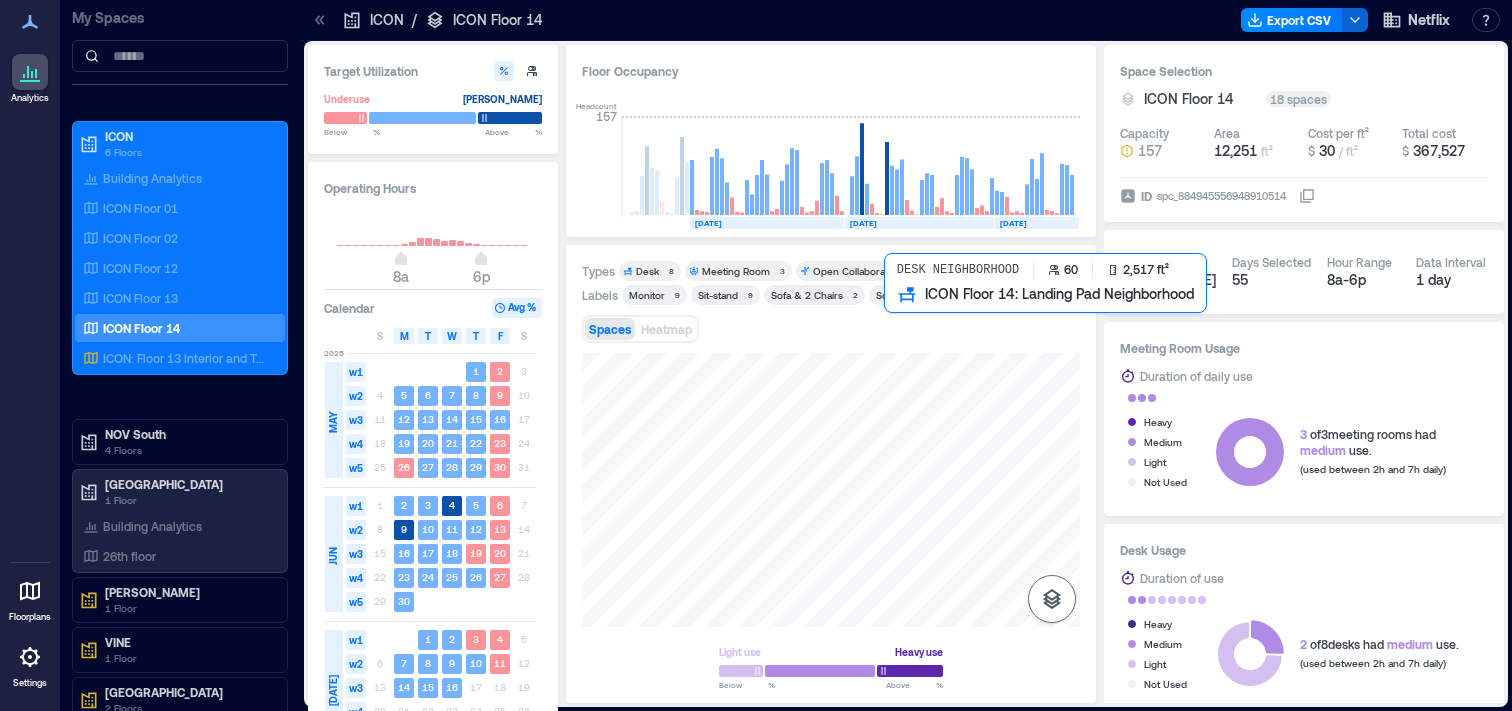click at bounding box center (831, 490) 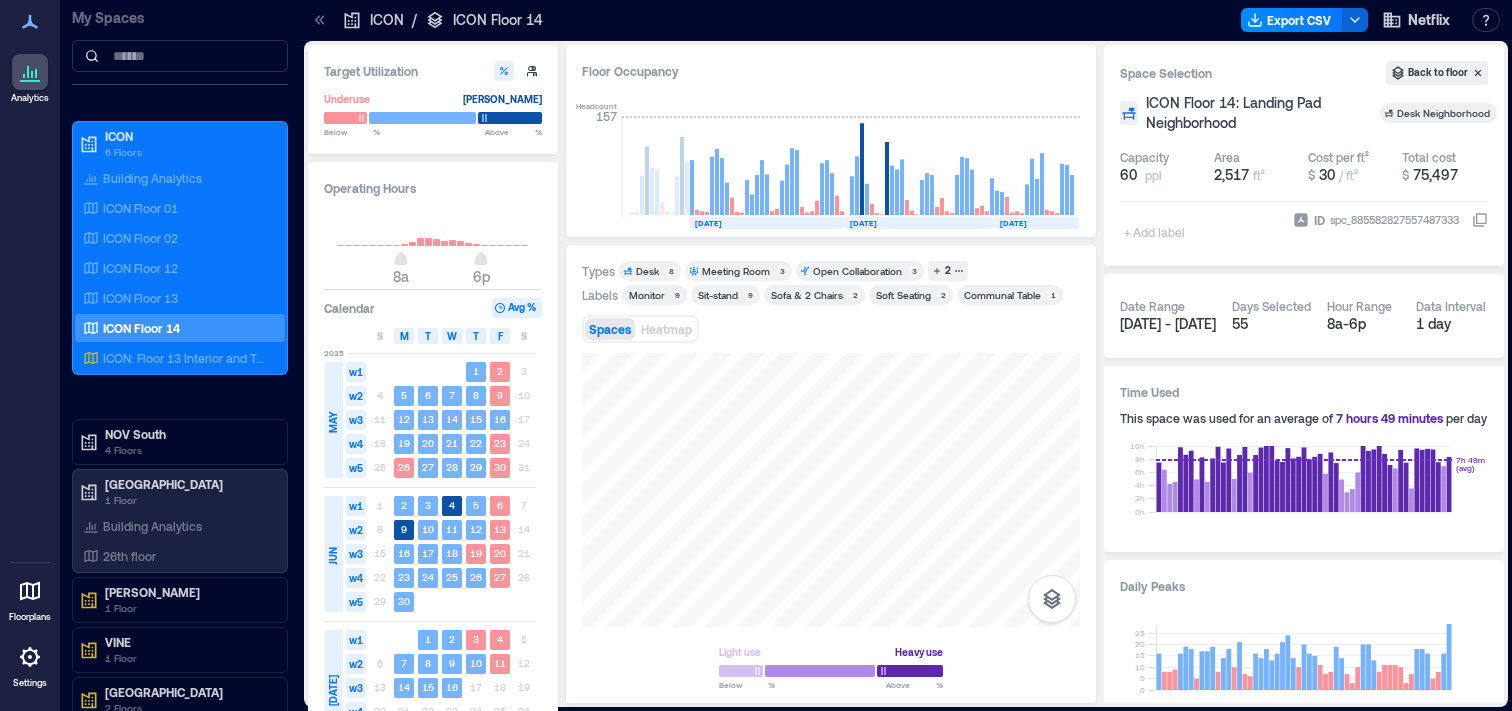 click on "Desk 8" at bounding box center [650, 271] 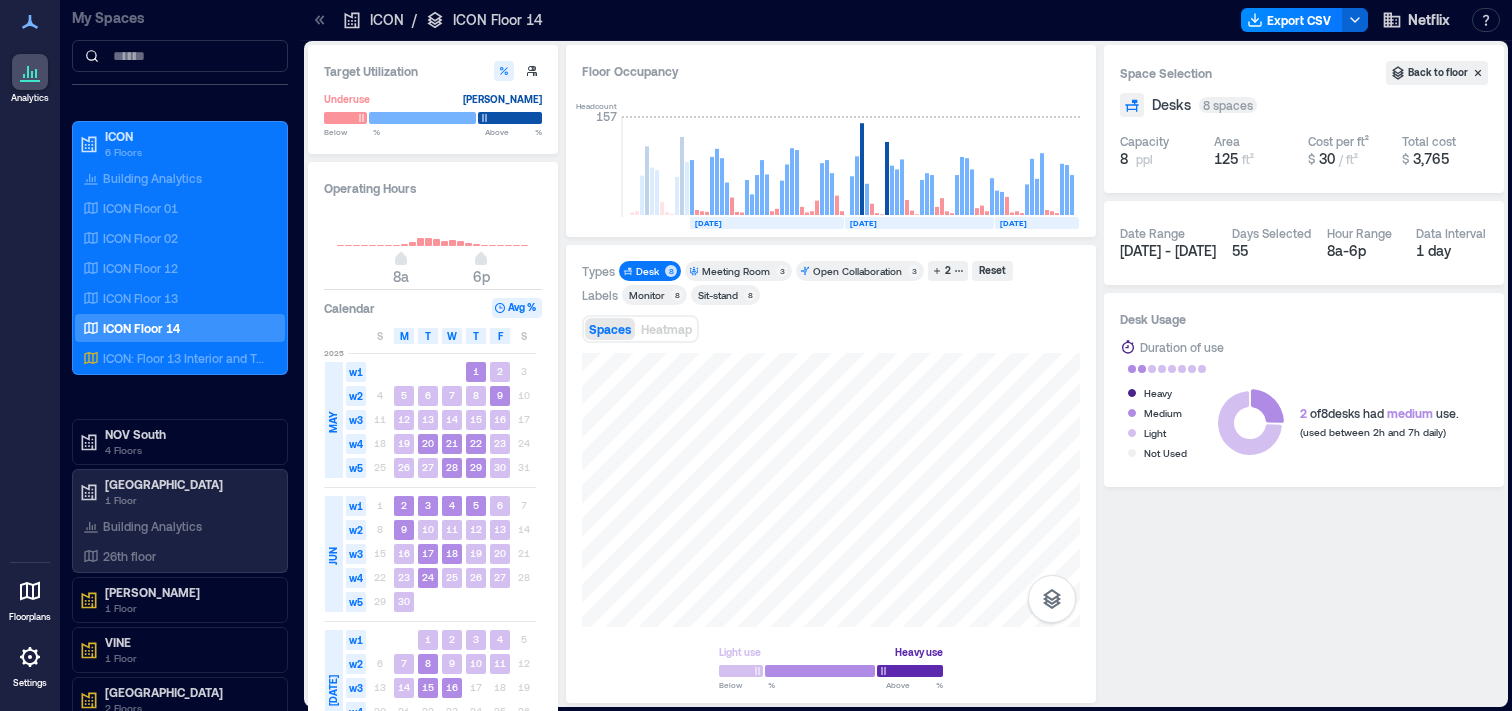 type on "****" 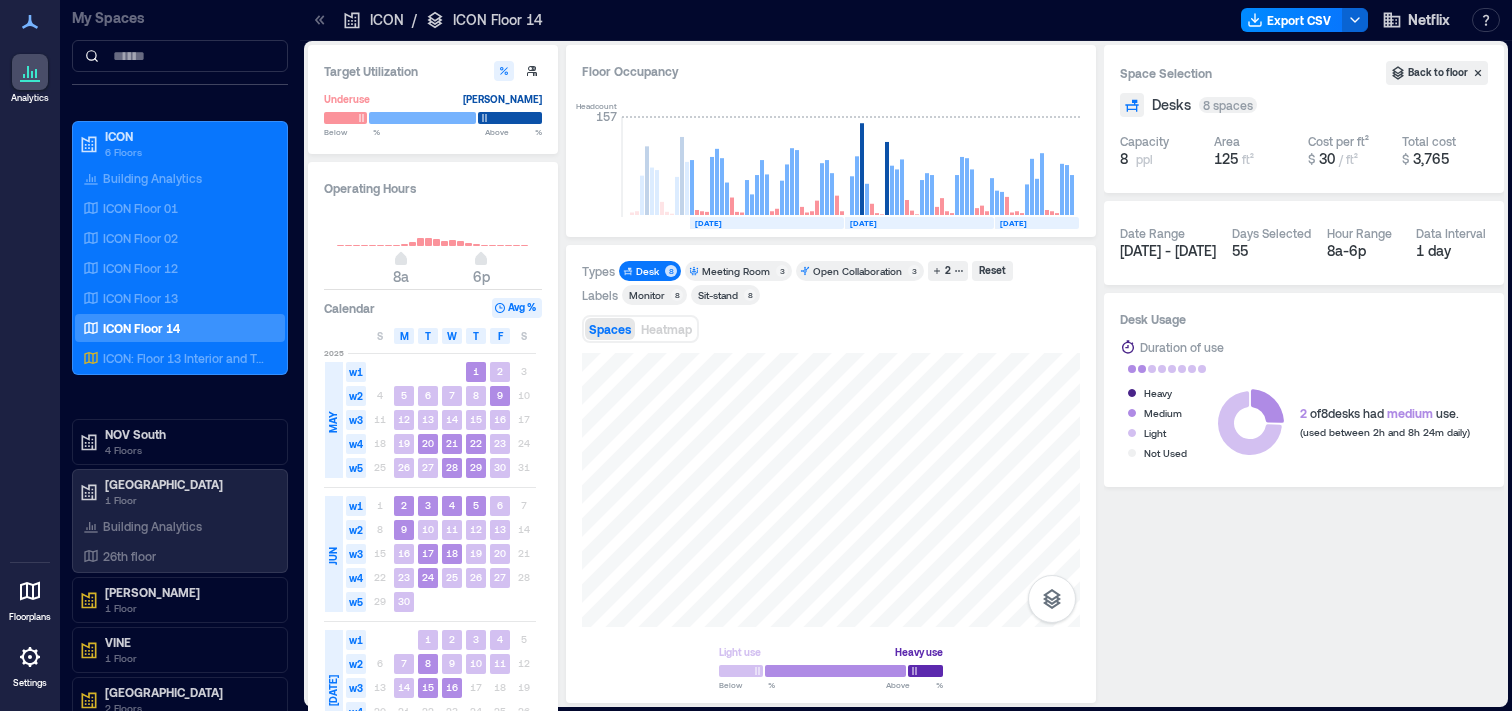 type on "****" 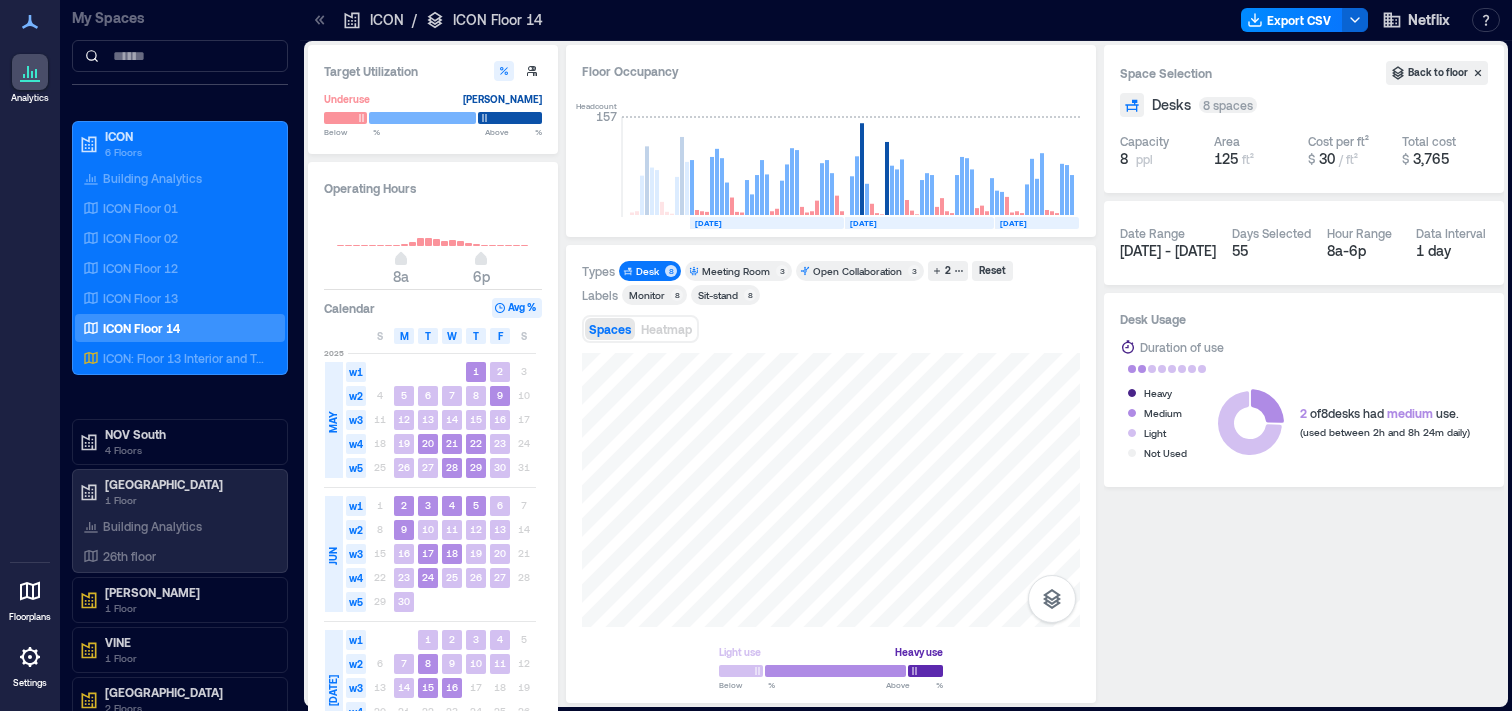 drag, startPoint x: 884, startPoint y: 668, endPoint x: 911, endPoint y: 669, distance: 27.018513 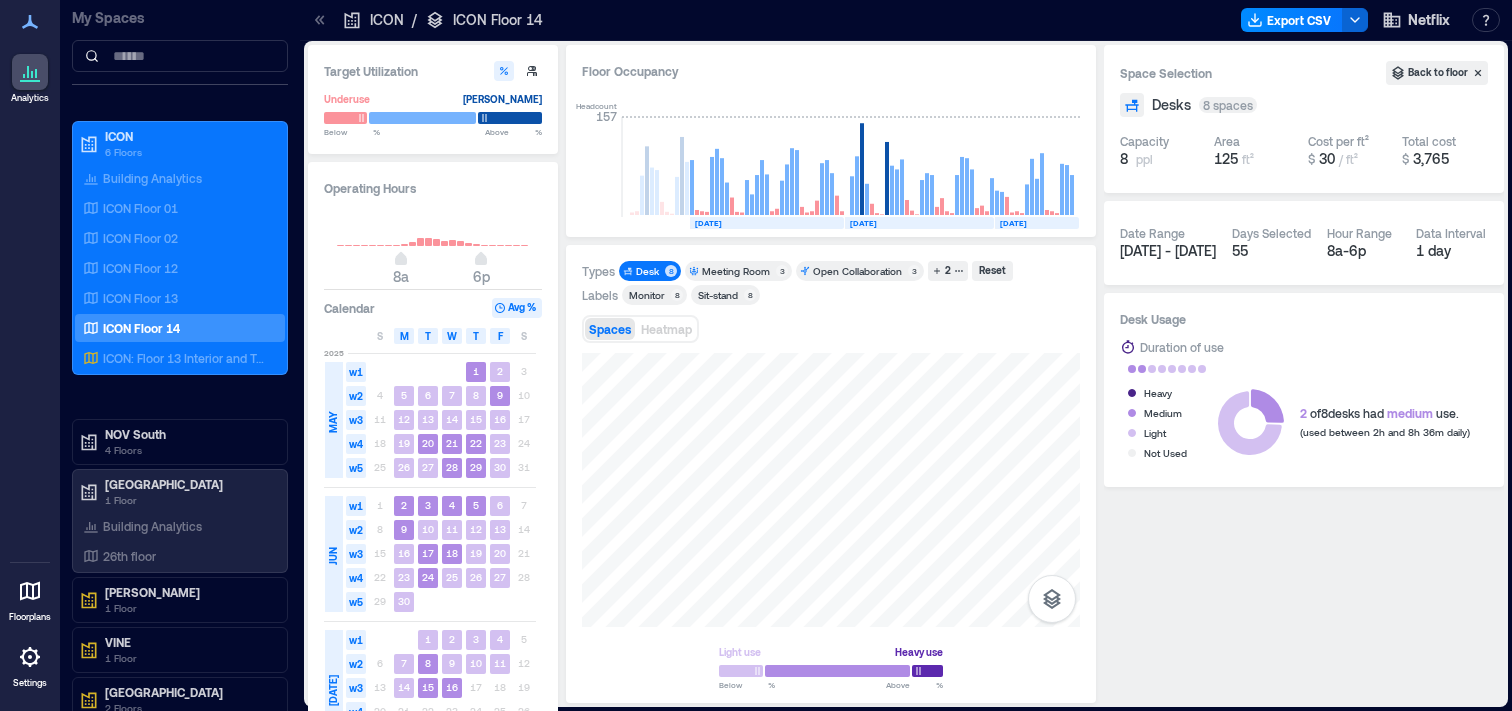 type on "**" 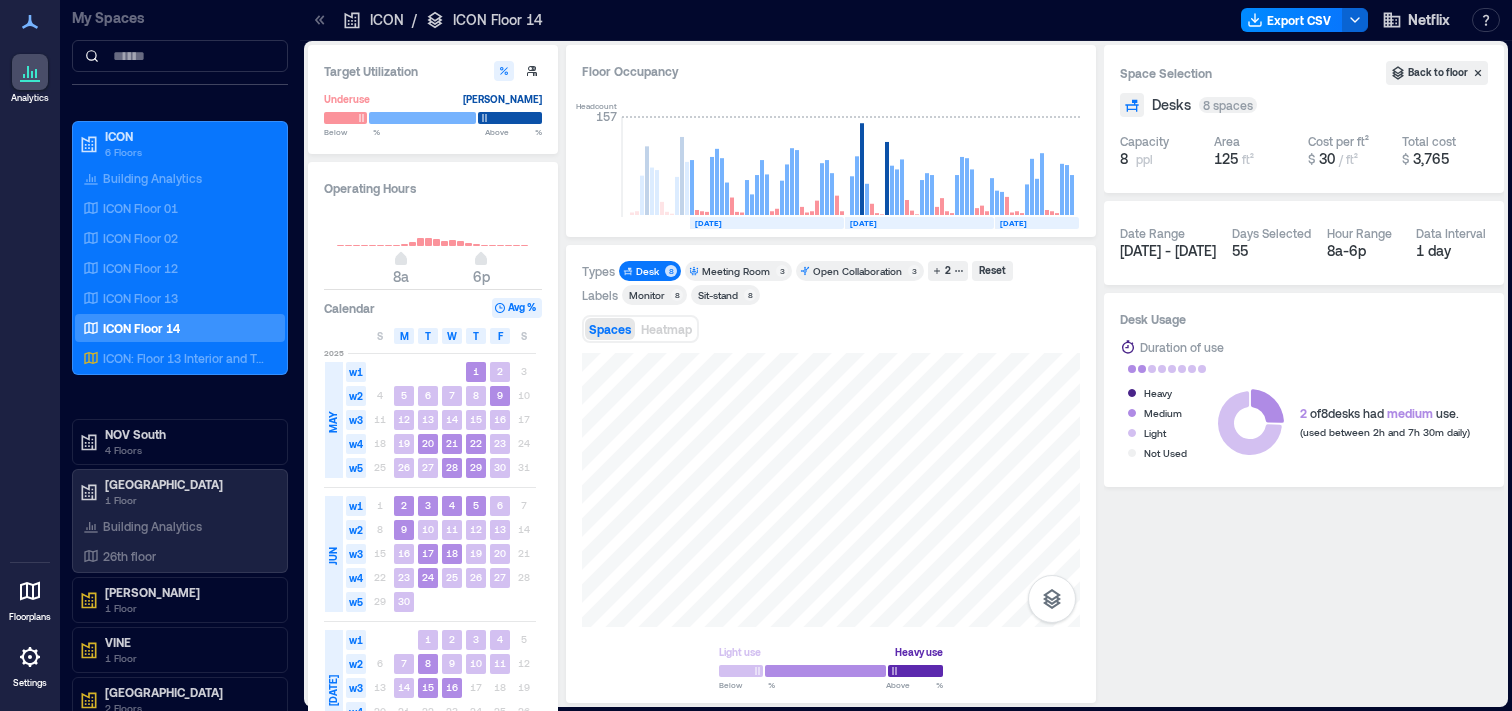type on "****" 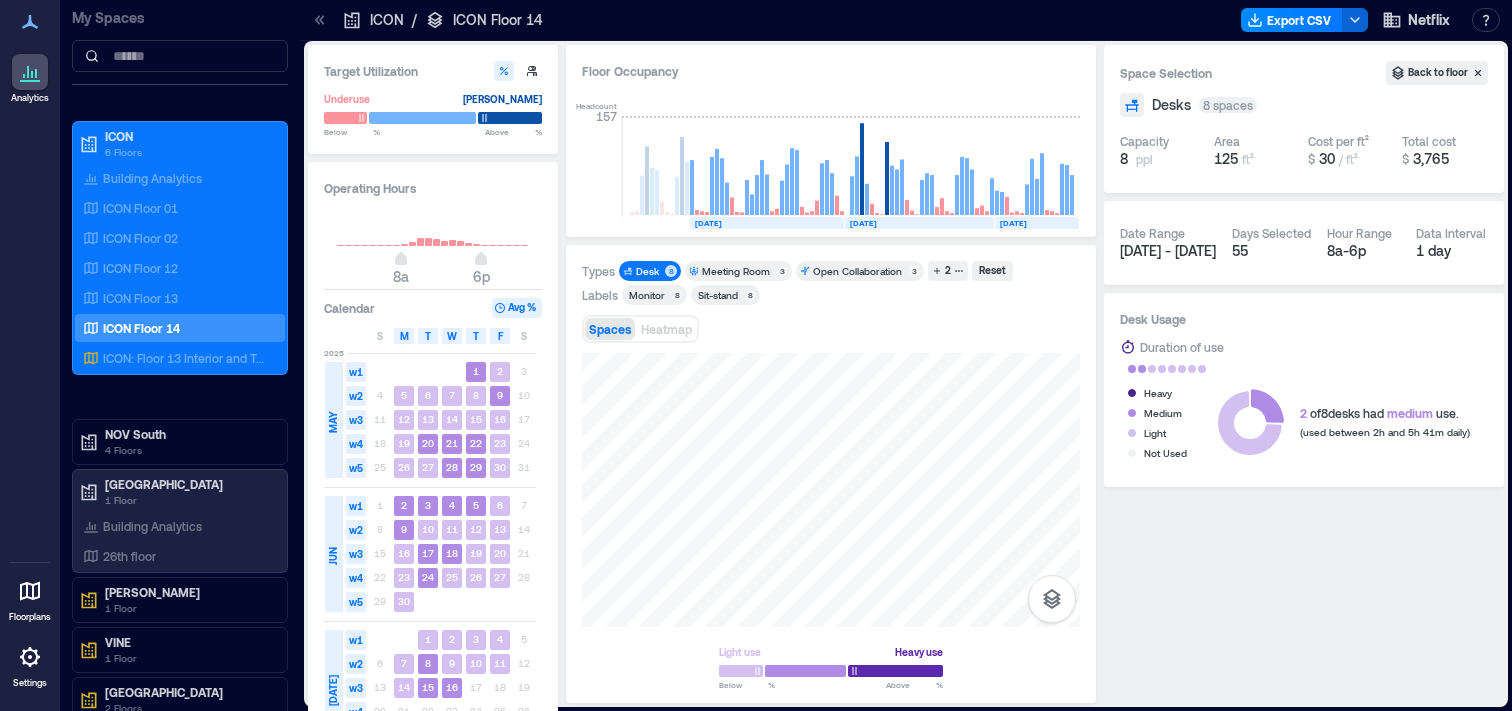 type on "****" 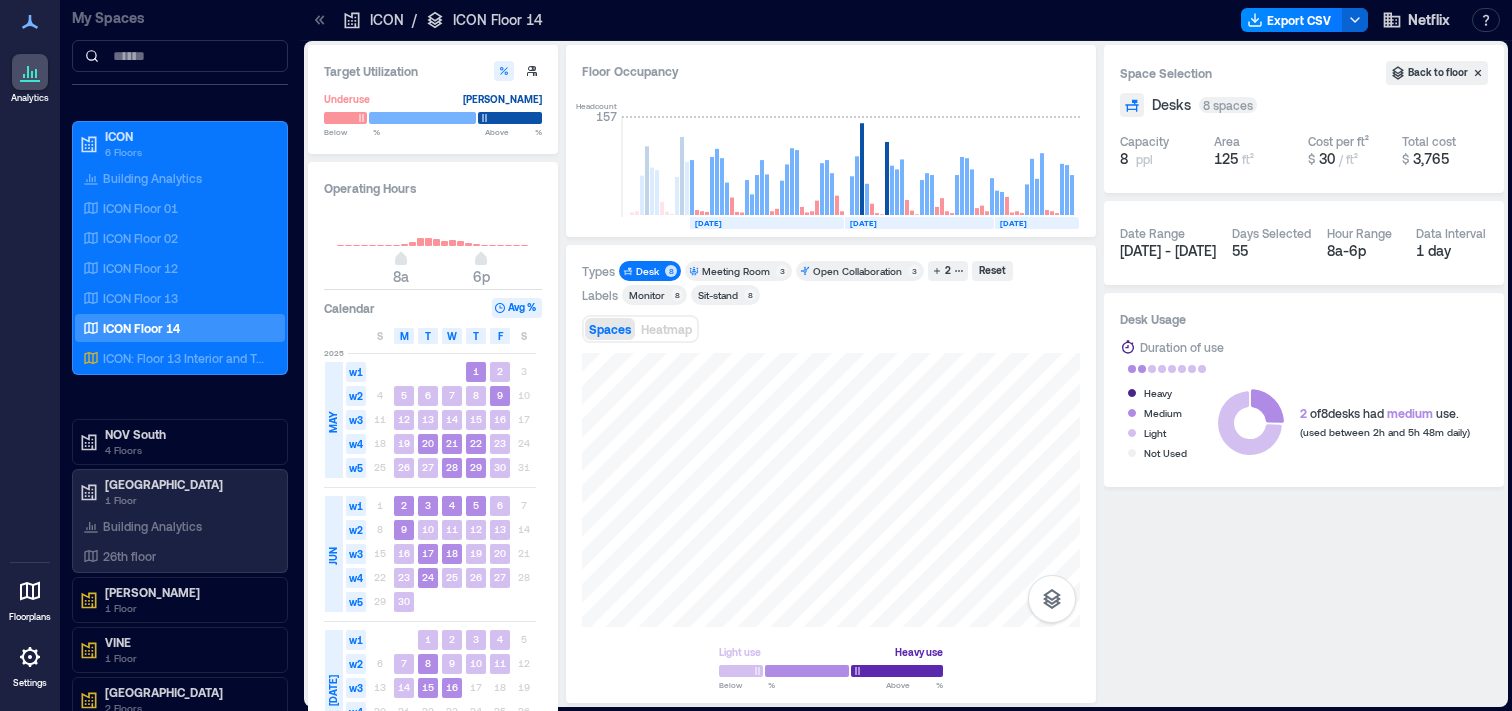 type on "****" 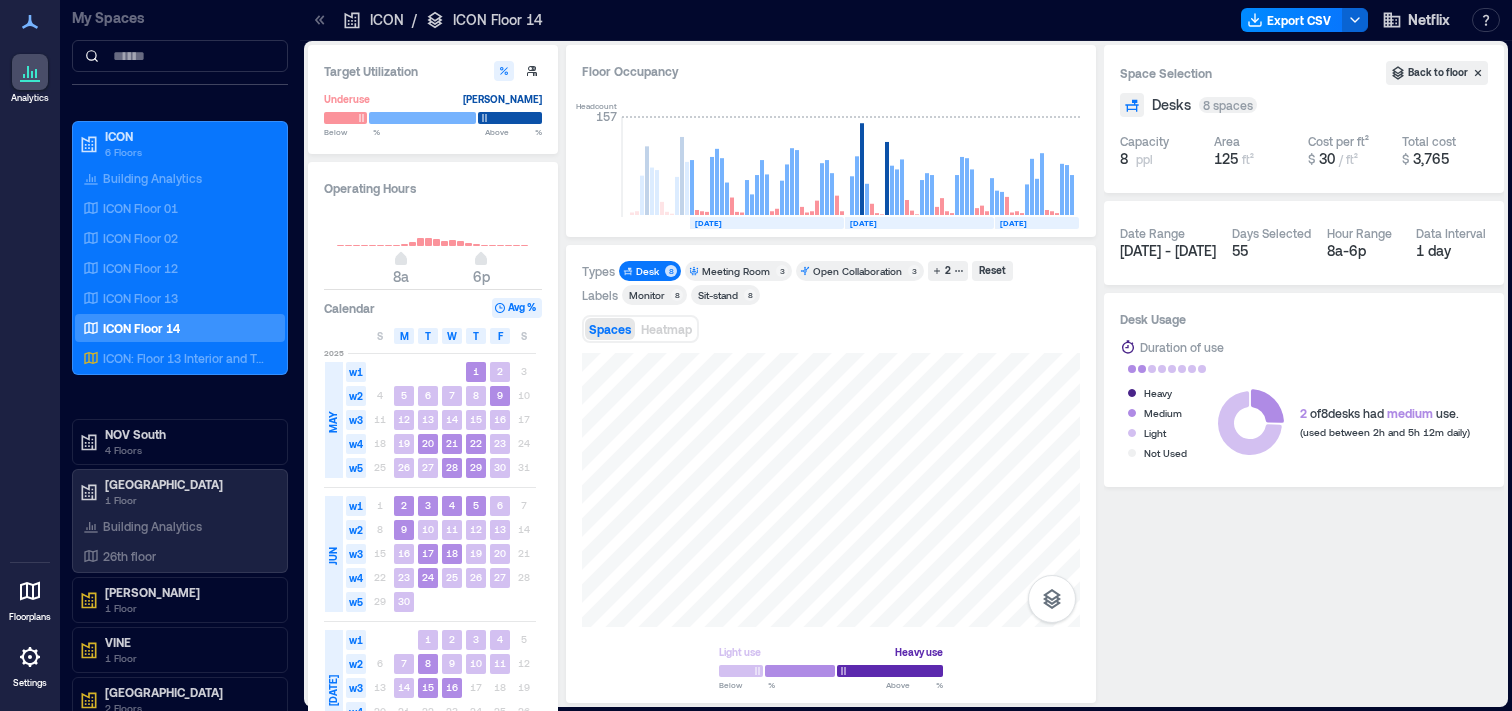 type on "**" 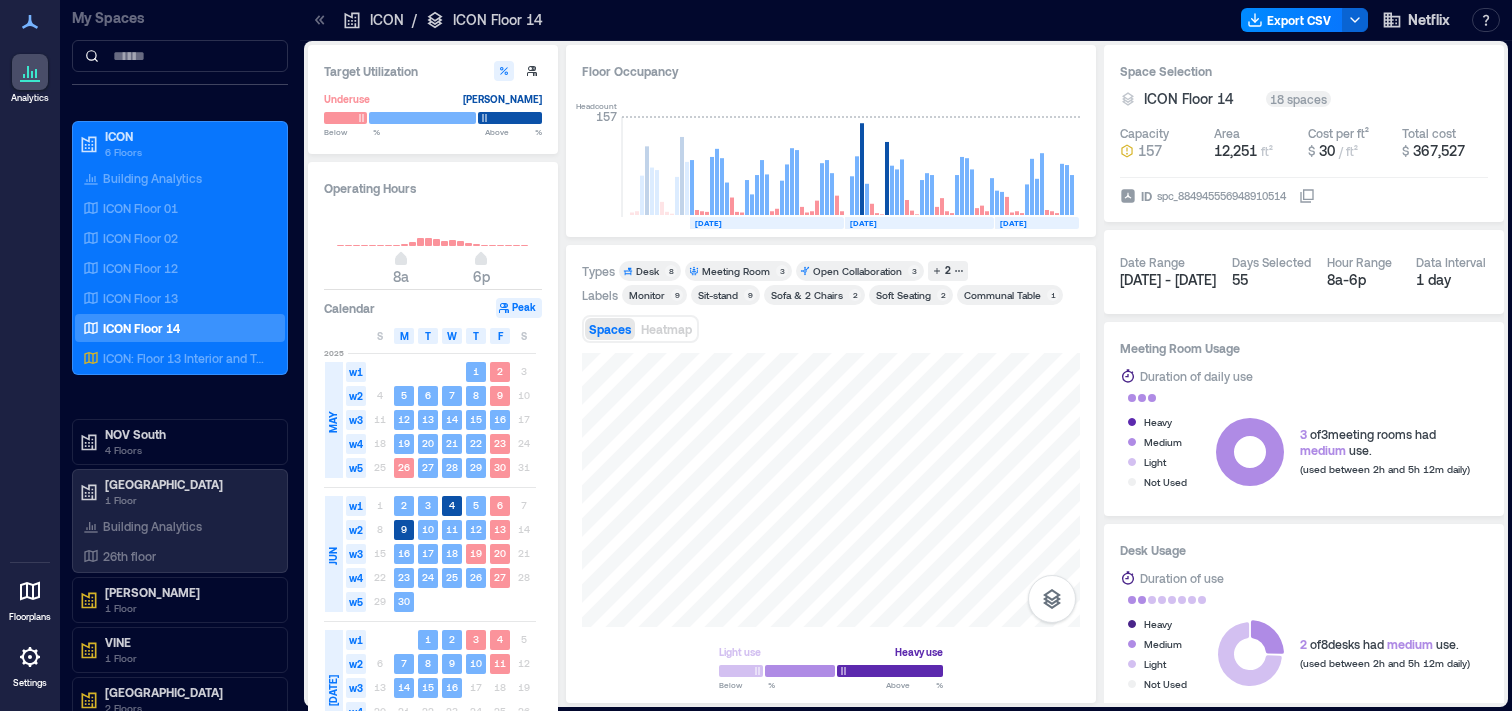 type on "****" 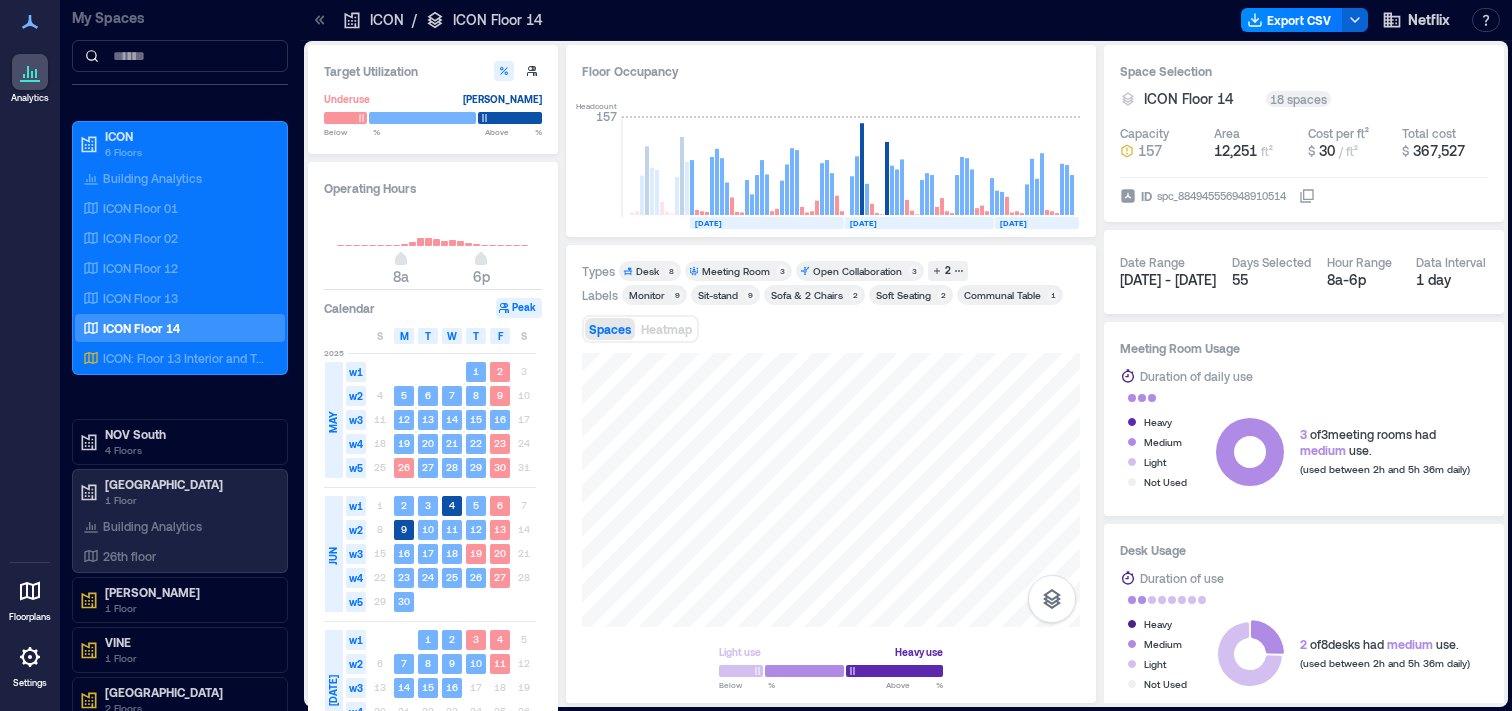 type on "****" 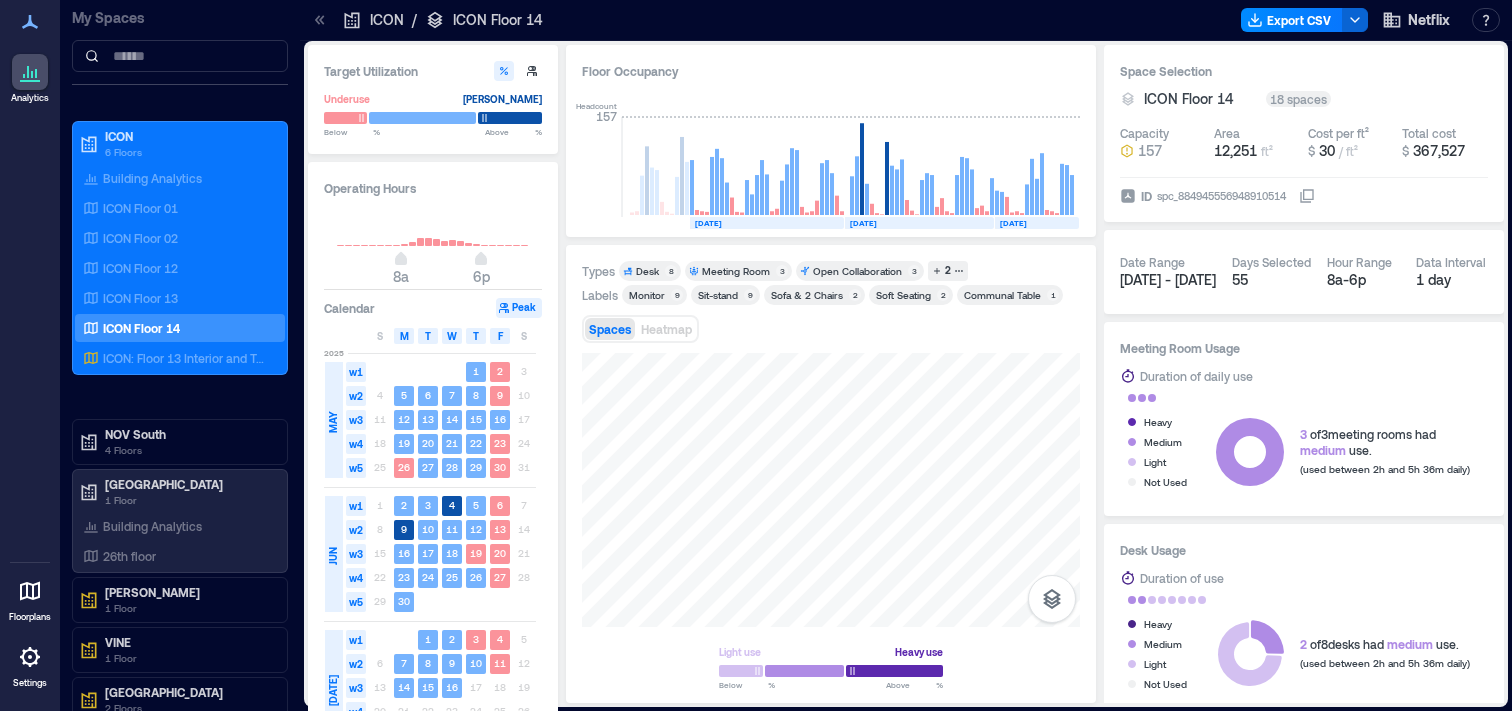 type on "****" 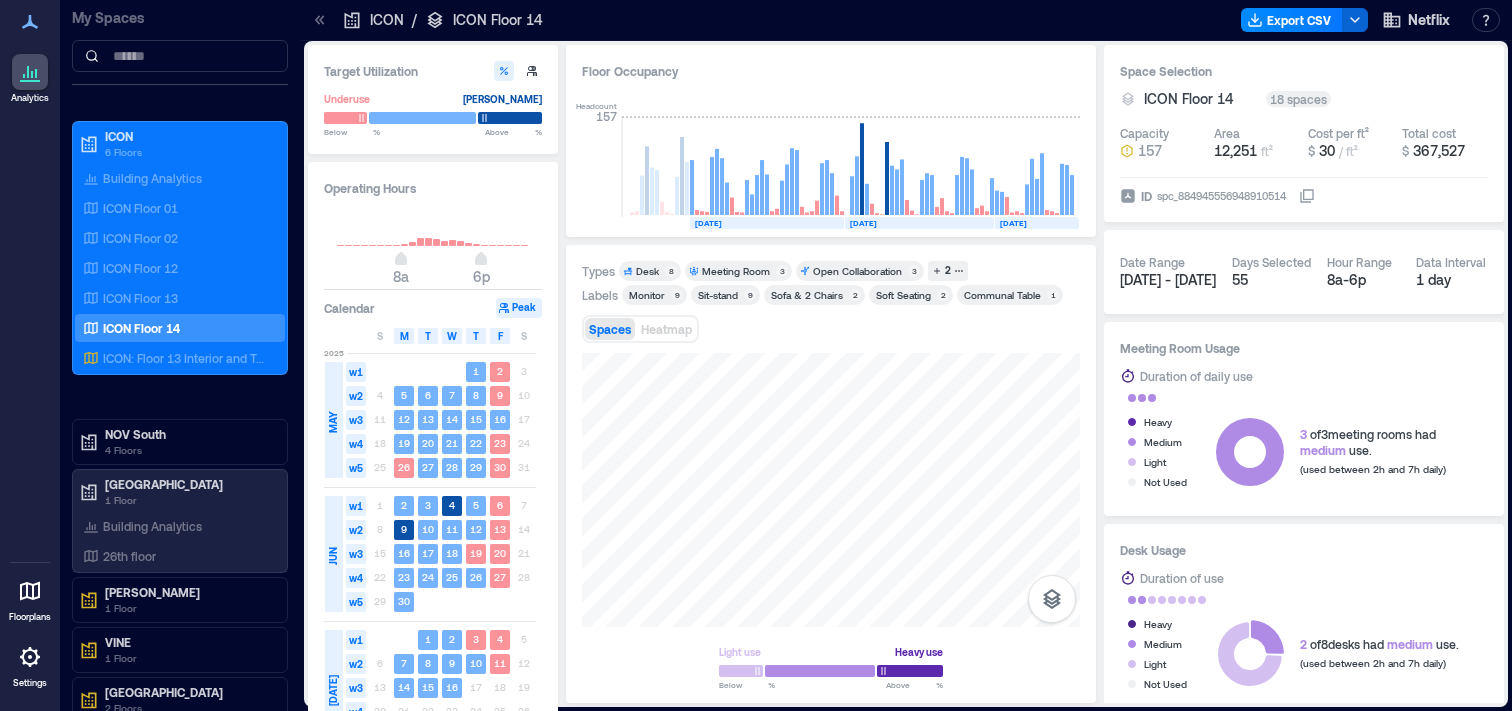 drag, startPoint x: 844, startPoint y: 669, endPoint x: 877, endPoint y: 670, distance: 33.01515 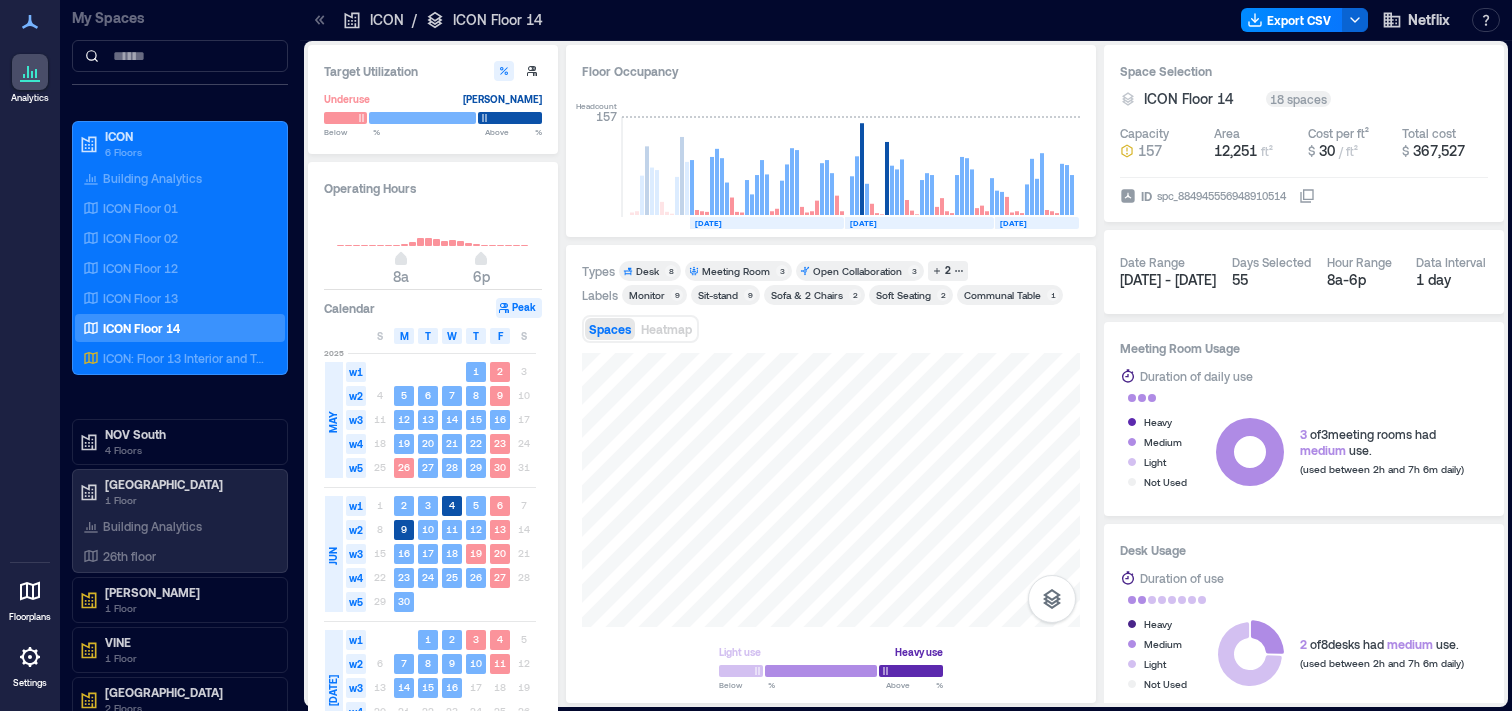 type on "****" 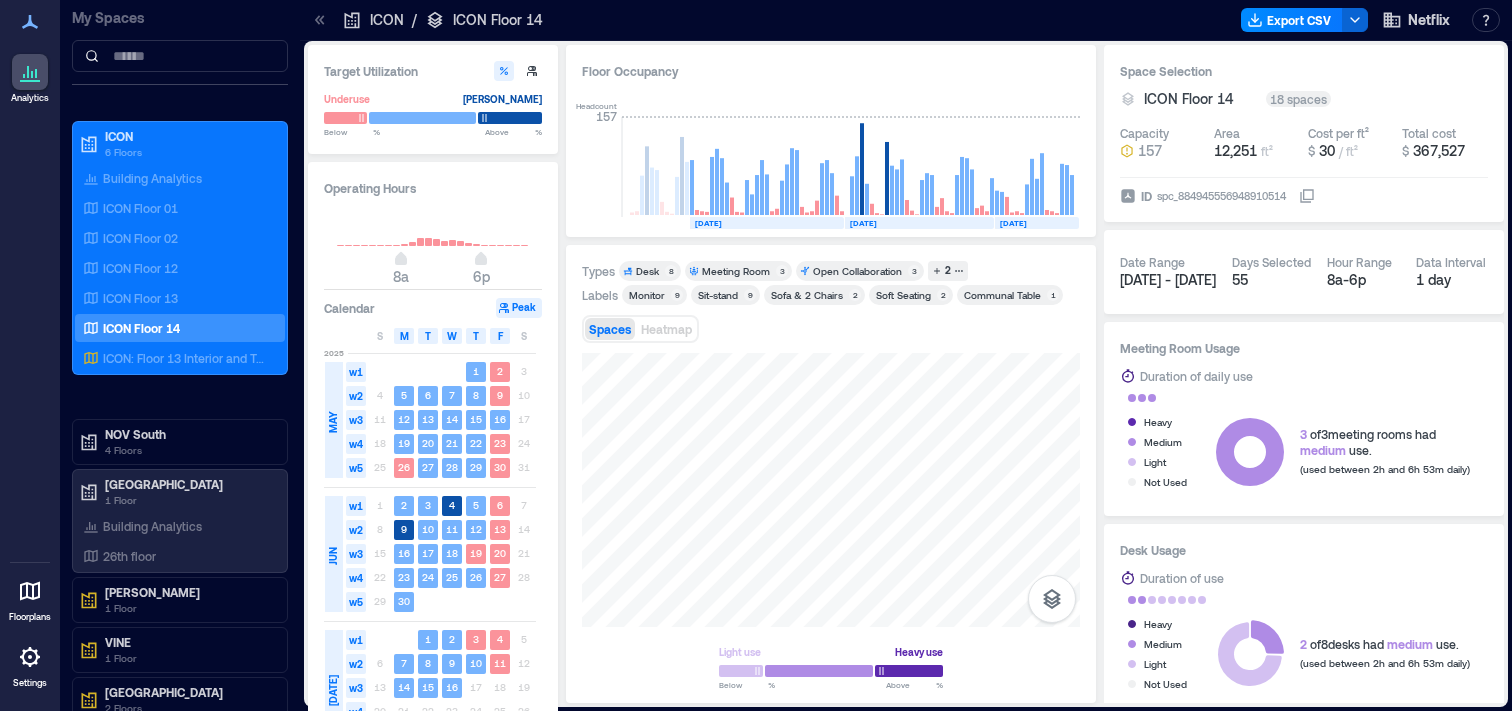 click at bounding box center [874, 671] 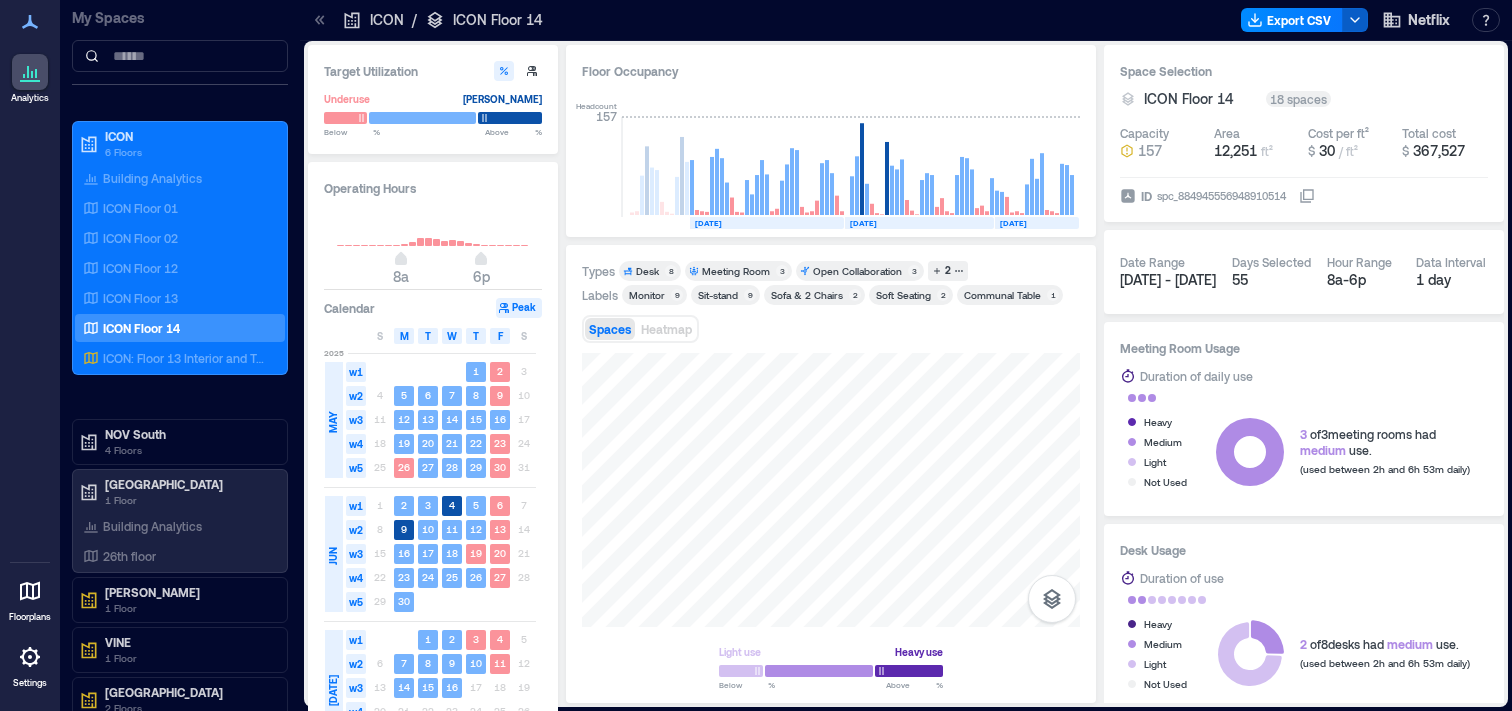 click 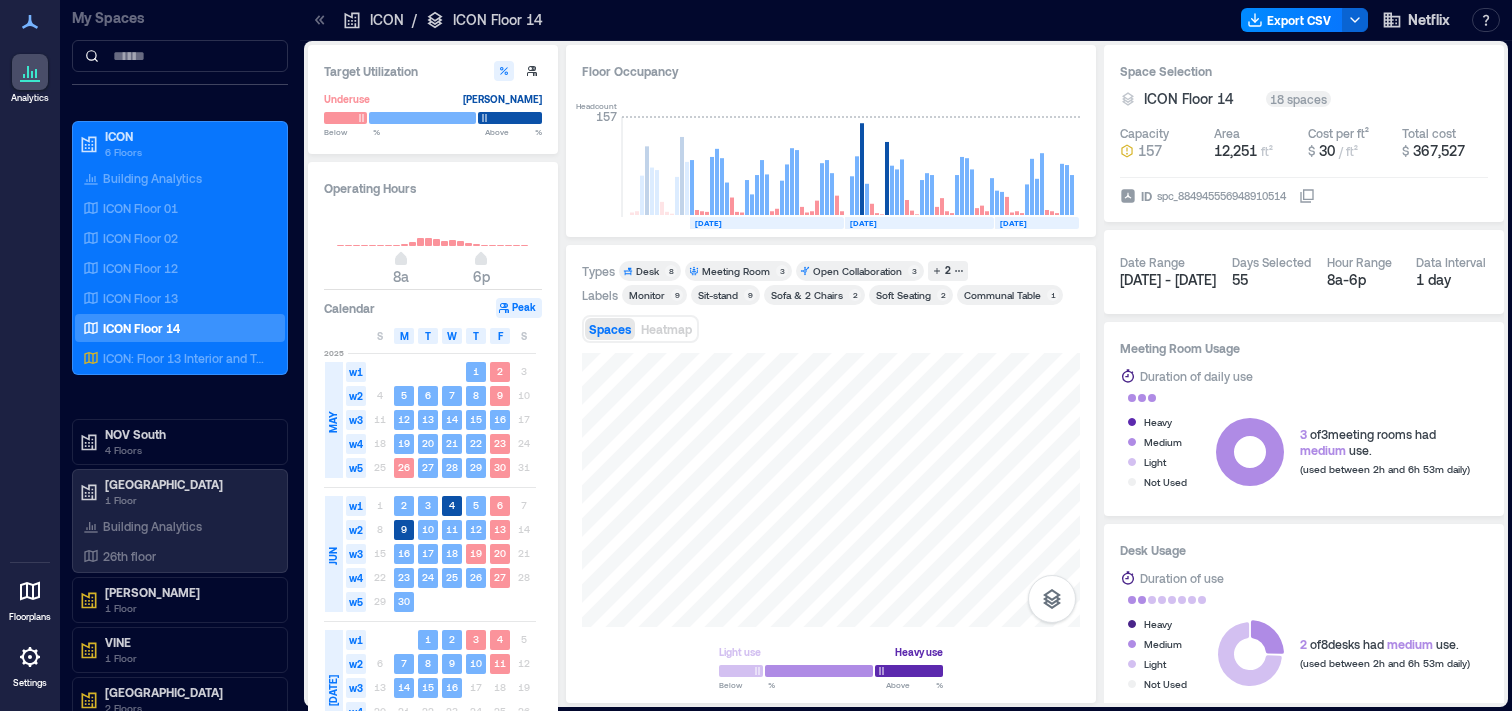 click on "Floor Occupancy Headcount 157 [DATE] [DATE] [DATE] [DATE] [DATE] [DATE] [DATE] [DATE] [DATE] [DATE] [DATE] [DATE] [DATE] [DATE] [DATE] [DATE] [DATE] [DATE] [DATE] [DATE] [DATE] [DATE] [DATE] [DATE] [DATE] [DATE] [DATE] [DATE] [DATE] [DATE] [DATE] [DATE] [DATE] [DATE] [DATE] [DATE] [DATE] [DATE] [DATE] [DATE] [DATE] [DATE] [DATE] [DATE] [DATE] [DATE] [DATE] [DATE] [DATE] [DATE] [DATE]" at bounding box center [831, 141] 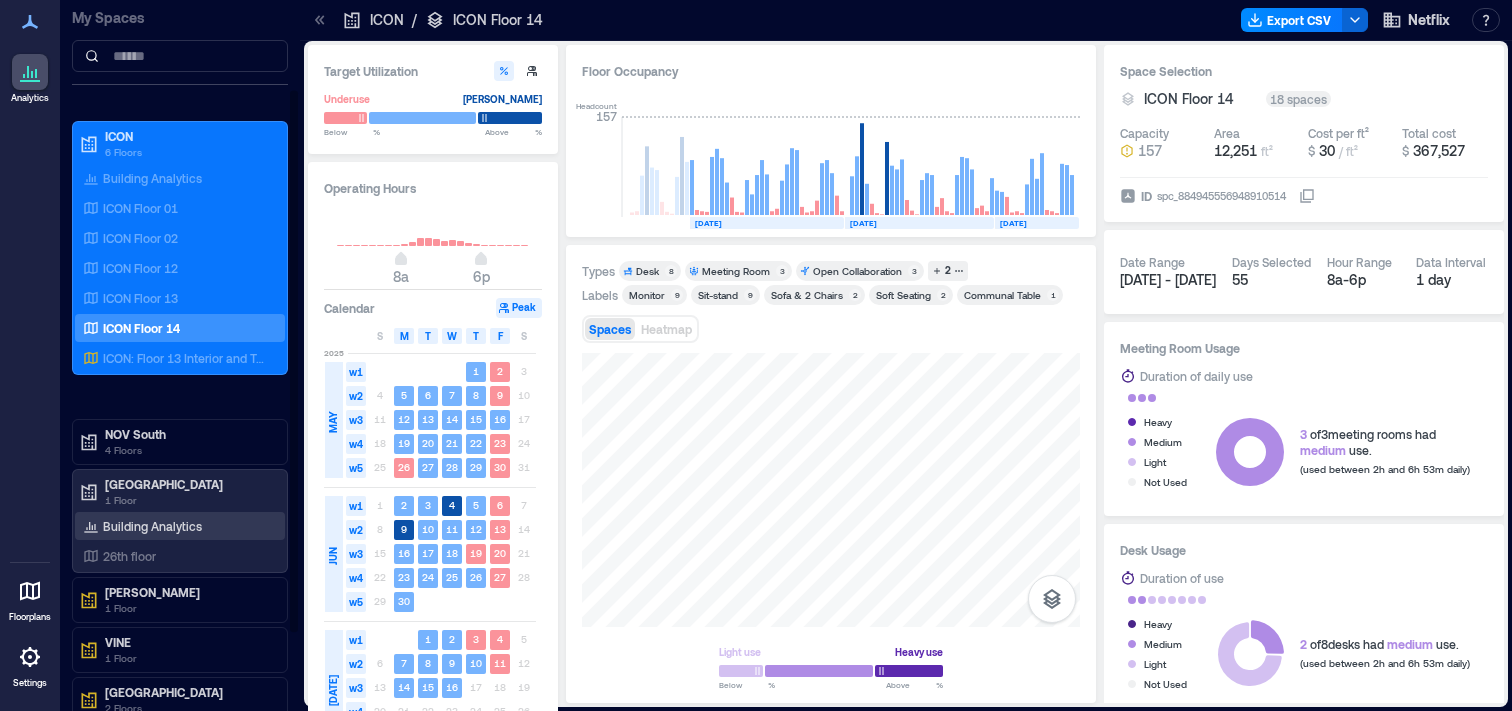 click on "Building Analytics" at bounding box center (152, 526) 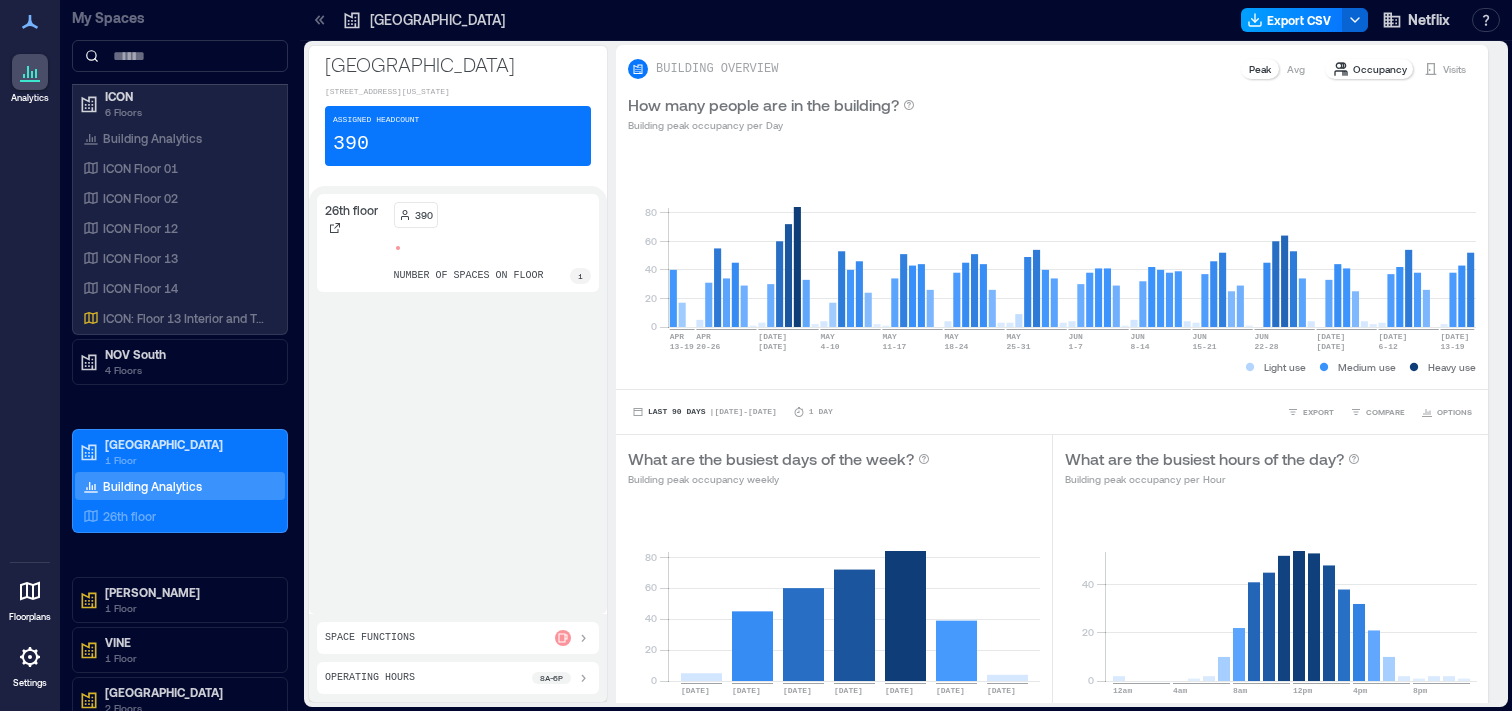 click on "Export CSV" at bounding box center (1292, 20) 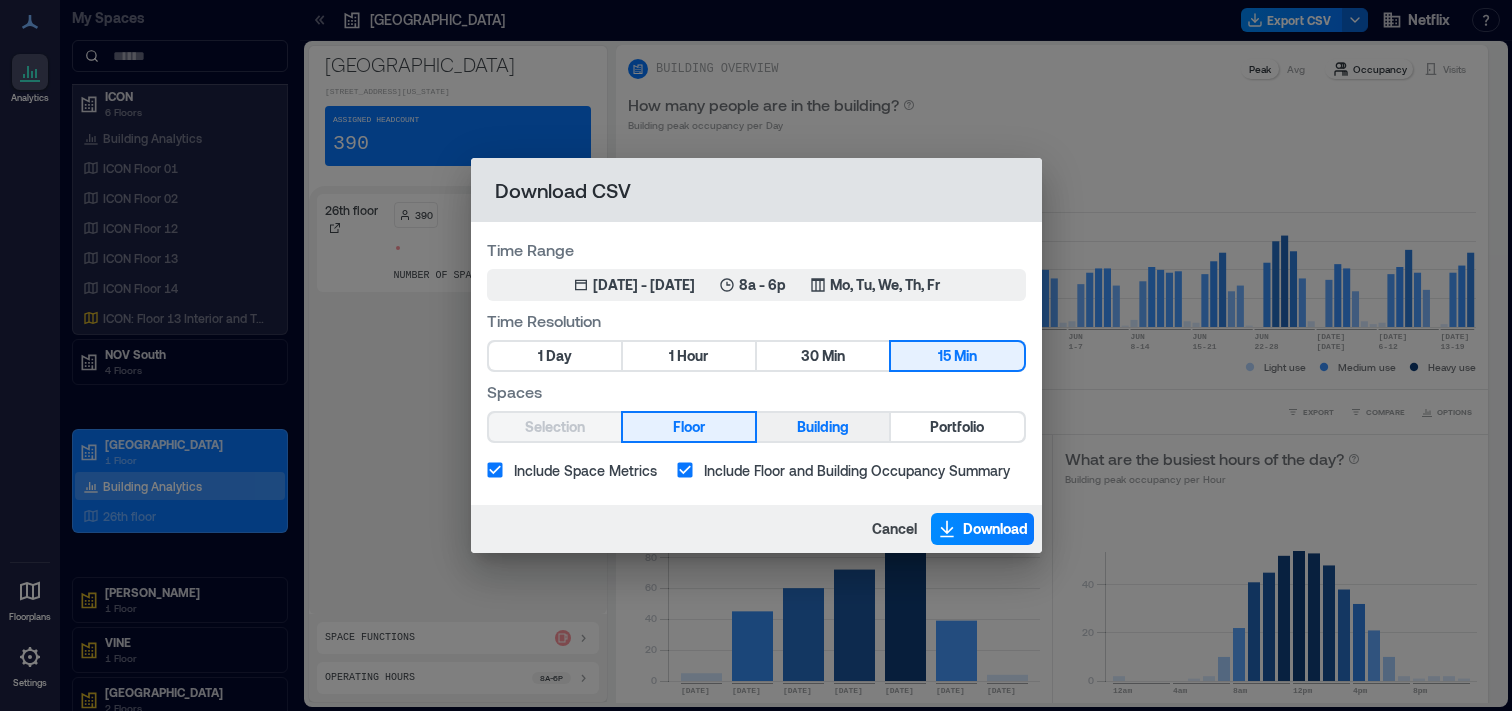 click on "Building" at bounding box center [823, 427] 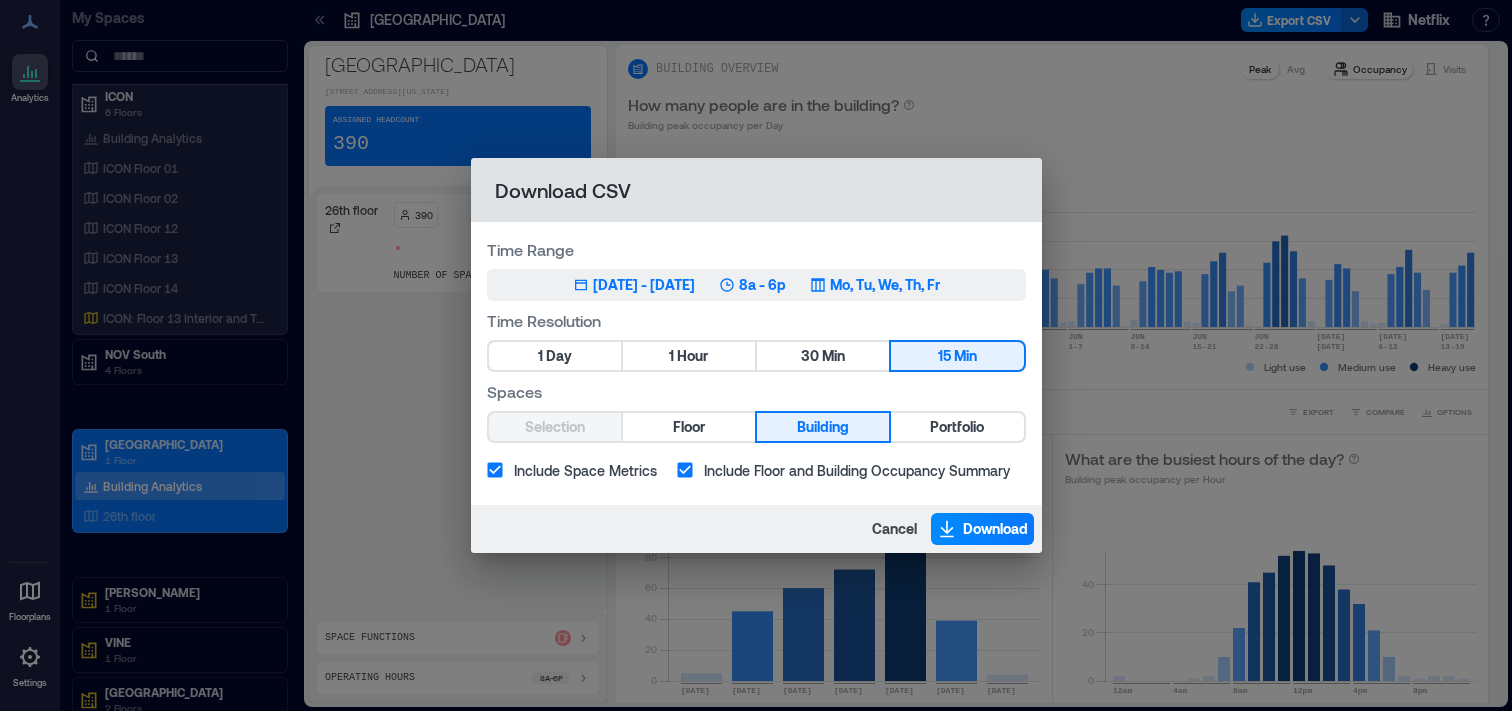 click on "[DATE] - [DATE]" at bounding box center [644, 285] 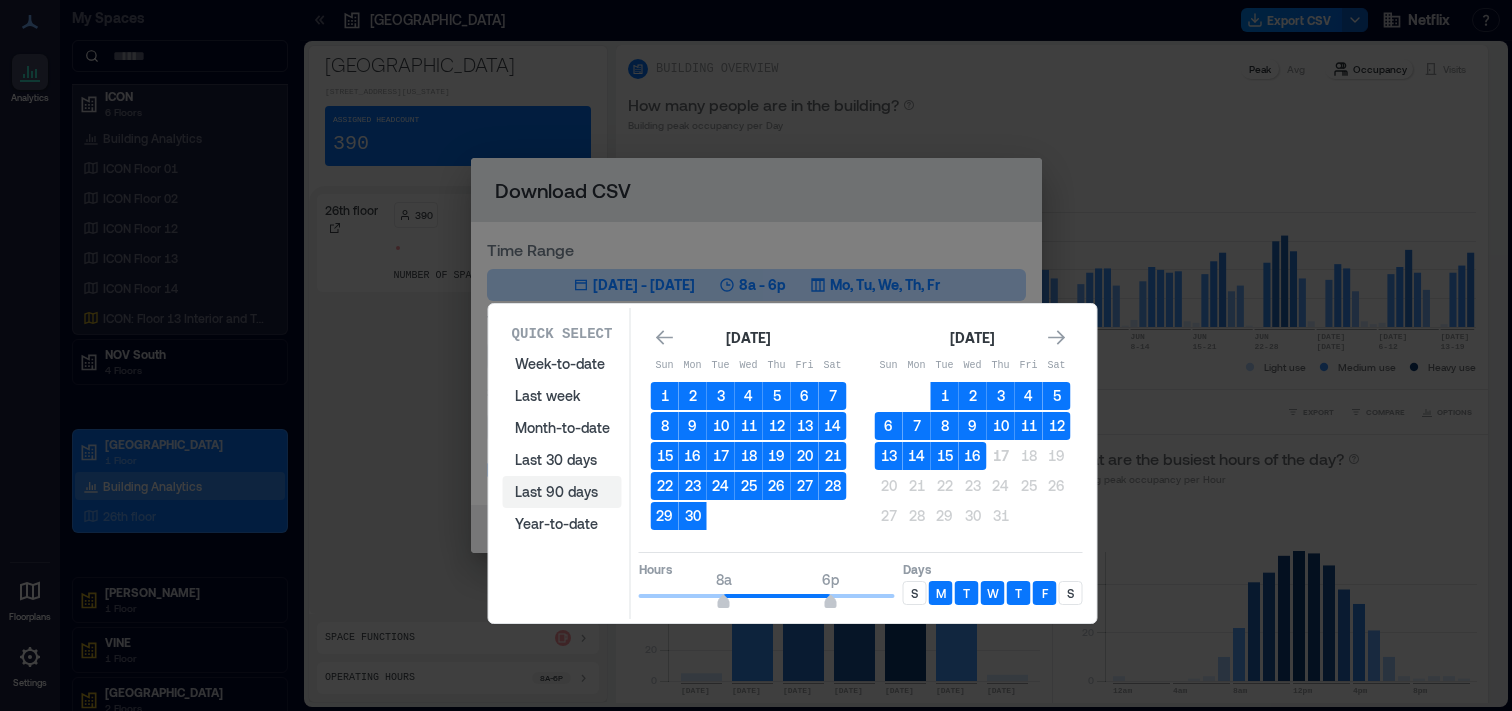 click on "Last 90 days" at bounding box center [562, 492] 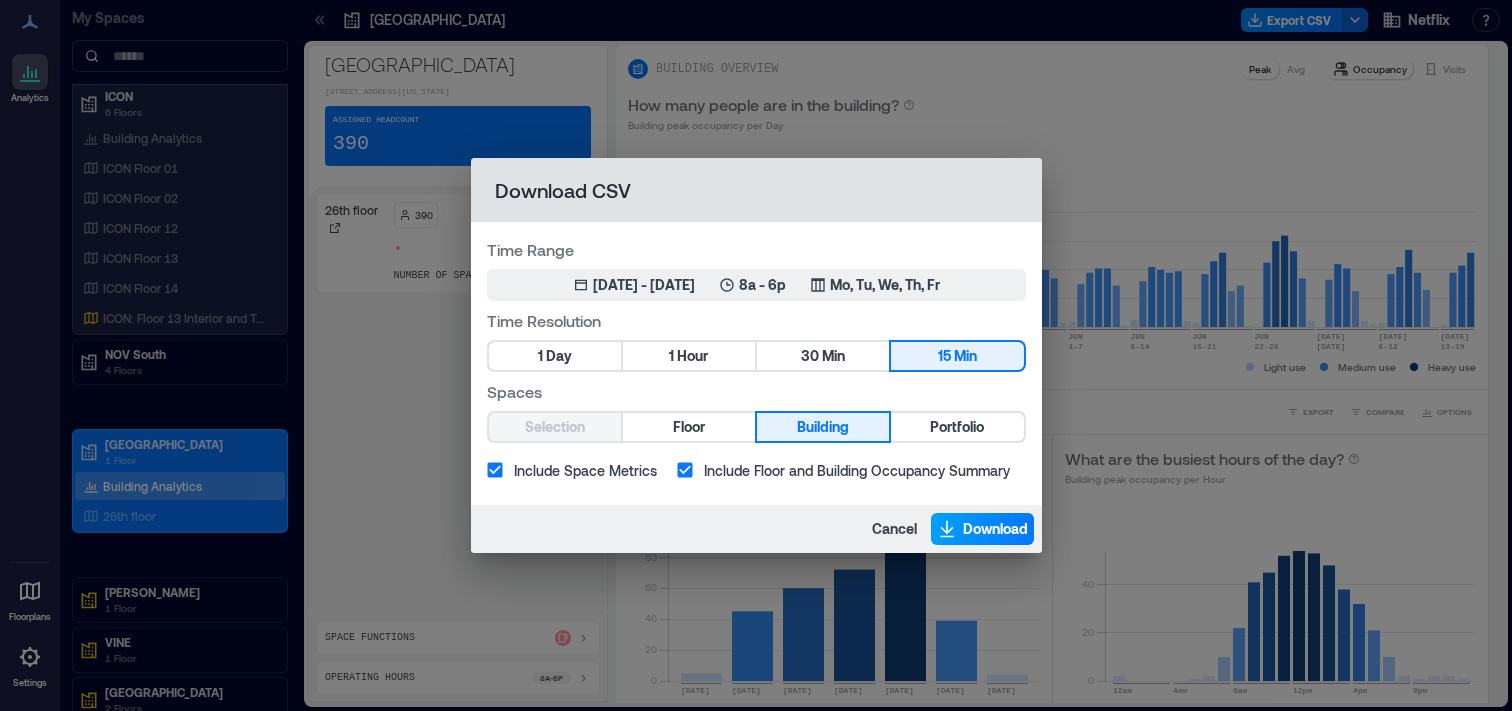 click on "Download" at bounding box center (995, 529) 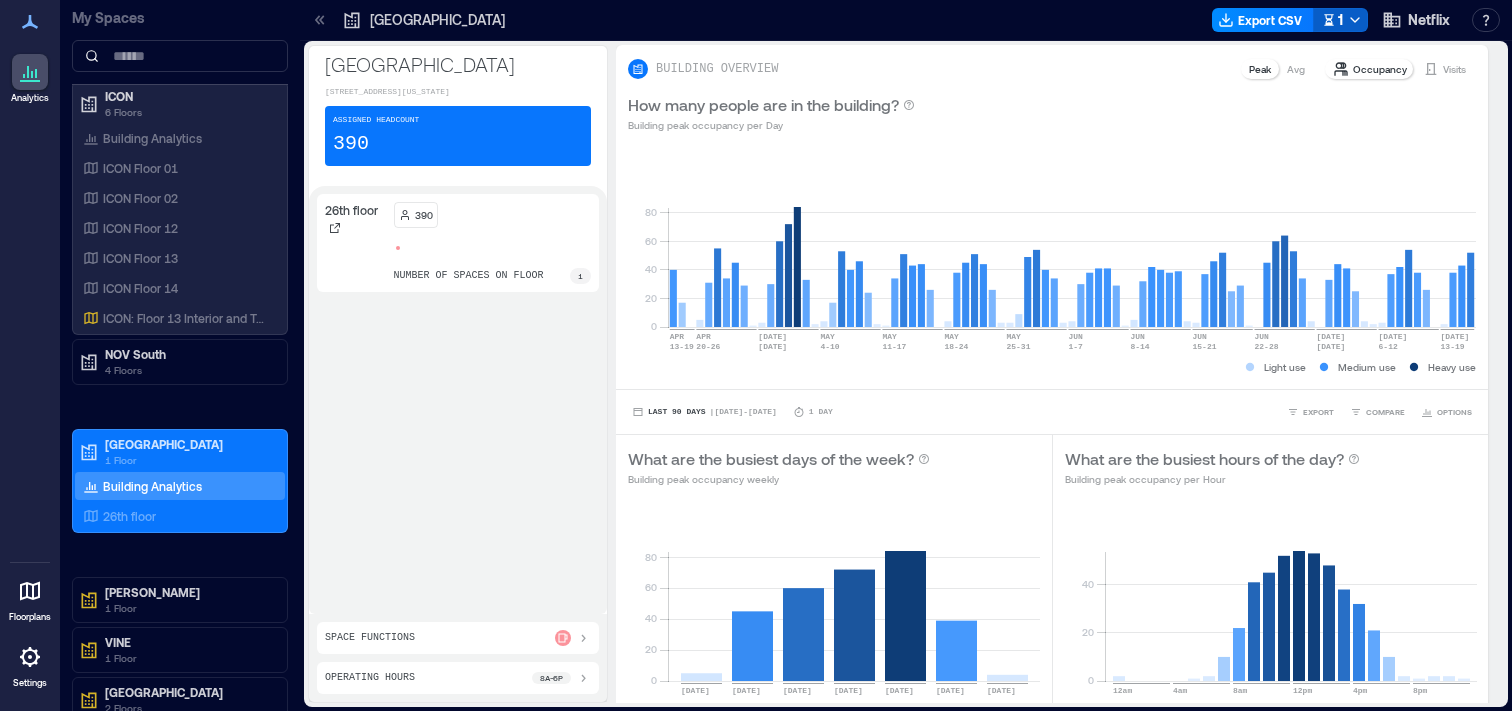 click on "1" at bounding box center (1340, 20) 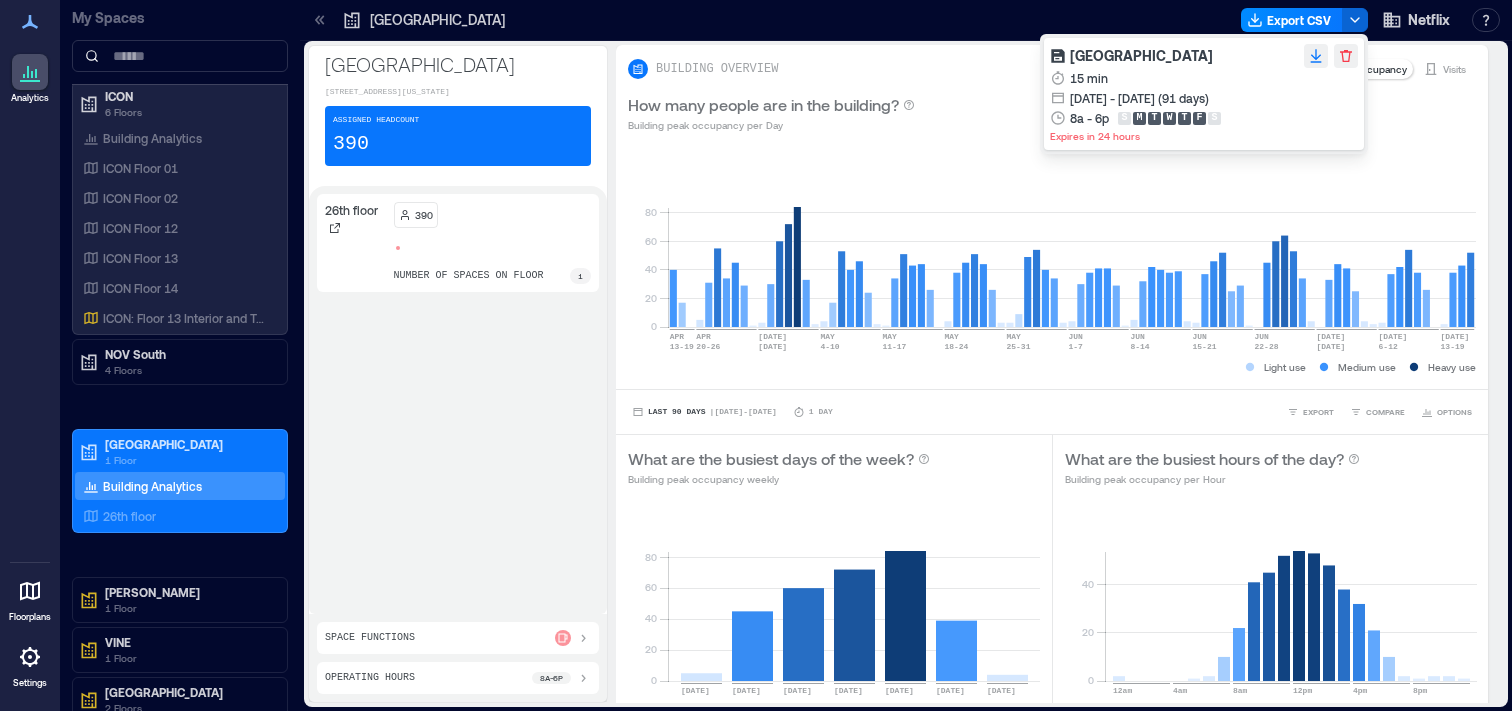 click 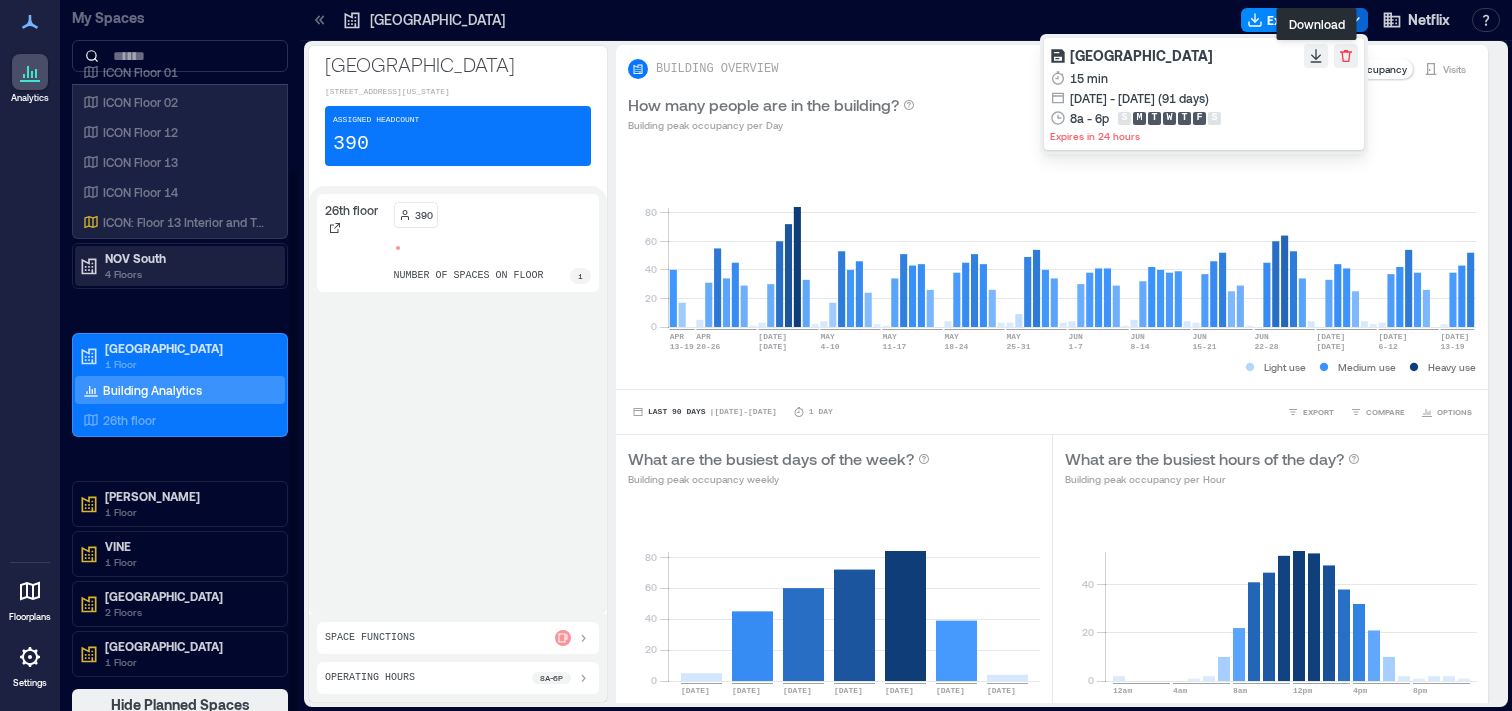 scroll, scrollTop: 222, scrollLeft: 0, axis: vertical 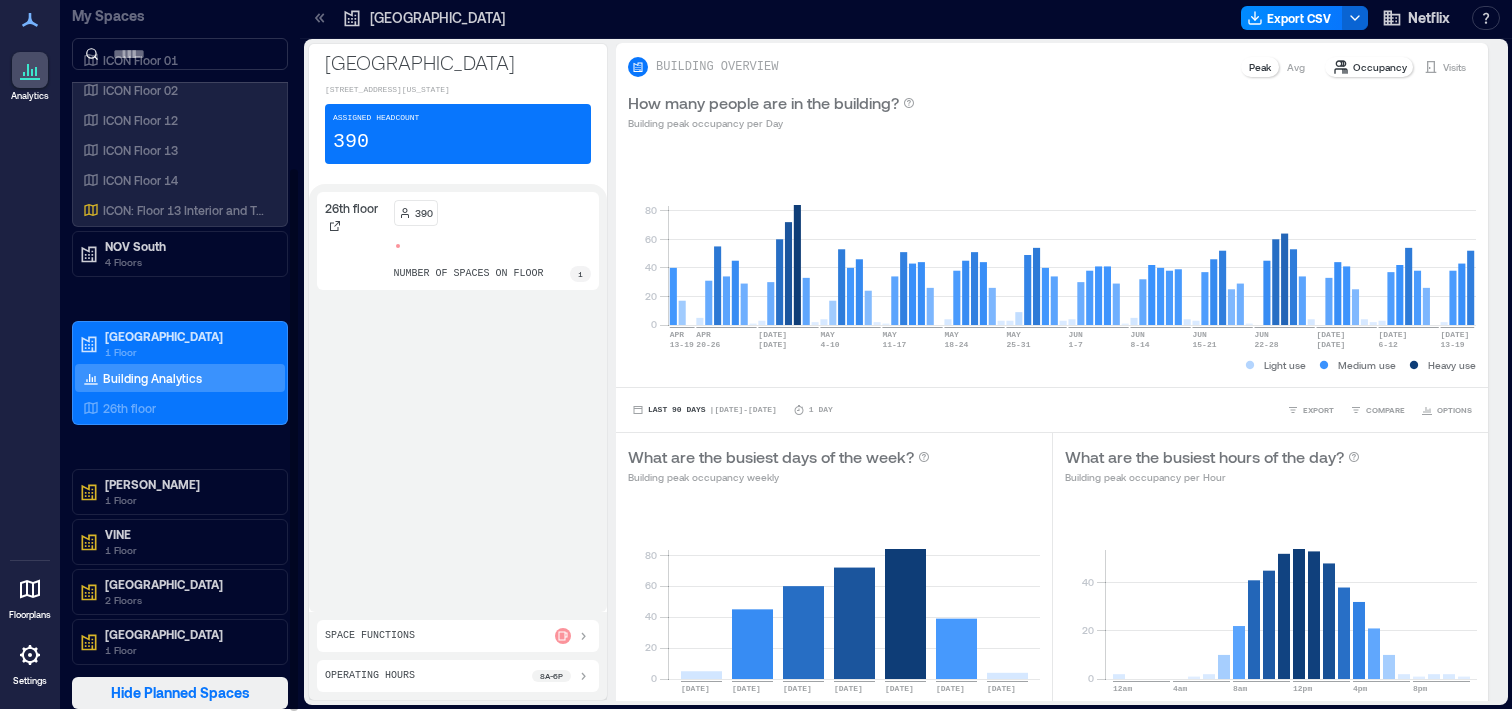 click on "Hide Planned Spaces" at bounding box center [180, 693] 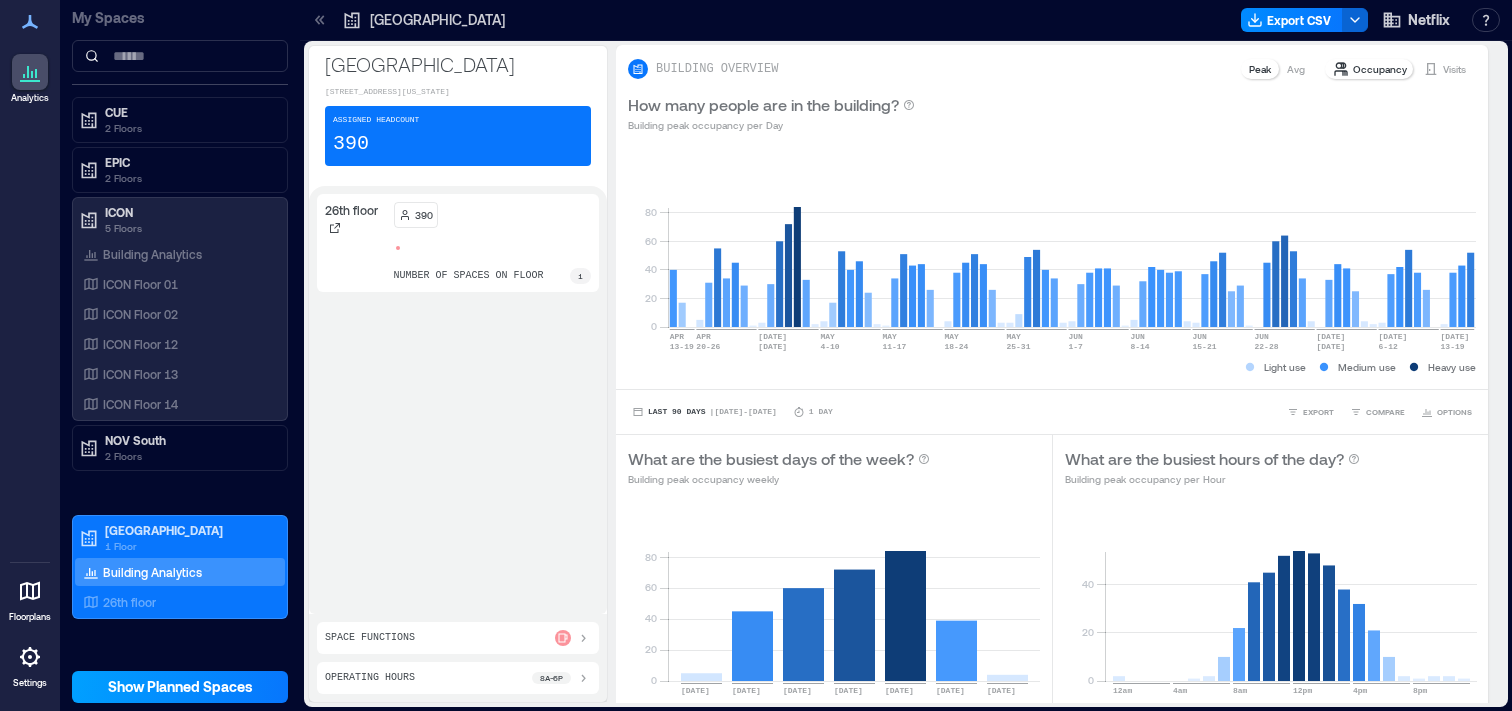 scroll, scrollTop: 0, scrollLeft: 0, axis: both 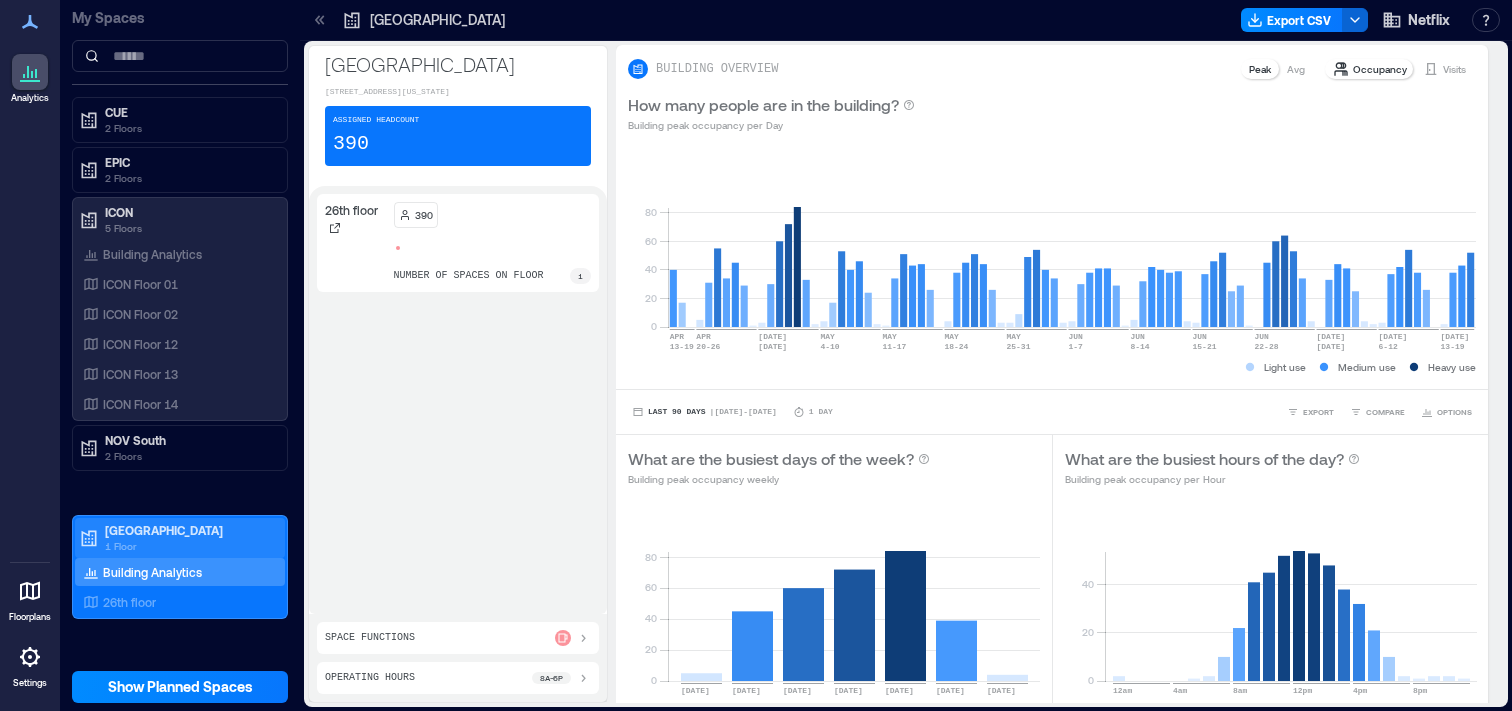 click on "1 Floor" at bounding box center [189, 546] 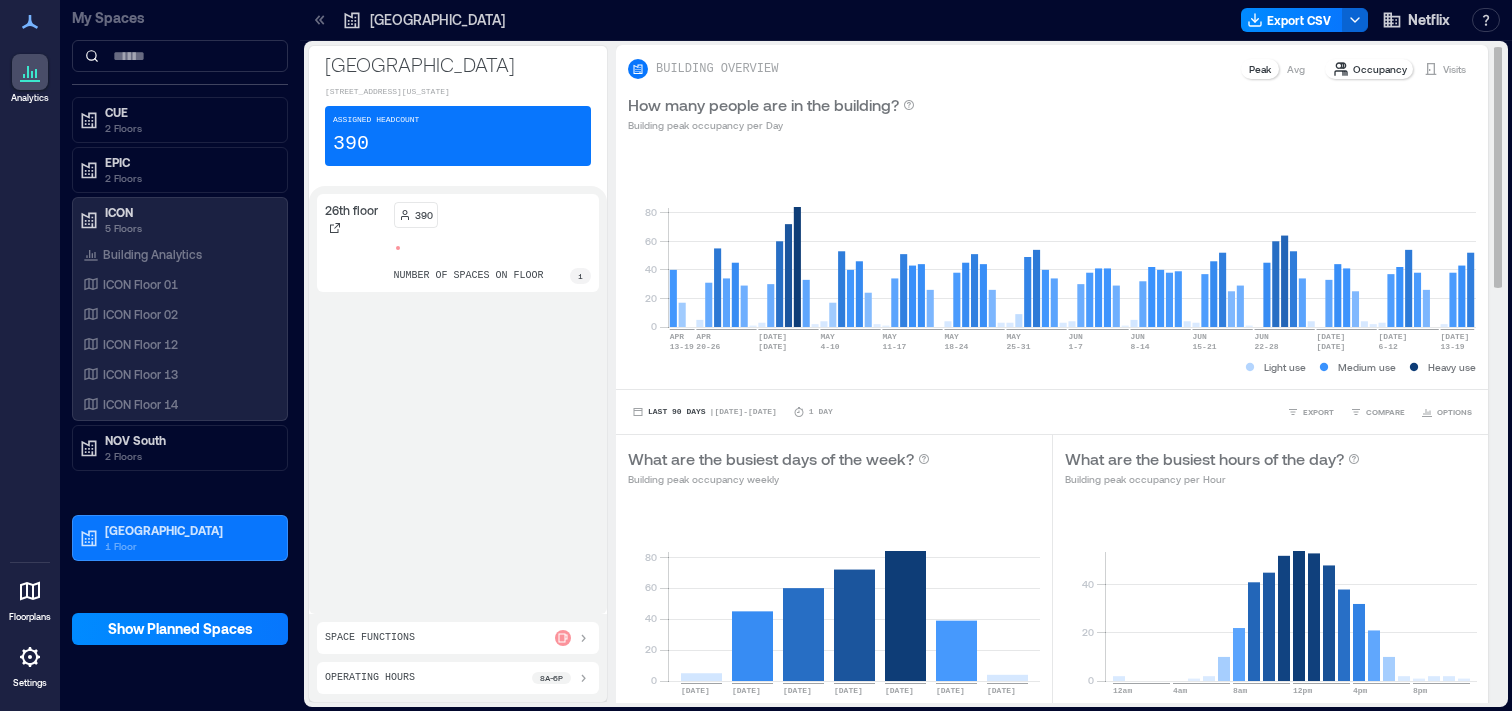 click on "Visits" at bounding box center [1444, 69] 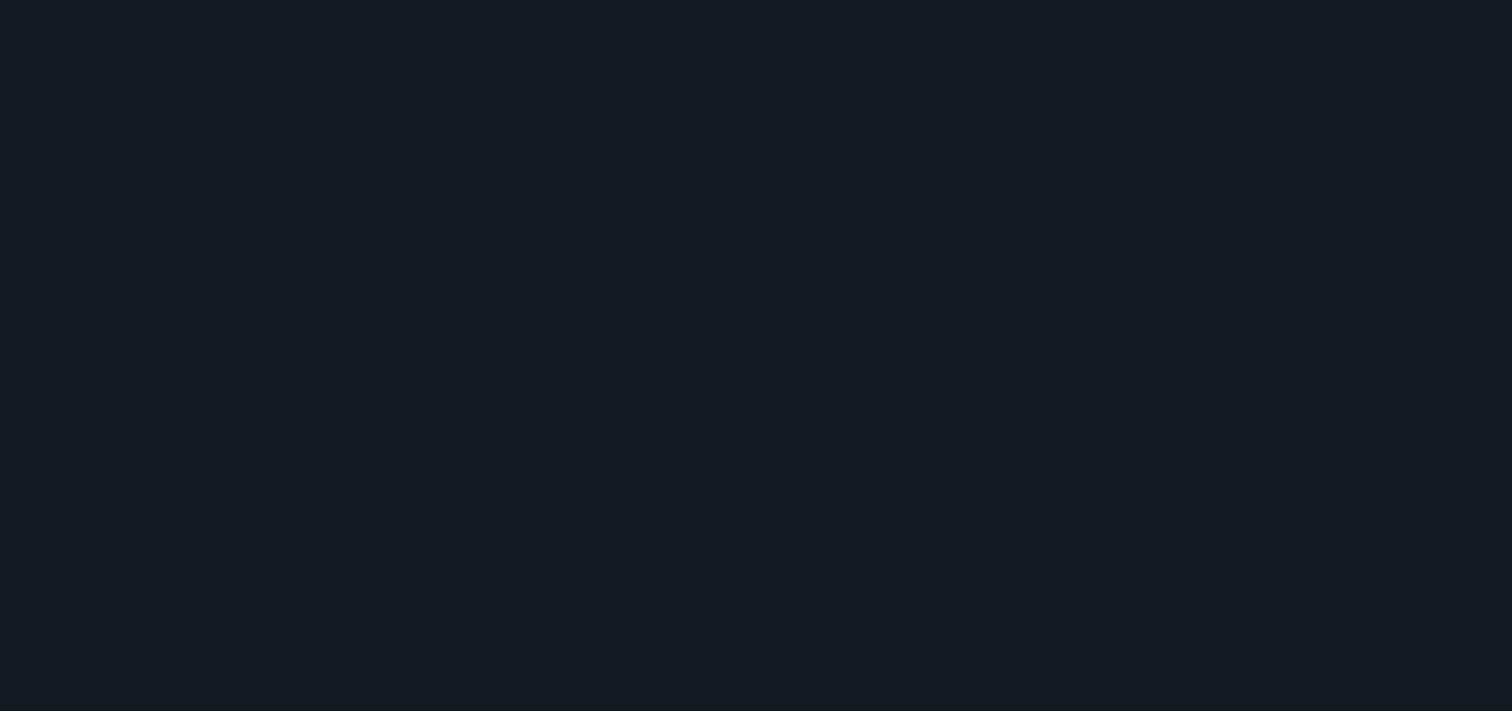 scroll, scrollTop: 0, scrollLeft: 0, axis: both 